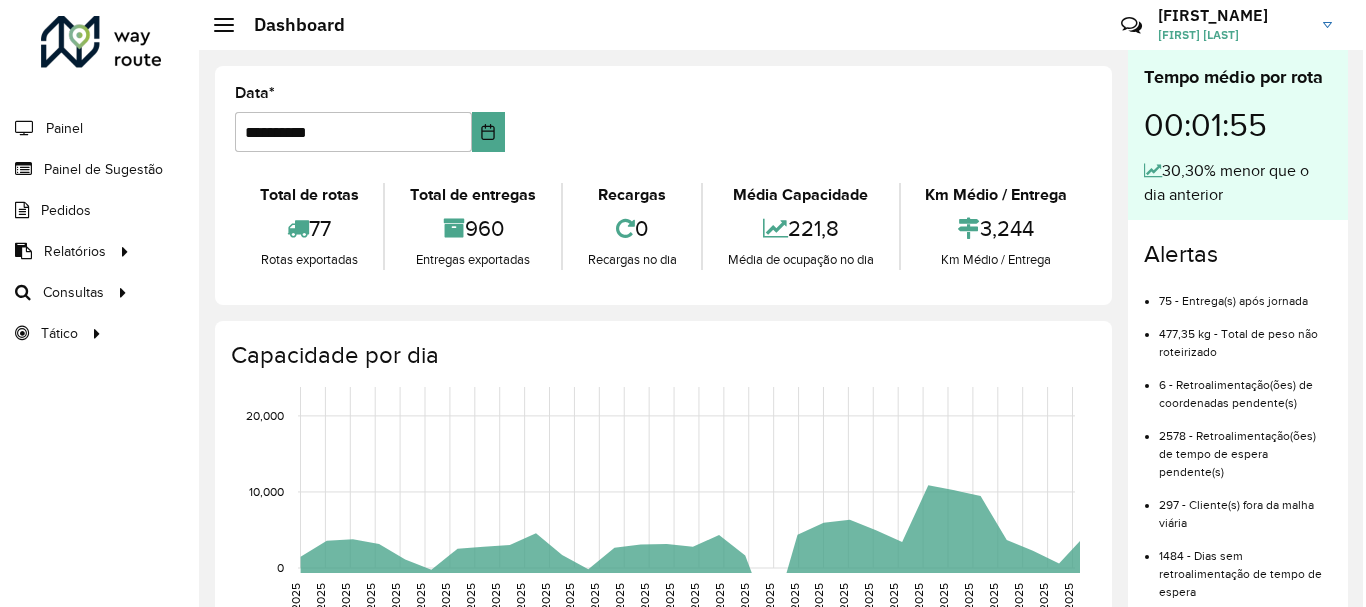 scroll, scrollTop: 0, scrollLeft: 0, axis: both 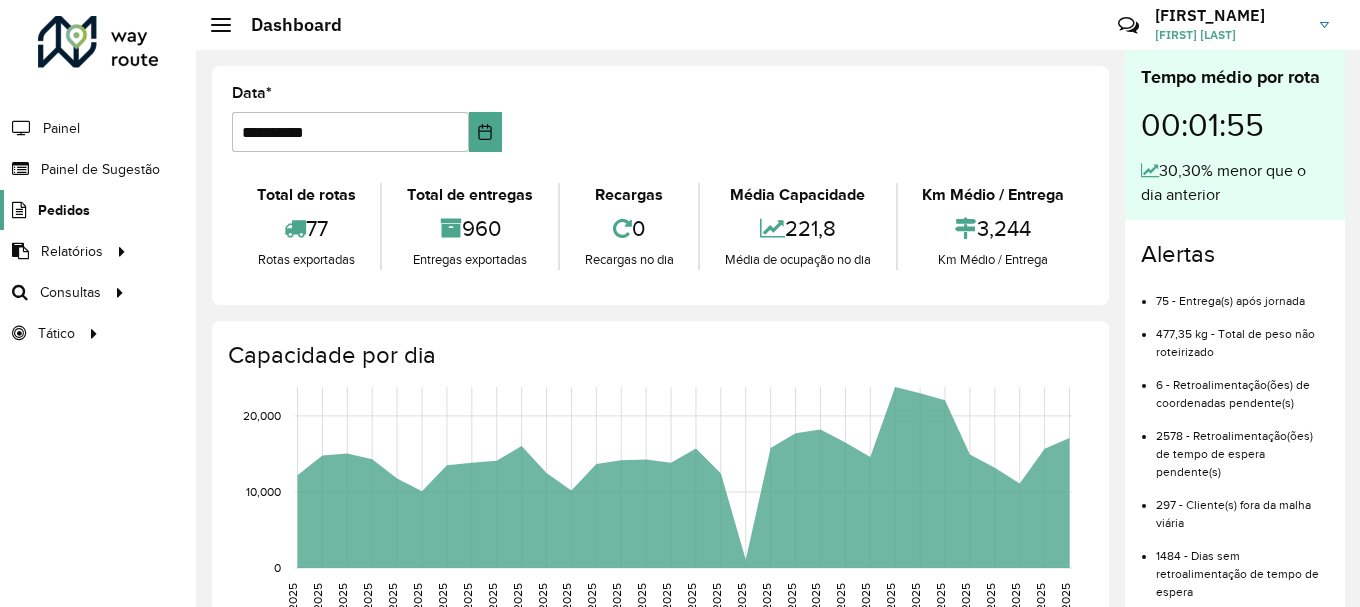 click on "Pedidos" 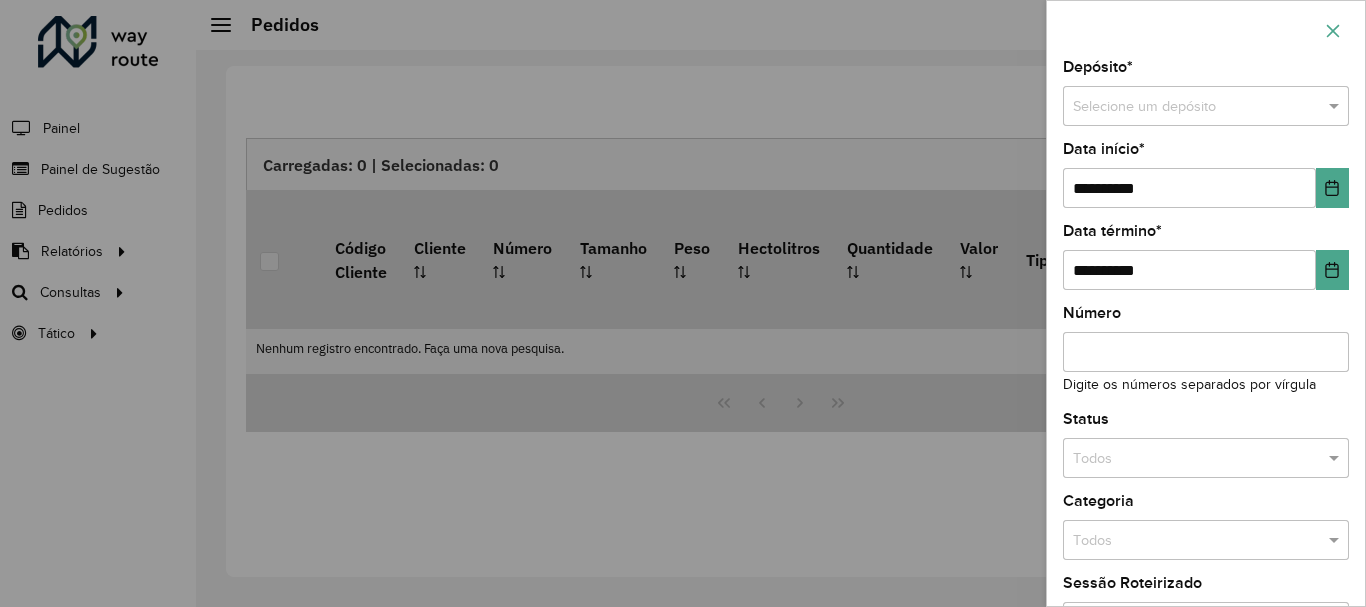click 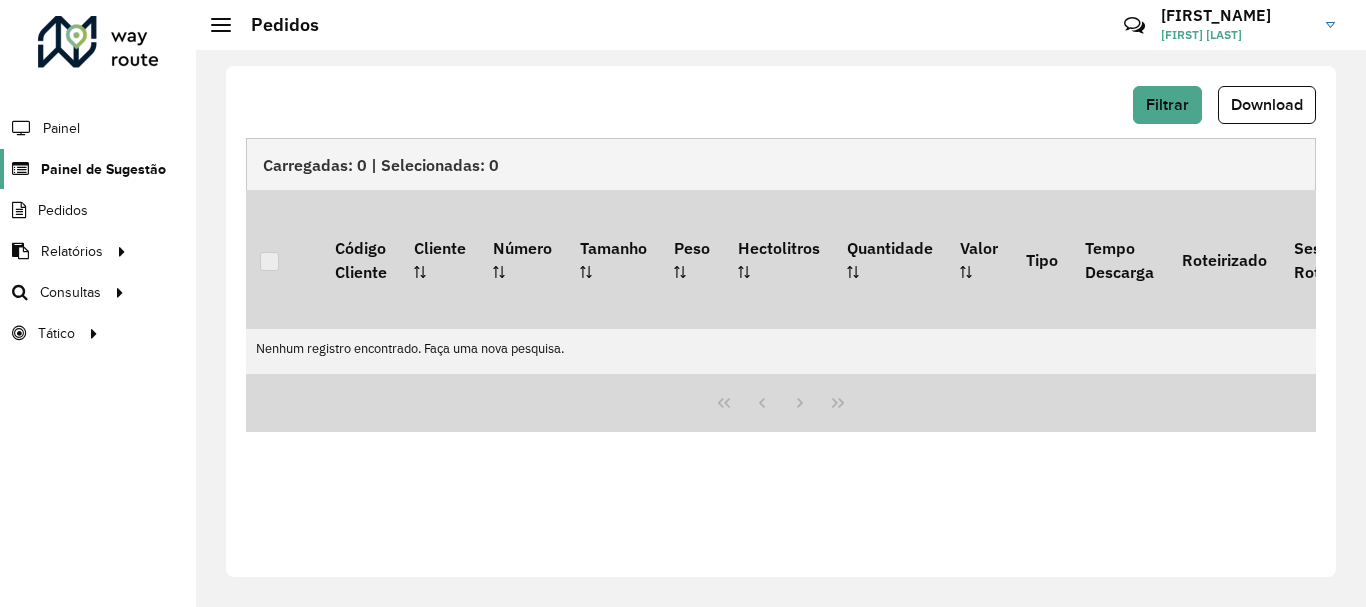 click on "Painel de Sugestão" 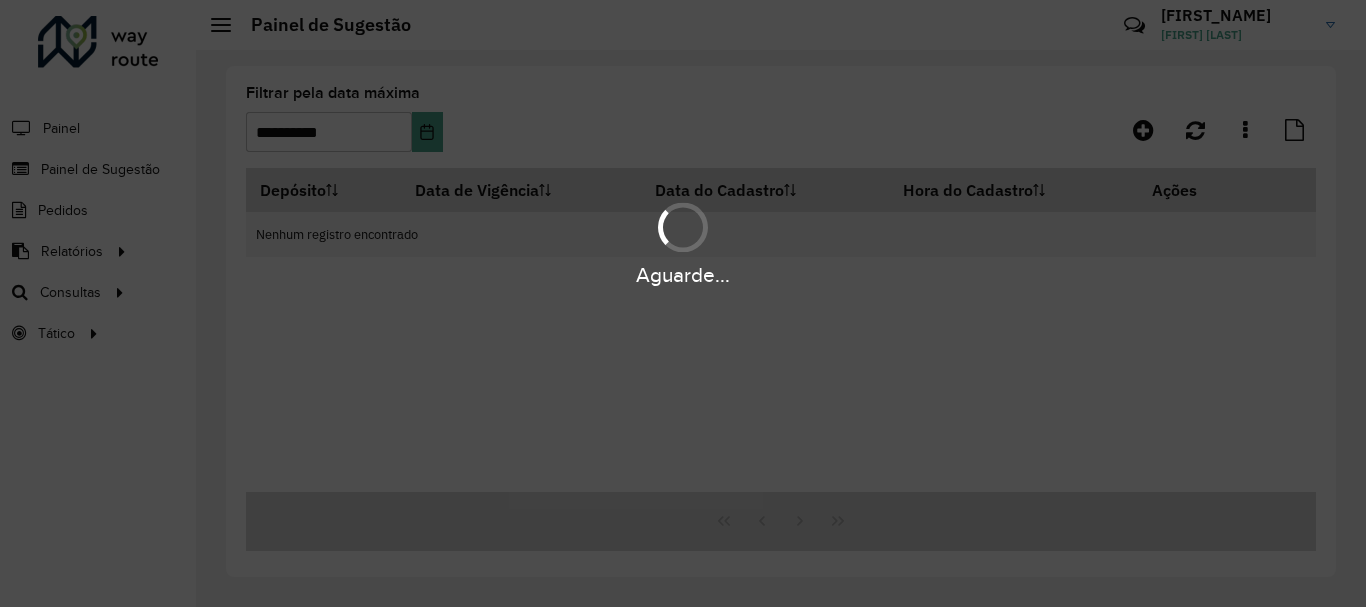 click on "Aguarde..." at bounding box center (683, 303) 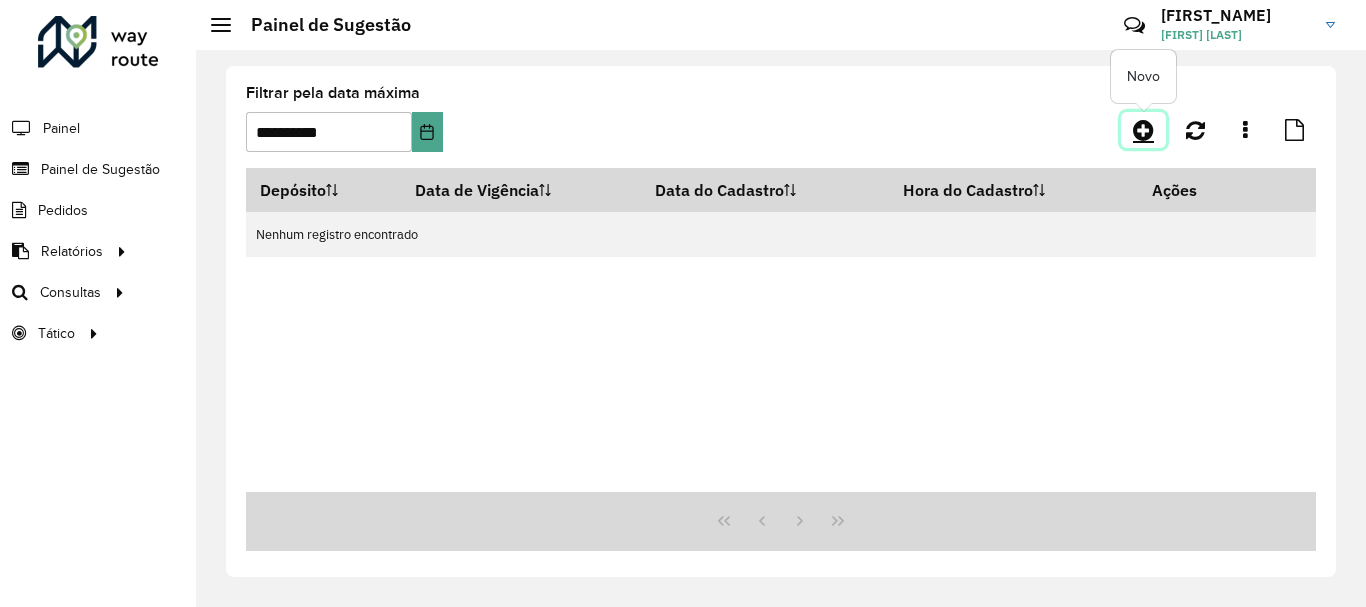 click 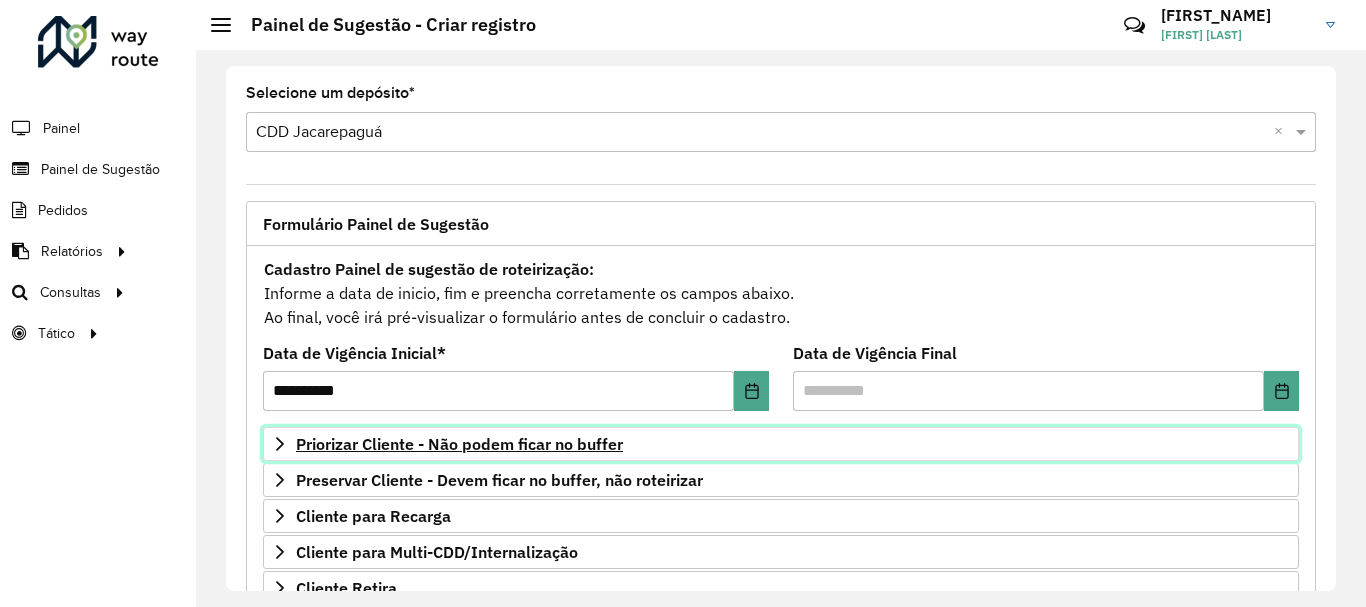 click on "Priorizar Cliente - Não podem ficar no buffer" at bounding box center (459, 444) 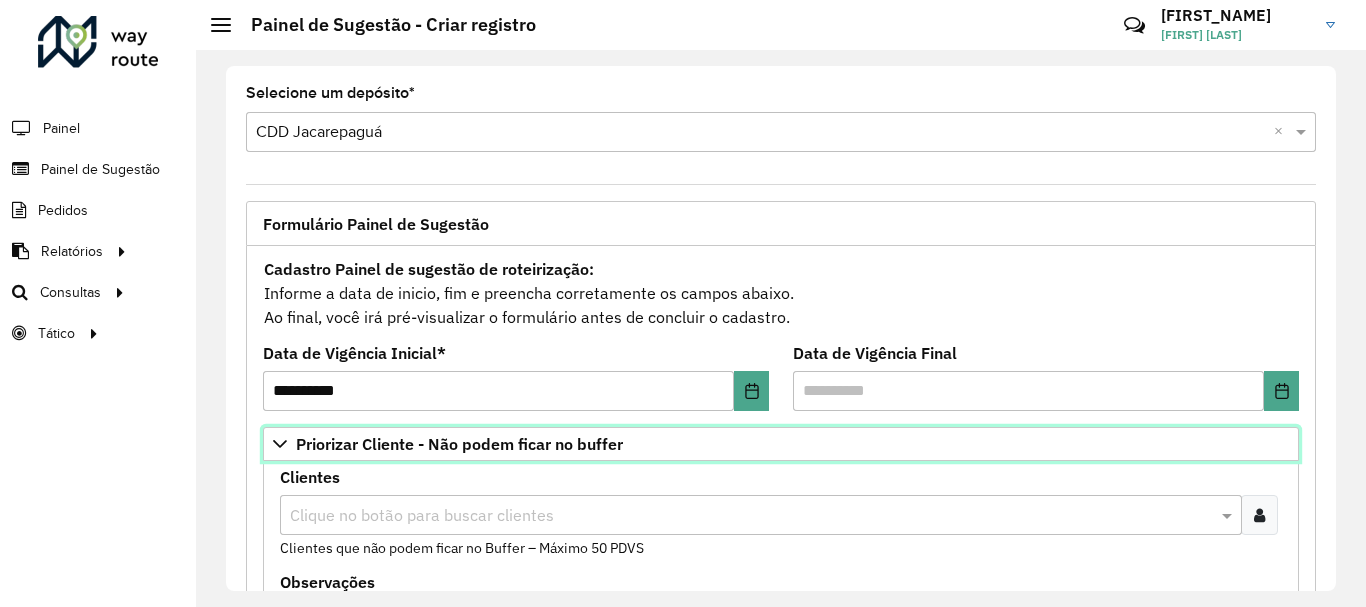 scroll, scrollTop: 200, scrollLeft: 0, axis: vertical 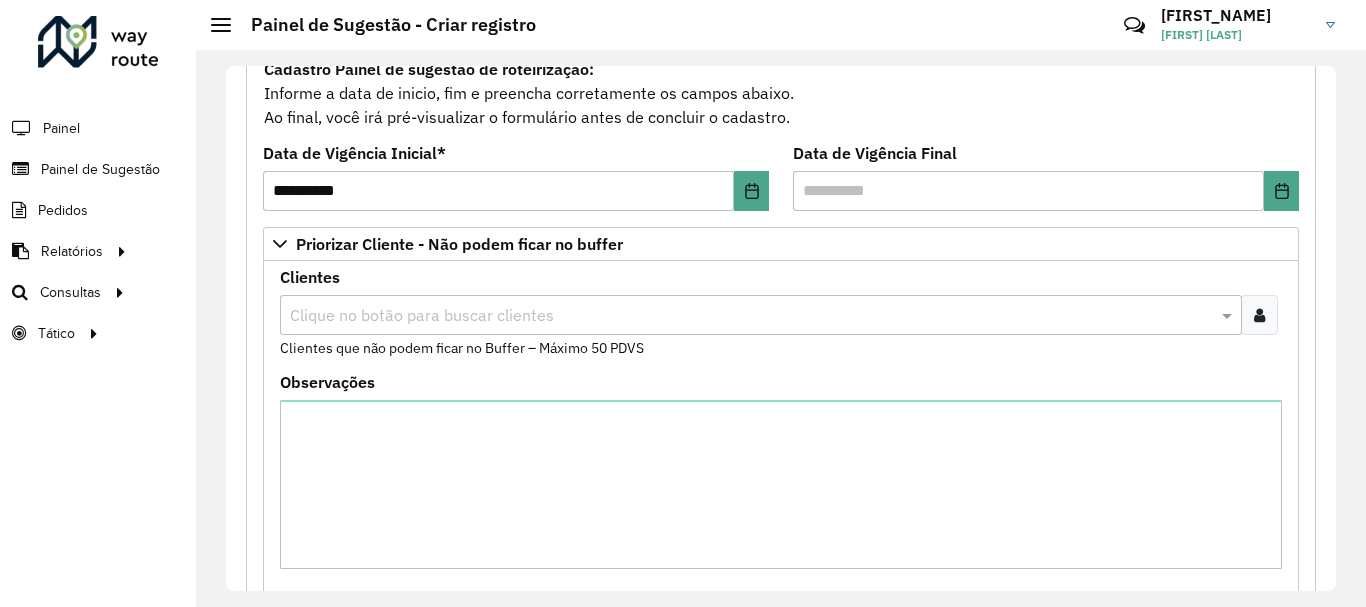 click at bounding box center (1259, 315) 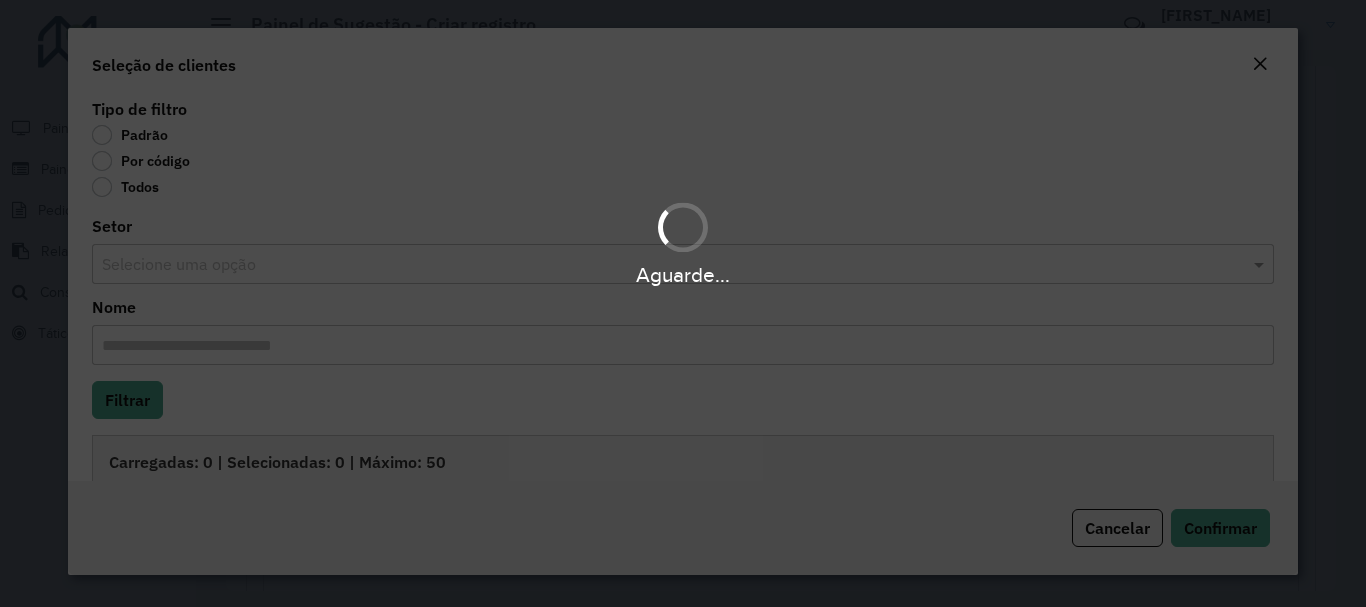 click on "Aguarde..." at bounding box center [683, 303] 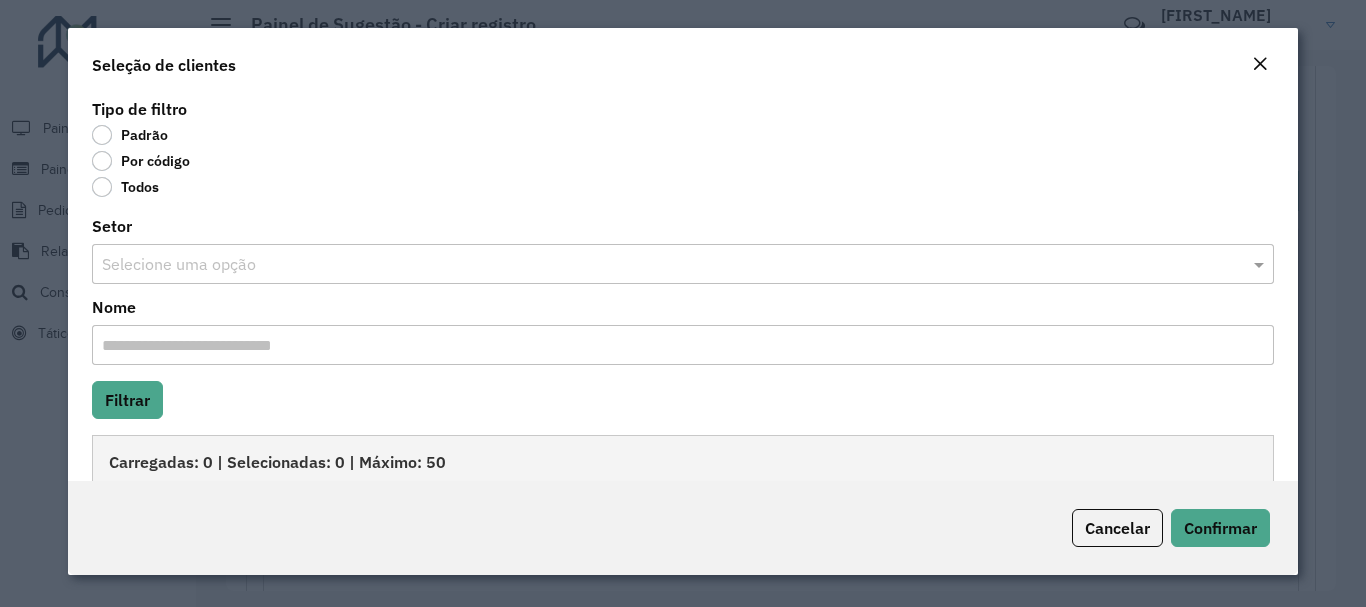 click on "Por código" 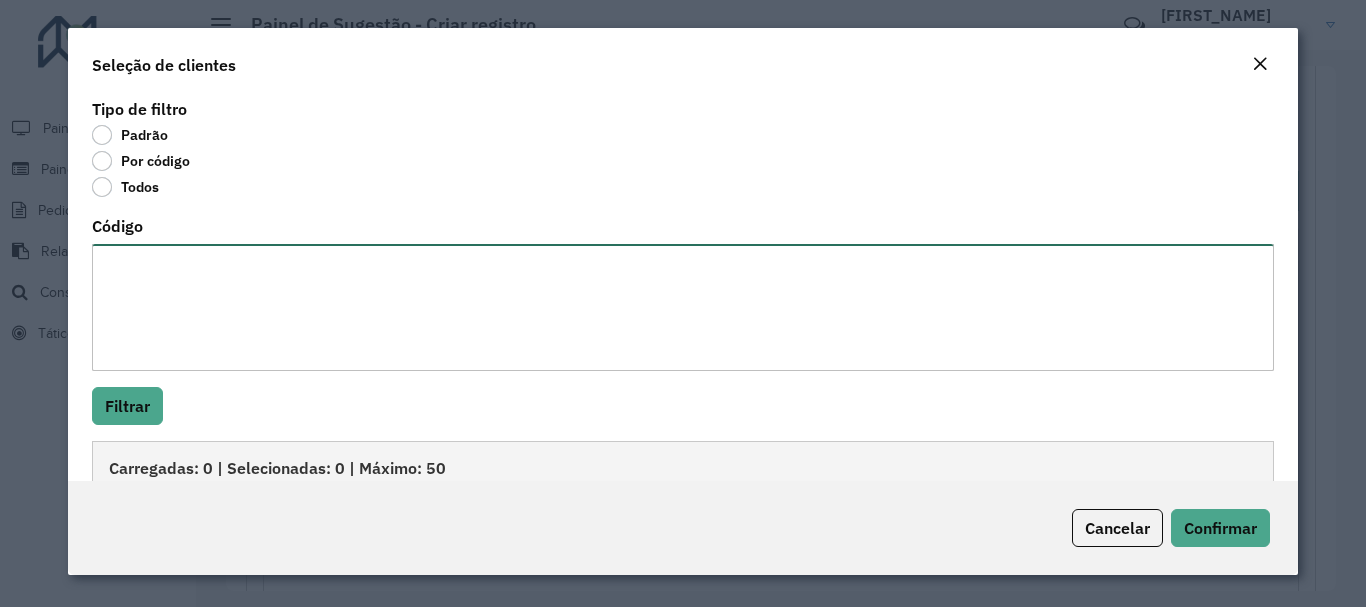 click on "Código" at bounding box center [682, 307] 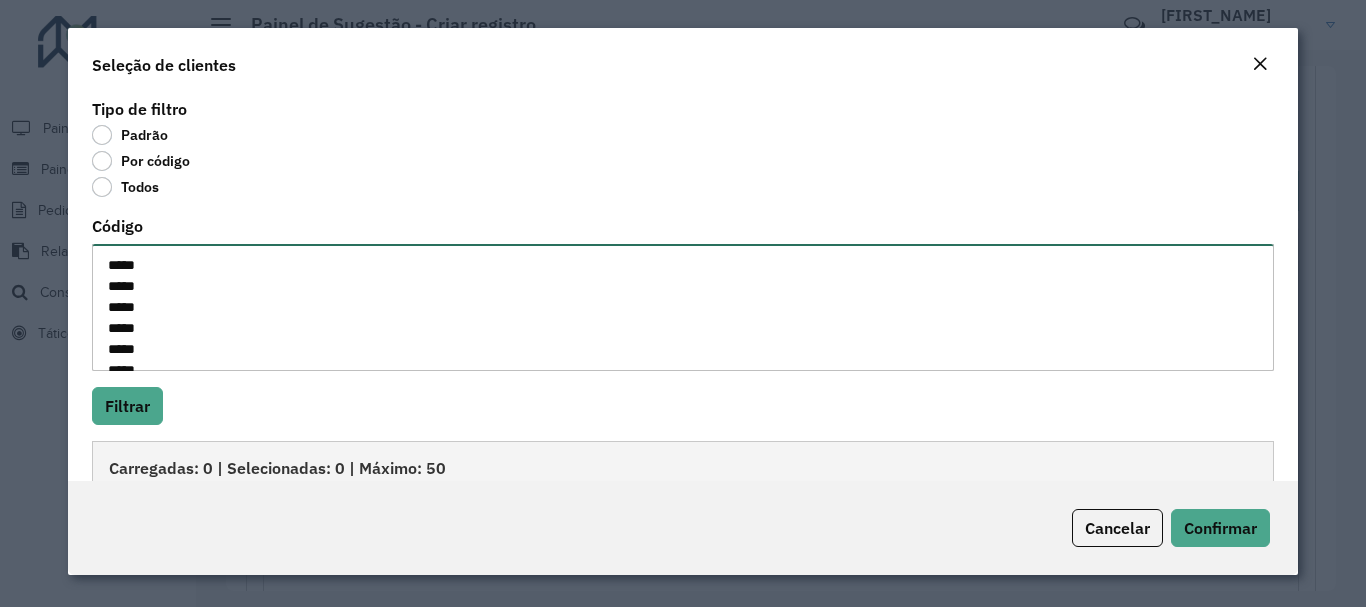 scroll, scrollTop: 806, scrollLeft: 0, axis: vertical 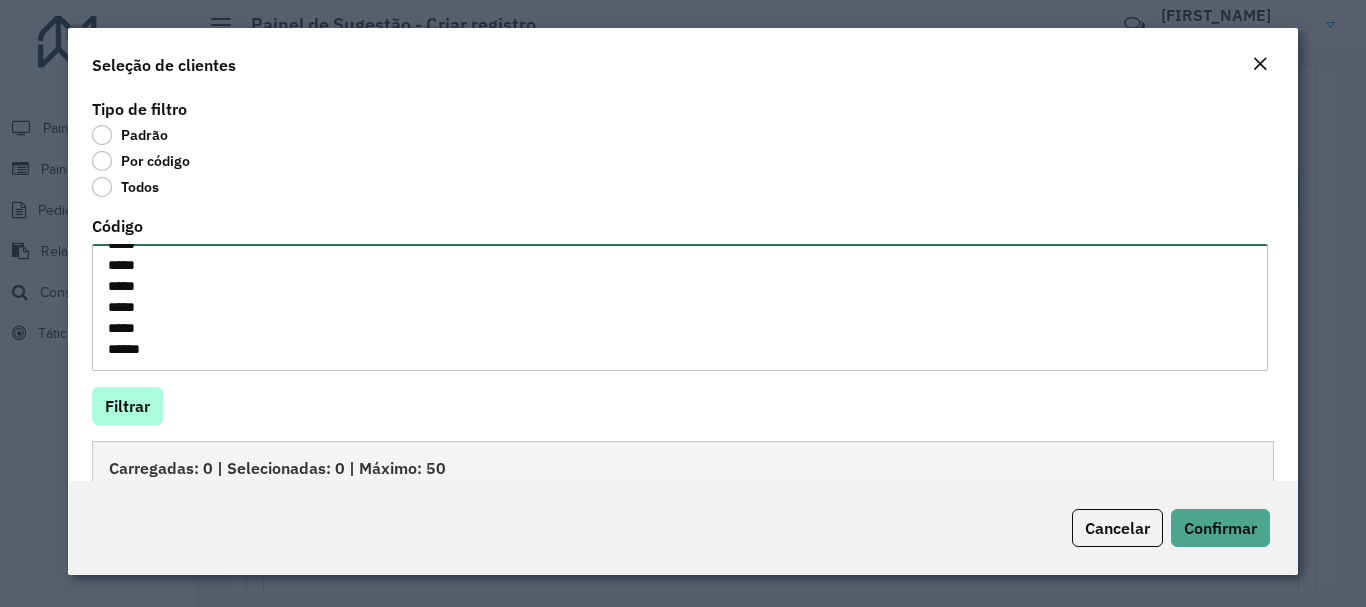 type on "*****
*****
*****
*****
*****
*****
*****
***
*****
****
*****
*****
*****
*****
*****
****
*****
*****
*****
*****
*****
*****
*****
*****
*****
*****
*****
*****
****
*****
*****
*****
*****
*****
*****
*****
*****
*****
*****
*****
*****
*****
*****" 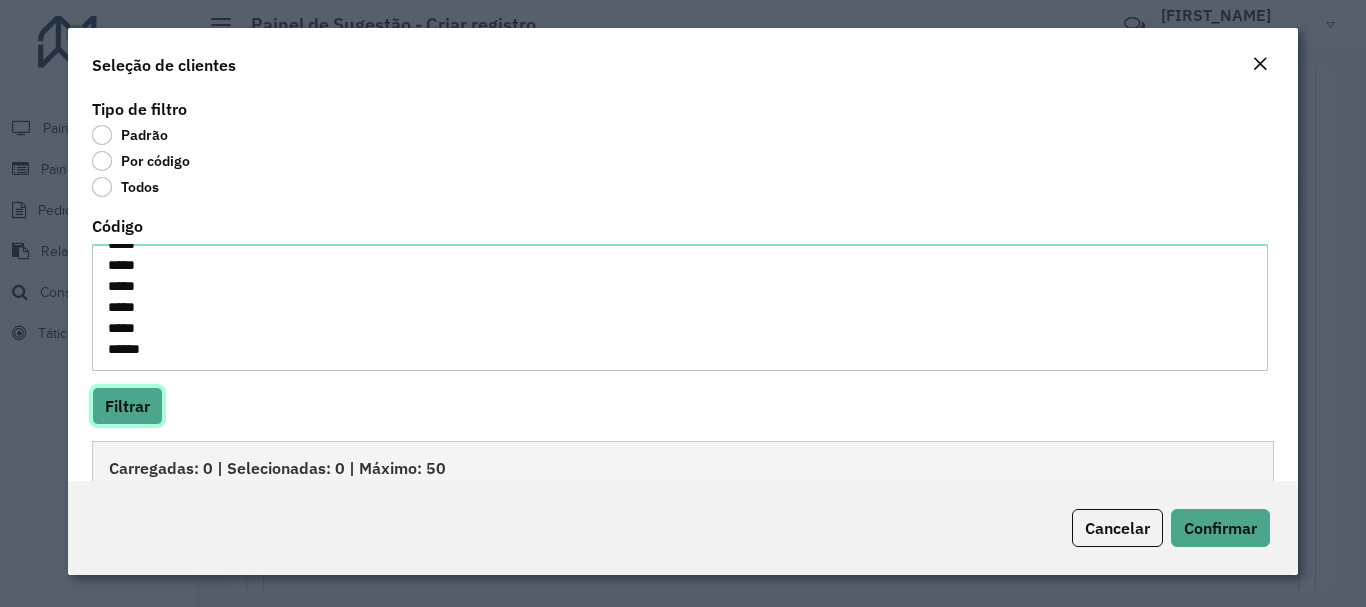 click on "Filtrar" 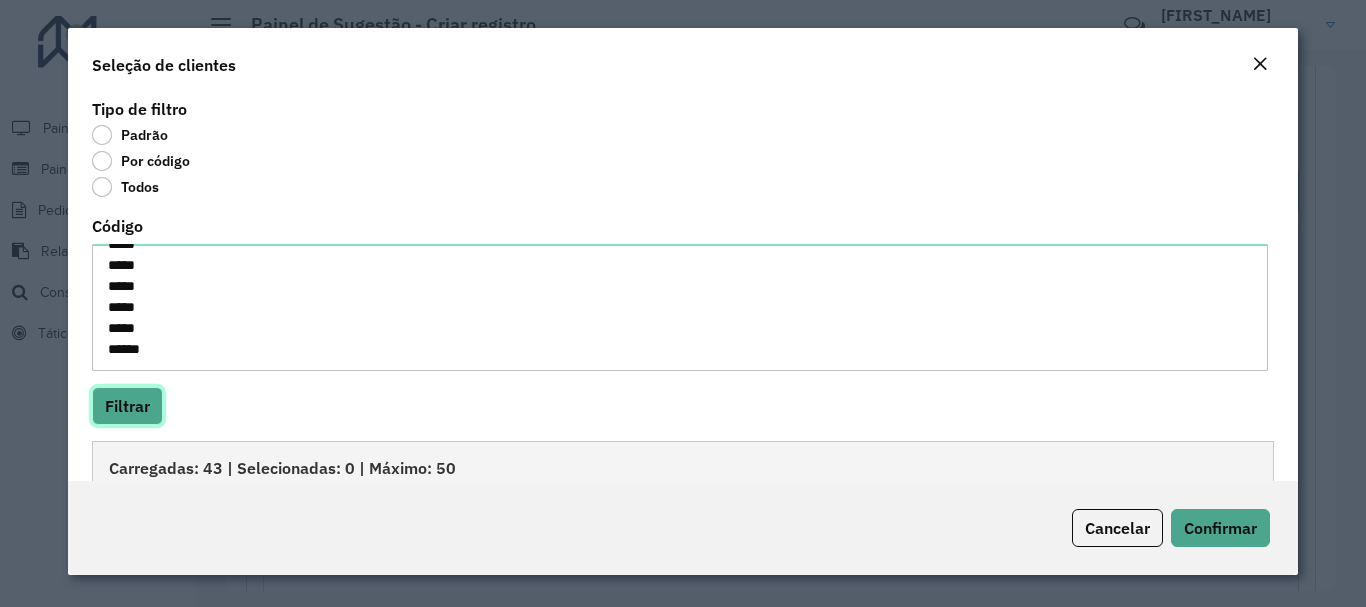 scroll, scrollTop: 300, scrollLeft: 0, axis: vertical 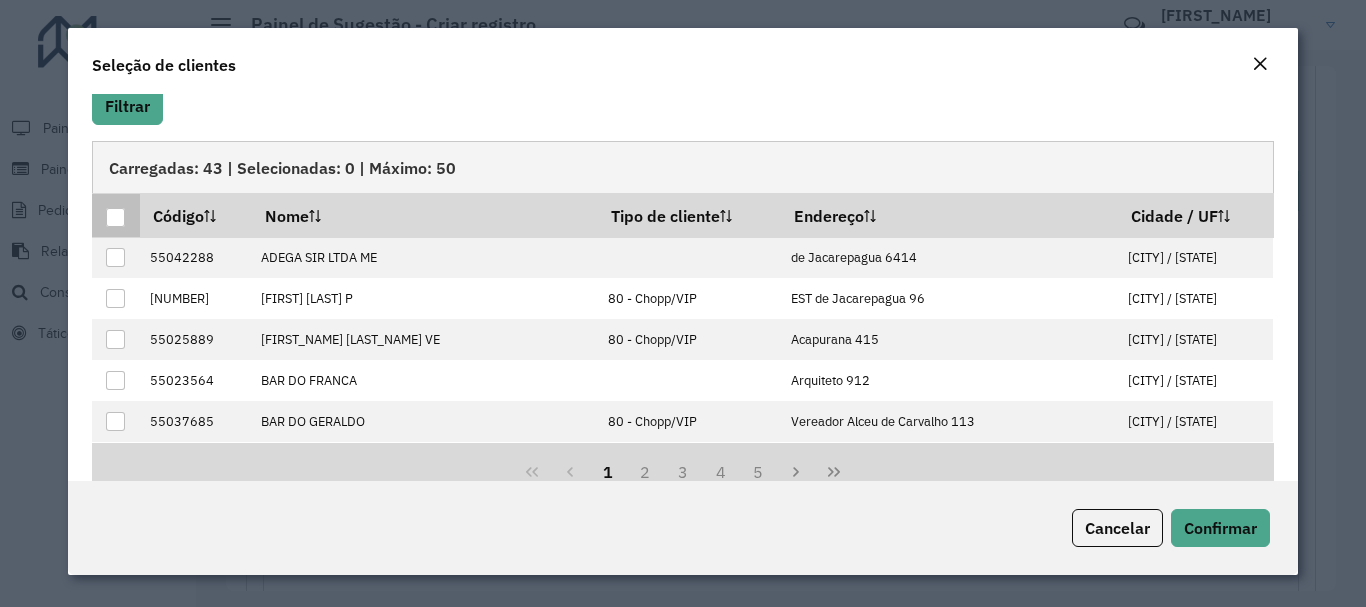 click at bounding box center [115, 217] 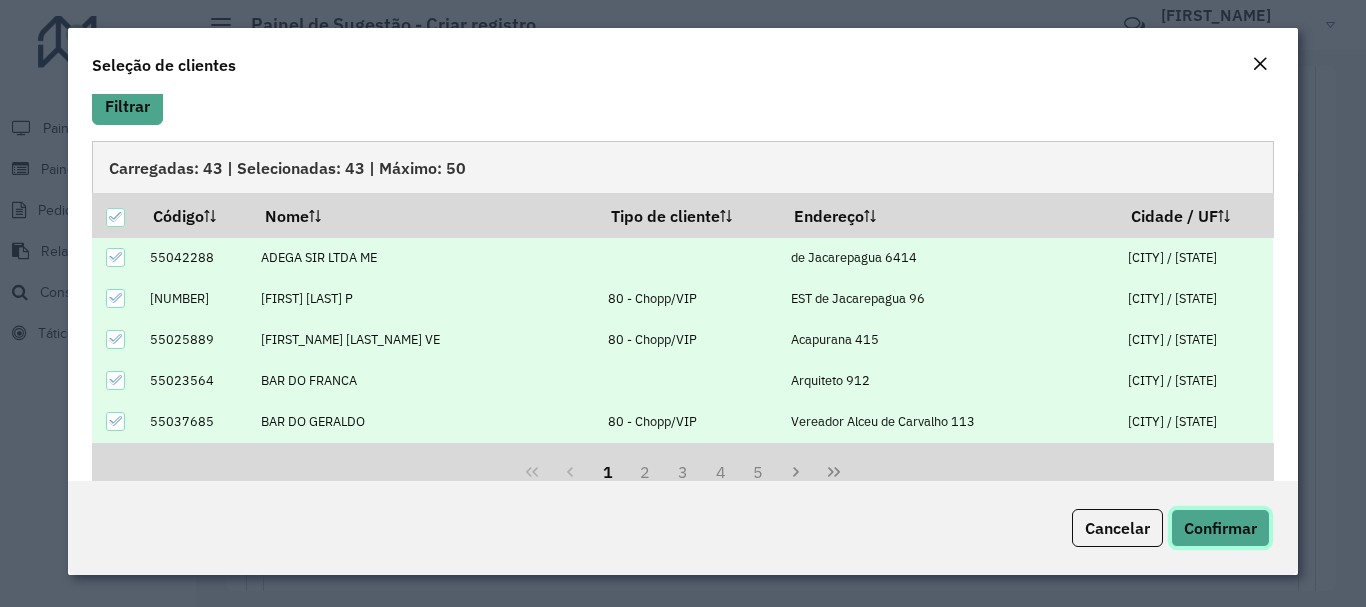 click on "Confirmar" 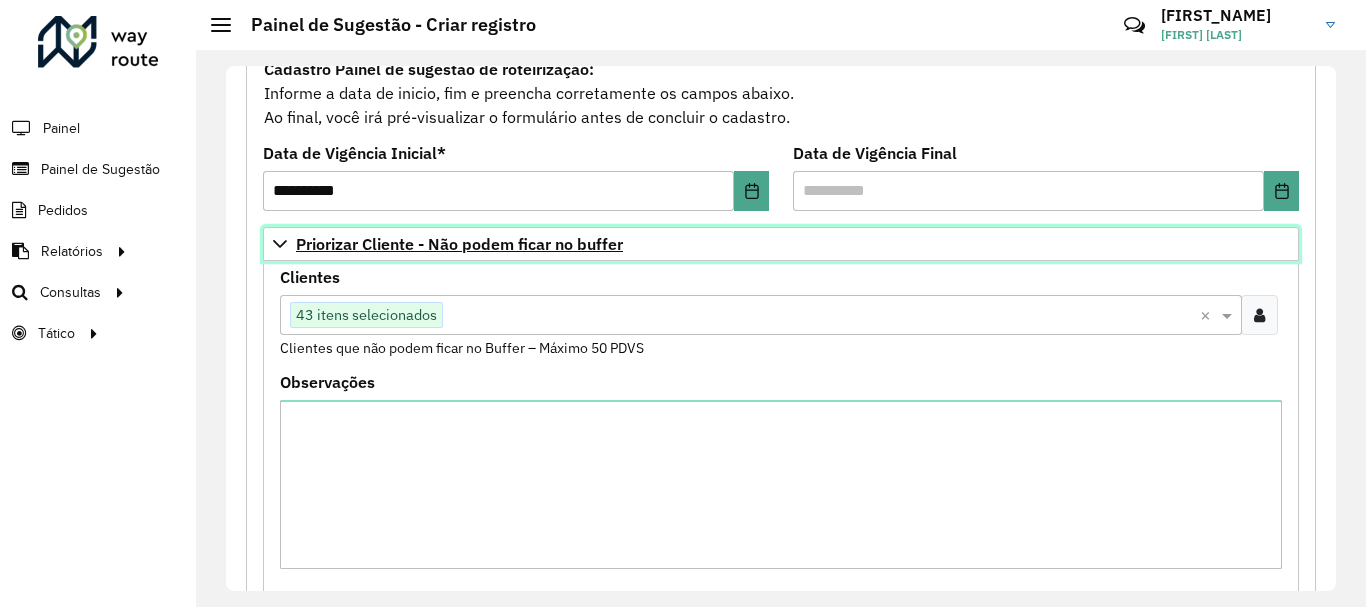 click on "Priorizar Cliente - Não podem ficar no buffer" at bounding box center [459, 244] 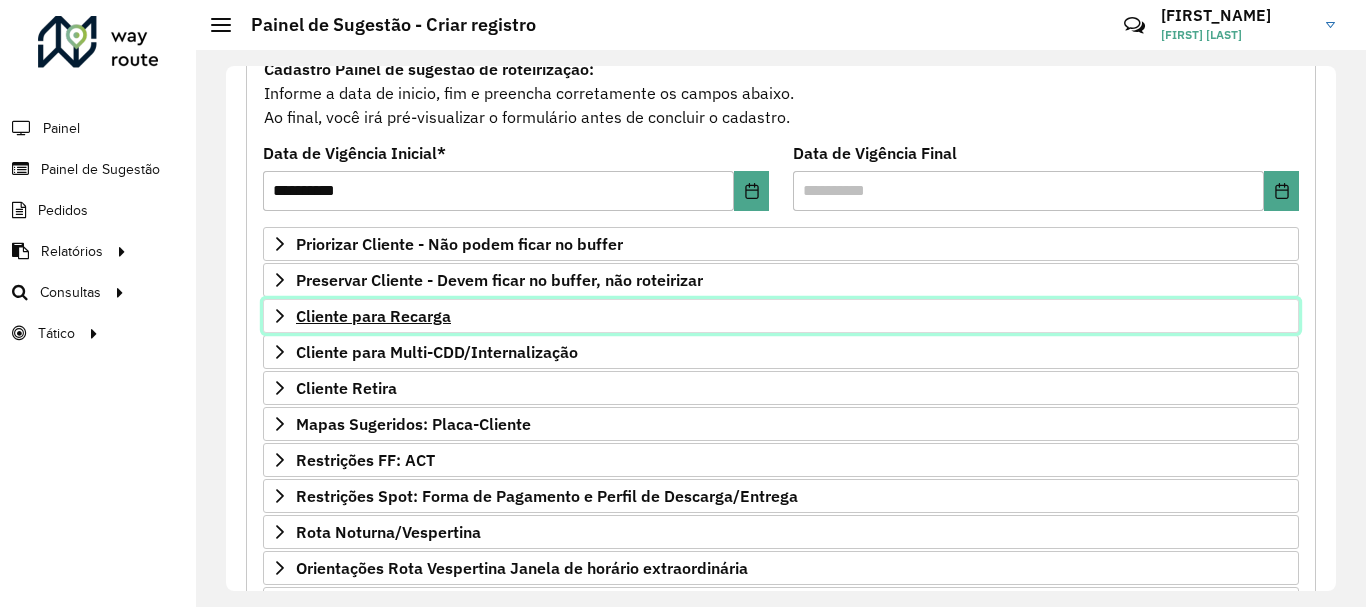 click on "Cliente para Recarga" at bounding box center [373, 316] 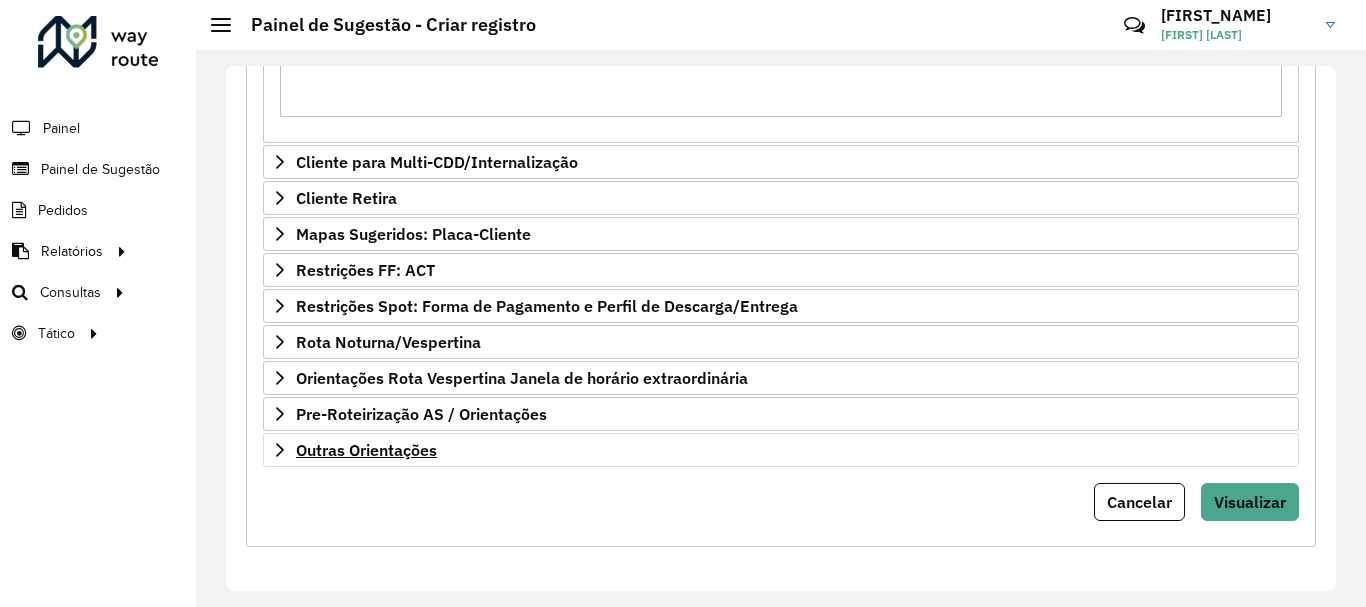 scroll, scrollTop: 603, scrollLeft: 0, axis: vertical 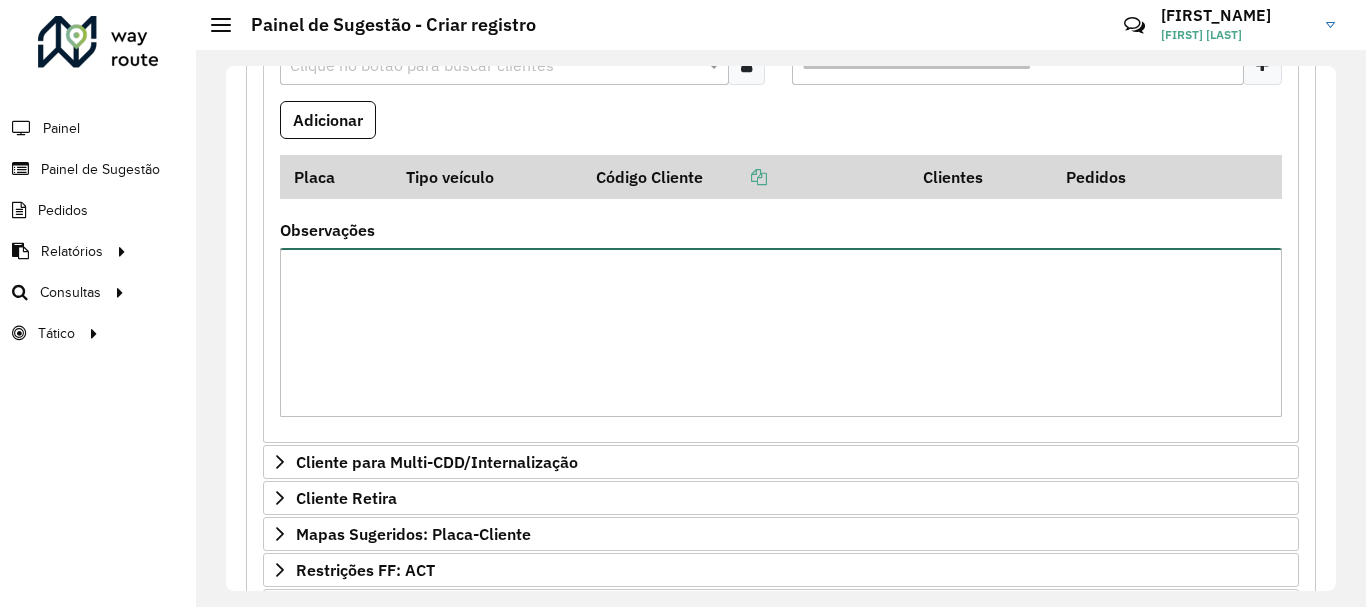 click on "Observações" at bounding box center [781, 332] 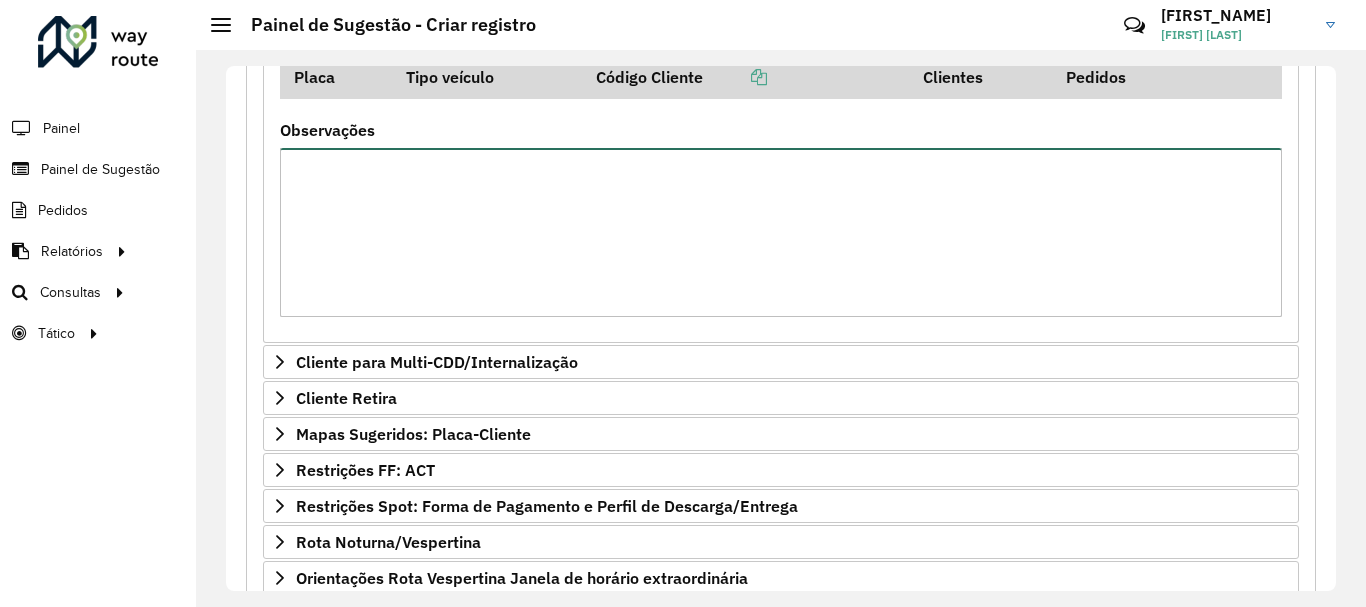 scroll, scrollTop: 903, scrollLeft: 0, axis: vertical 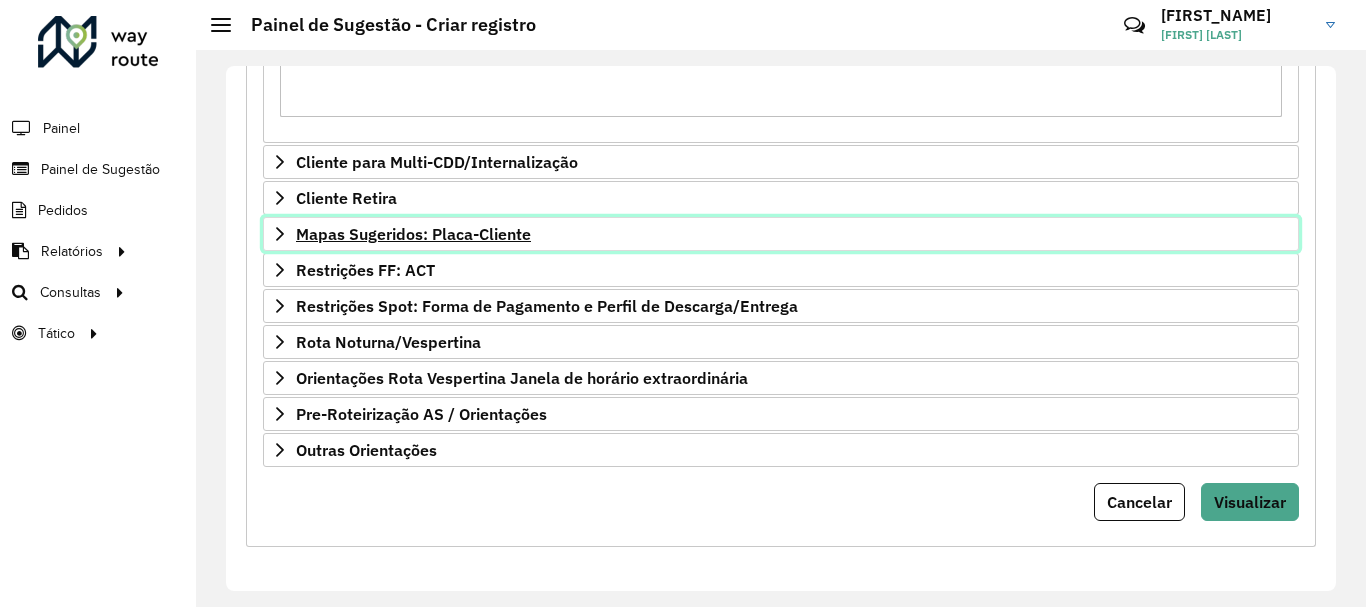 click on "Mapas Sugeridos: Placa-Cliente" at bounding box center [781, 234] 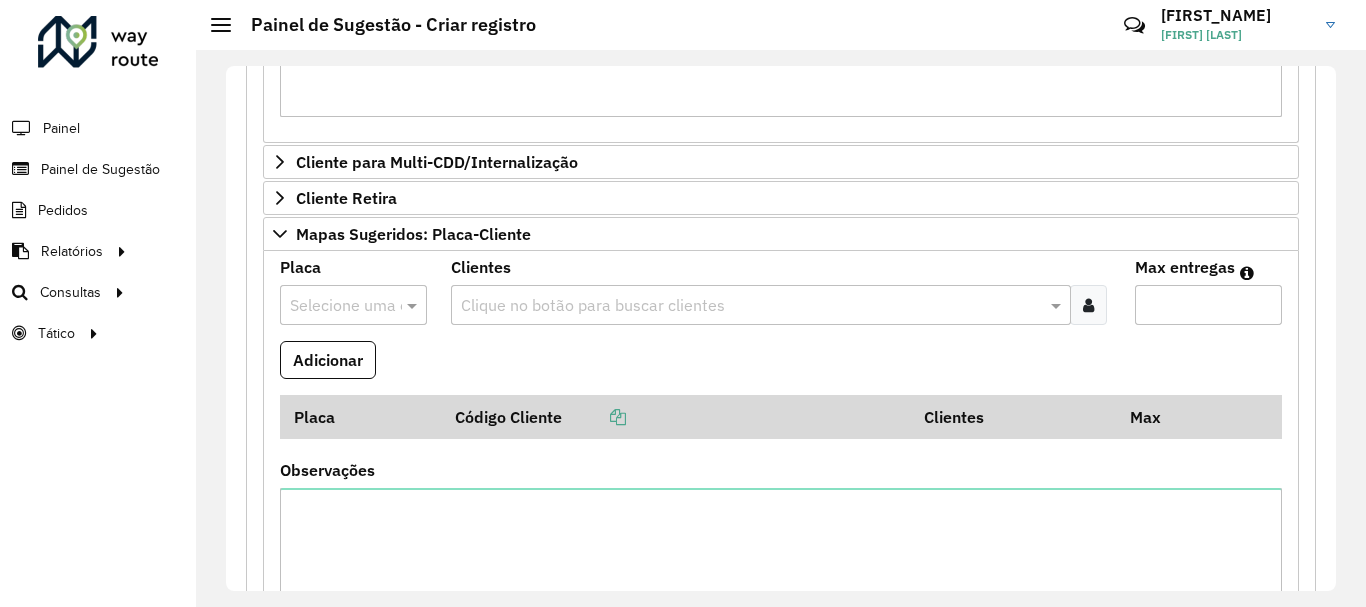 click at bounding box center [751, 306] 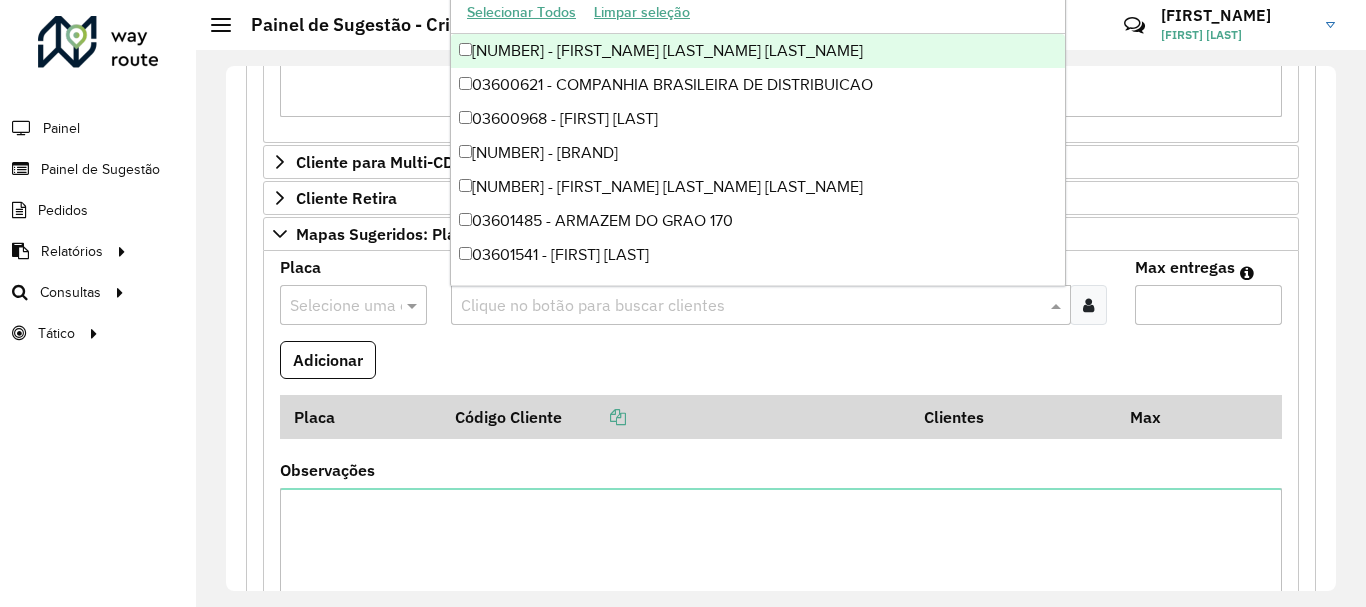 paste on "*****" 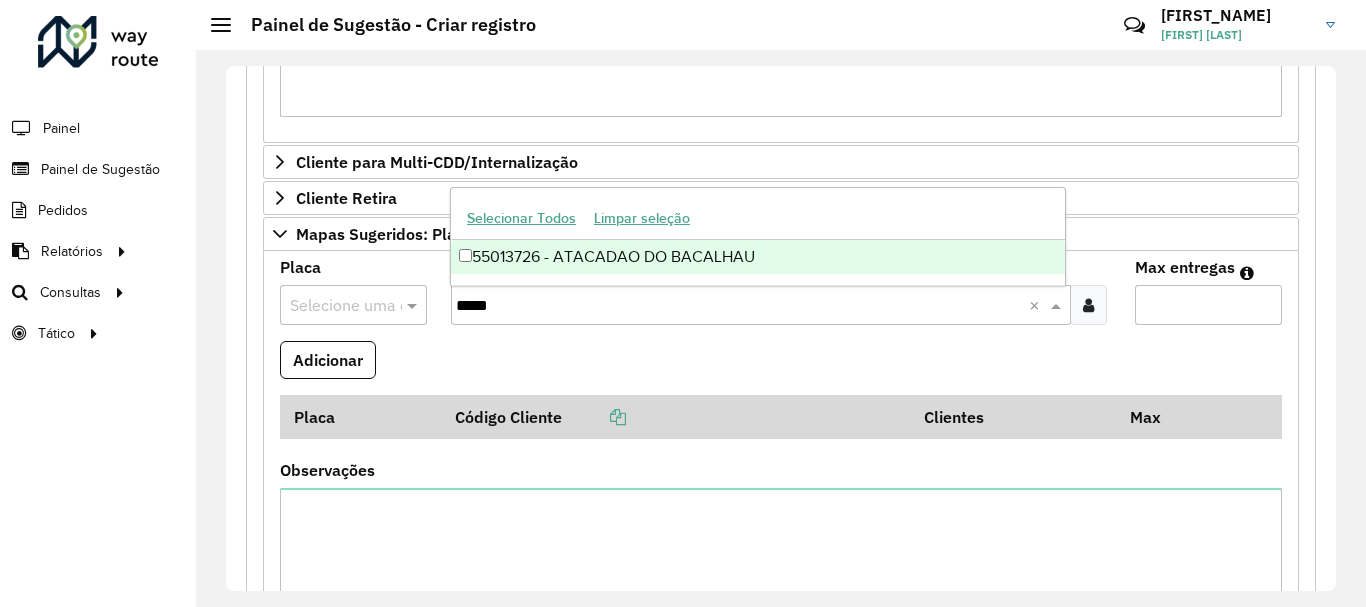 click on "55013726 - ATACADAO DO BACALHAU" at bounding box center (758, 257) 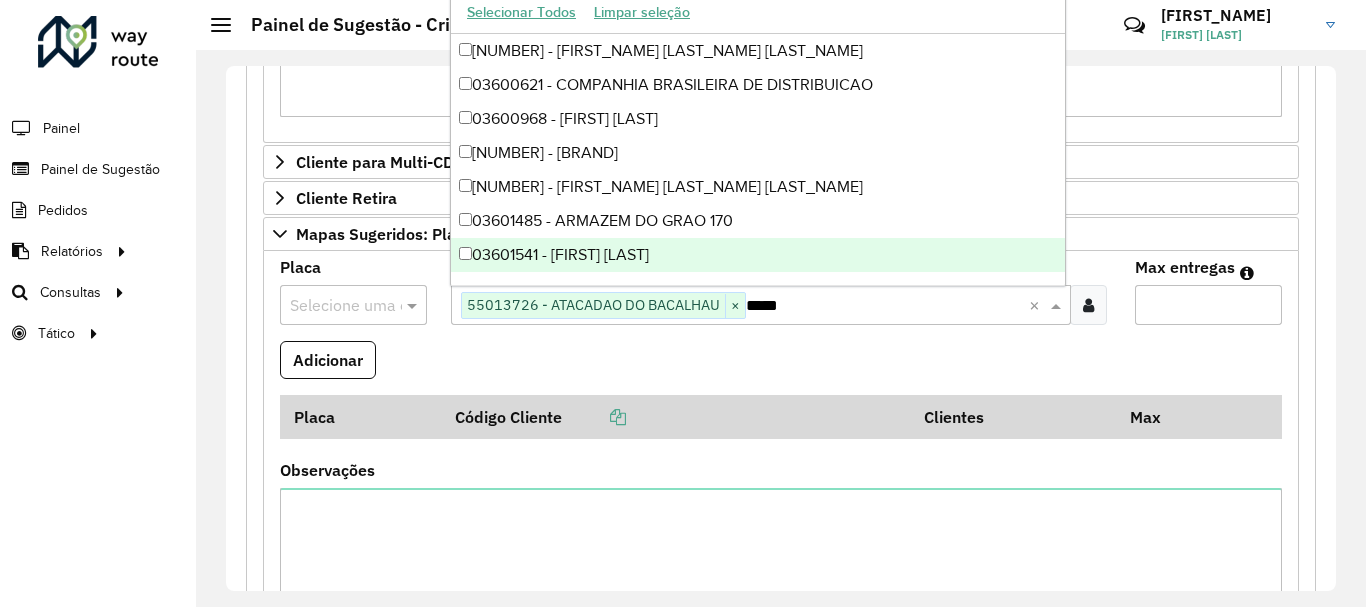type 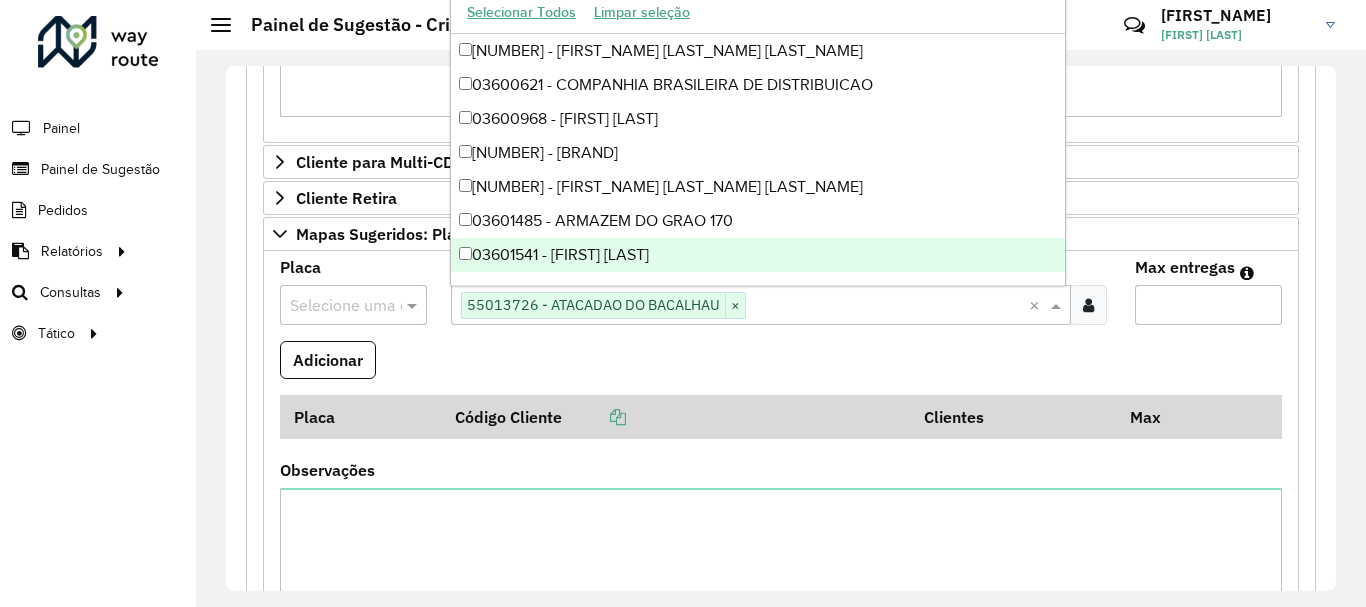 click at bounding box center [333, 306] 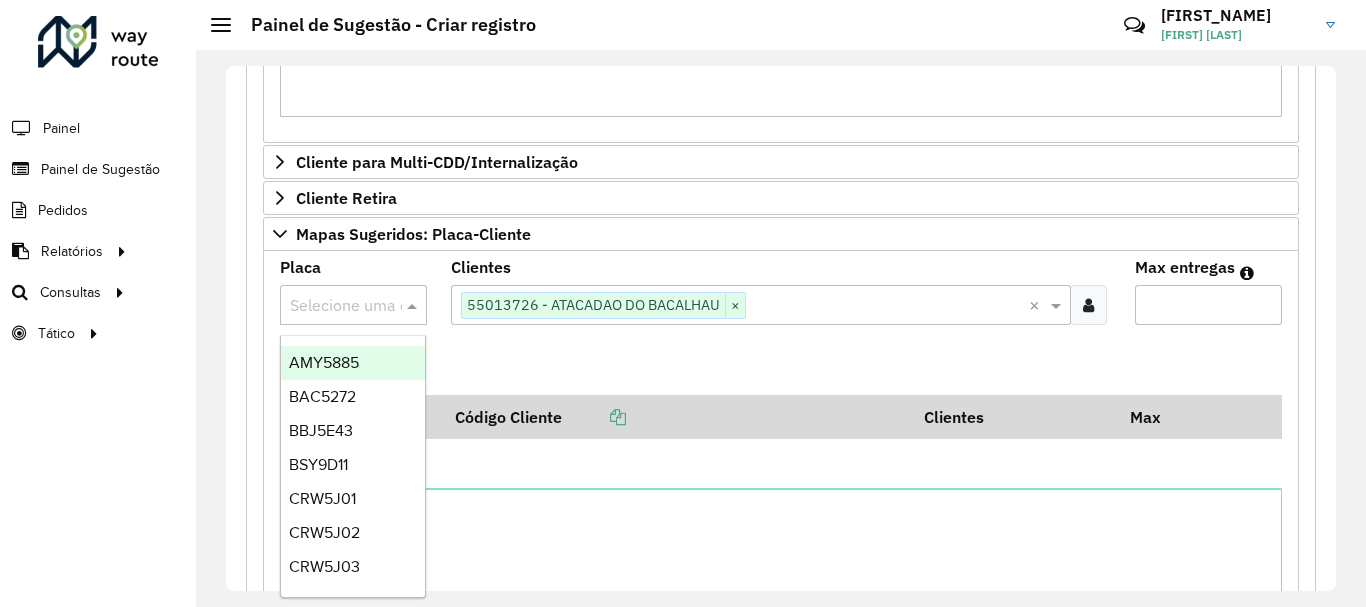 paste on "*******" 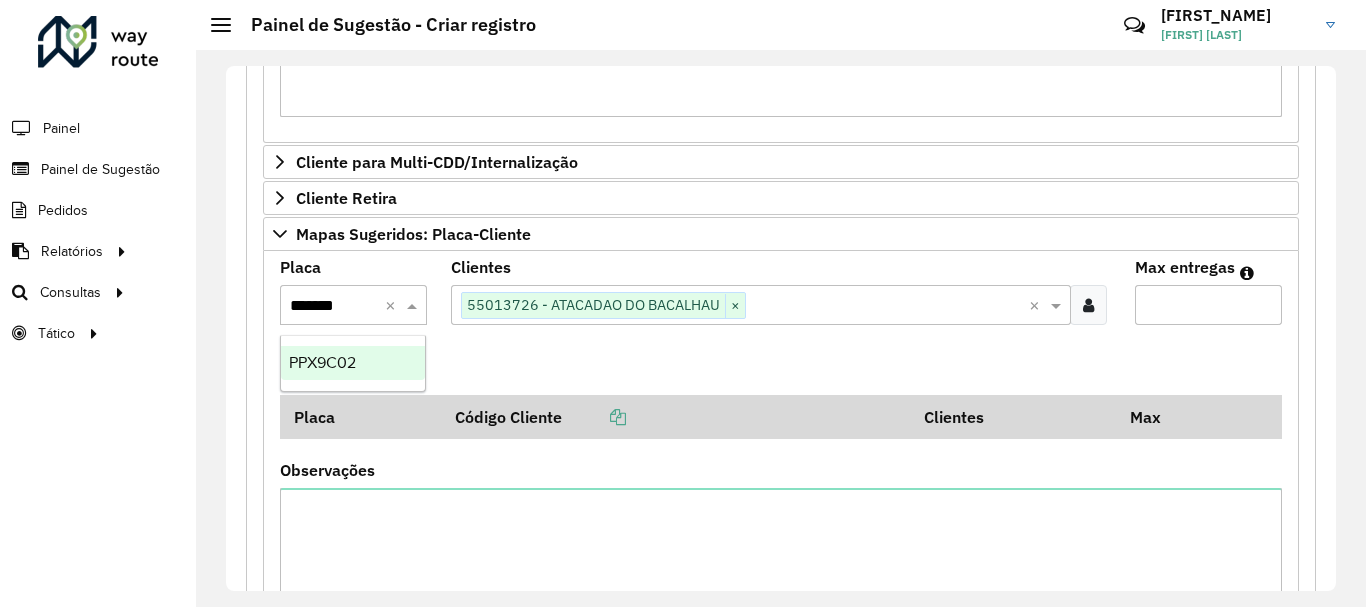 click on "PPX9C02" at bounding box center [353, 363] 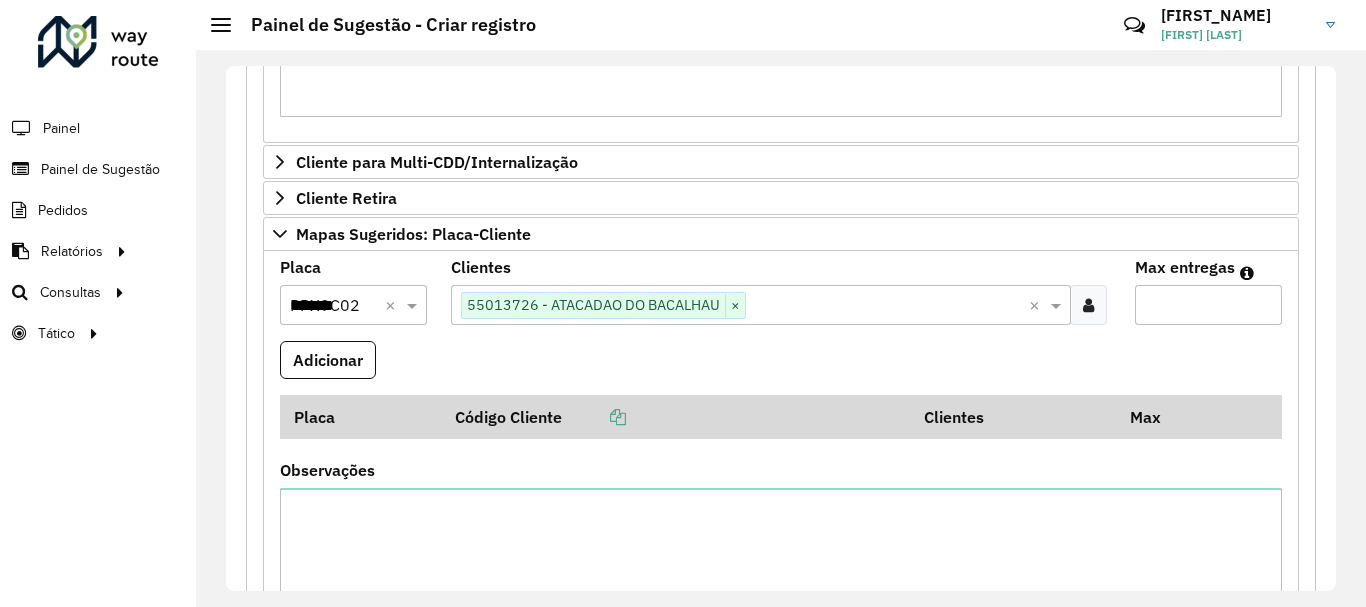 click on "Max entregas" at bounding box center [1208, 305] 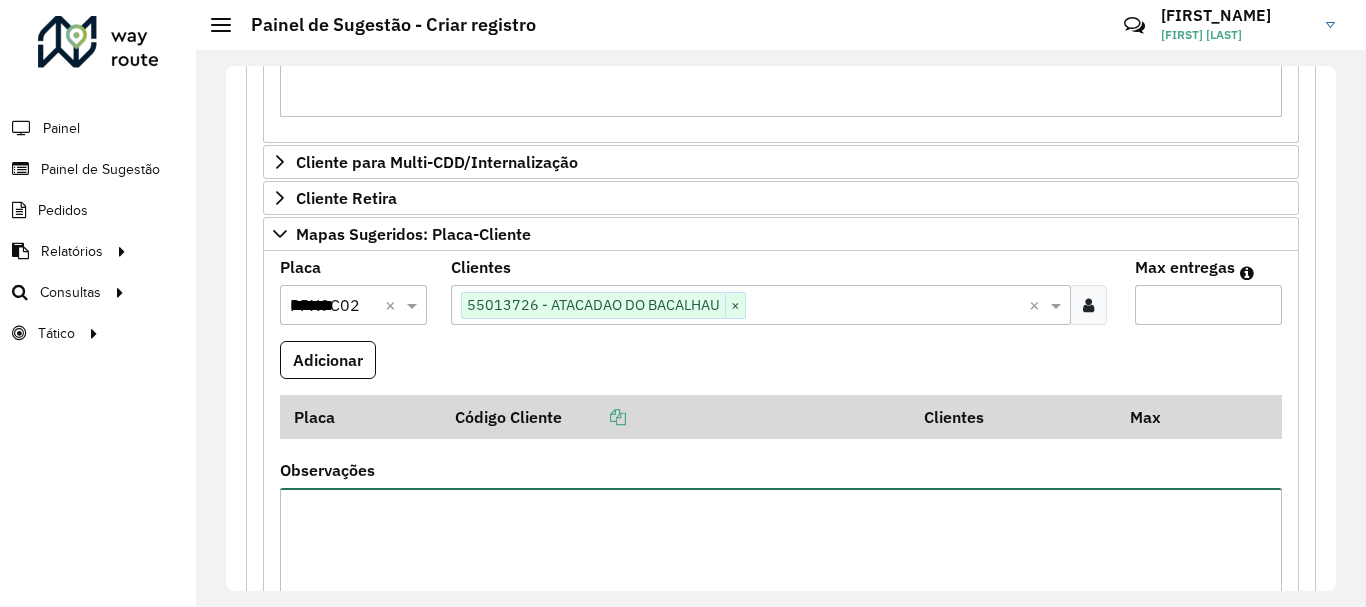 click on "Observações" at bounding box center [781, 572] 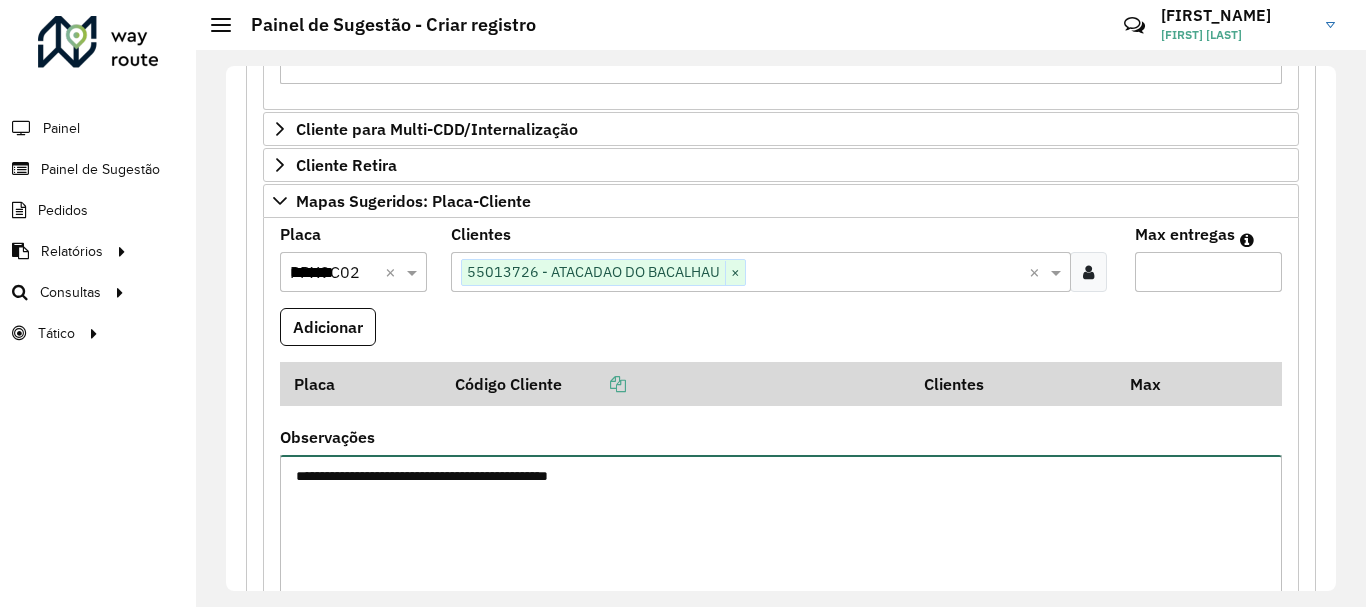 scroll, scrollTop: 736, scrollLeft: 0, axis: vertical 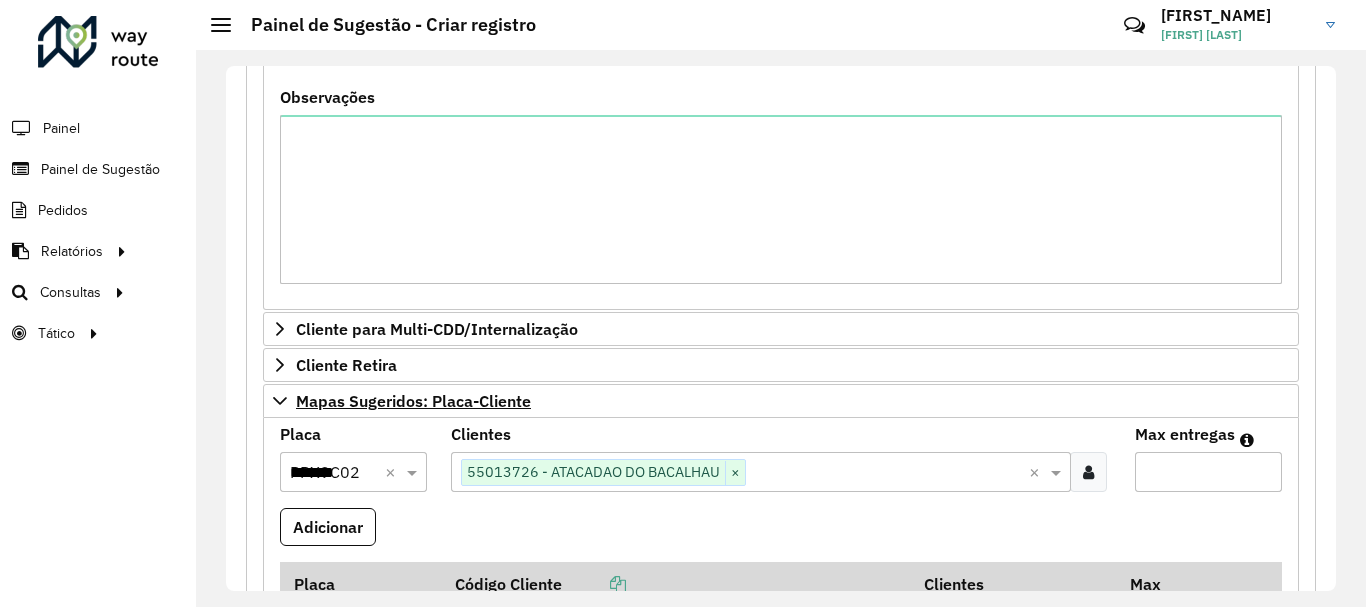 type on "**********" 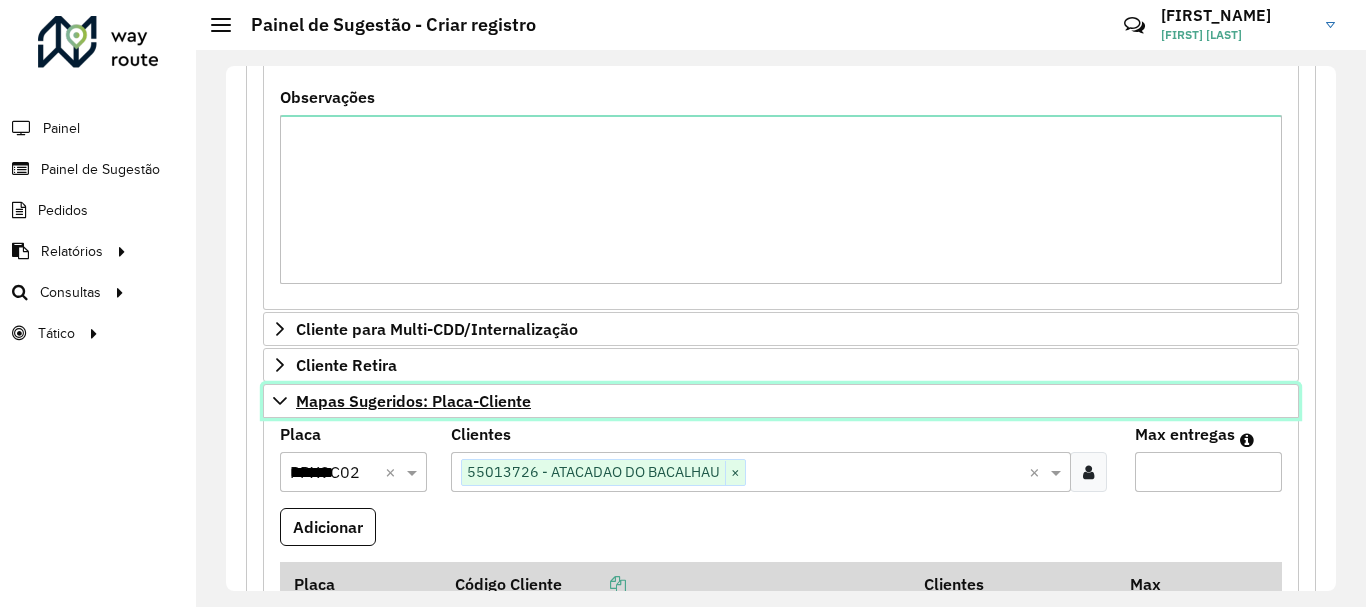 click on "Mapas Sugeridos: Placa-Cliente" at bounding box center (413, 401) 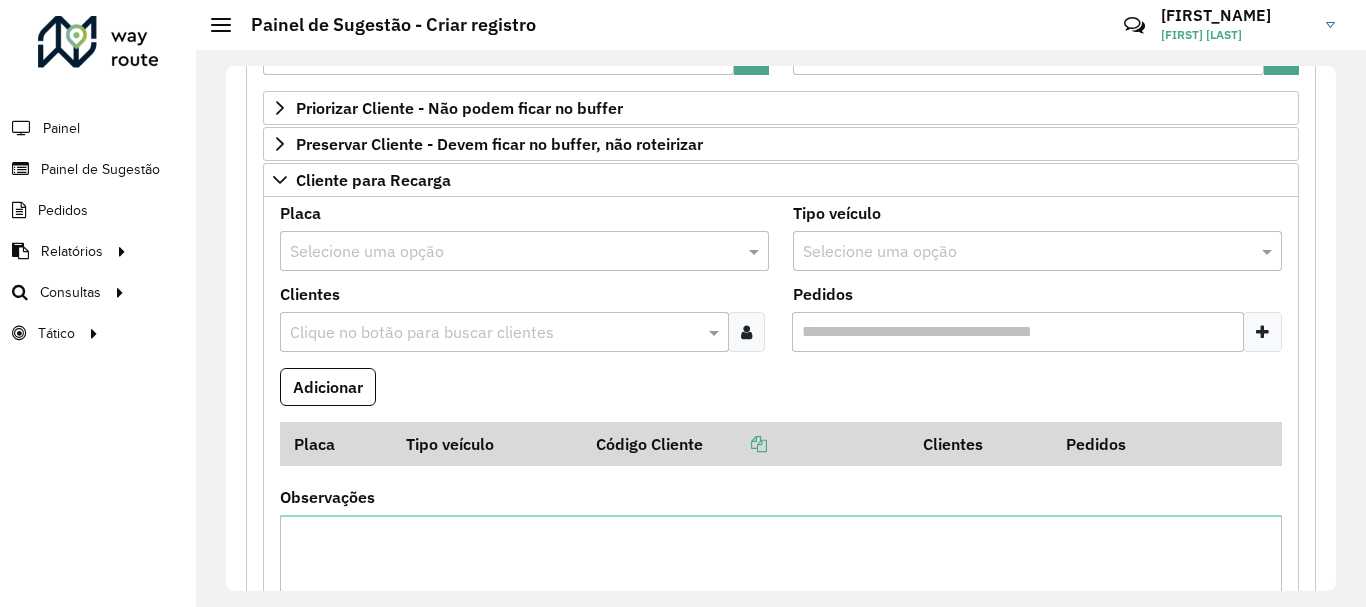 scroll, scrollTop: 136, scrollLeft: 0, axis: vertical 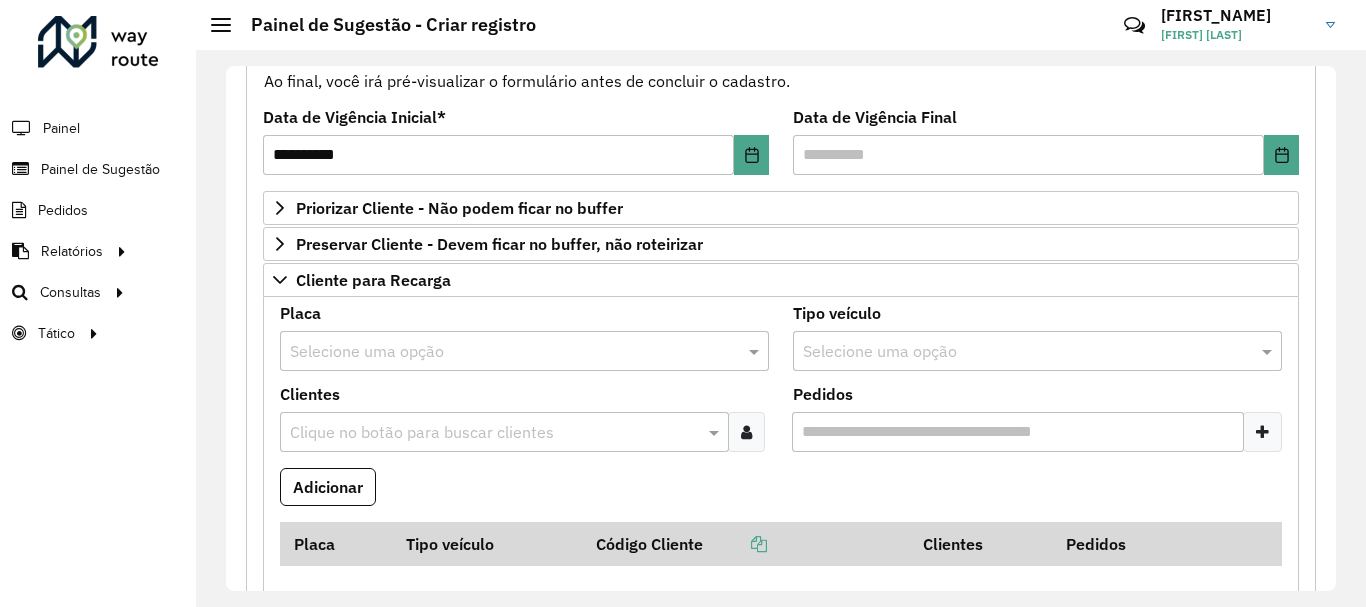 click at bounding box center (746, 432) 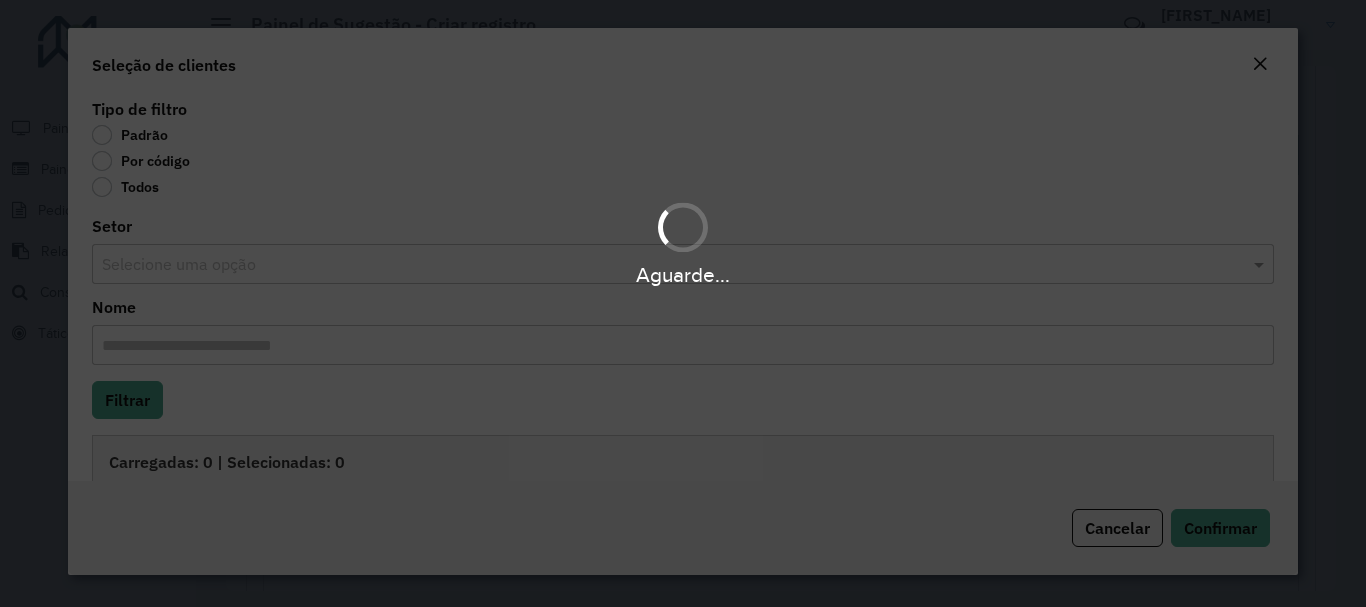 click on "Aguarde..." at bounding box center (683, 303) 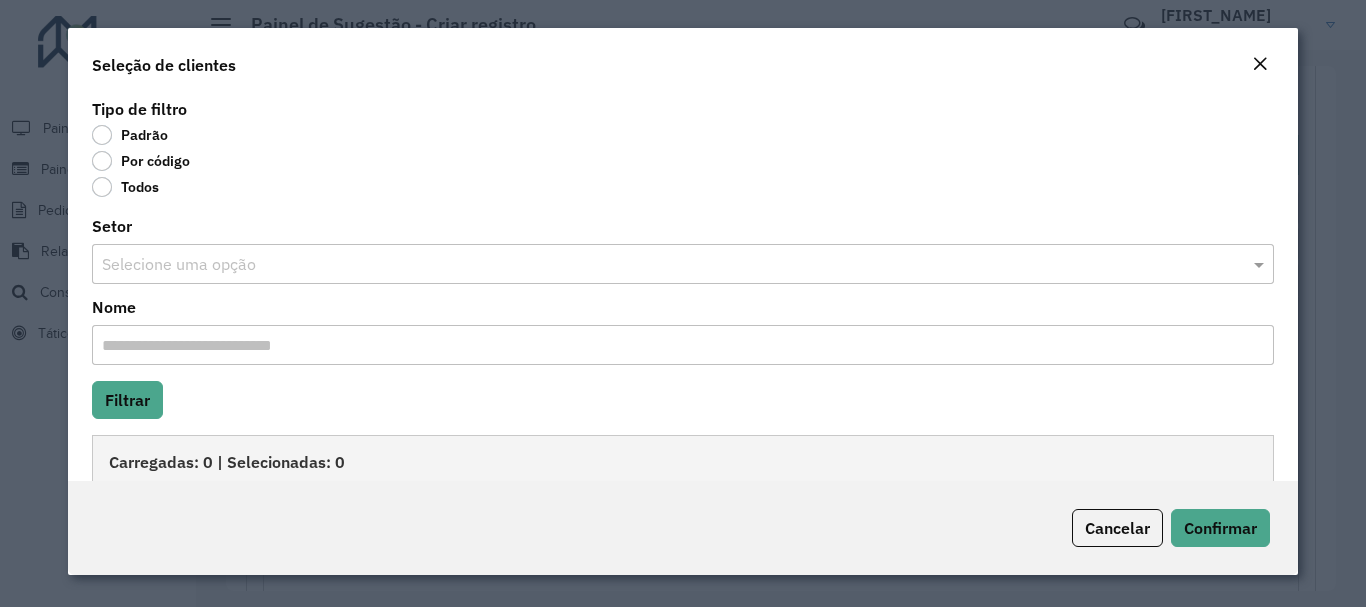 click on "Por código" 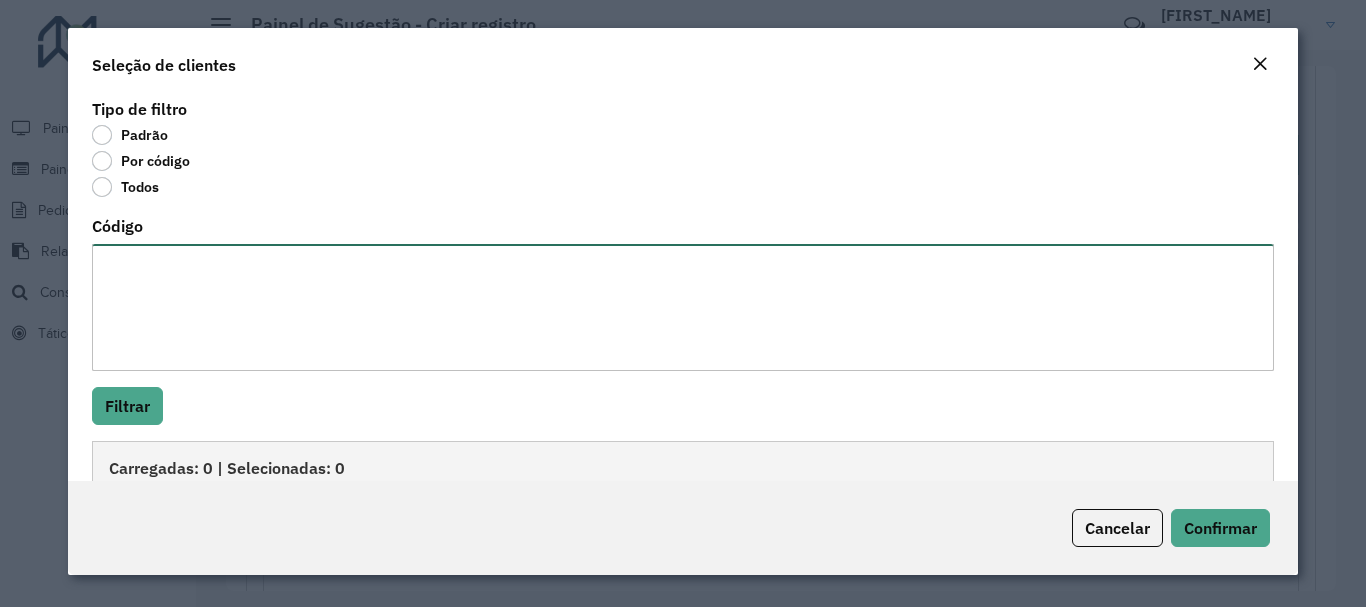 click on "Código" at bounding box center [682, 307] 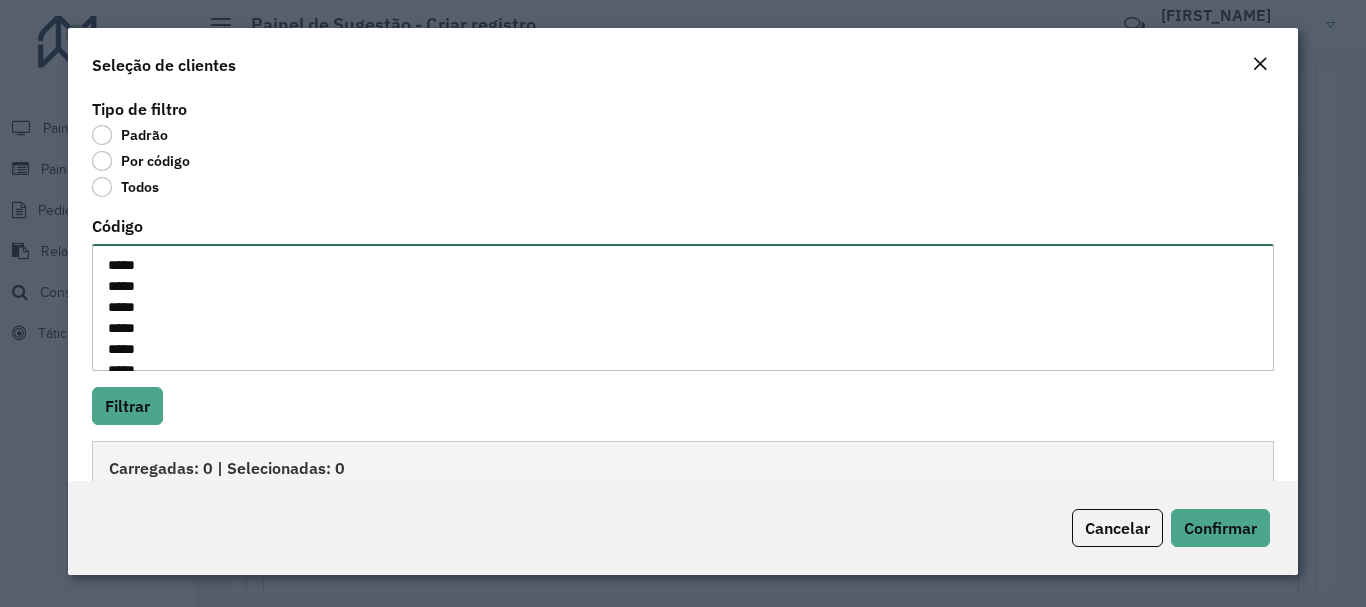 scroll, scrollTop: 71, scrollLeft: 0, axis: vertical 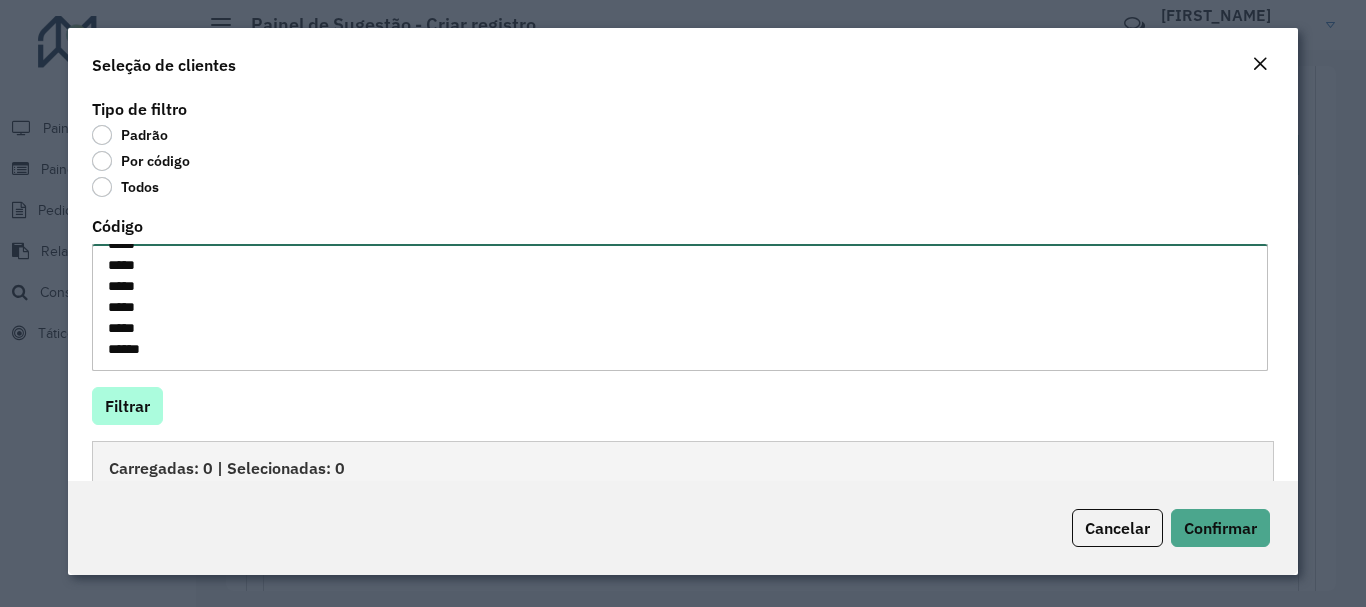 type on "*****
*****
*****
*****
*****
*****
*****
*****" 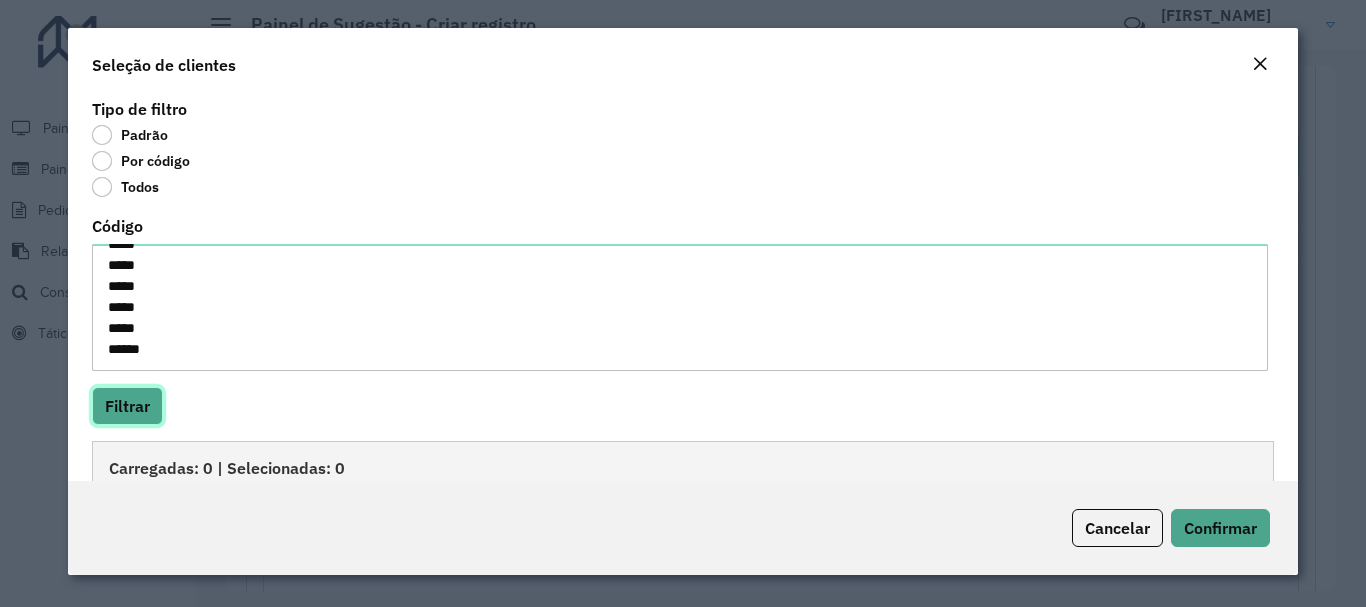 click on "Filtrar" 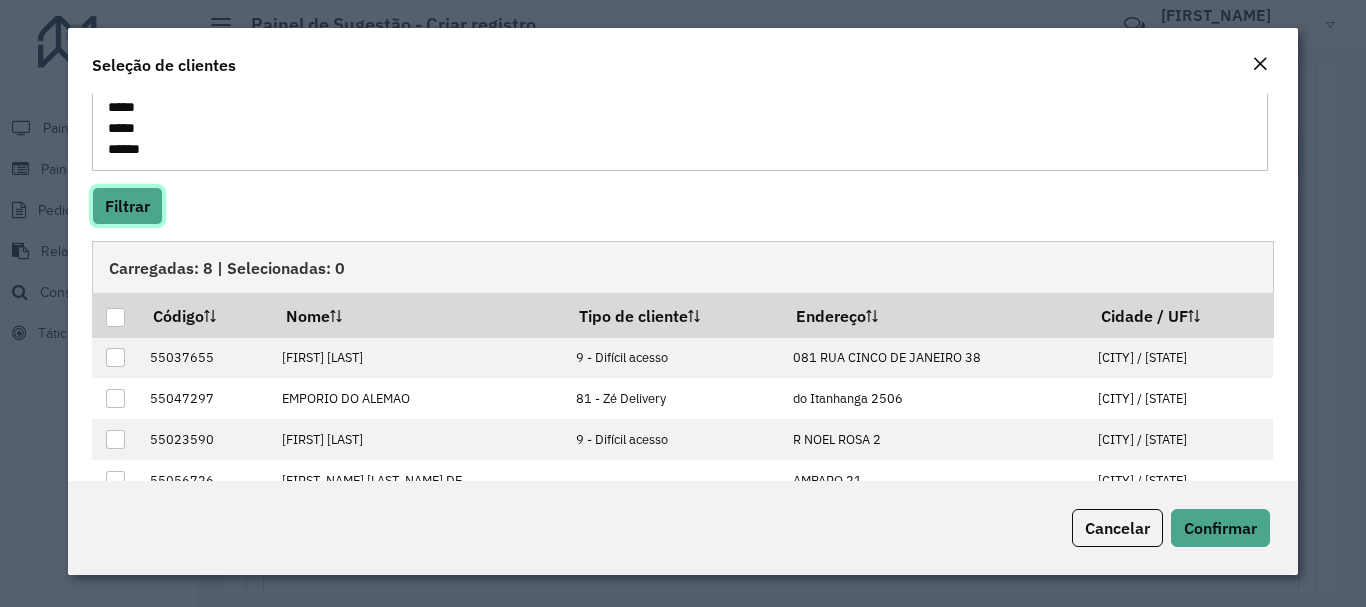 scroll, scrollTop: 286, scrollLeft: 0, axis: vertical 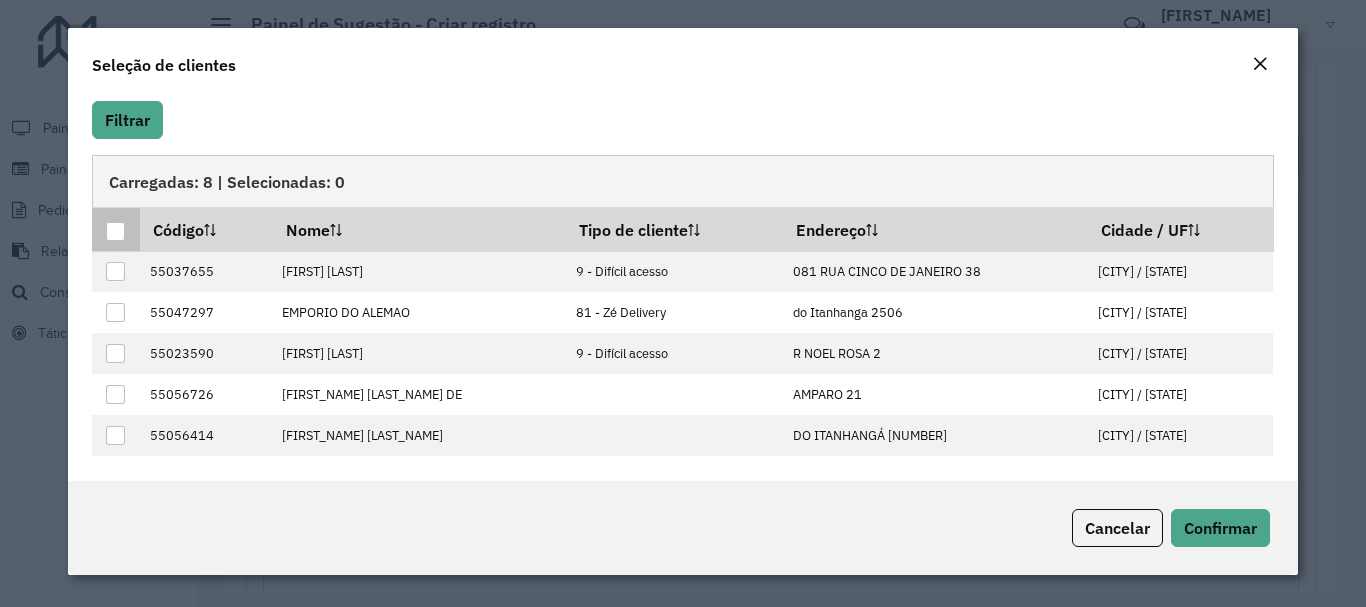 click at bounding box center (115, 231) 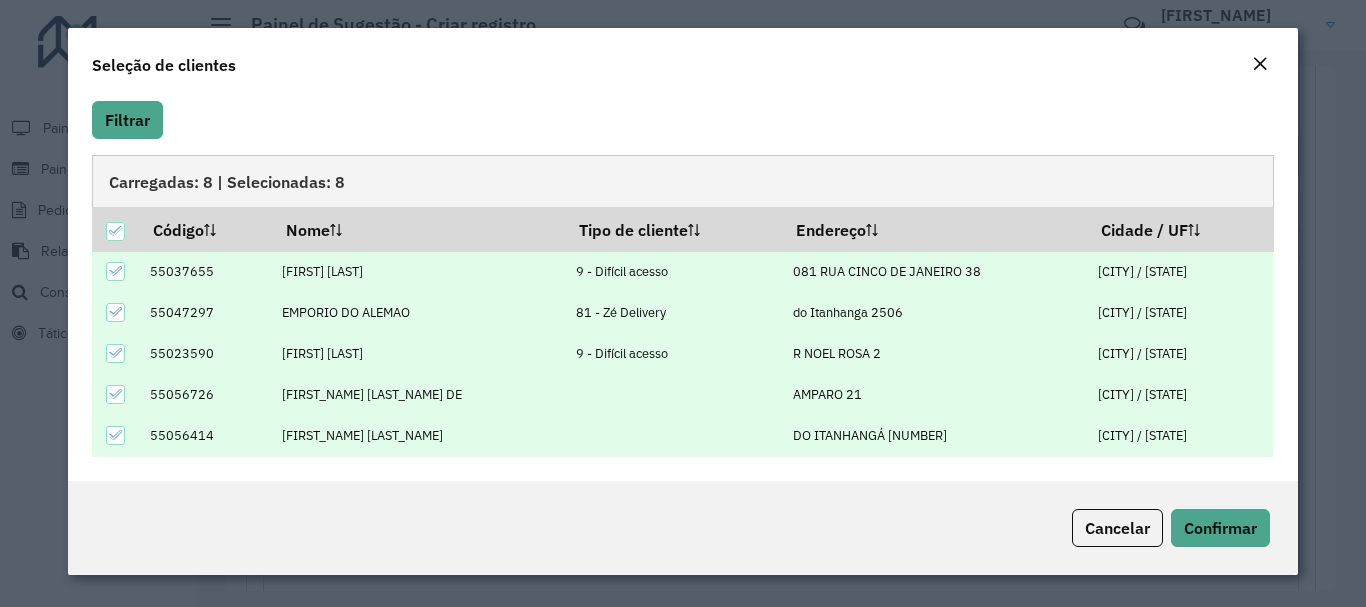 scroll, scrollTop: 122, scrollLeft: 0, axis: vertical 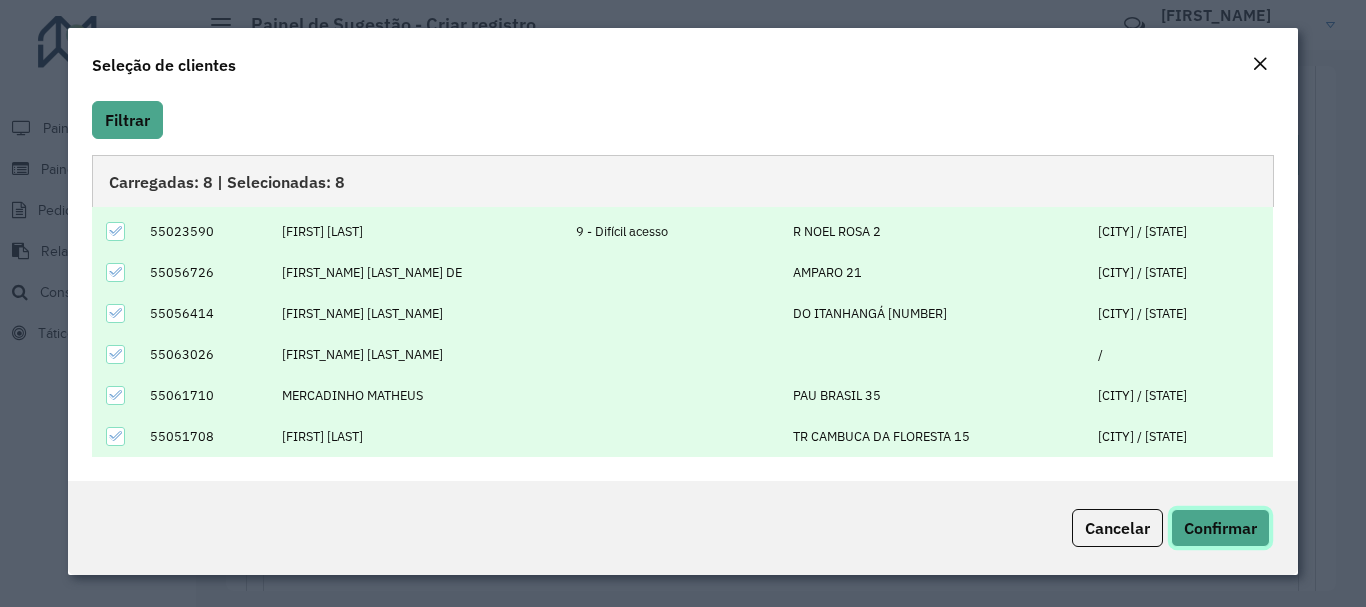 click on "Confirmar" 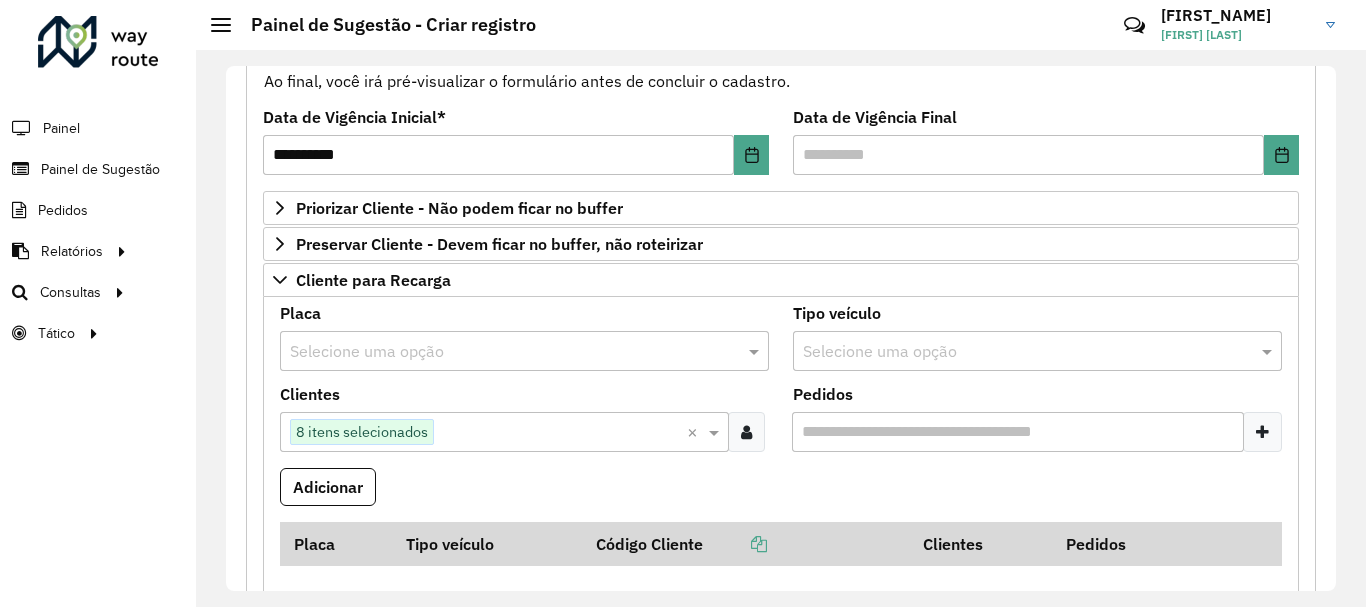 click at bounding box center [504, 352] 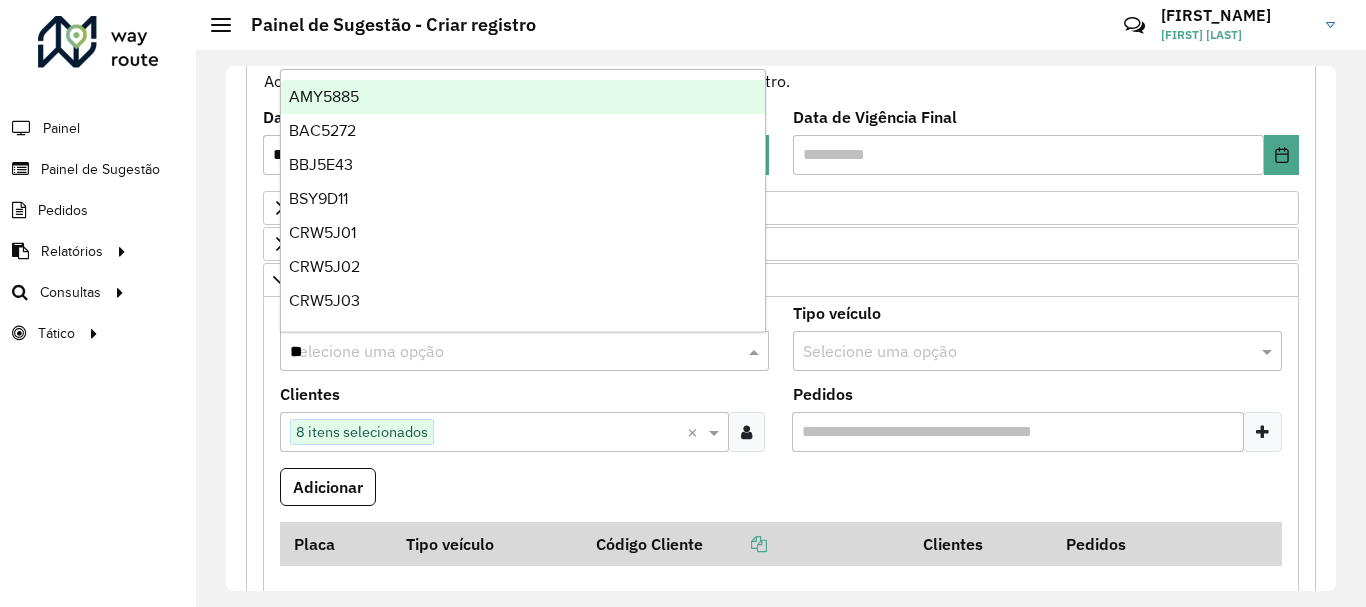 type on "***" 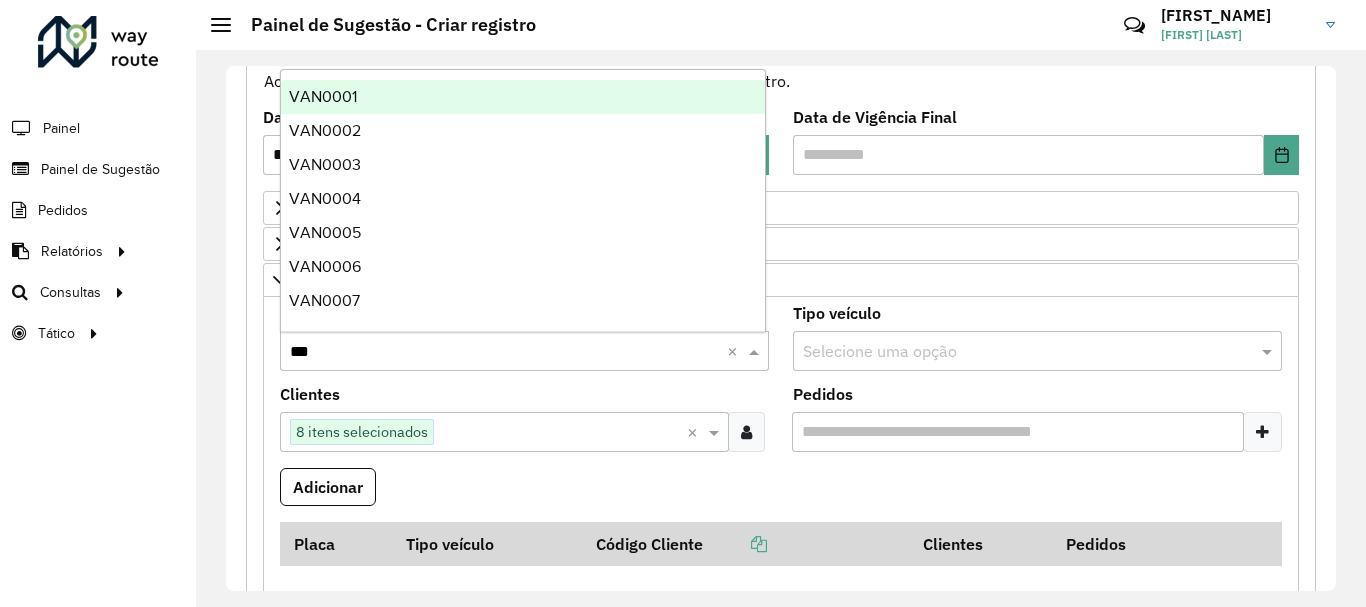 click on "VAN0001" at bounding box center [323, 96] 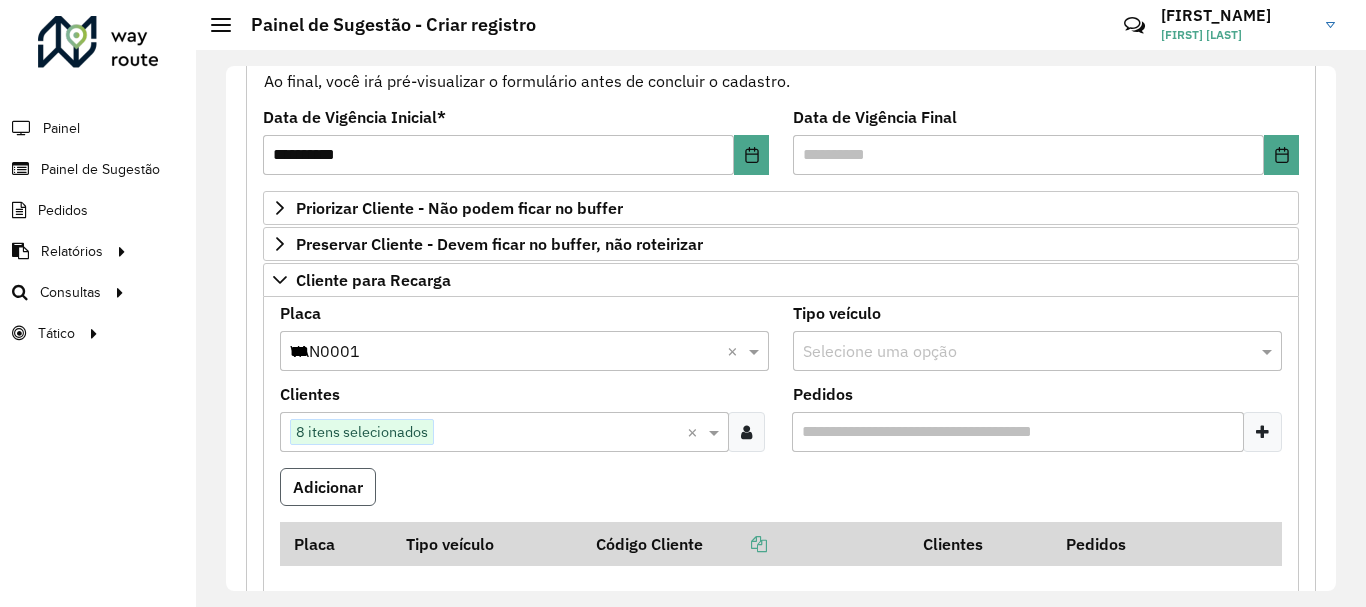 click on "Adicionar" at bounding box center (328, 487) 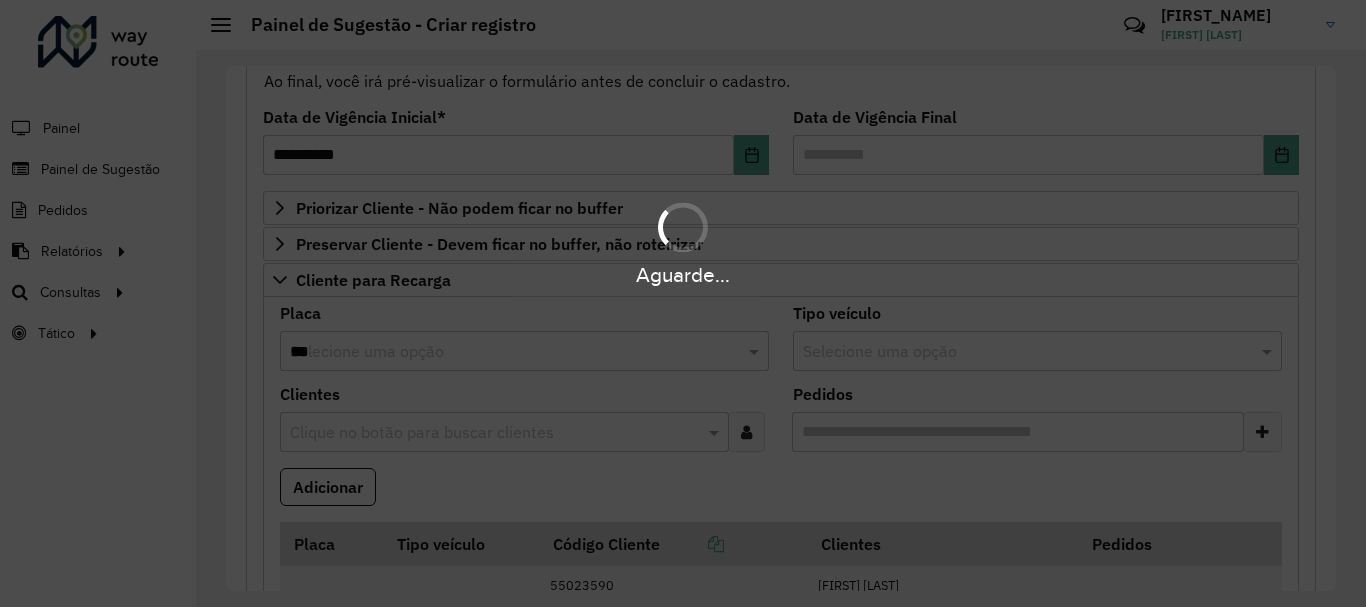 type 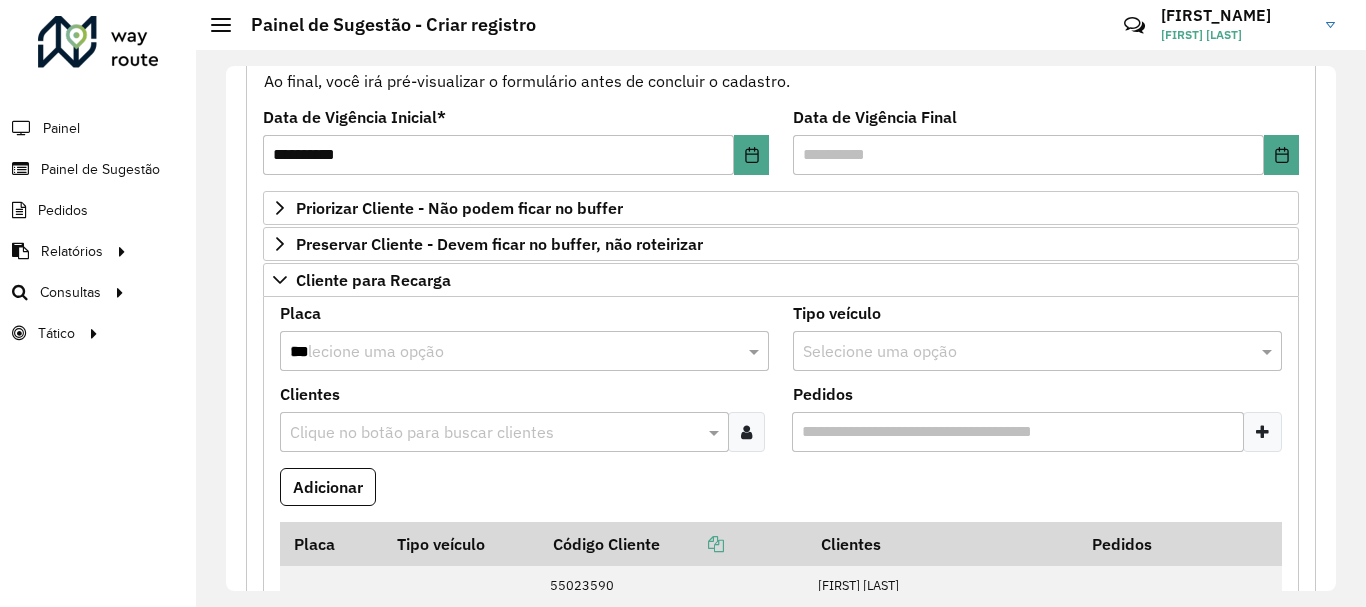 click at bounding box center [746, 432] 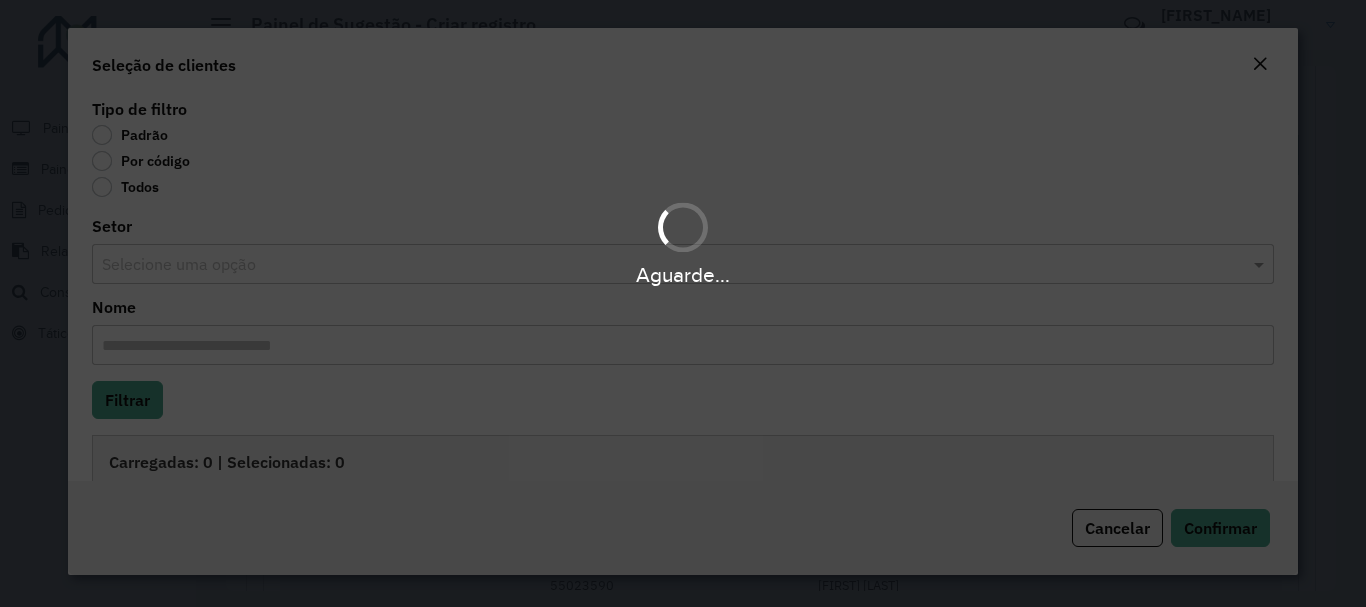 click on "Aguarde..." at bounding box center [683, 303] 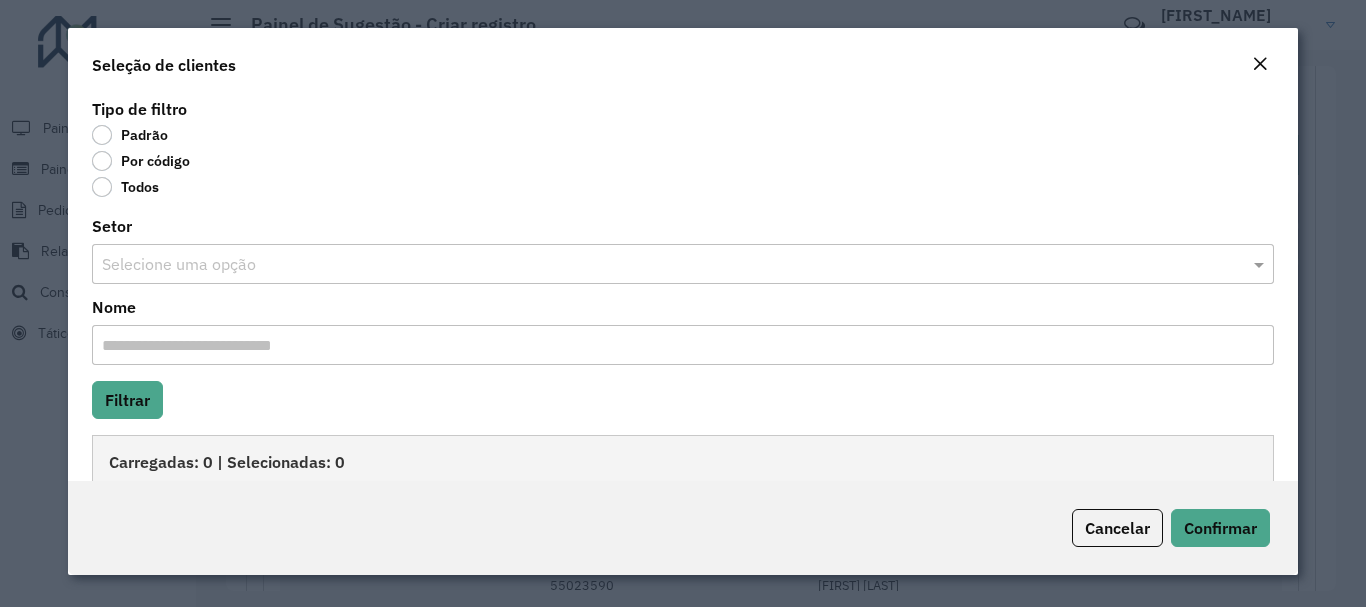 click on "Por código" 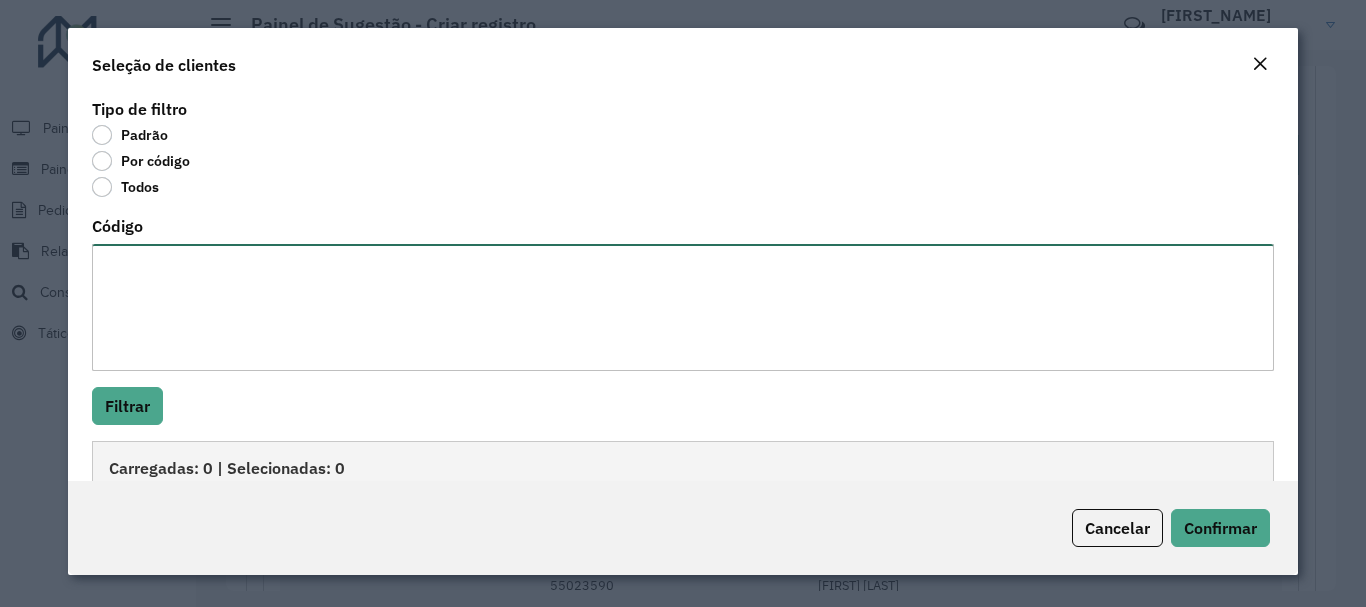 click on "Código" at bounding box center [682, 307] 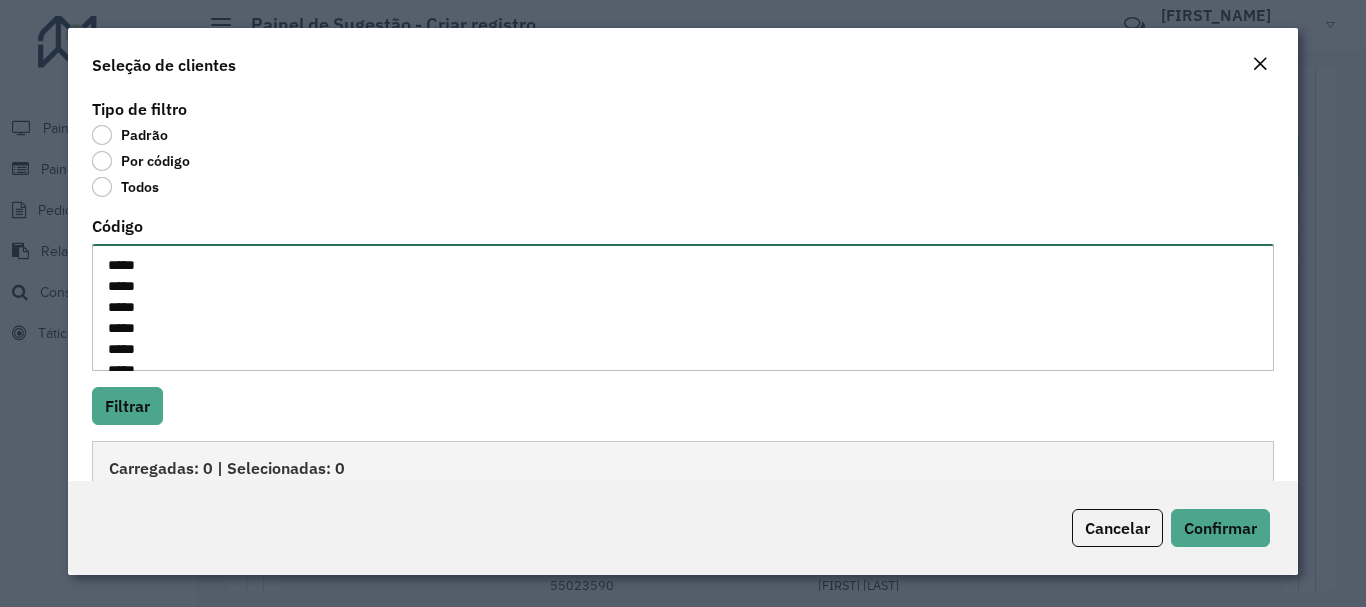 scroll, scrollTop: 50, scrollLeft: 0, axis: vertical 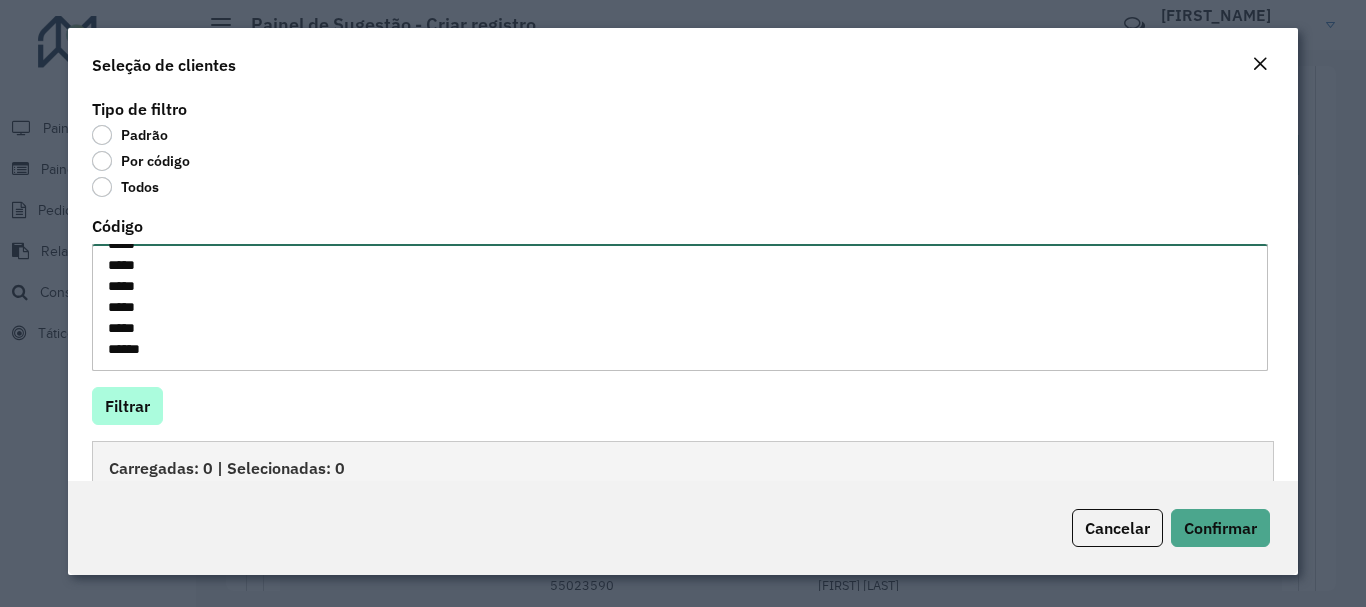 type on "*****
*****
*****
*****
*****
*****
*****" 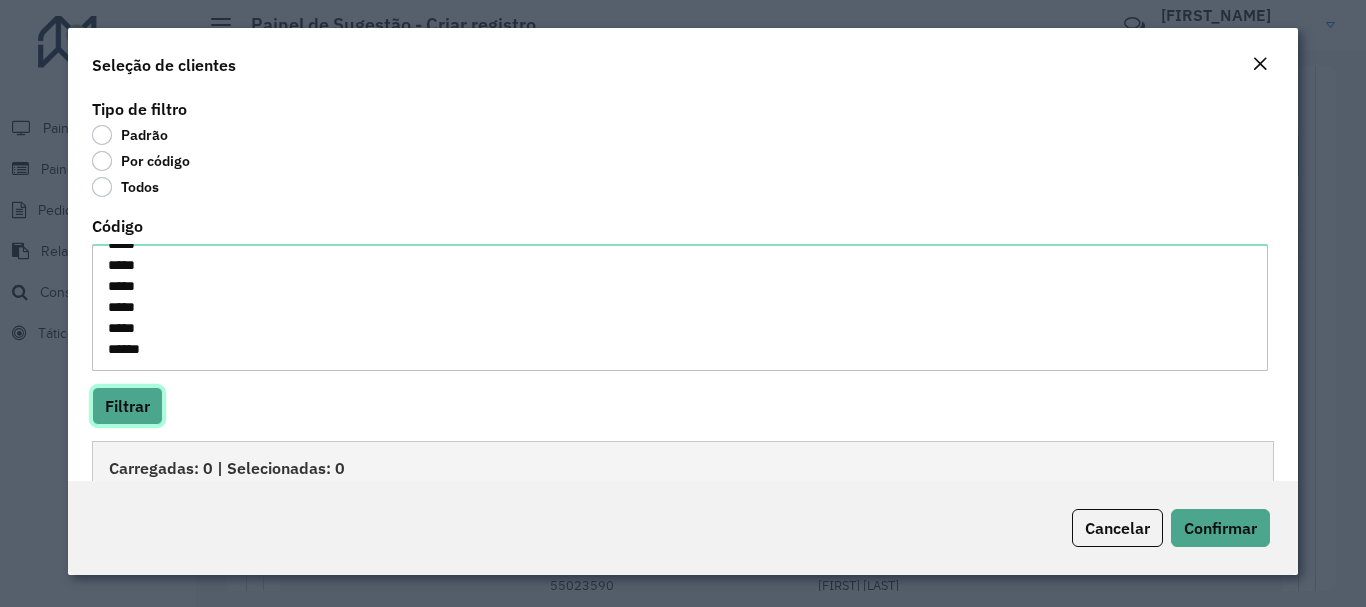 click on "Filtrar" 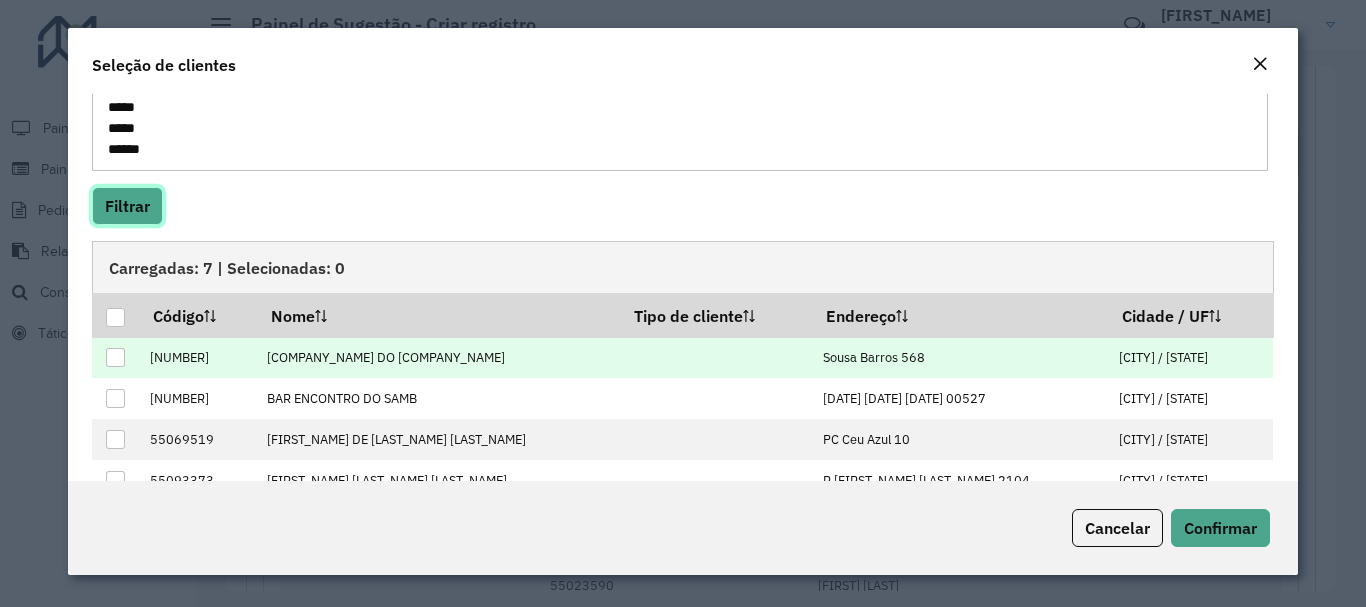 scroll, scrollTop: 286, scrollLeft: 0, axis: vertical 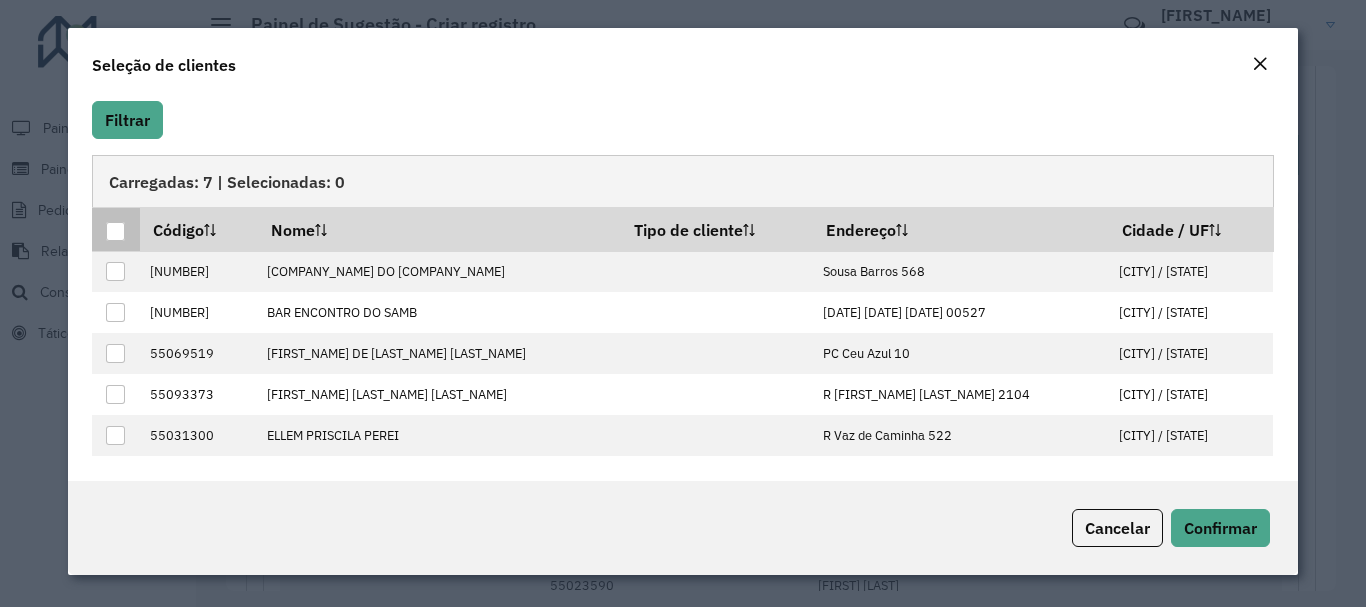 click at bounding box center [115, 231] 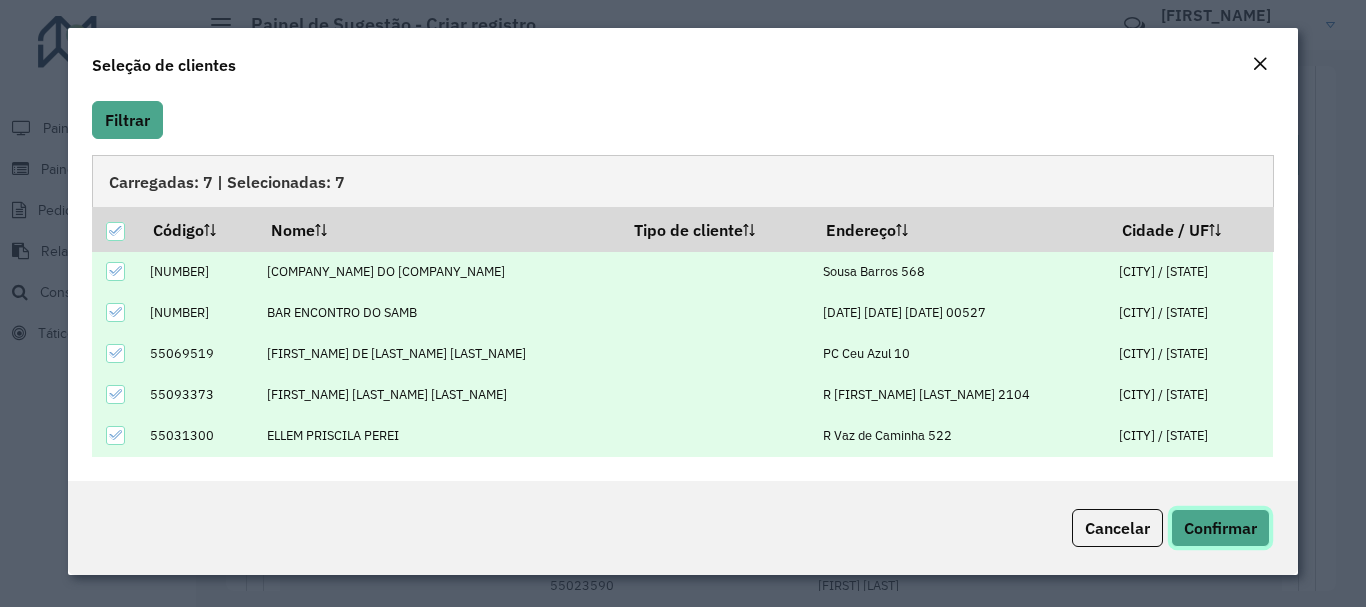 click on "Confirmar" 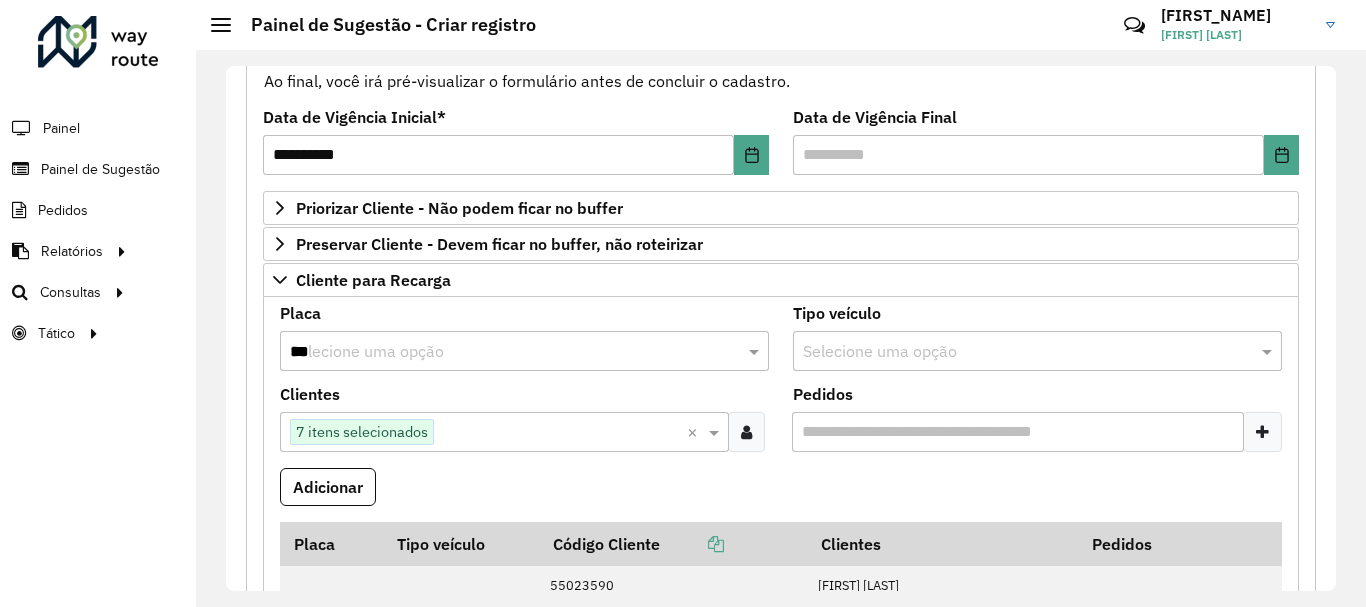 click on "***" at bounding box center [504, 352] 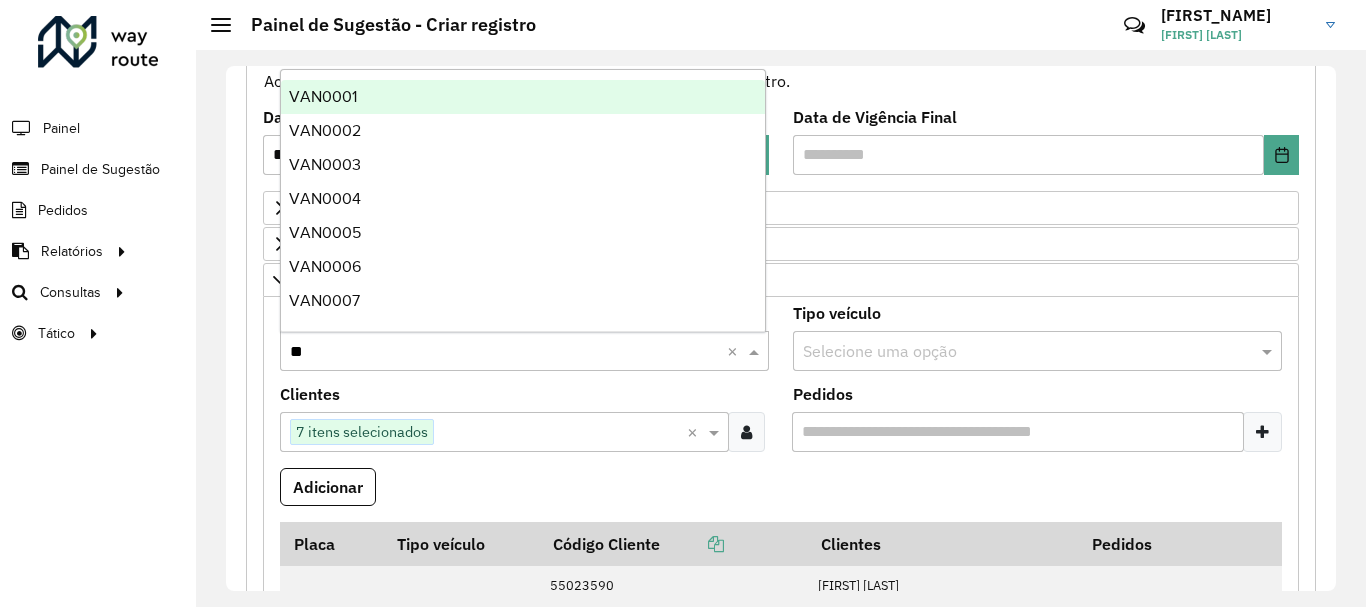 type on "***" 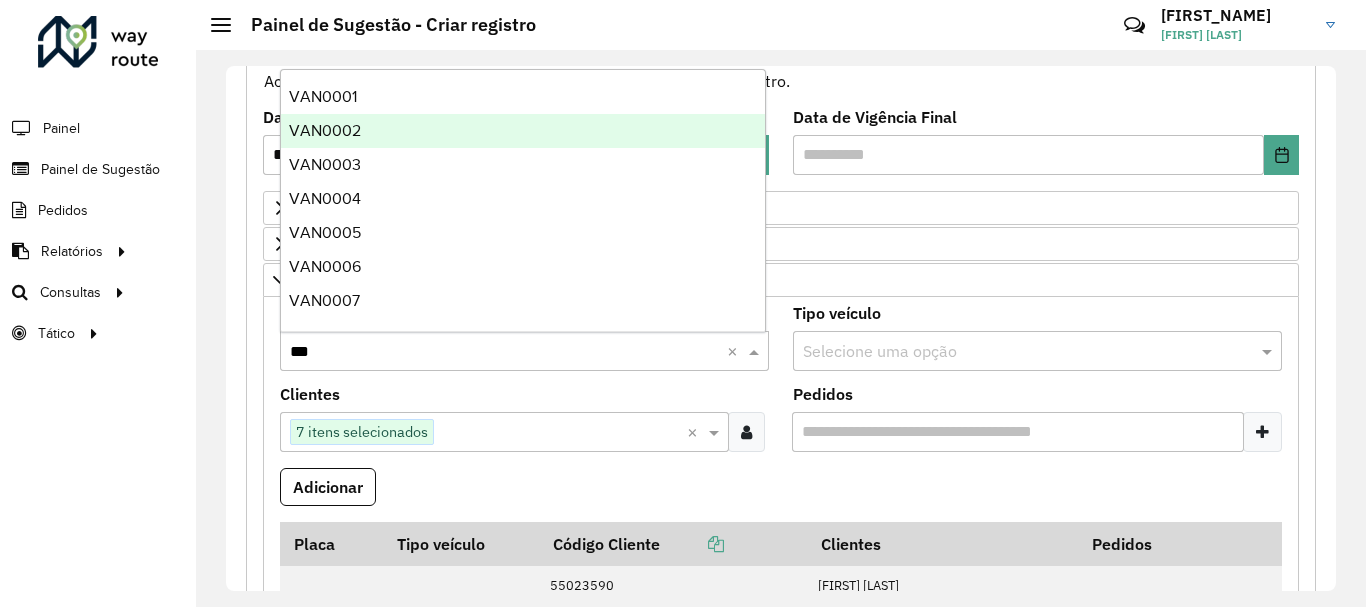 click on "VAN0002" at bounding box center [325, 130] 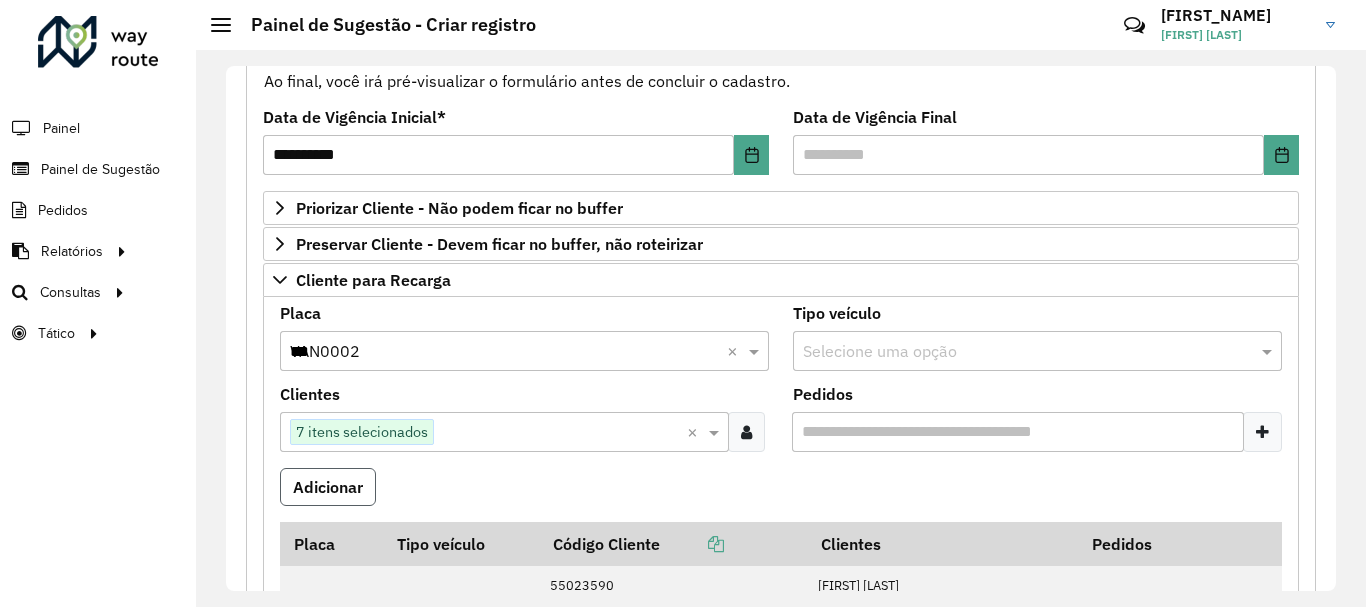 click on "Adicionar" at bounding box center (328, 487) 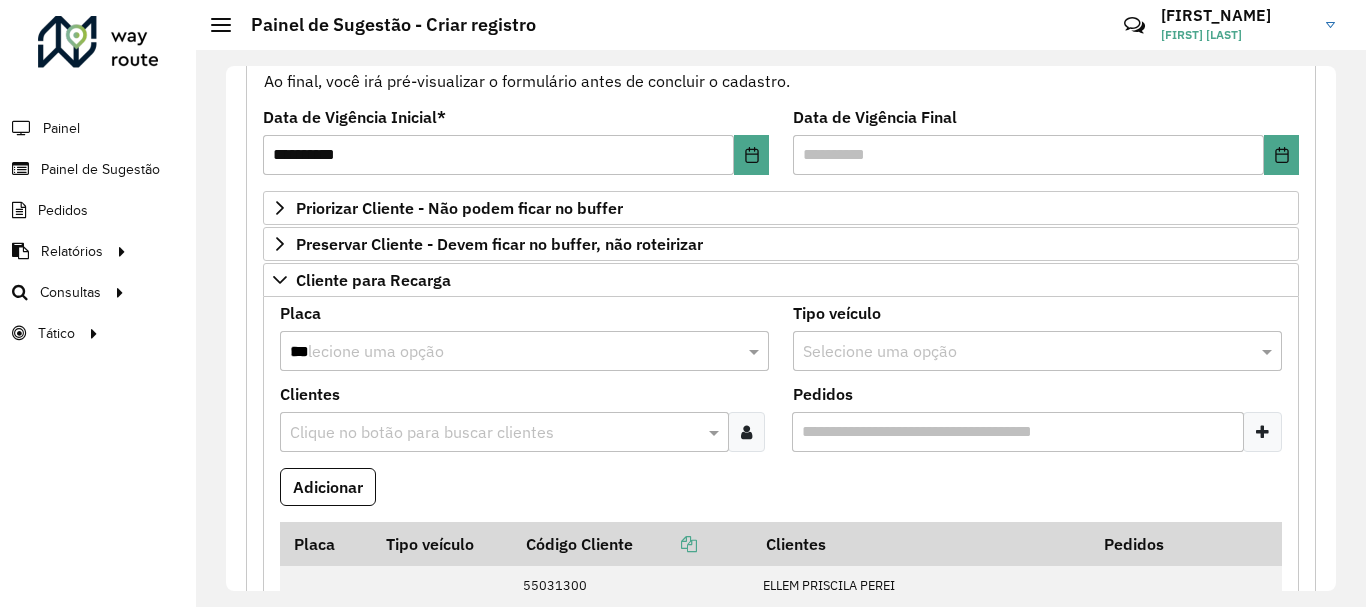 click at bounding box center (746, 432) 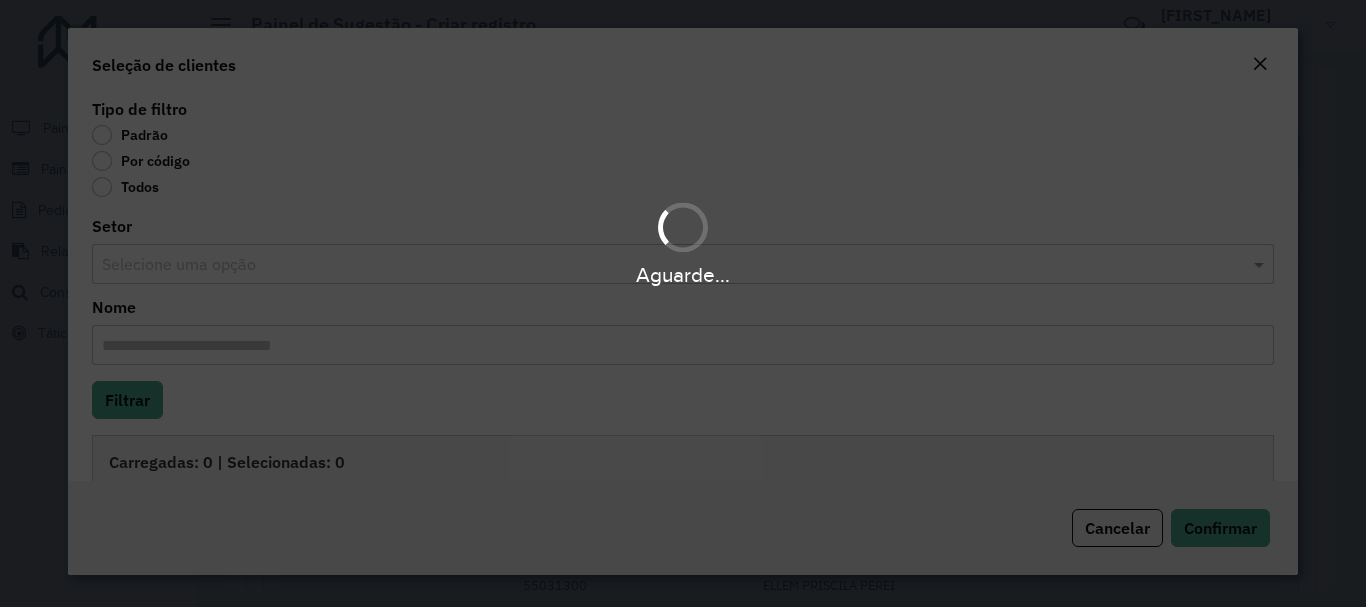 click on "Aguarde..." at bounding box center [683, 303] 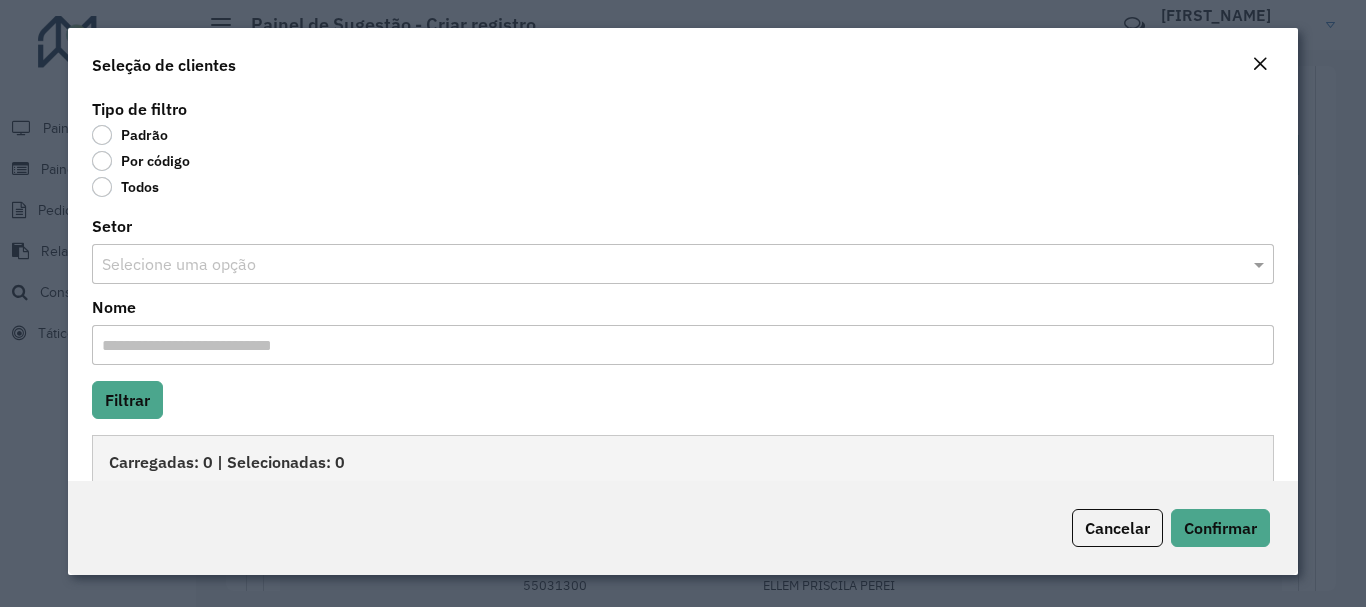 click on "Por código" 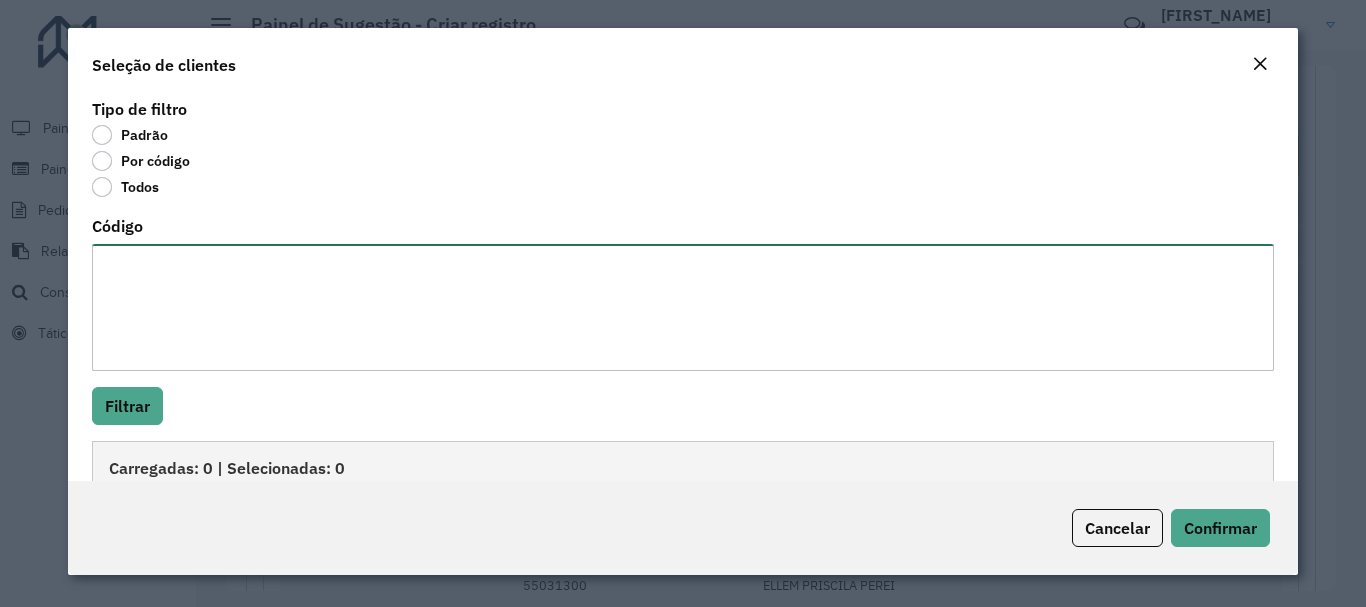 click on "Código" at bounding box center [682, 307] 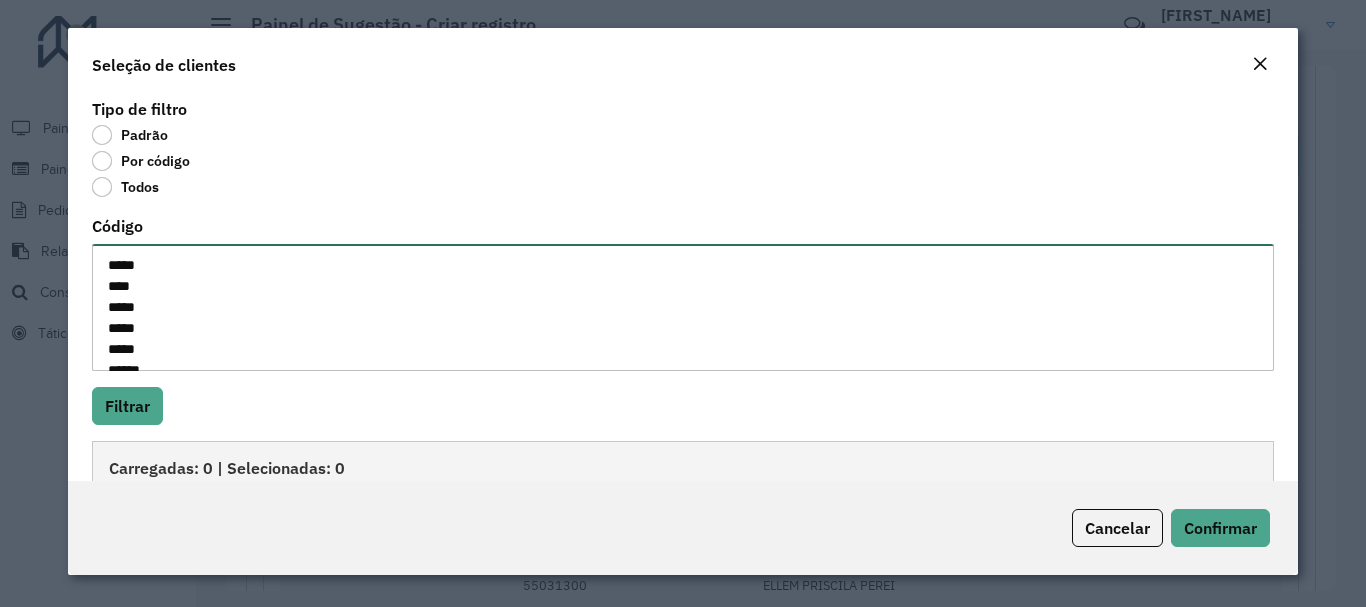 scroll, scrollTop: 29, scrollLeft: 0, axis: vertical 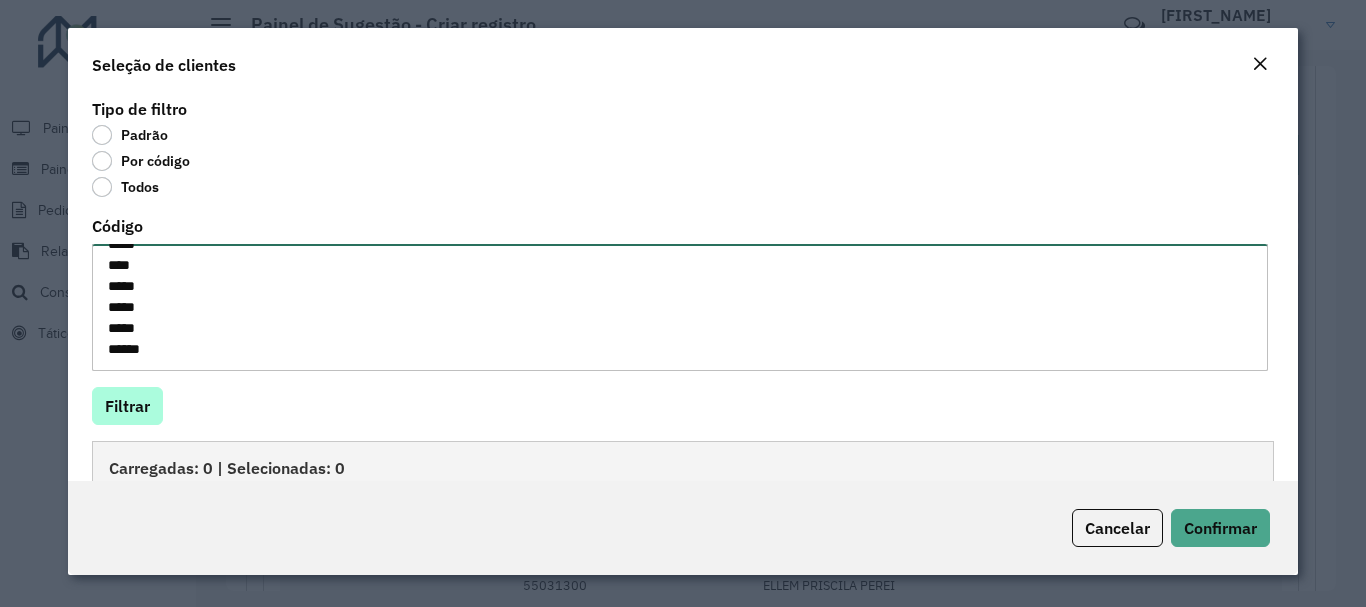 type on "*****
****
*****
*****
*****
*****" 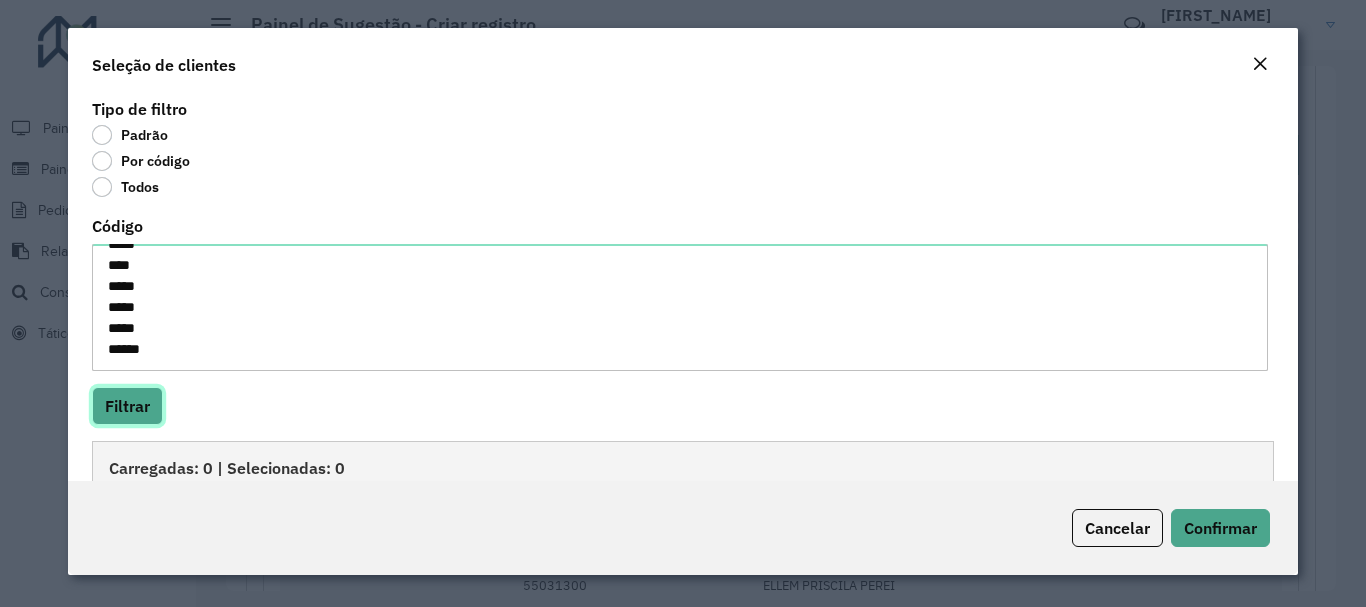 click on "Filtrar" 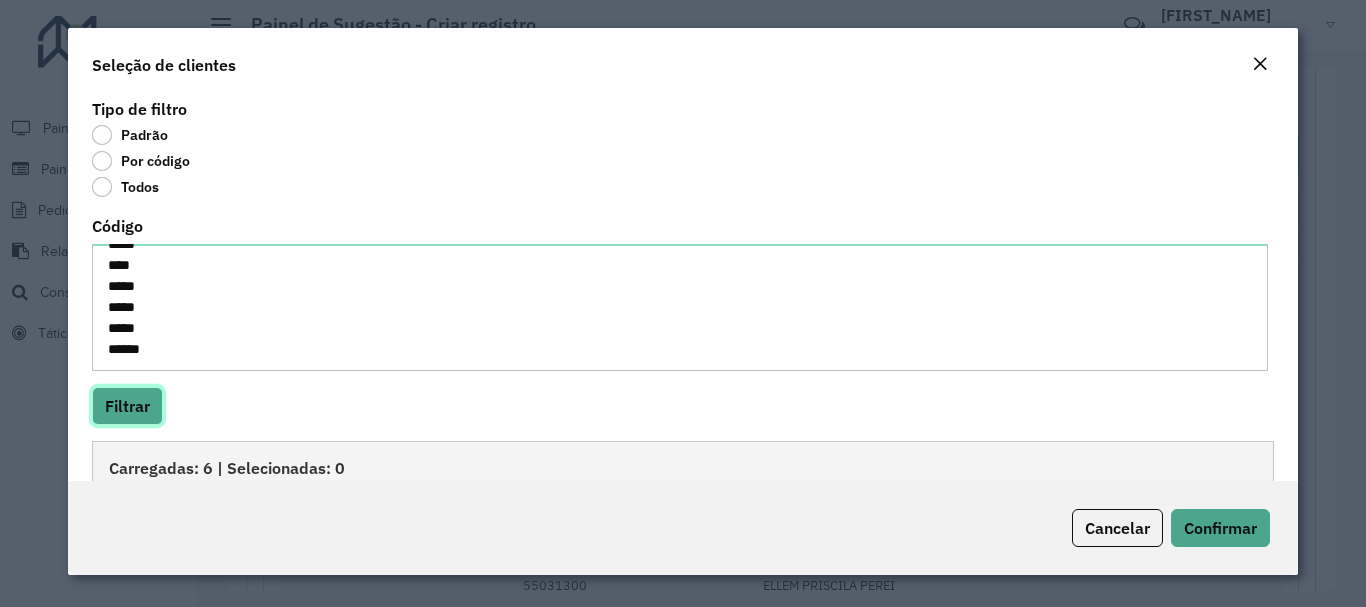 scroll, scrollTop: 286, scrollLeft: 0, axis: vertical 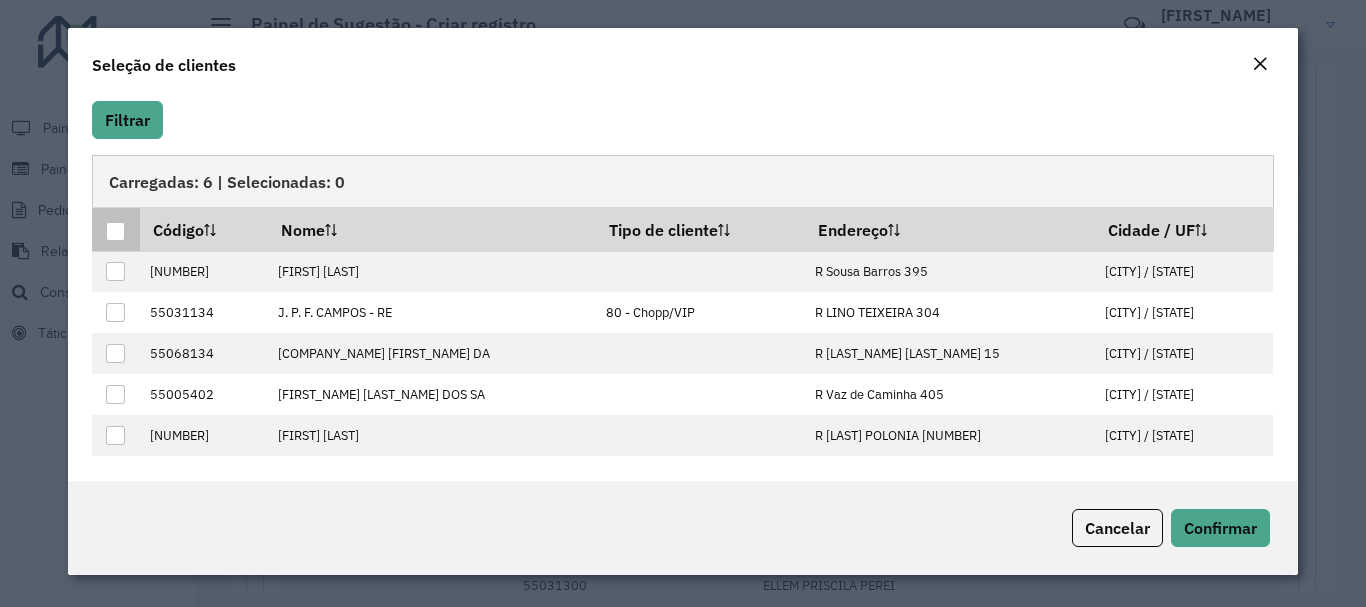 click at bounding box center (115, 231) 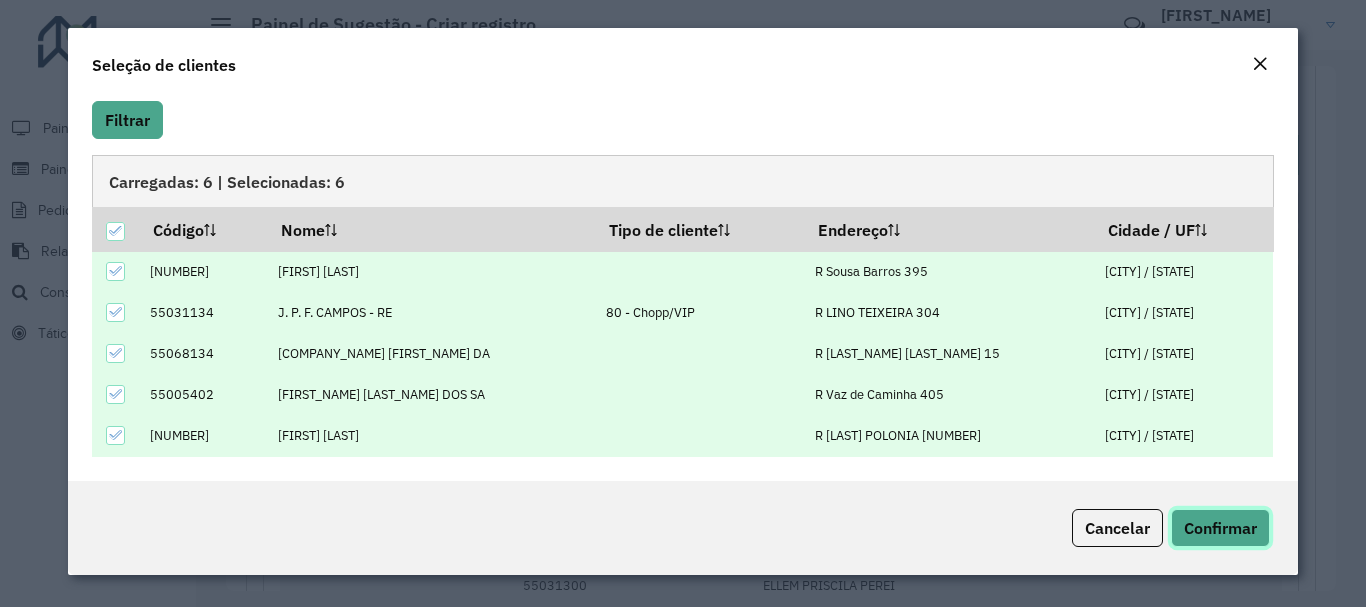 click on "Confirmar" 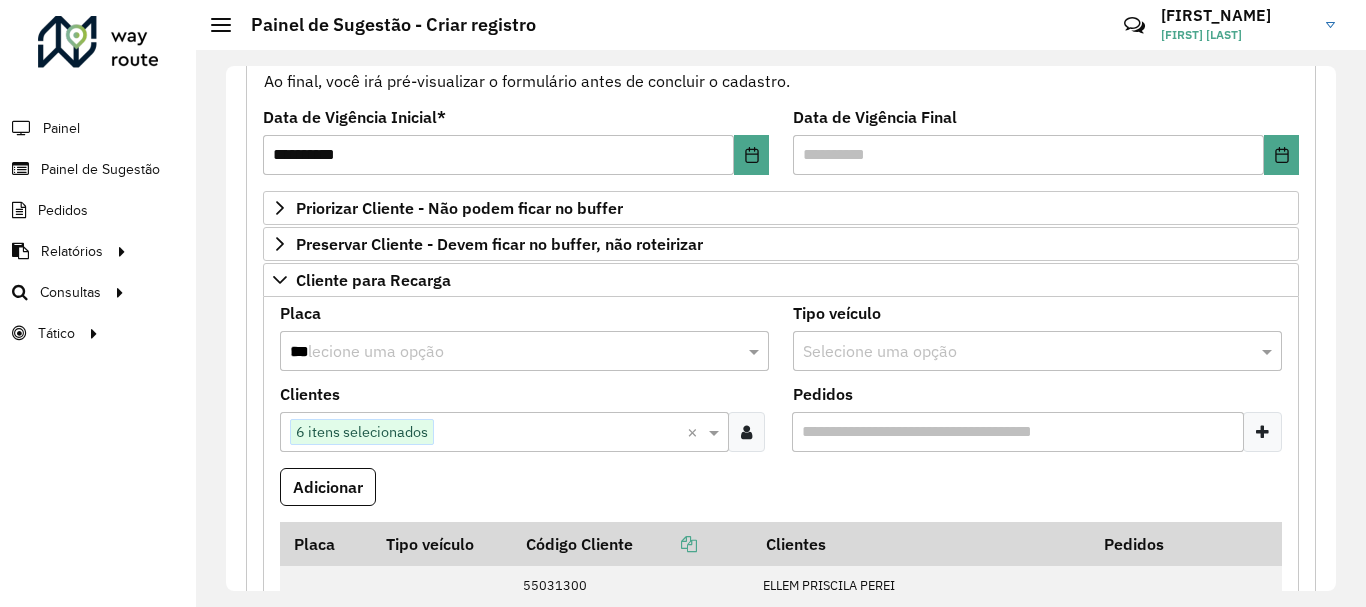 click on "***" at bounding box center [504, 352] 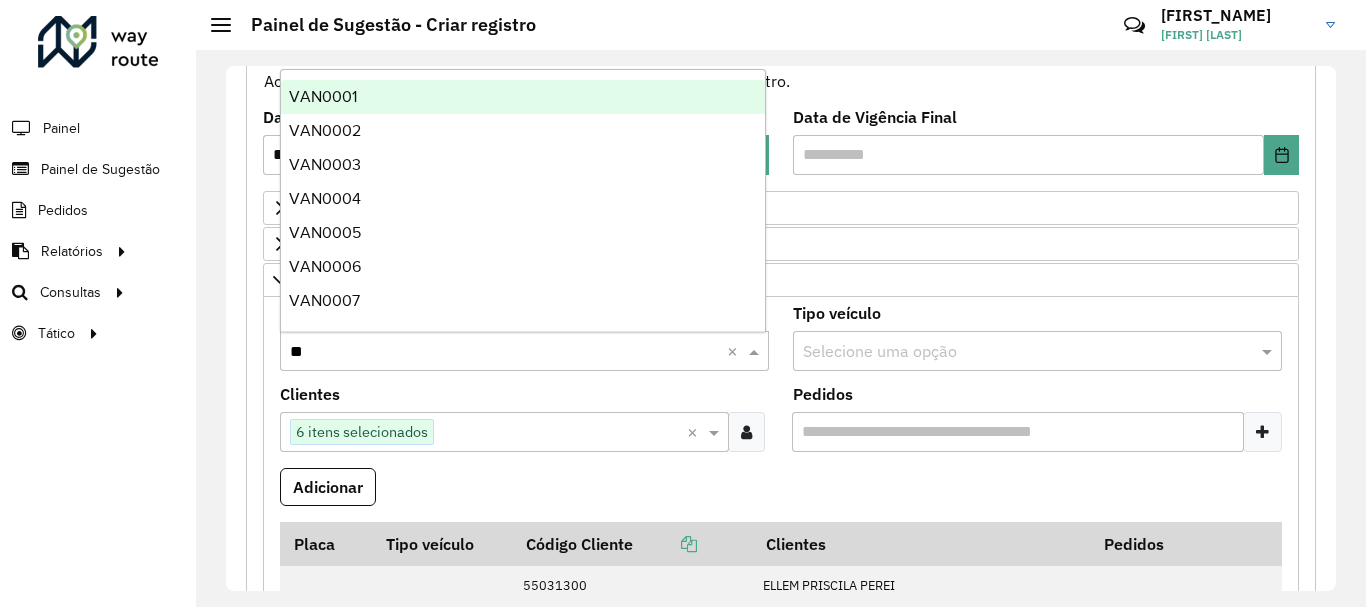 type on "***" 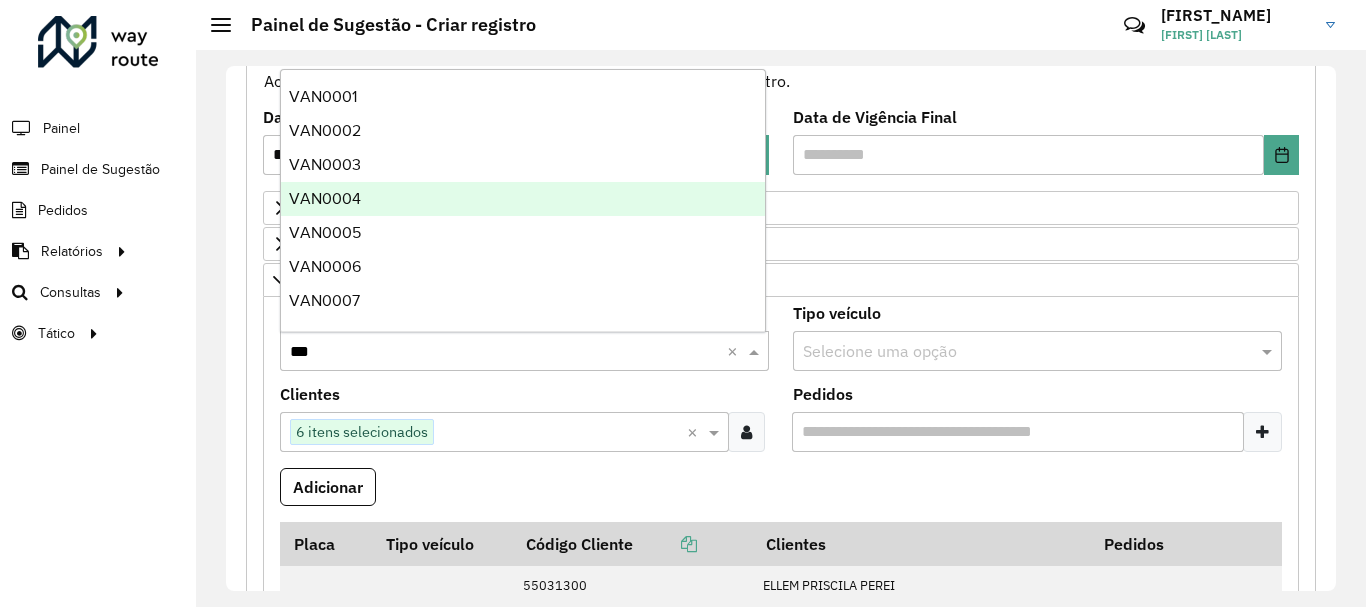 scroll, scrollTop: 336, scrollLeft: 0, axis: vertical 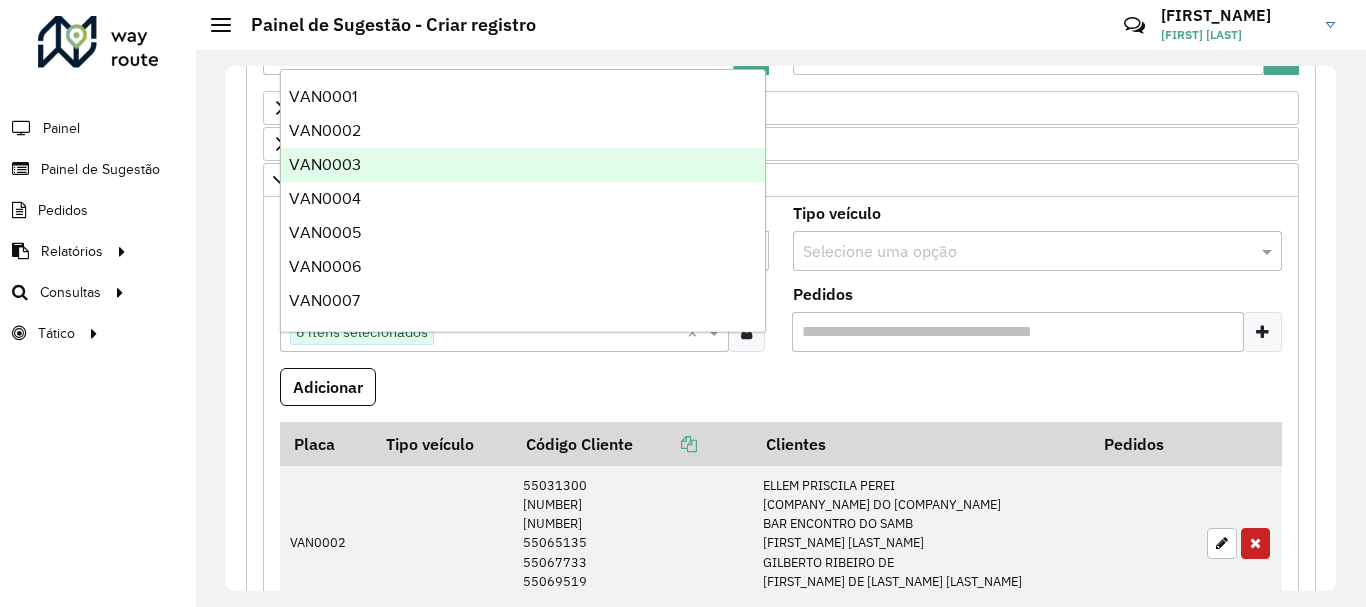 click on "VAN0003" at bounding box center [325, 164] 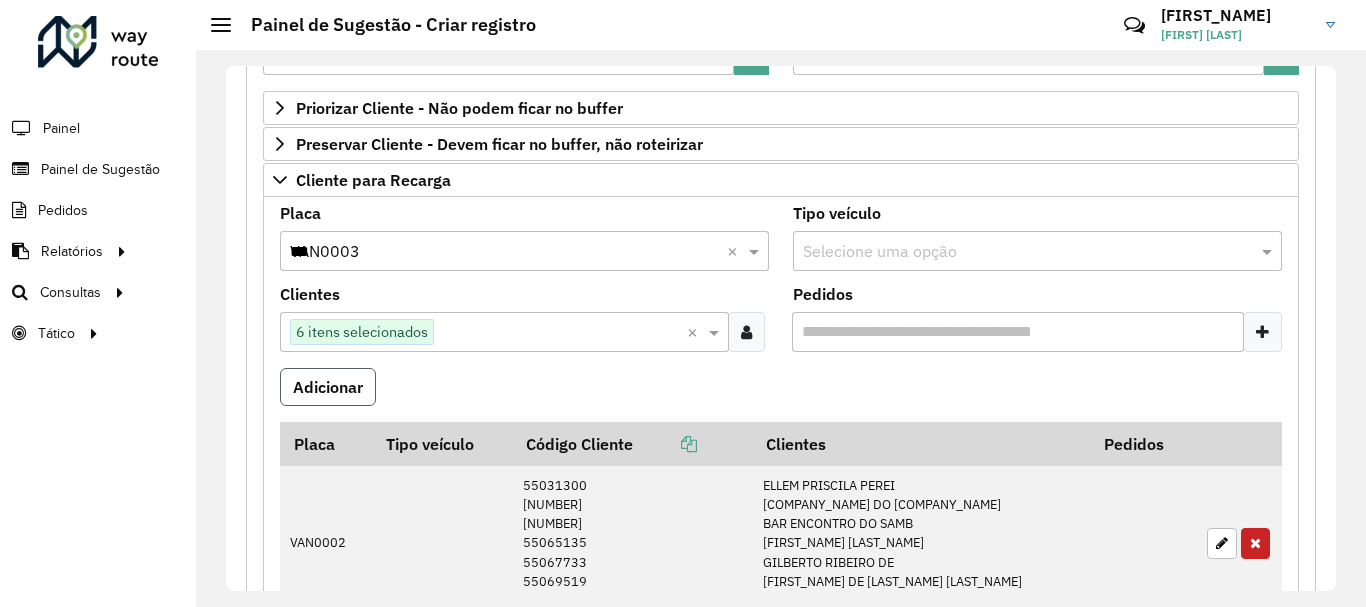 click on "Adicionar" at bounding box center [328, 387] 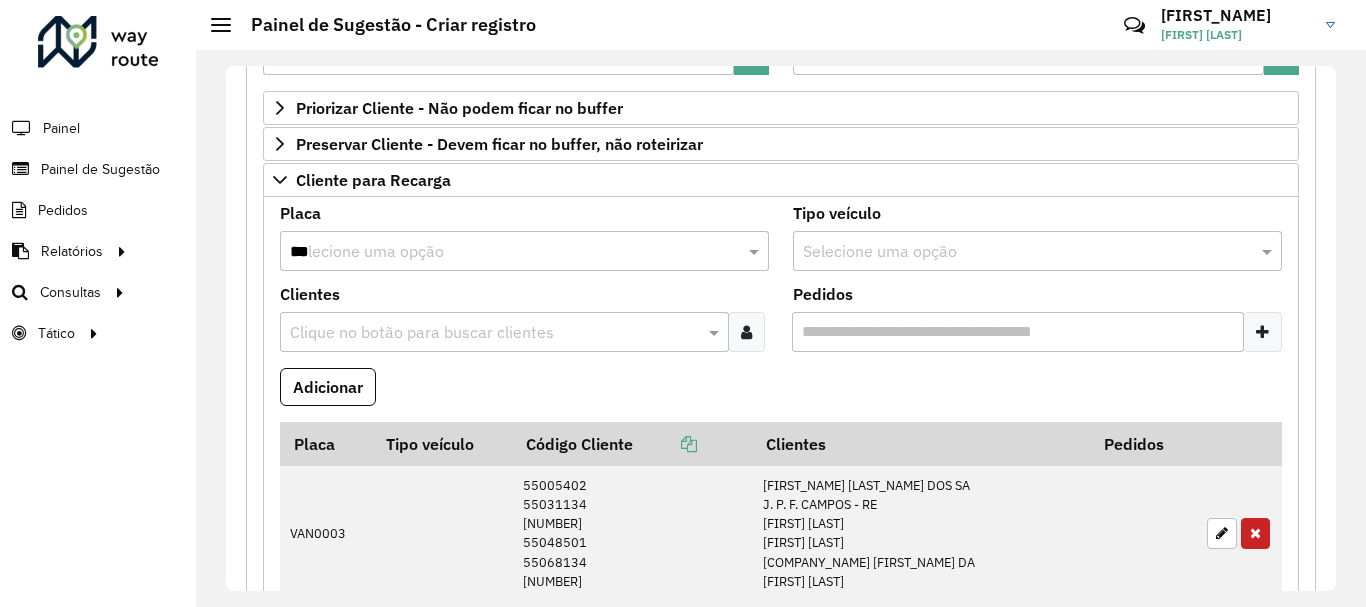 scroll, scrollTop: 536, scrollLeft: 0, axis: vertical 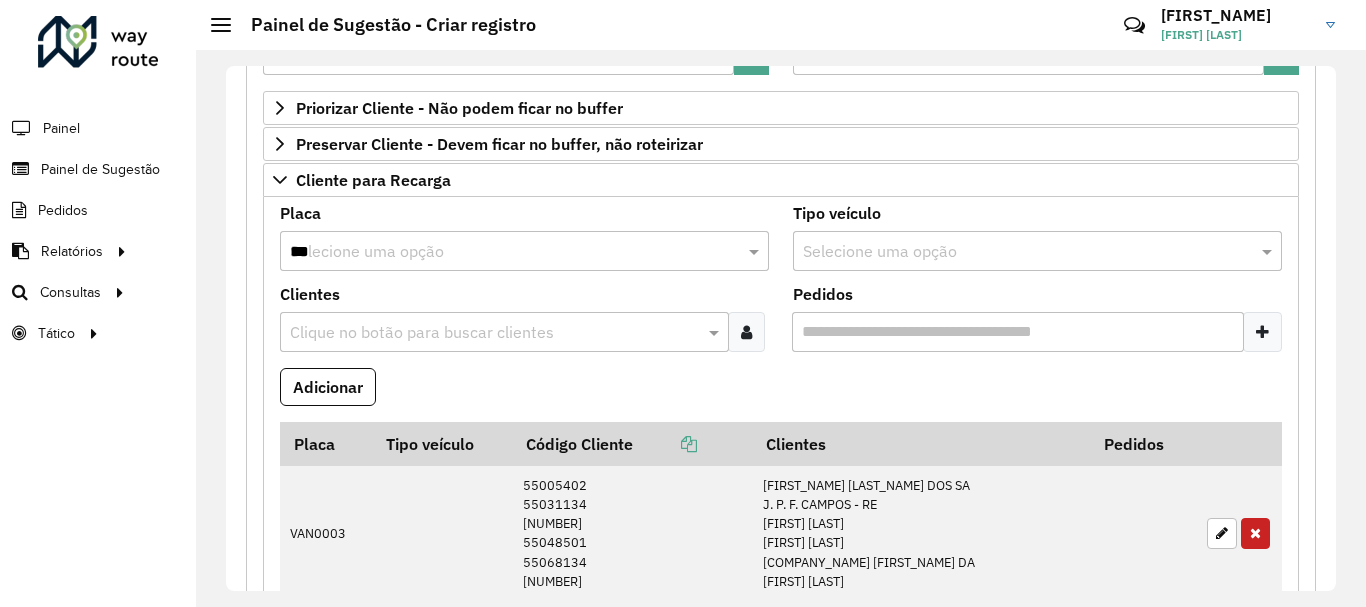 click at bounding box center [746, 332] 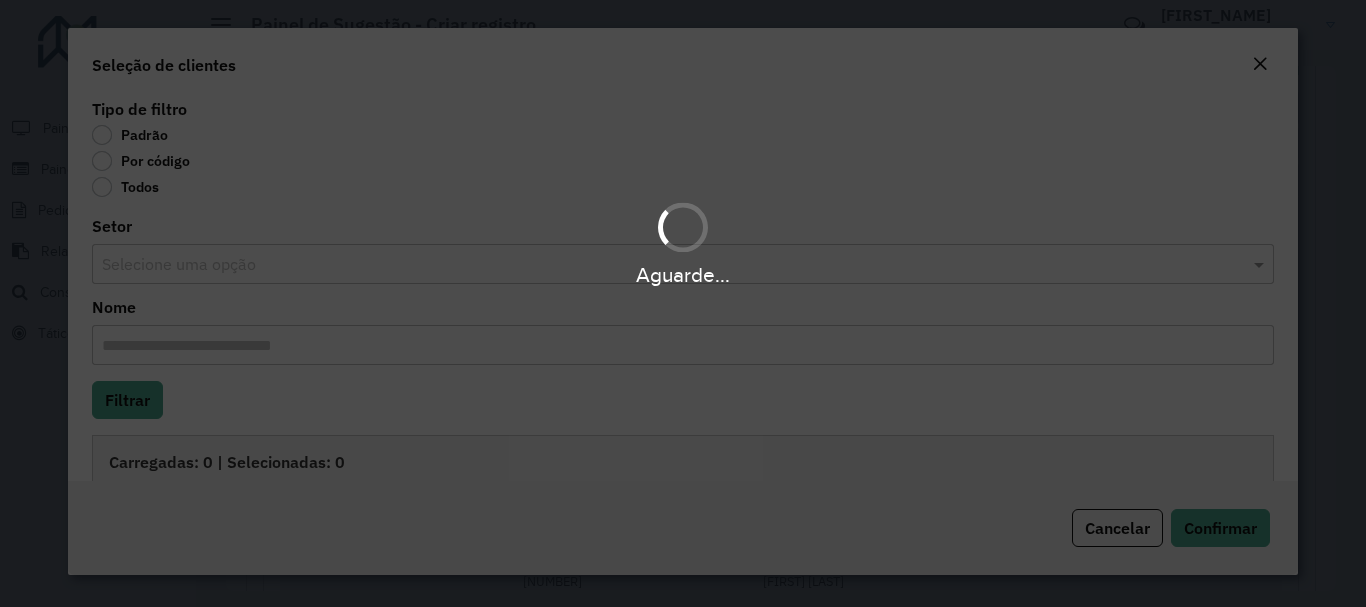 click on "Aguarde..." at bounding box center [683, 303] 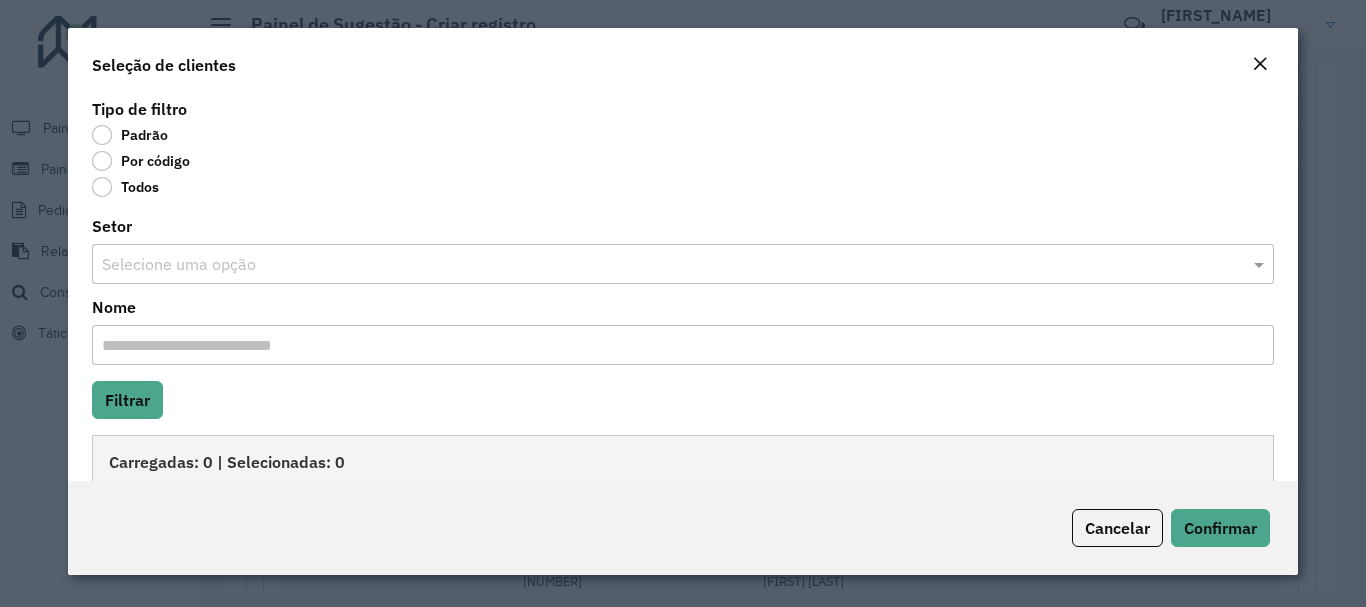 click on "Por código" 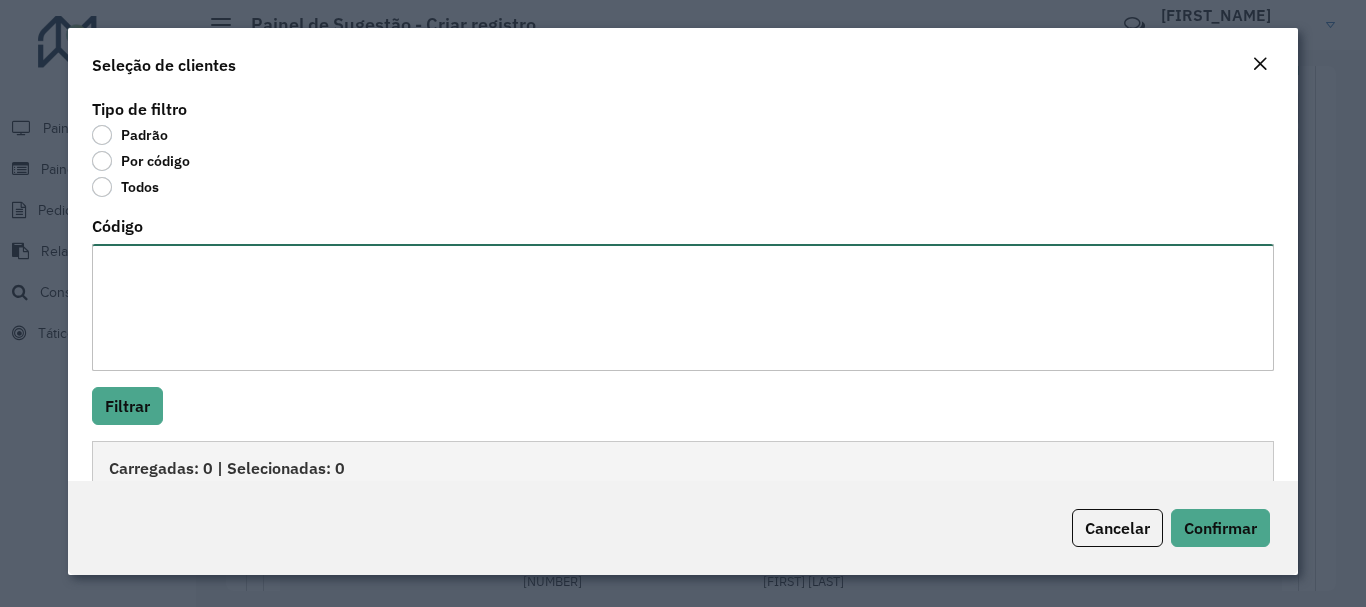 click on "Código" at bounding box center [682, 307] 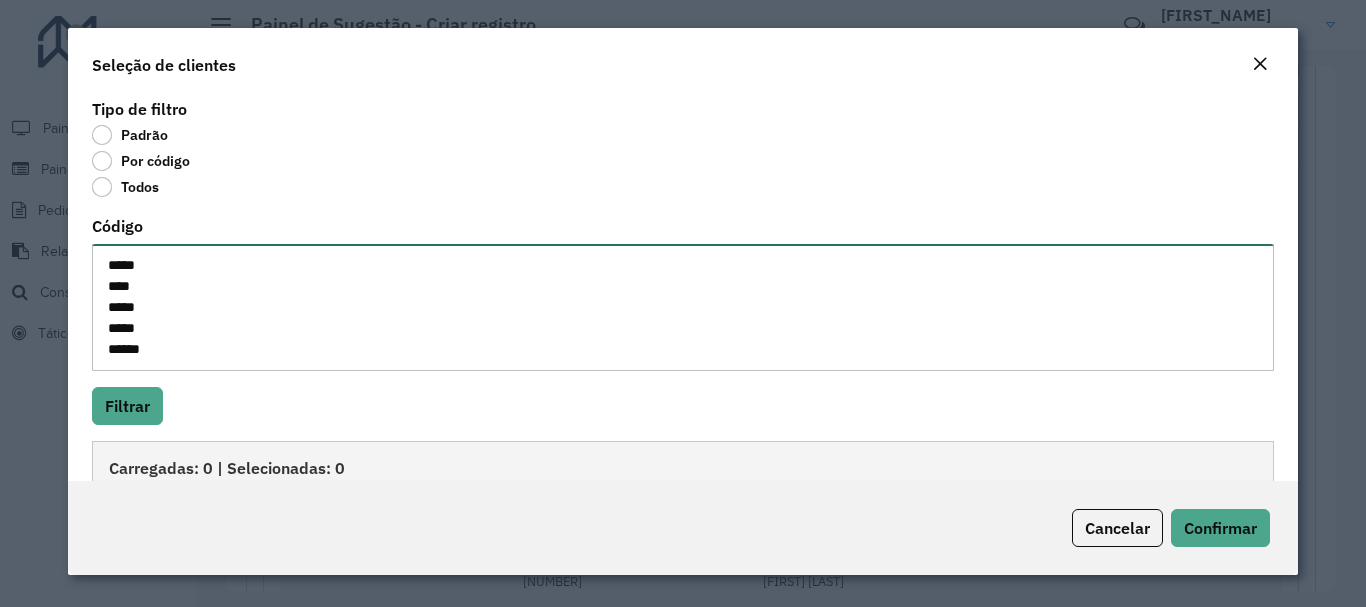 scroll, scrollTop: 8, scrollLeft: 0, axis: vertical 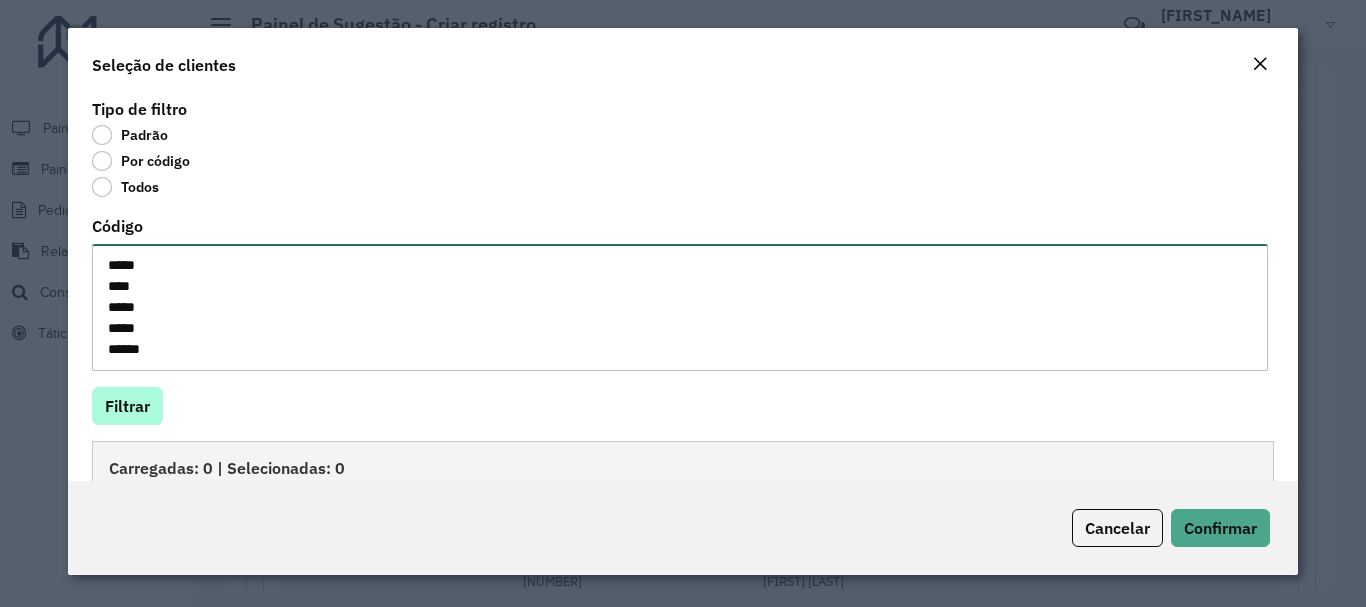 type on "*****
****
*****
*****
*****" 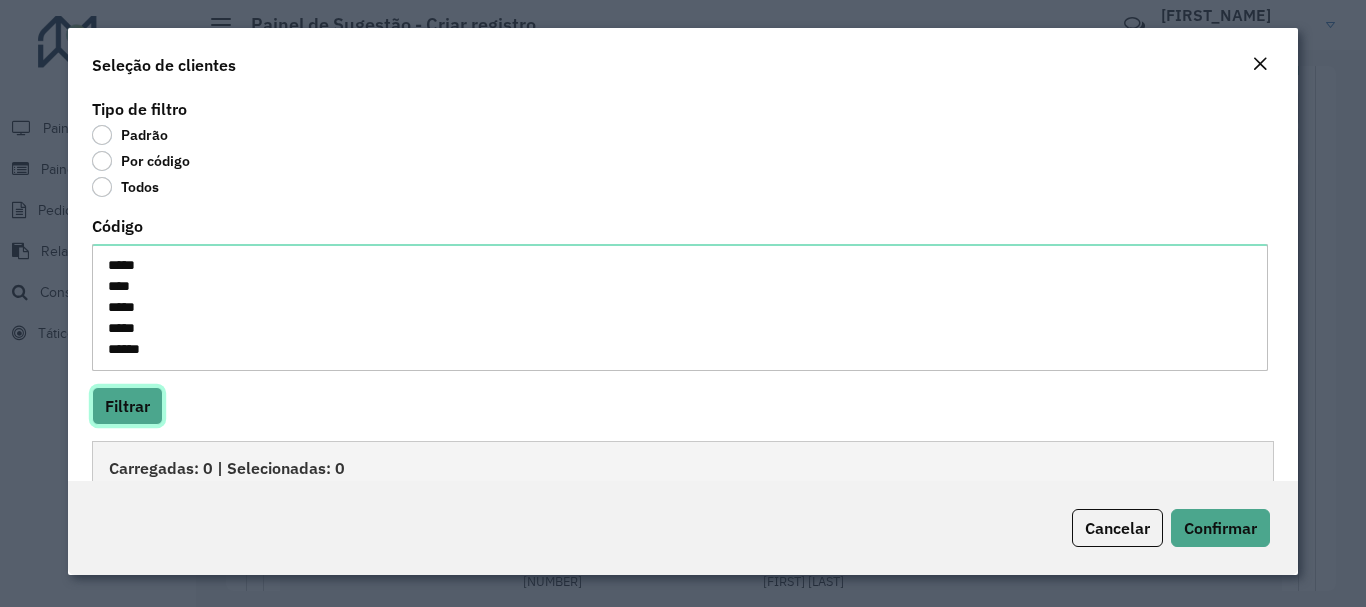 click on "Filtrar" 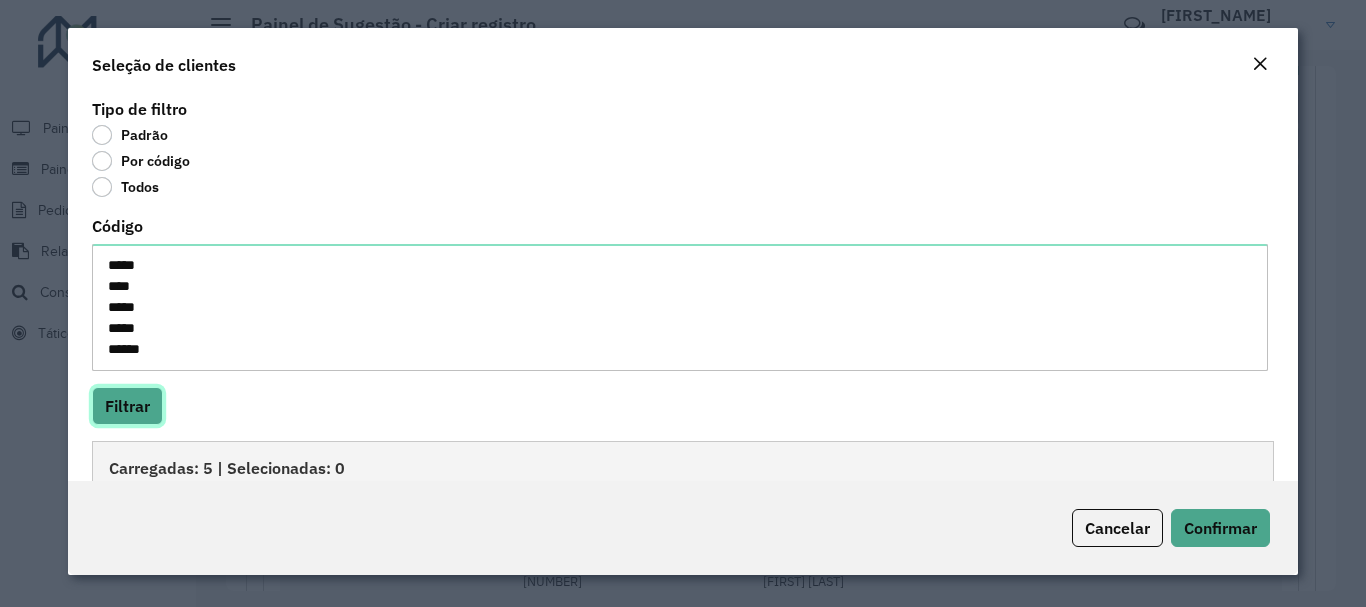 scroll, scrollTop: 21, scrollLeft: 0, axis: vertical 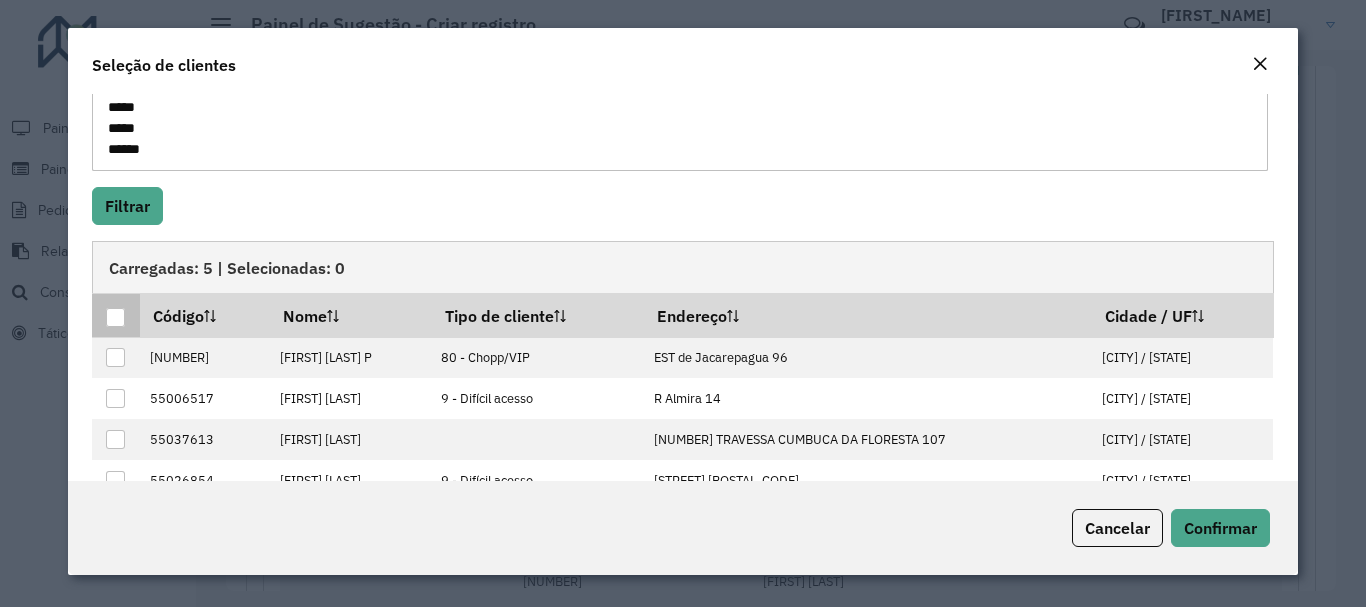 click at bounding box center (115, 317) 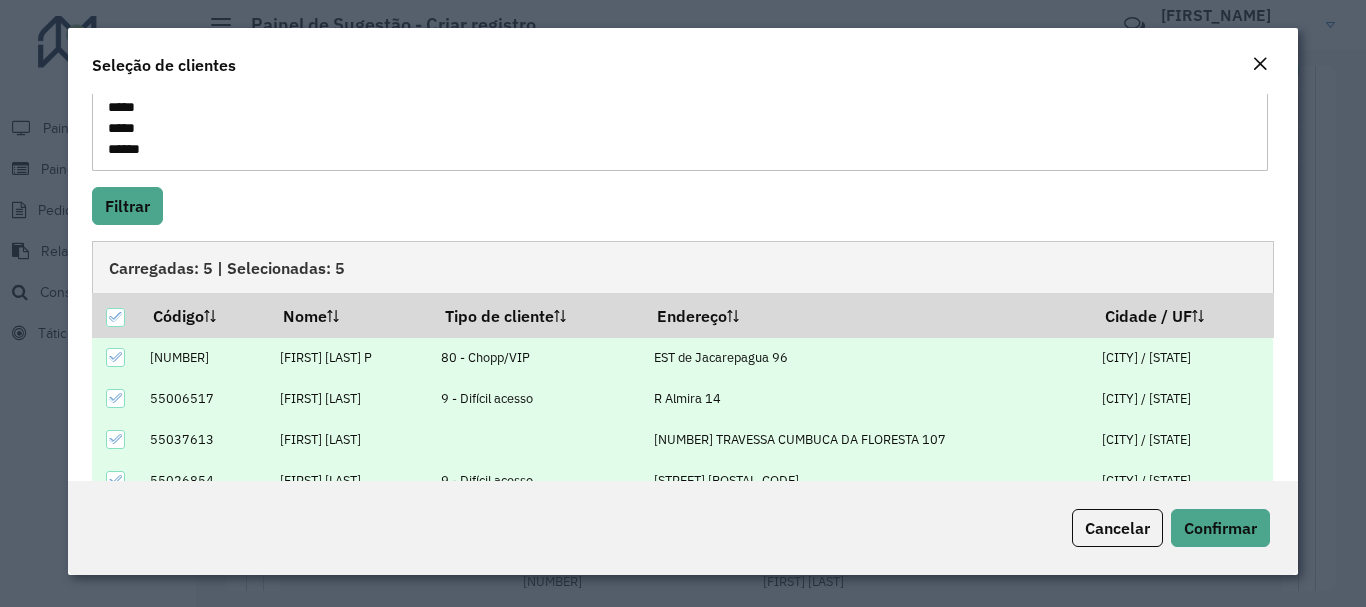 scroll, scrollTop: 286, scrollLeft: 0, axis: vertical 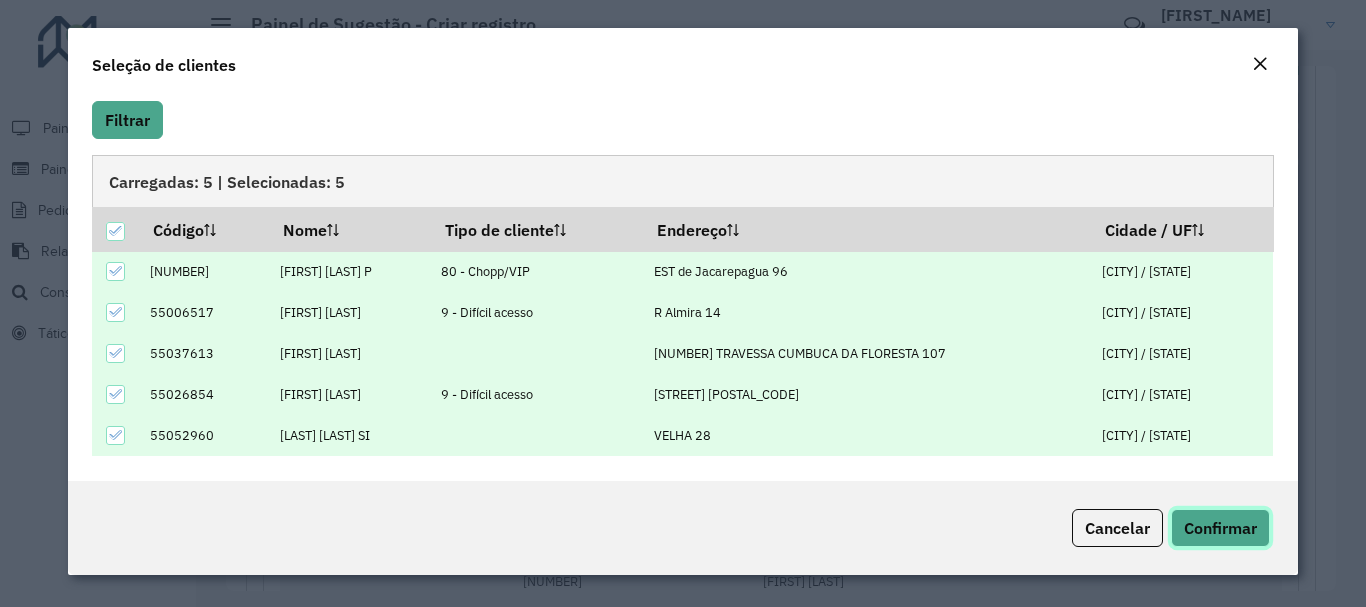 click on "Confirmar" 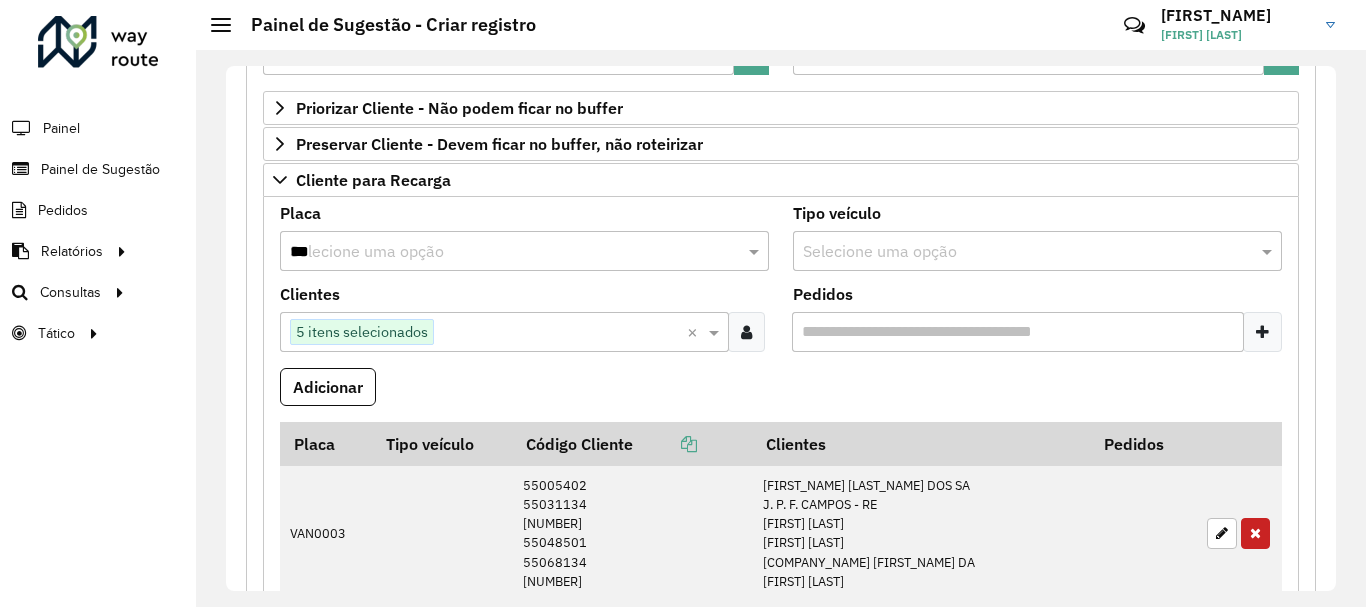 click on "***" at bounding box center (504, 252) 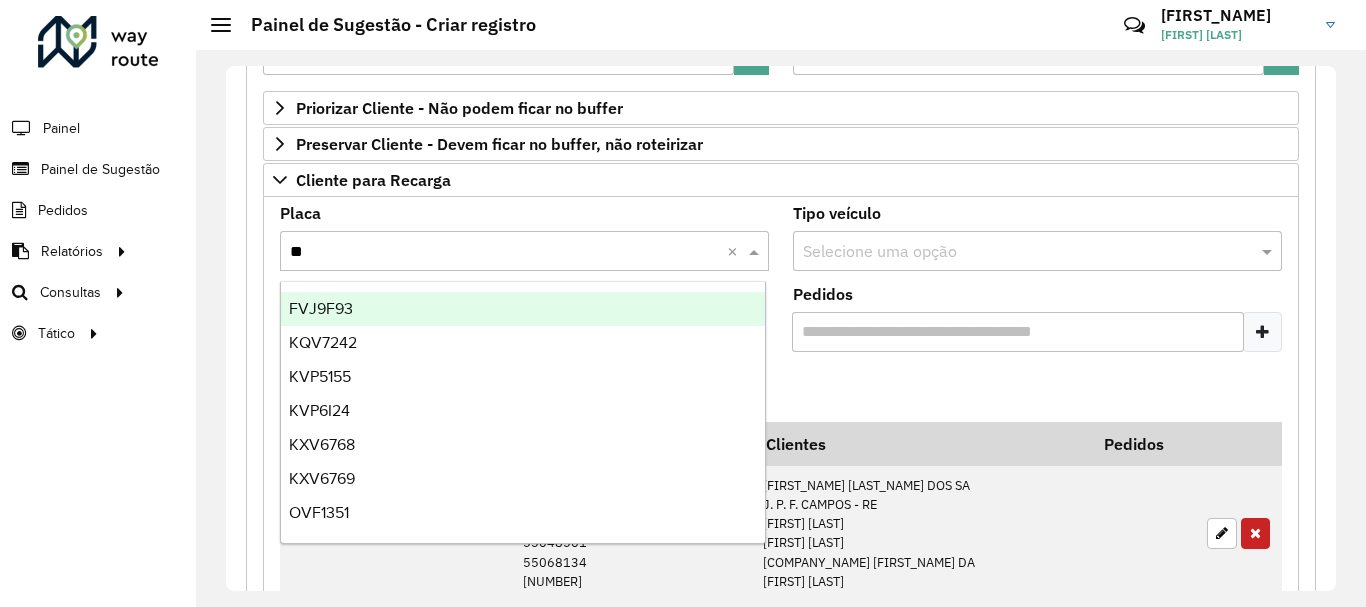 type on "***" 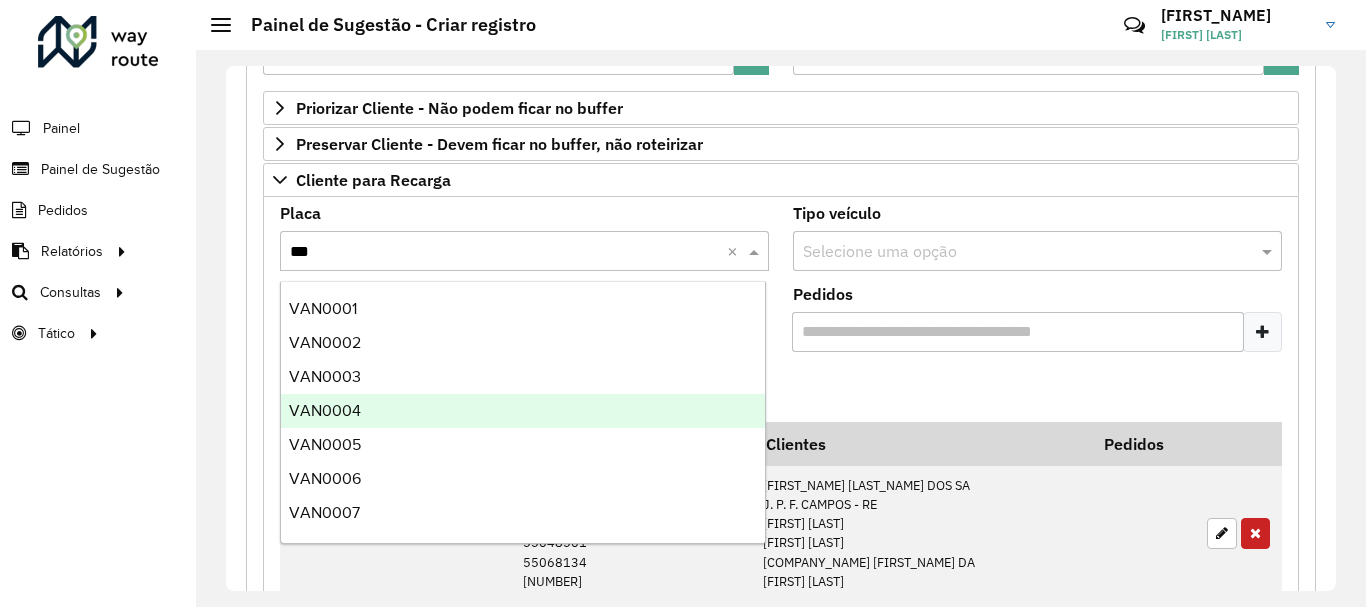 click on "VAN0004" at bounding box center [523, 411] 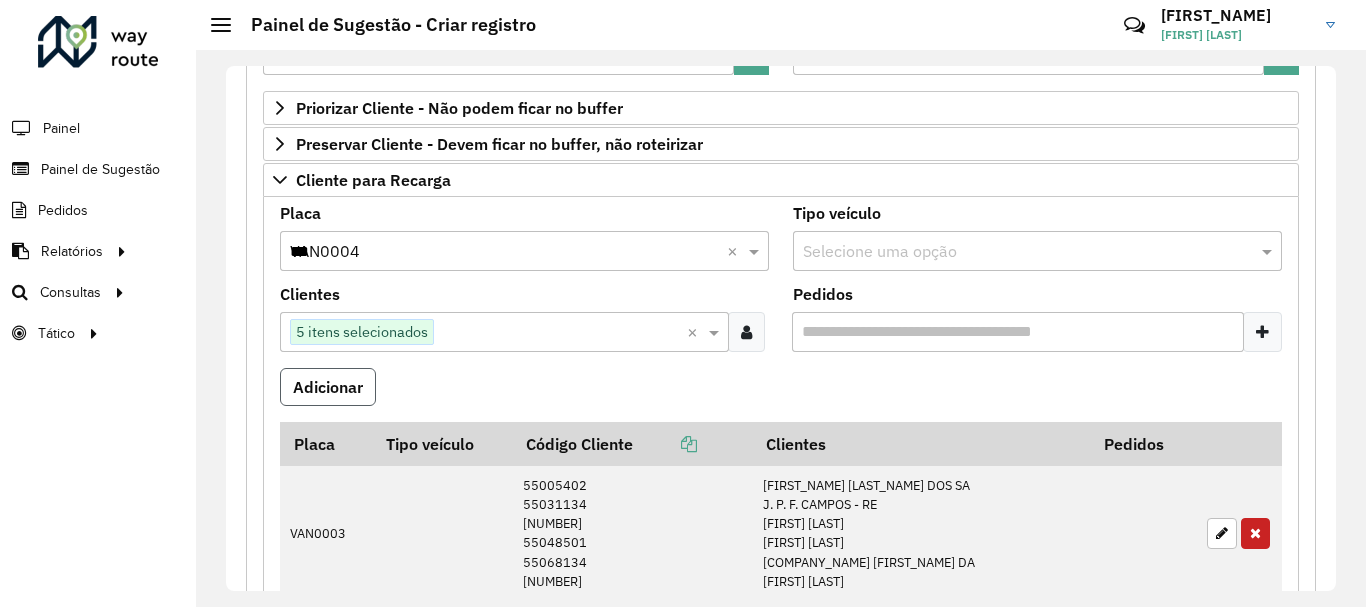 click on "Adicionar" at bounding box center [328, 387] 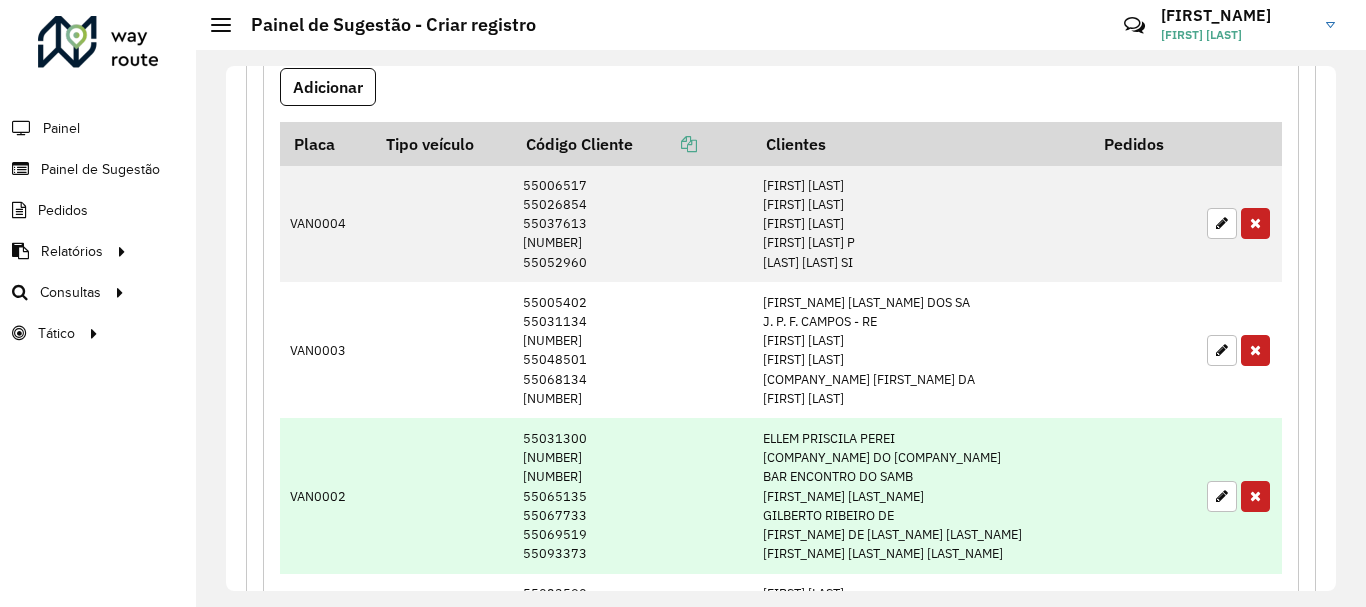scroll, scrollTop: 736, scrollLeft: 0, axis: vertical 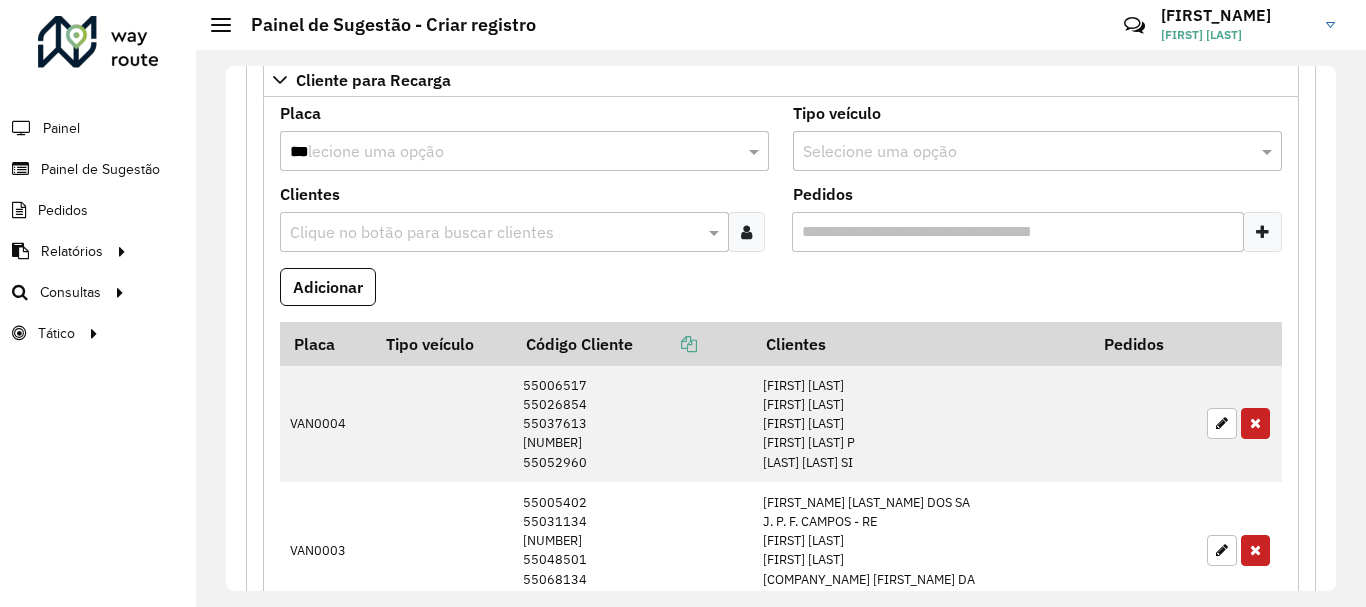 click at bounding box center (746, 232) 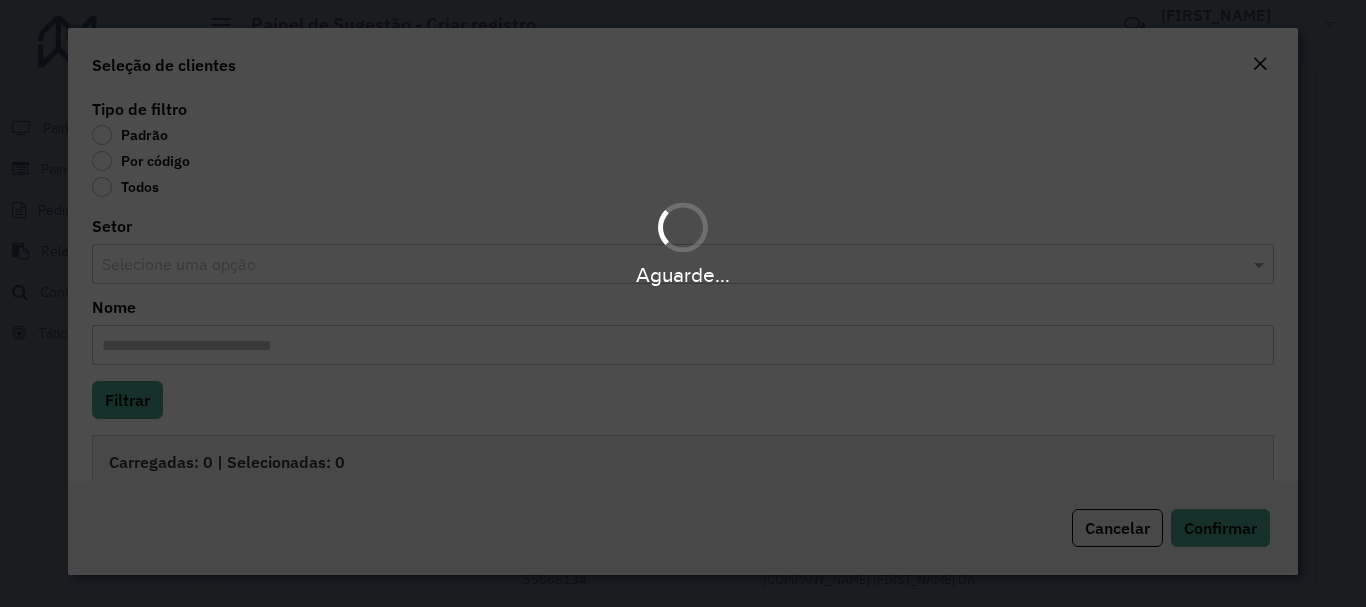 click on "Aguarde..." at bounding box center (683, 303) 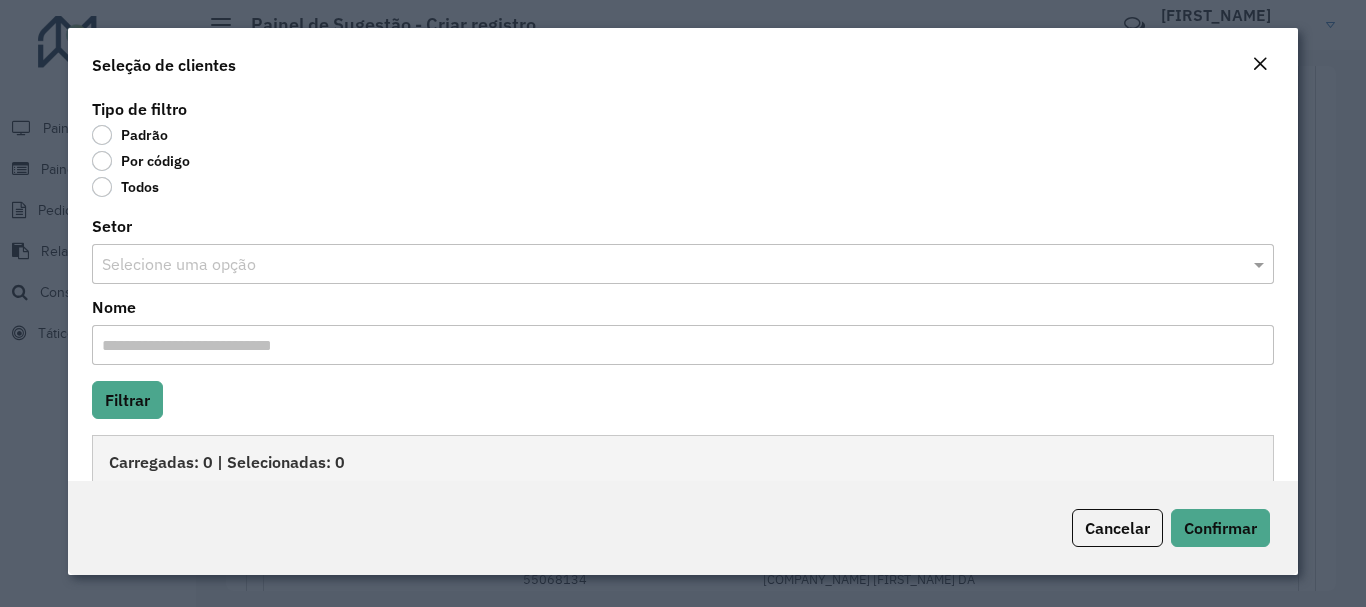 click on "Por código" 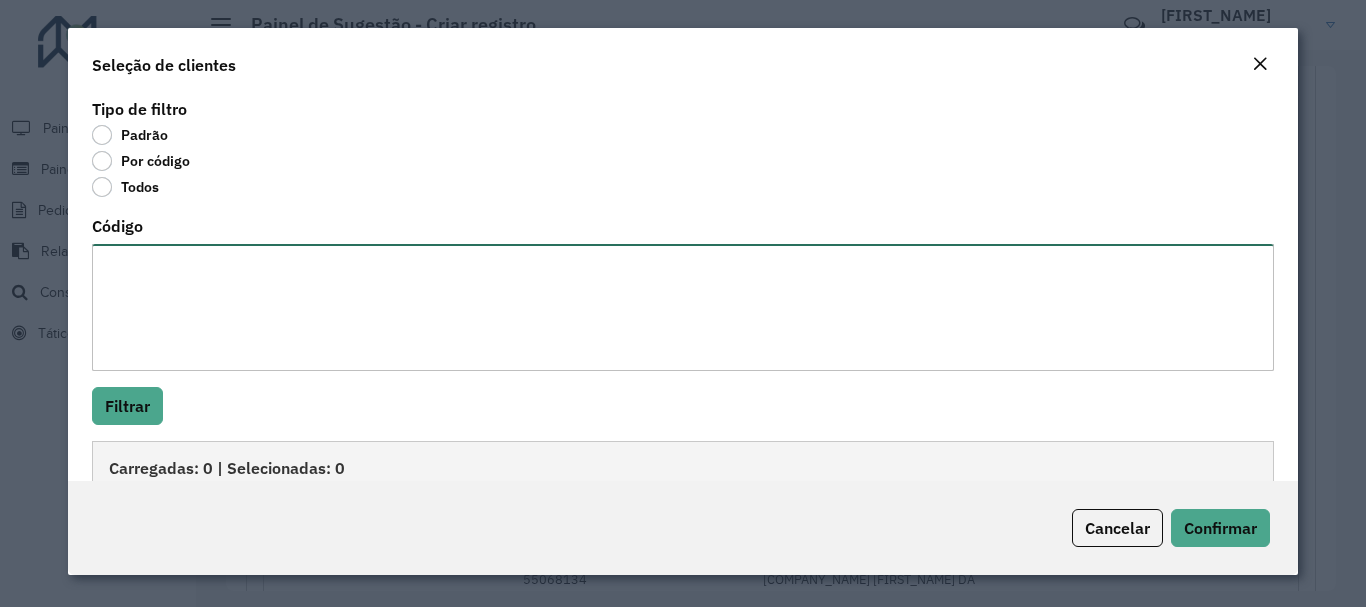 click on "Código" at bounding box center (682, 307) 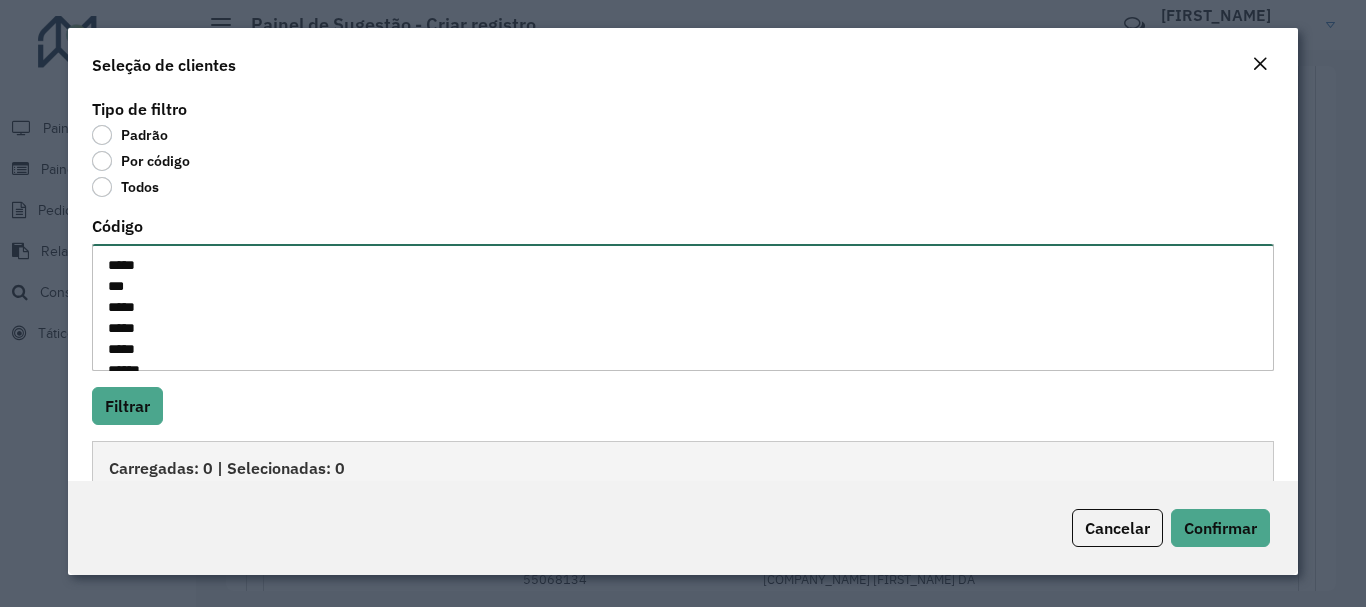 scroll, scrollTop: 29, scrollLeft: 0, axis: vertical 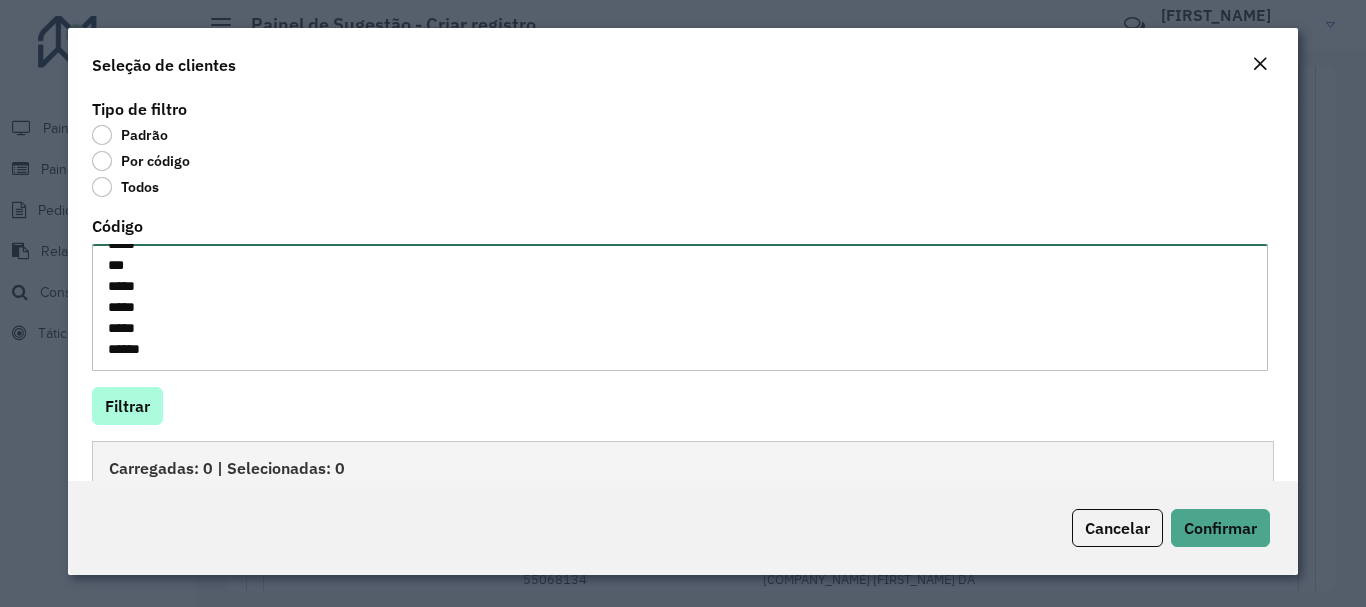 type on "*****
***
*****
*****
*****
*****" 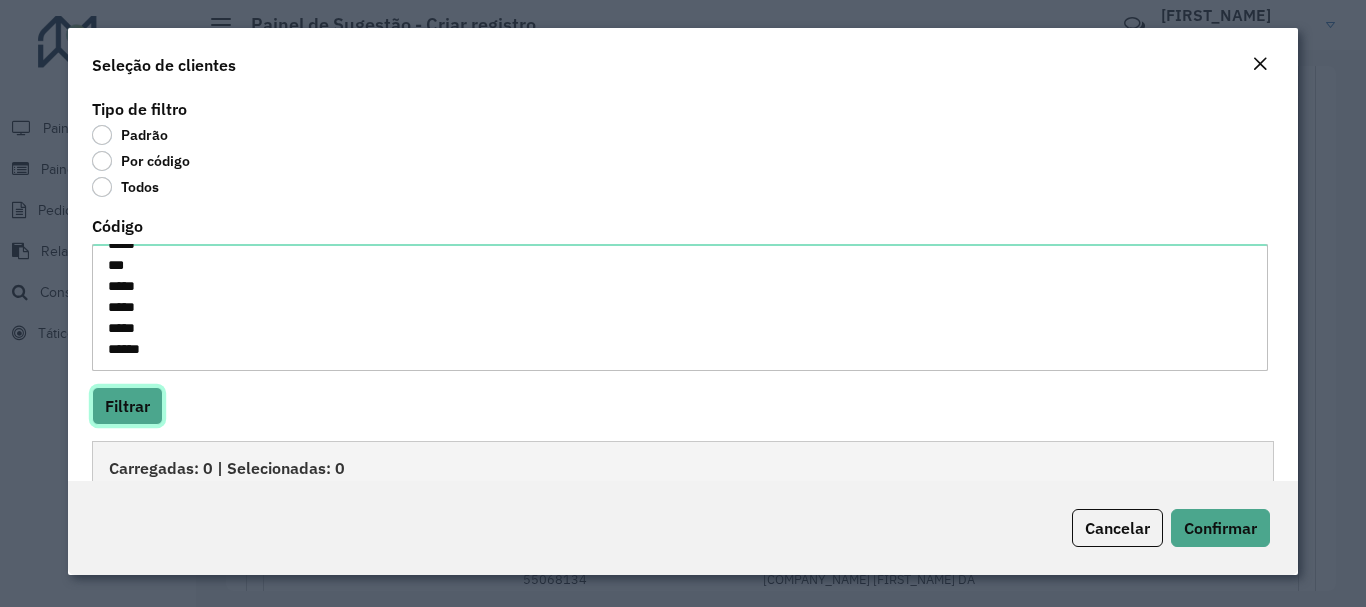 click on "Filtrar" 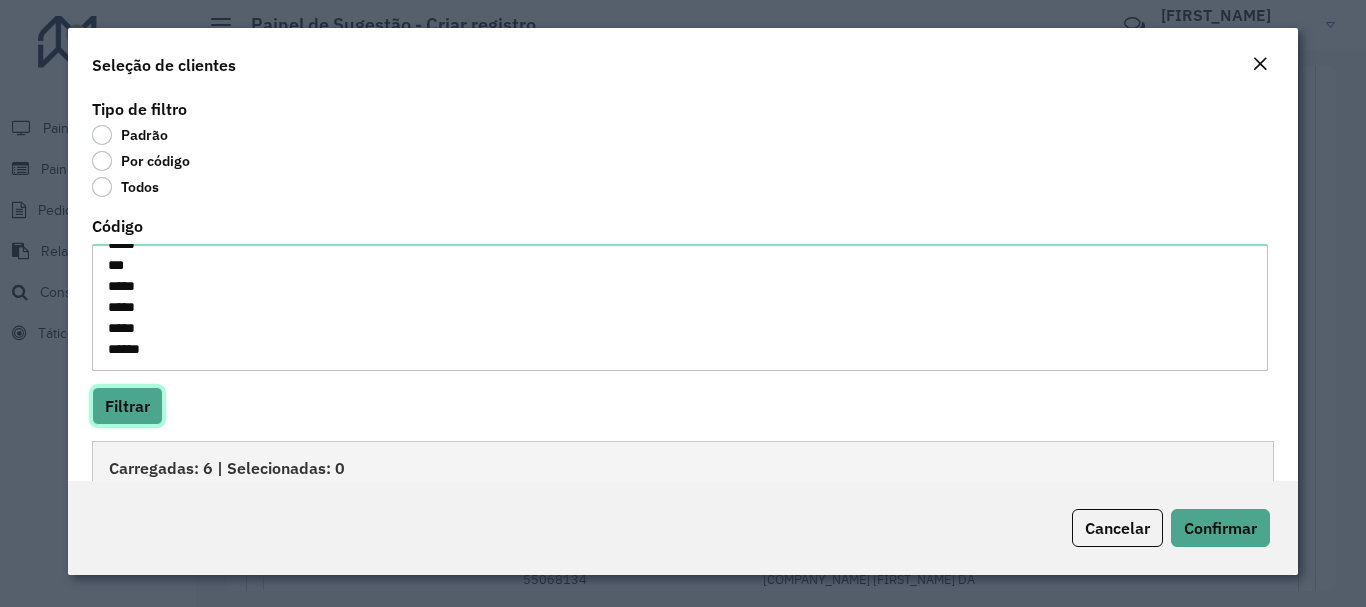 scroll, scrollTop: 200, scrollLeft: 0, axis: vertical 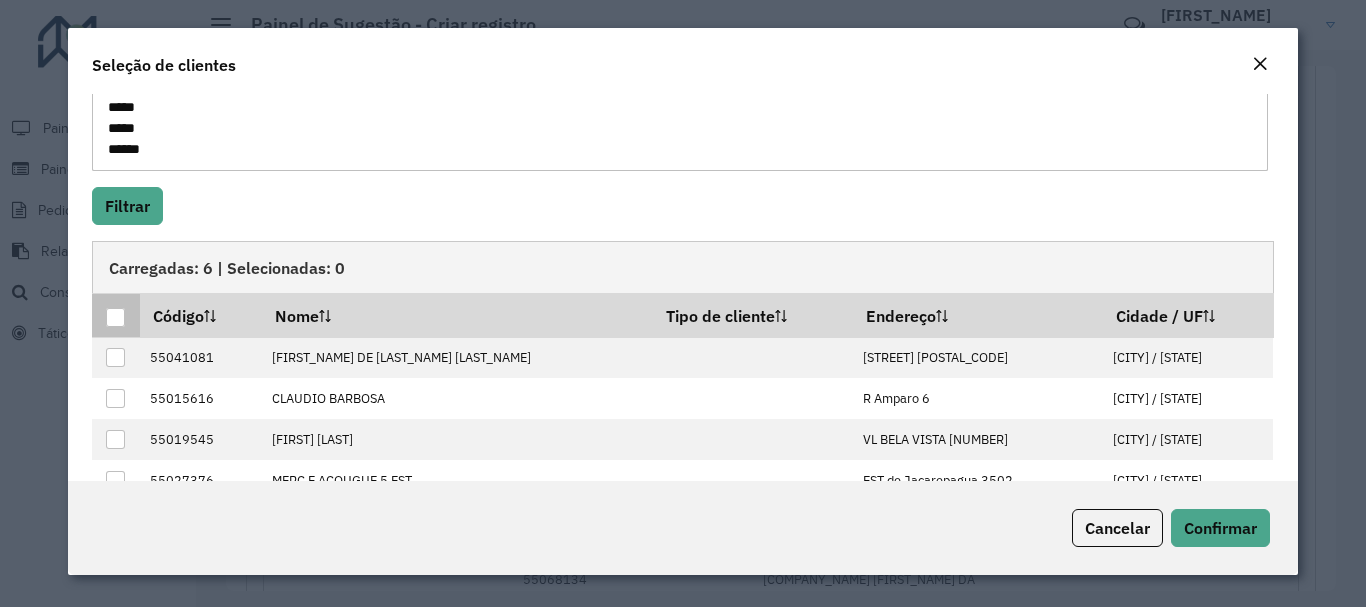 click at bounding box center [115, 315] 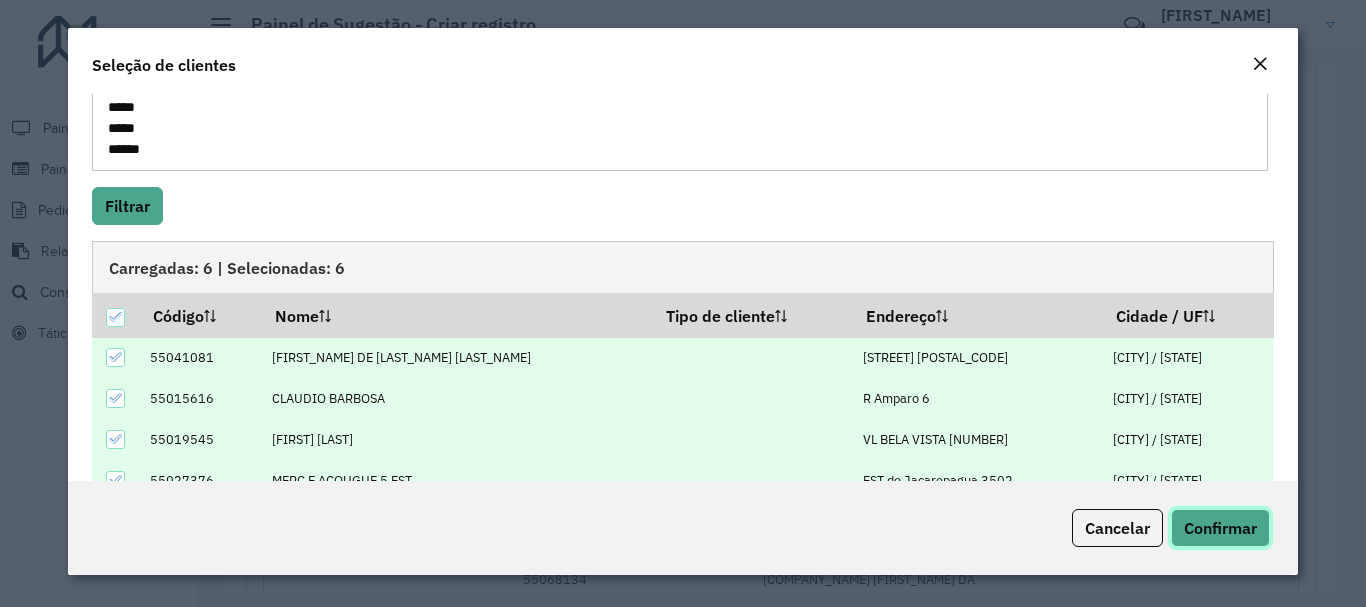 click on "Confirmar" 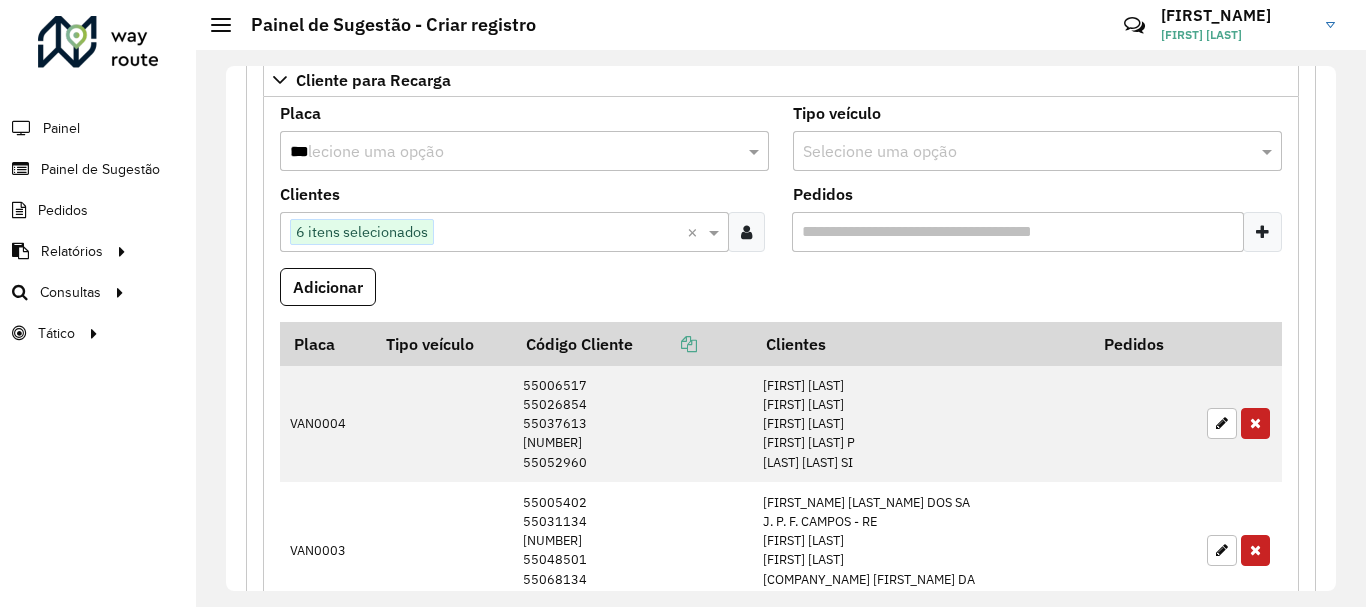 click on "***" at bounding box center (504, 152) 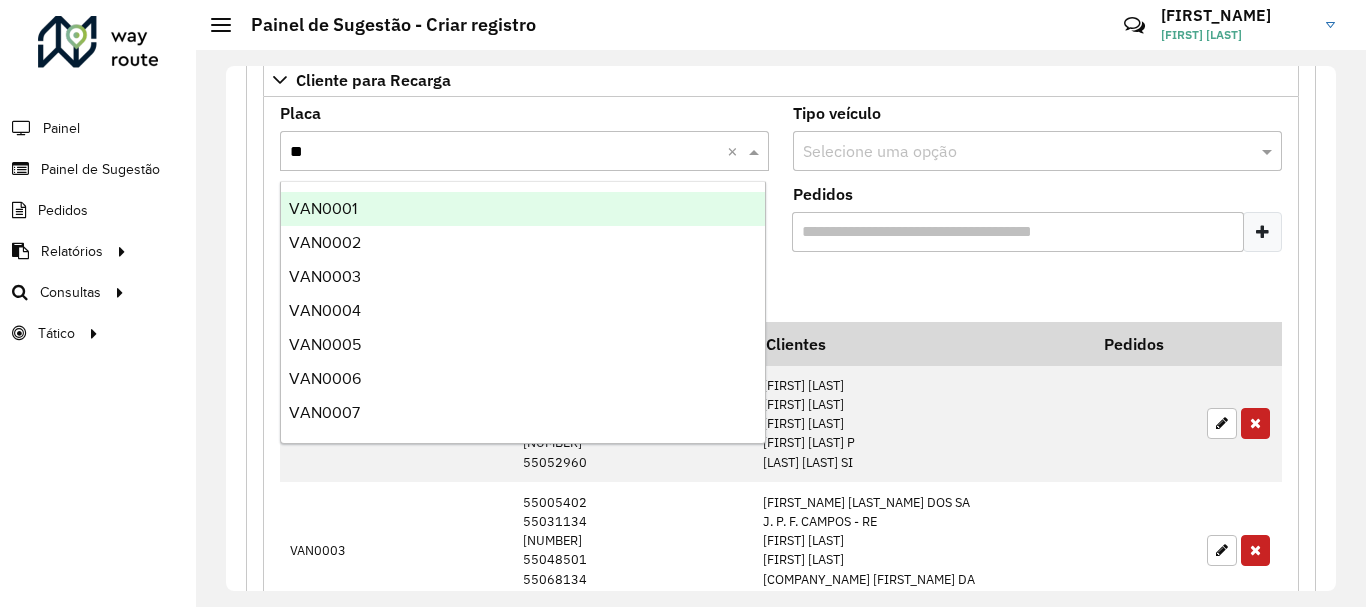 type on "***" 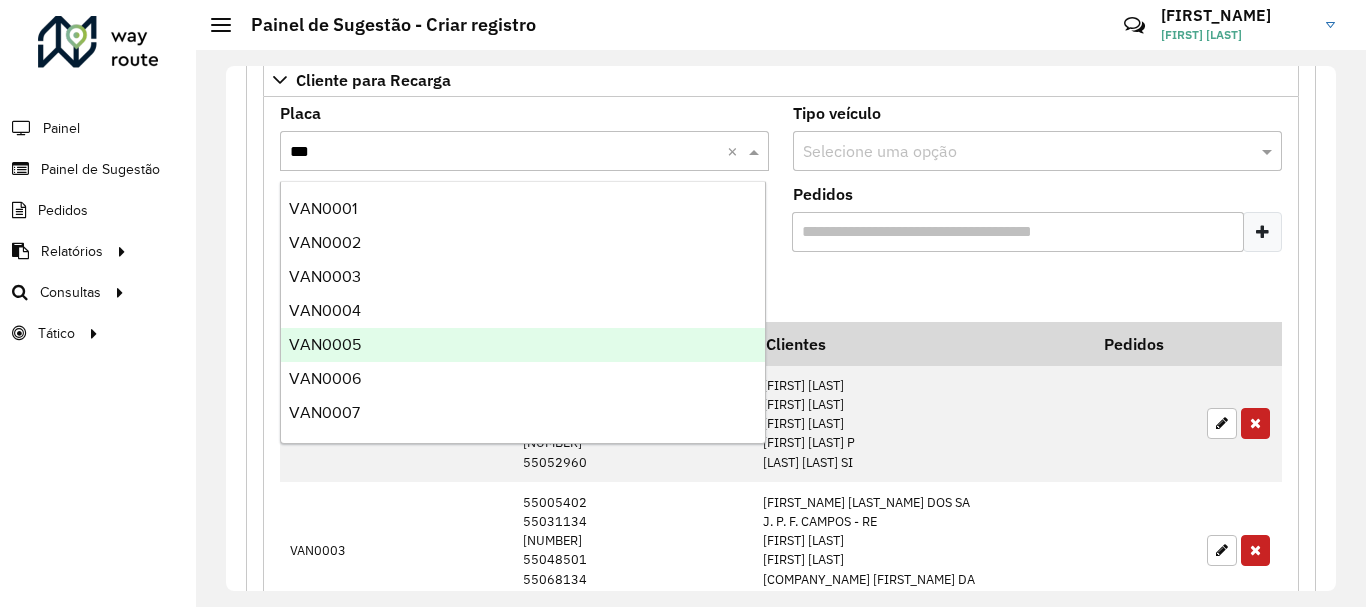 click on "VAN0005" at bounding box center (523, 345) 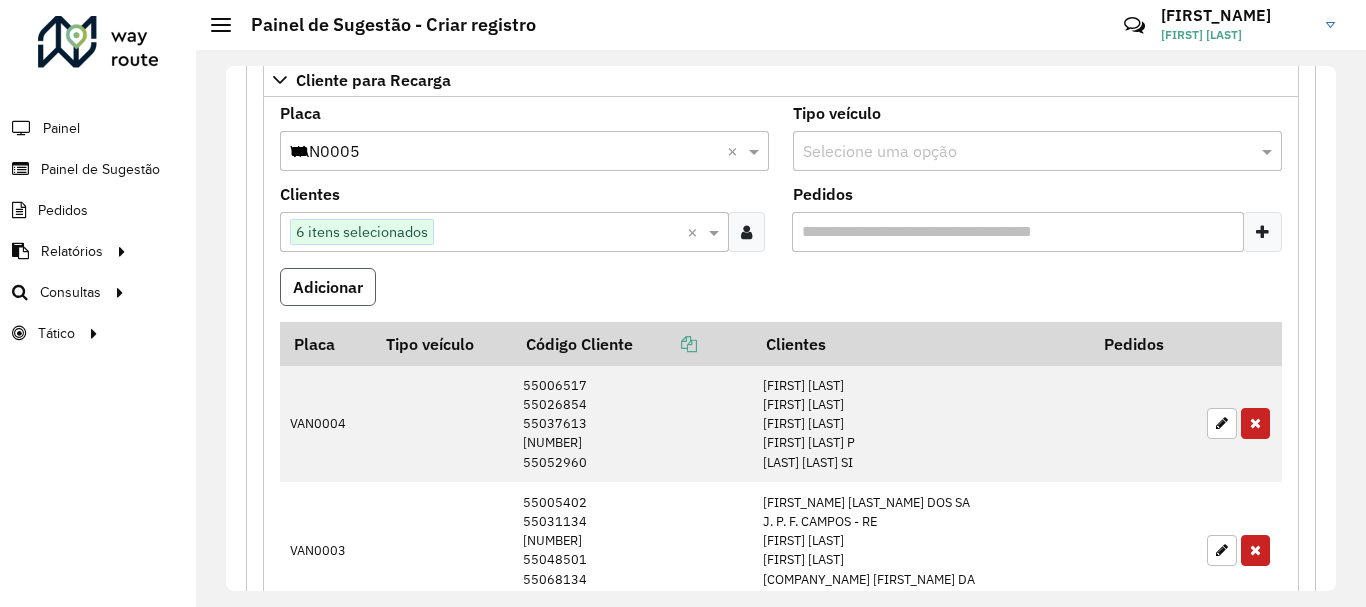 click on "Adicionar" at bounding box center (328, 287) 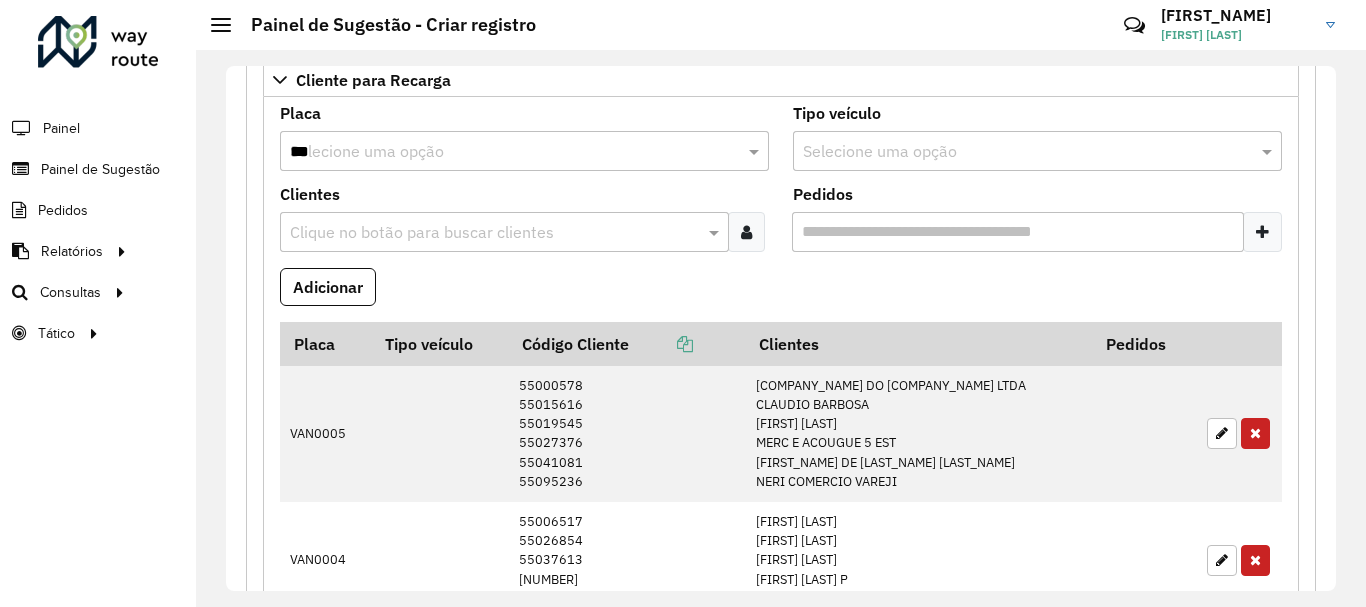click at bounding box center [746, 232] 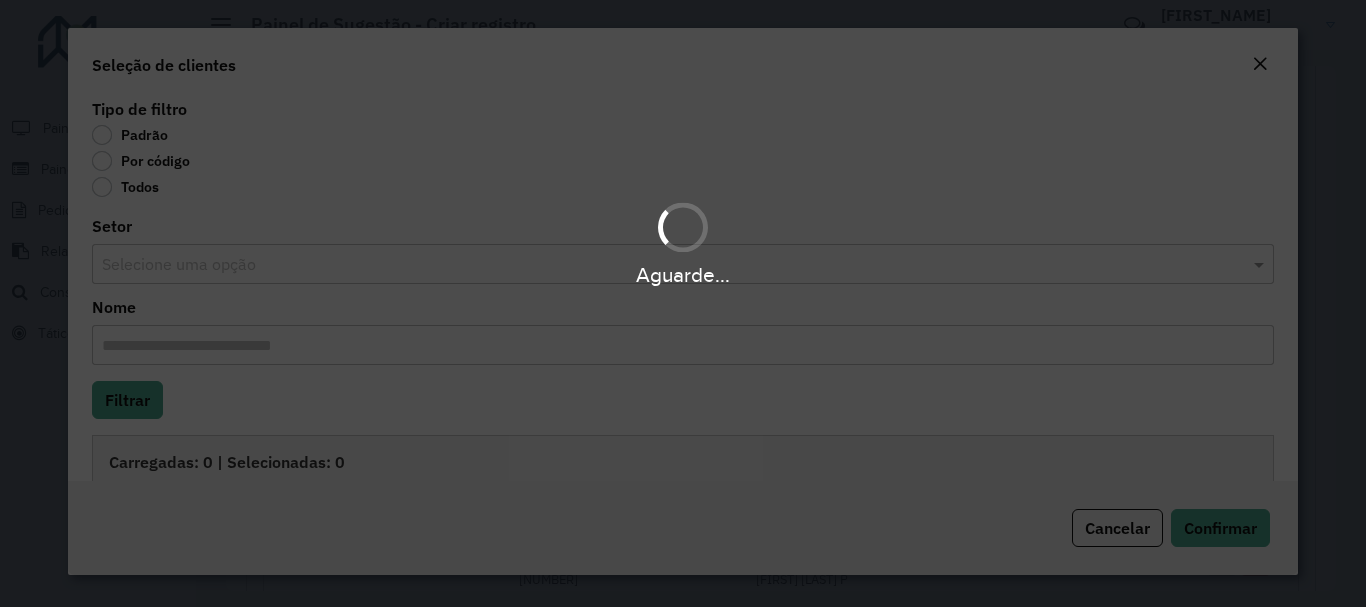 click on "Aguarde..." at bounding box center (683, 303) 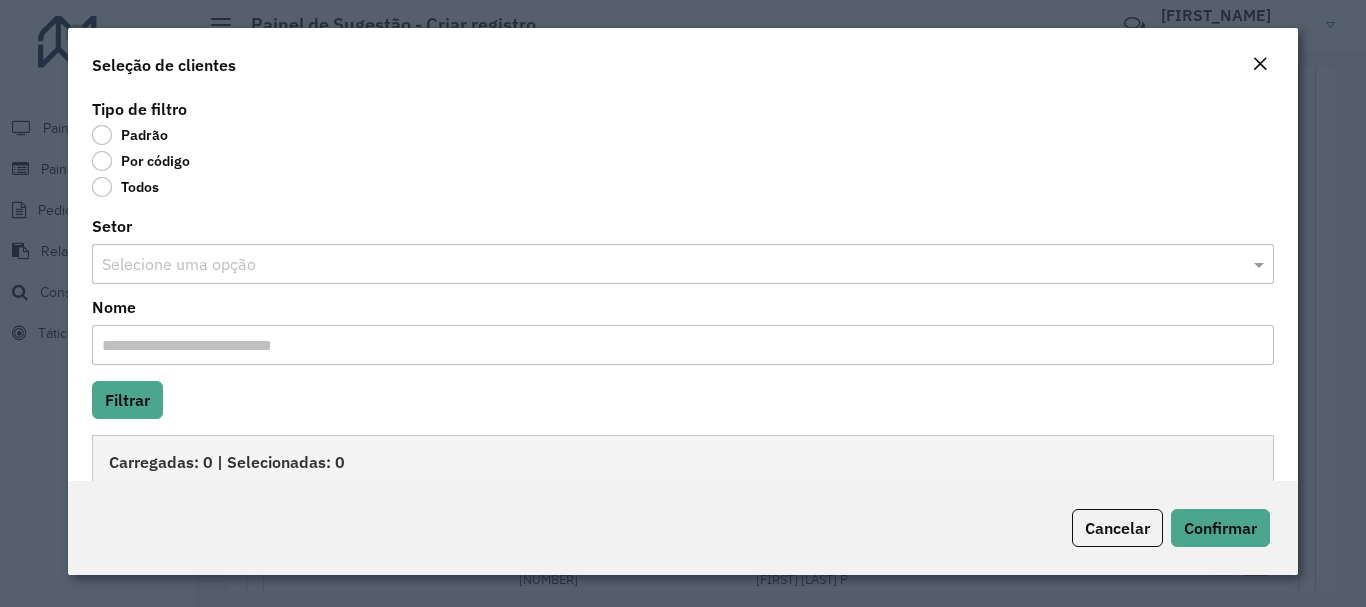 click on "Por código" 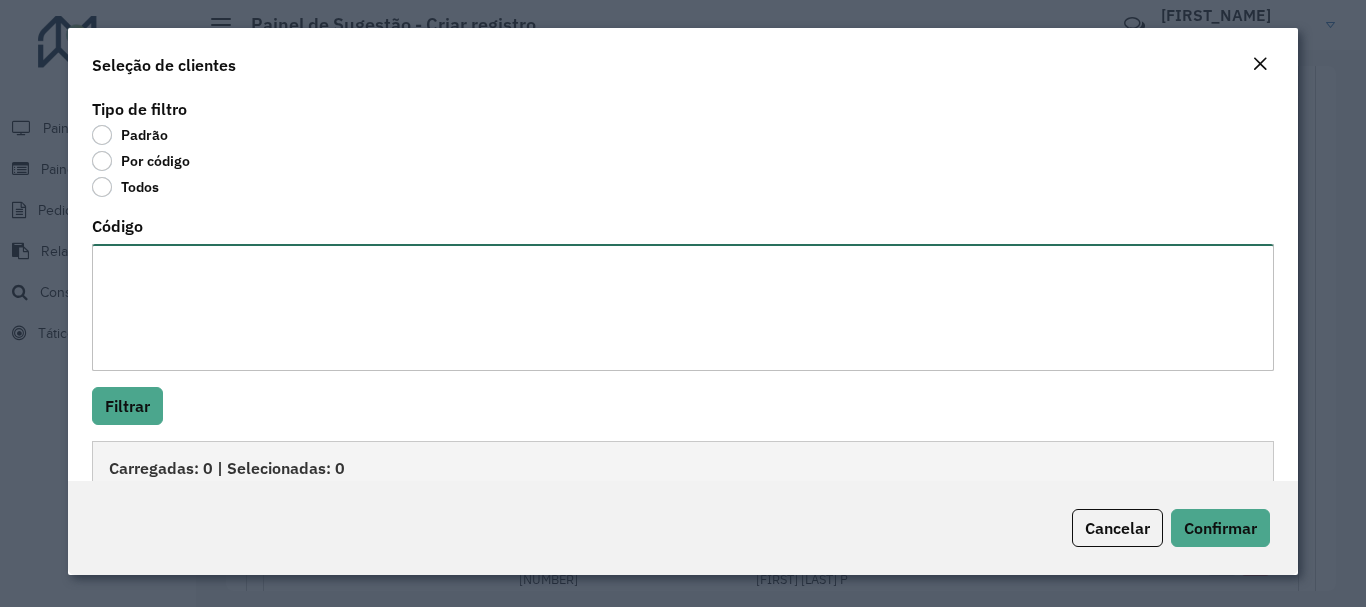 click on "Código" at bounding box center [682, 307] 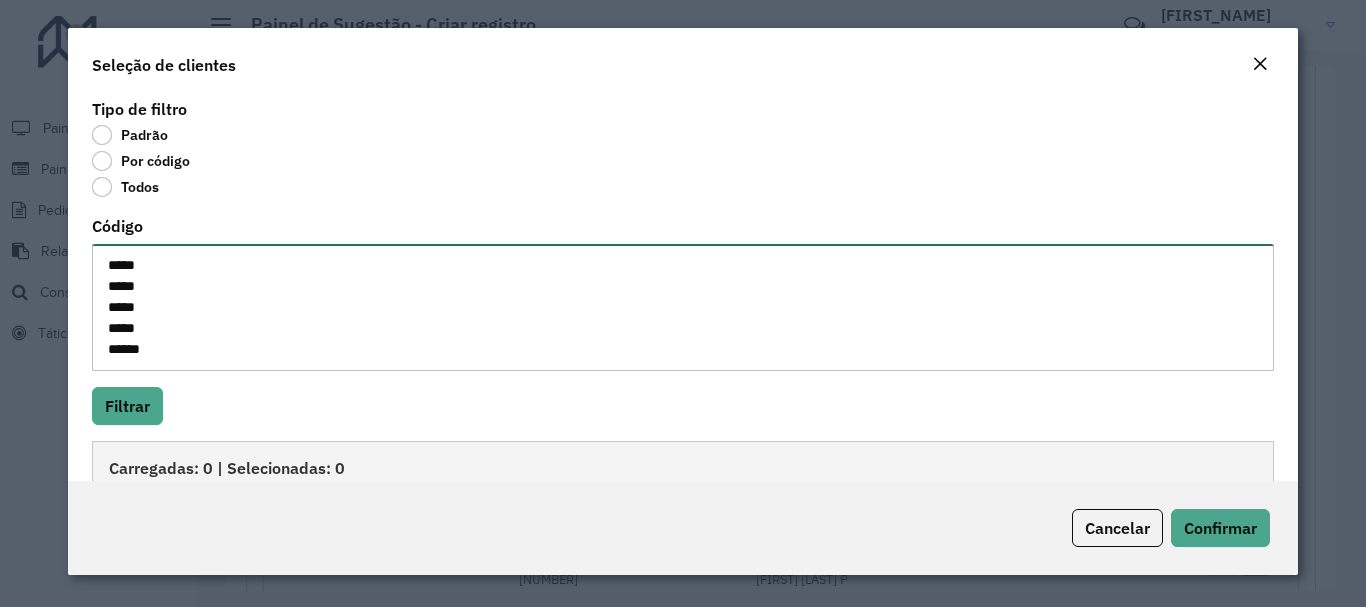 scroll, scrollTop: 8, scrollLeft: 0, axis: vertical 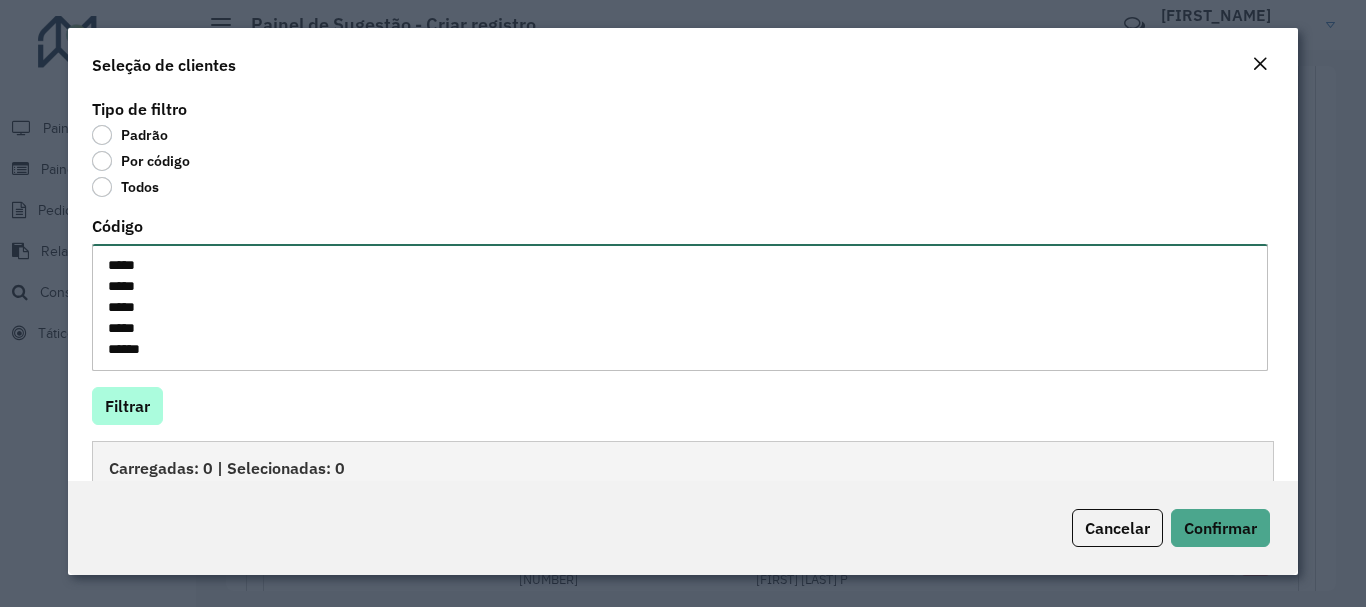 type on "*****
*****
*****
*****
*****" 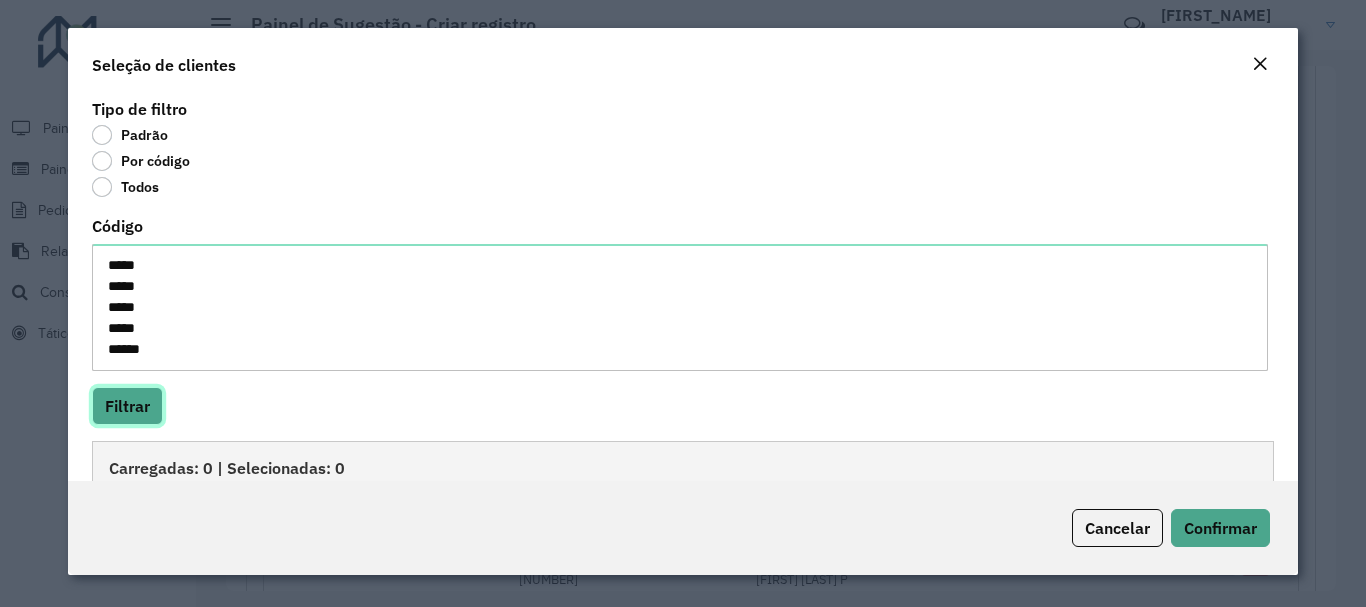 click on "Filtrar" 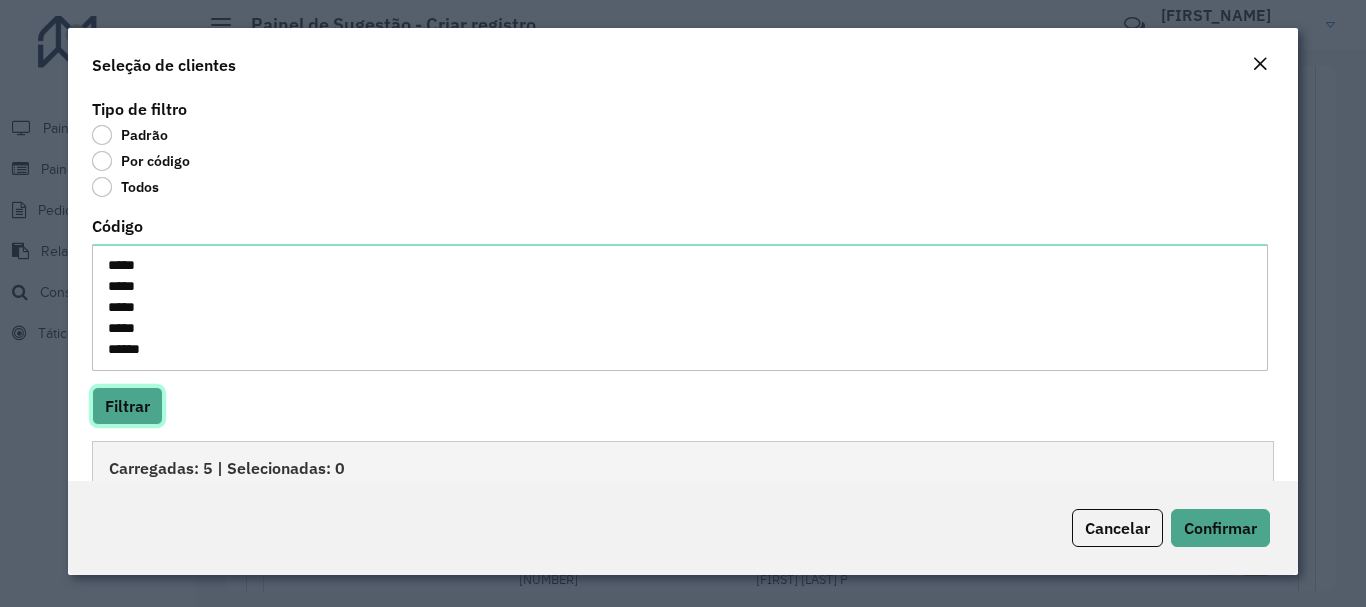 scroll, scrollTop: 200, scrollLeft: 0, axis: vertical 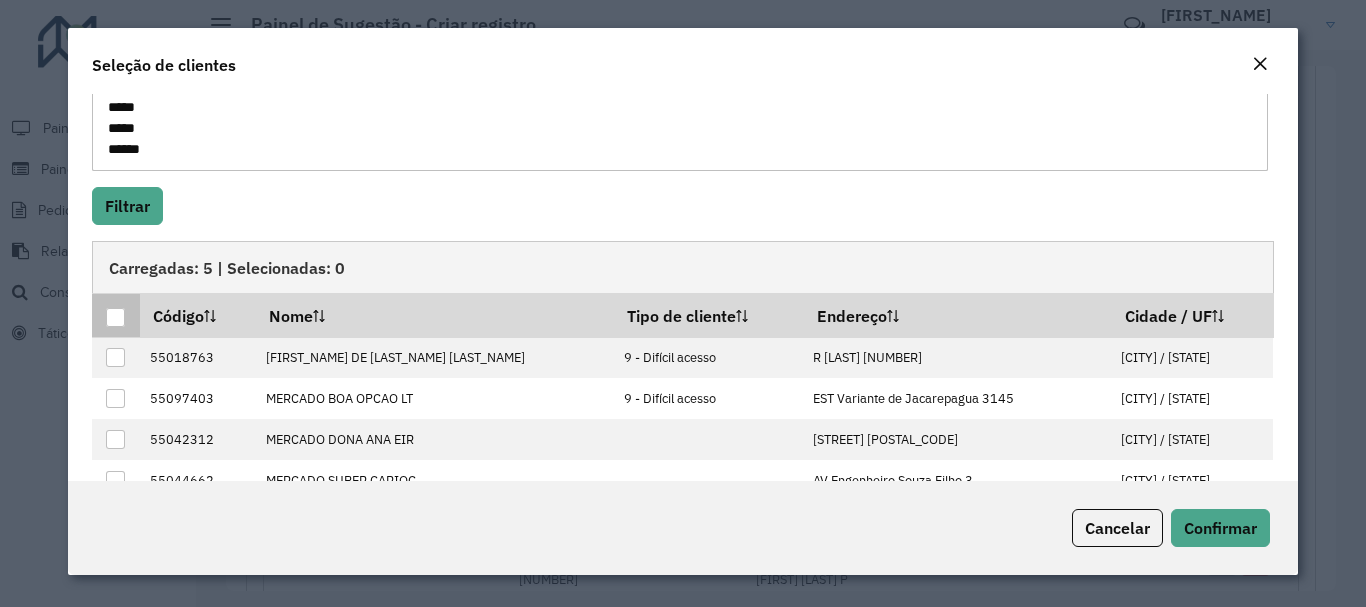 click at bounding box center [115, 317] 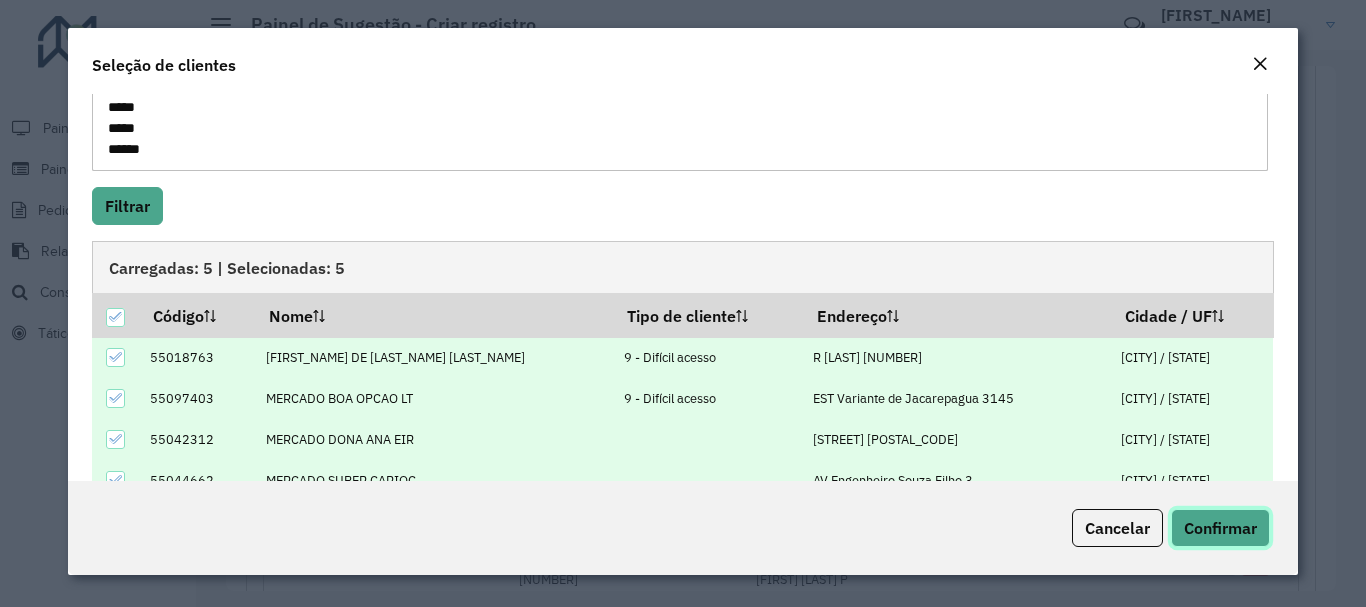 click on "Confirmar" 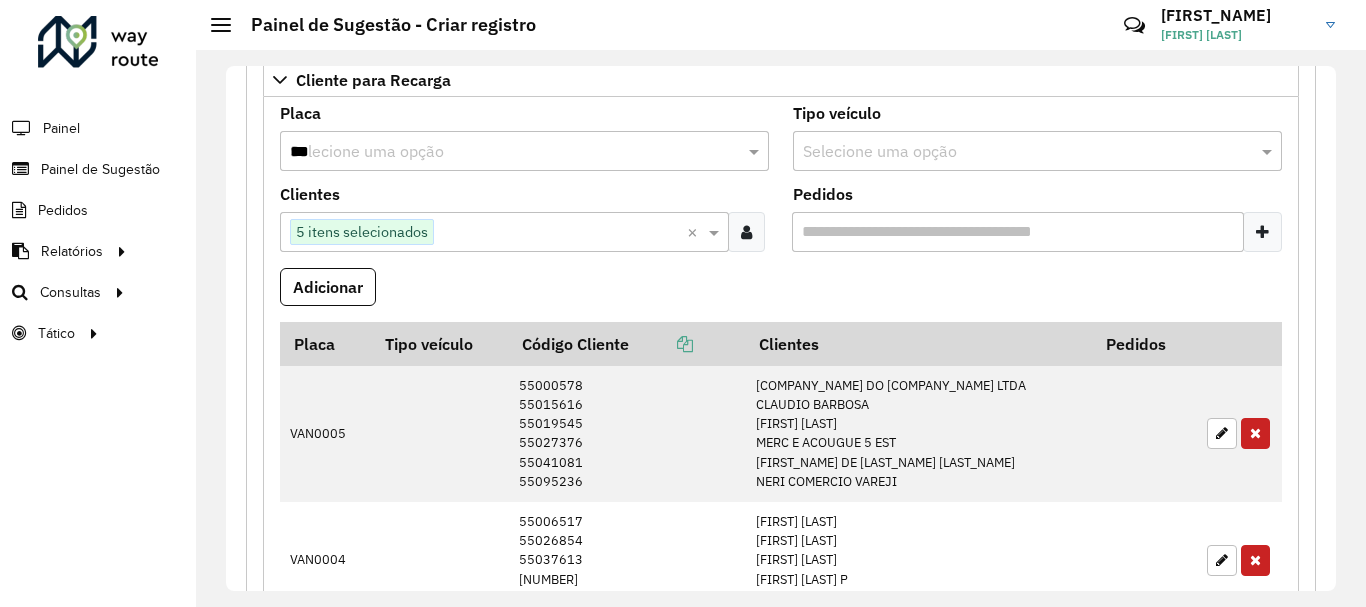 click on "***" at bounding box center [504, 152] 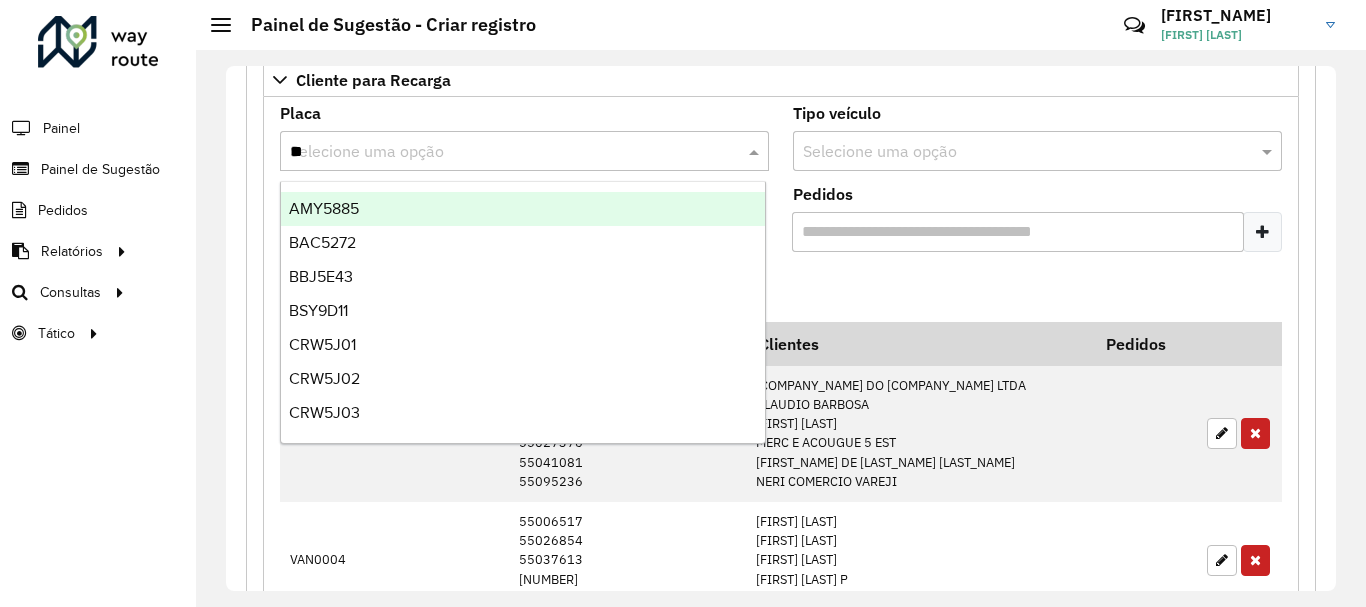 type on "***" 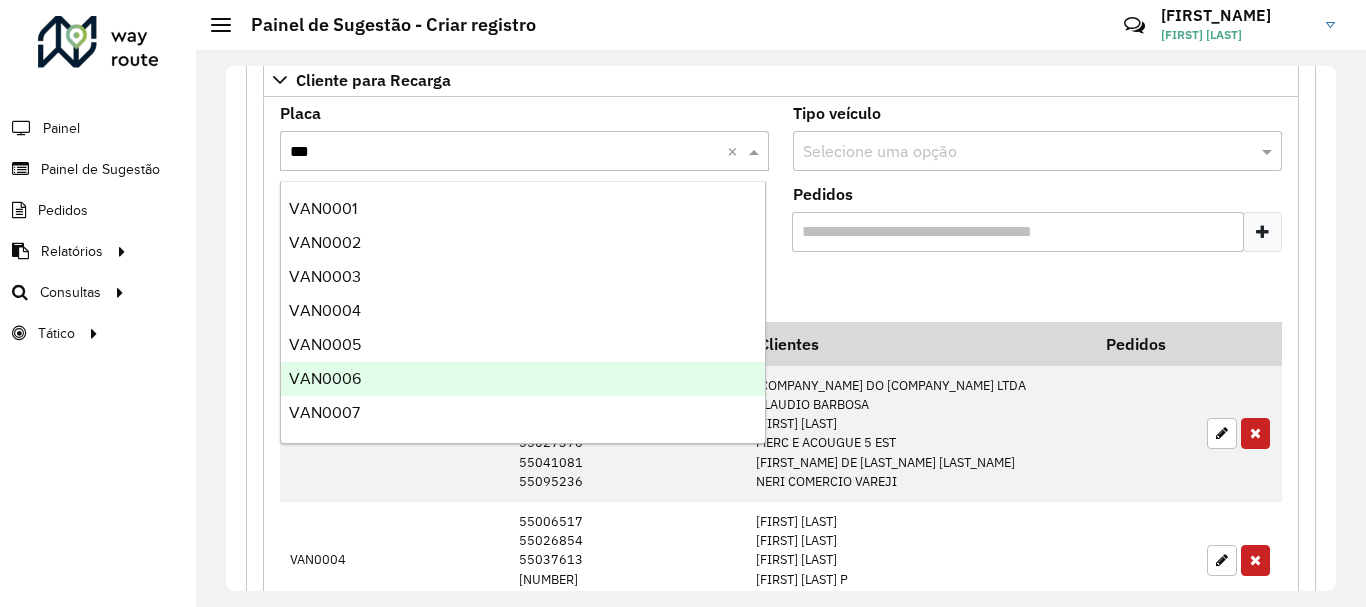 click on "VAN0006" at bounding box center (325, 378) 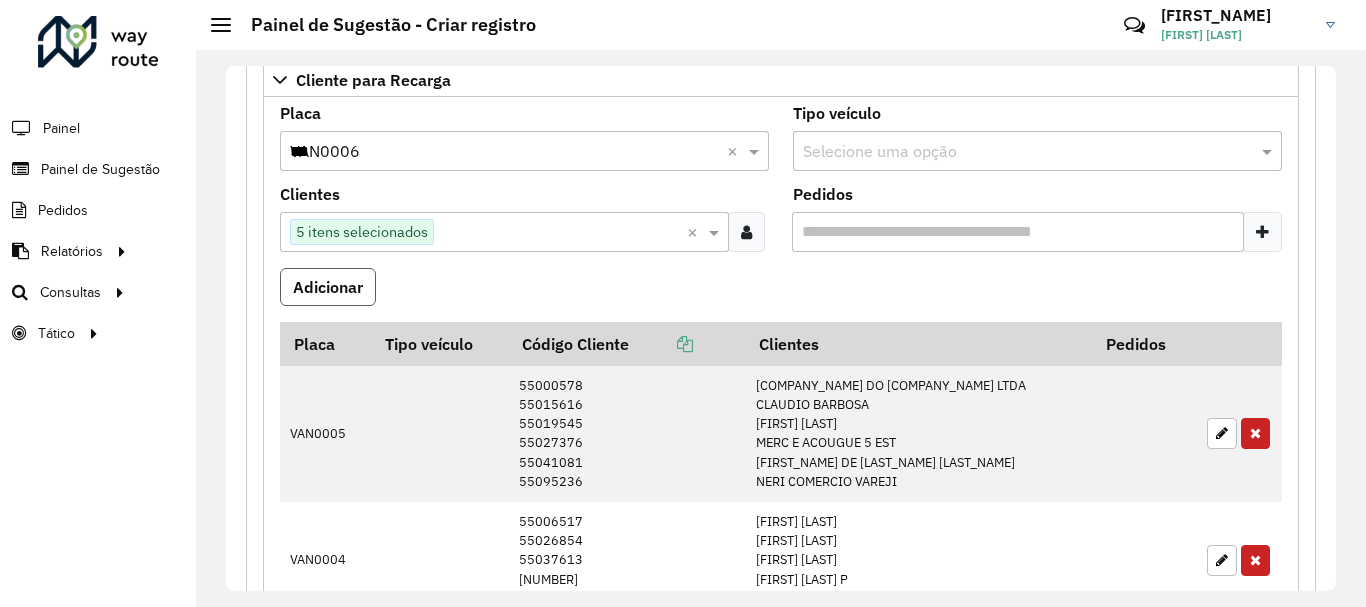 click on "Adicionar" at bounding box center (328, 287) 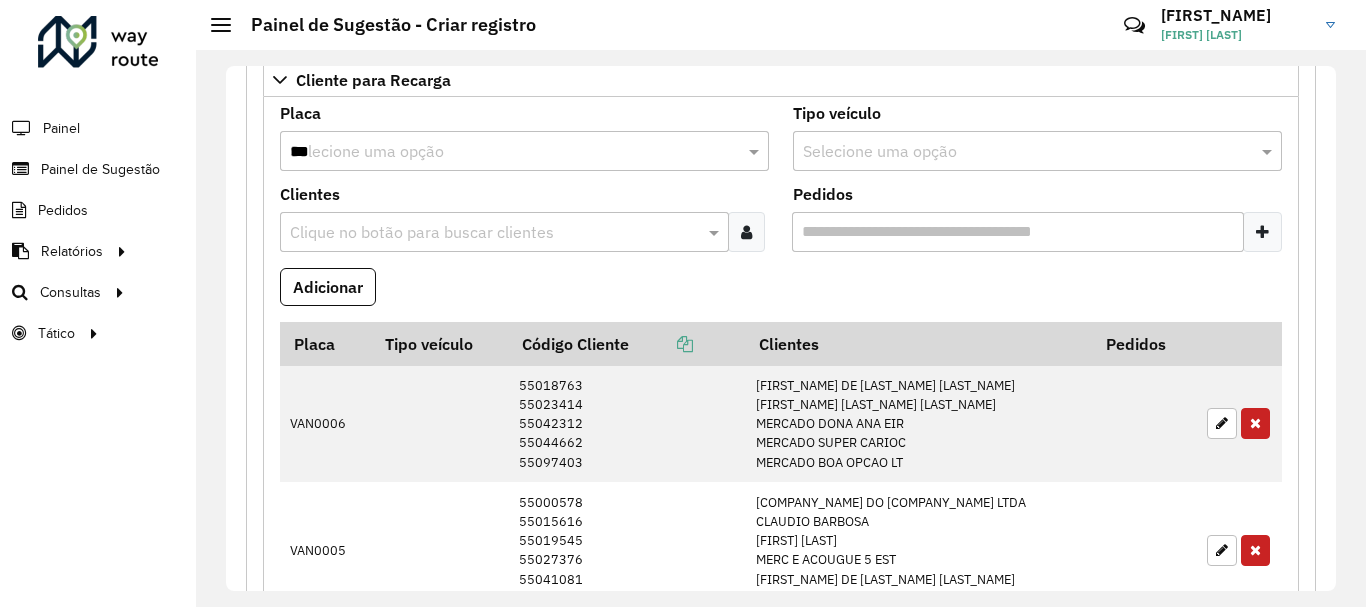 click on "***" at bounding box center (504, 152) 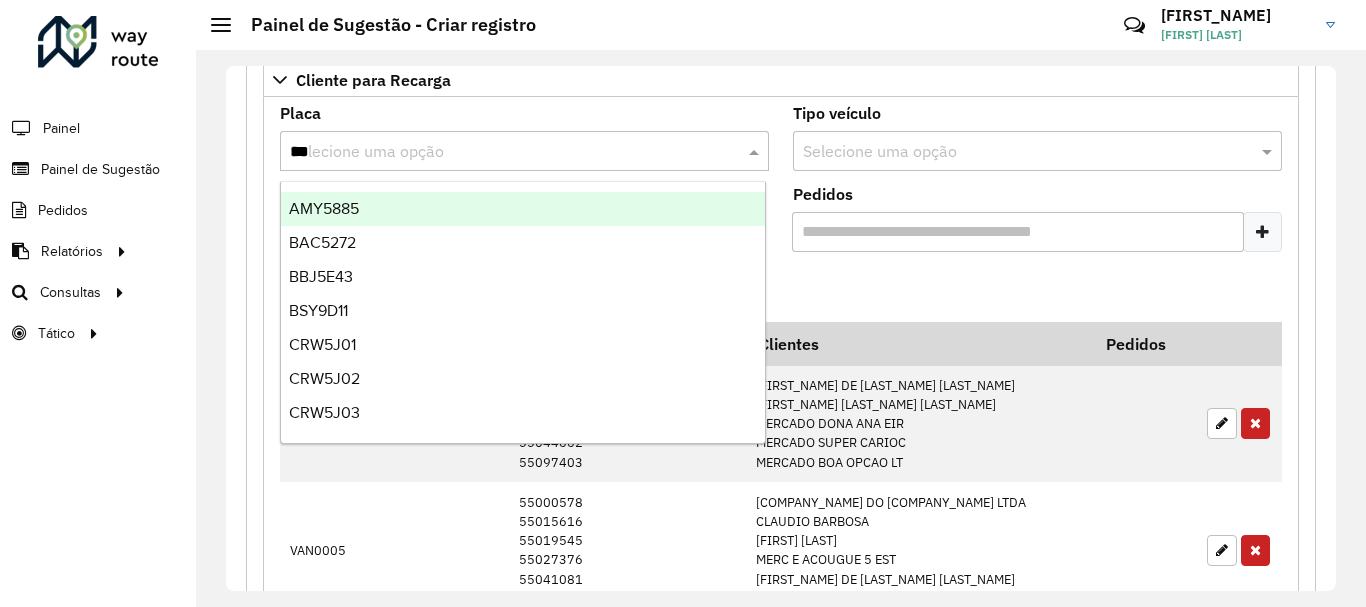 click on "Placa  Selecione uma opção ***" at bounding box center (524, 138) 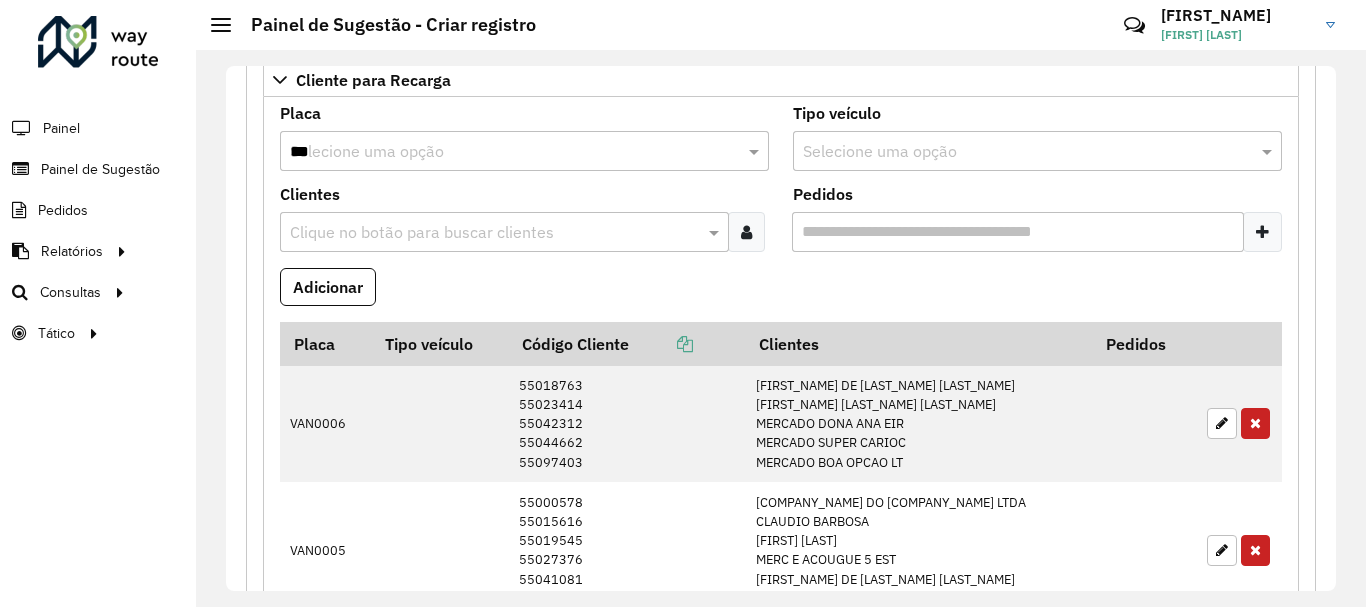click at bounding box center (746, 232) 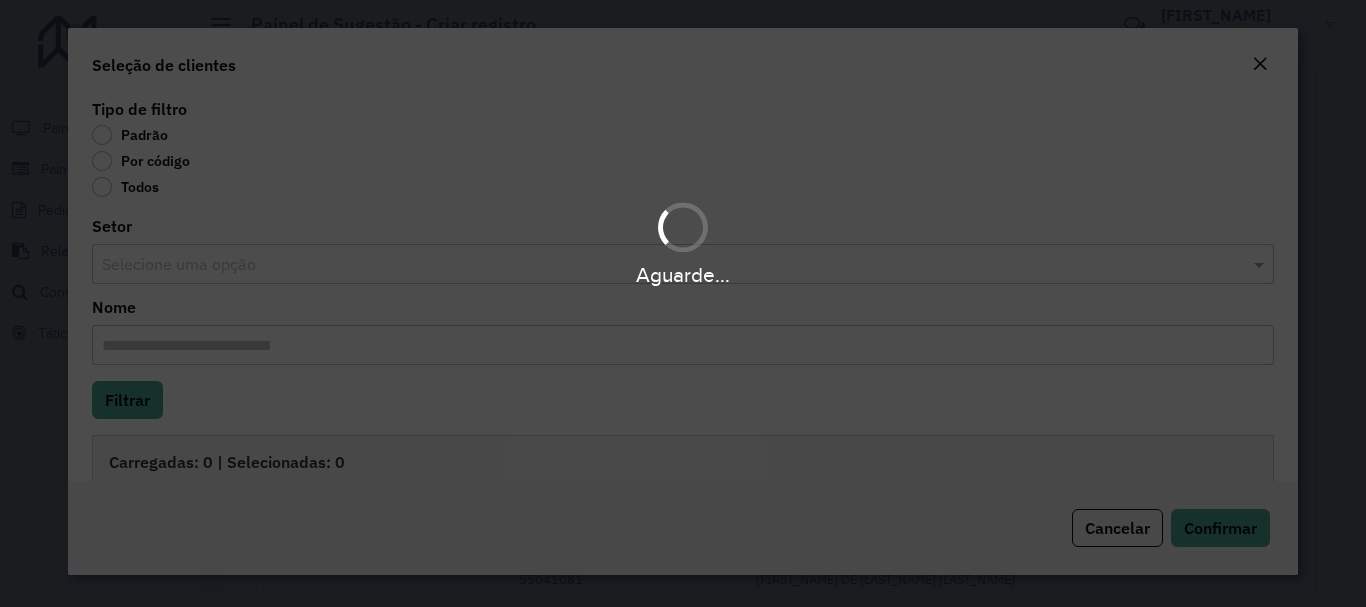 click on "Aguarde..." at bounding box center [683, 303] 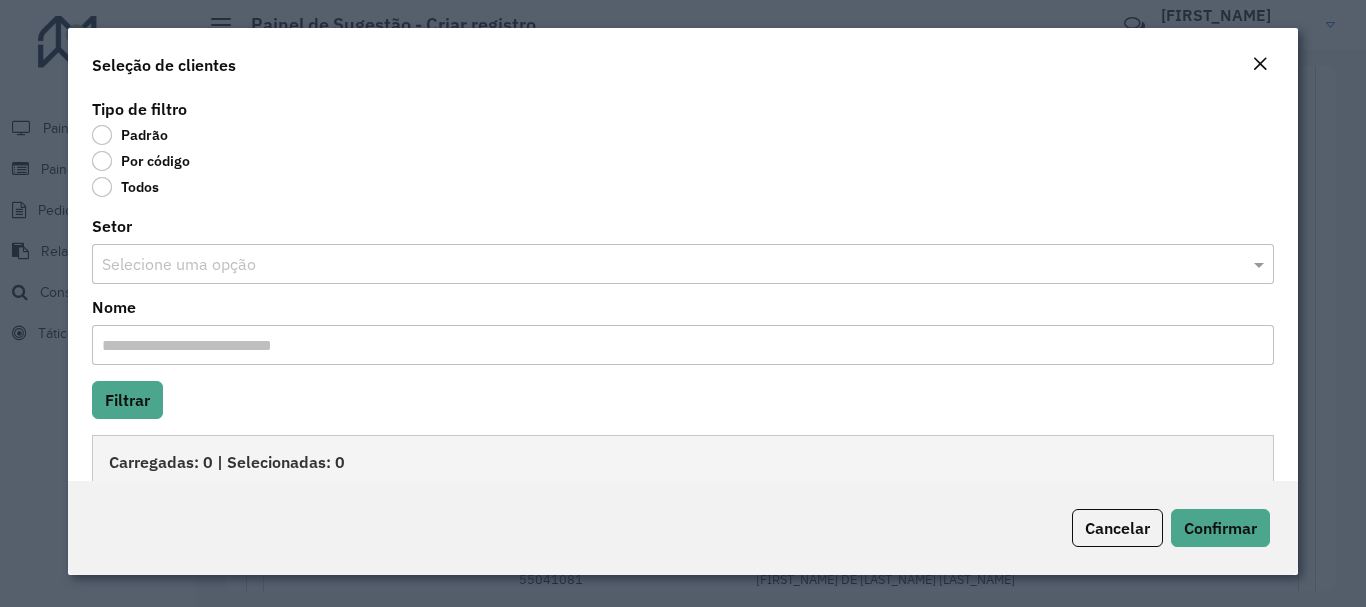 click on "Por código" 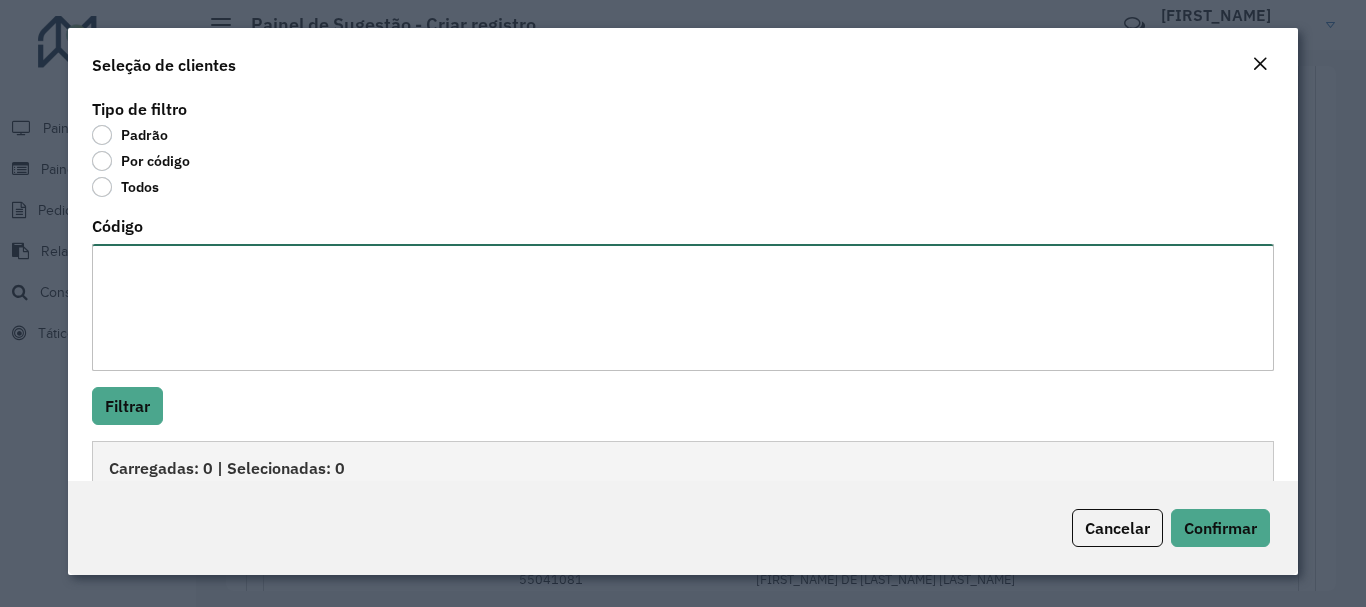 click on "Código" at bounding box center [682, 307] 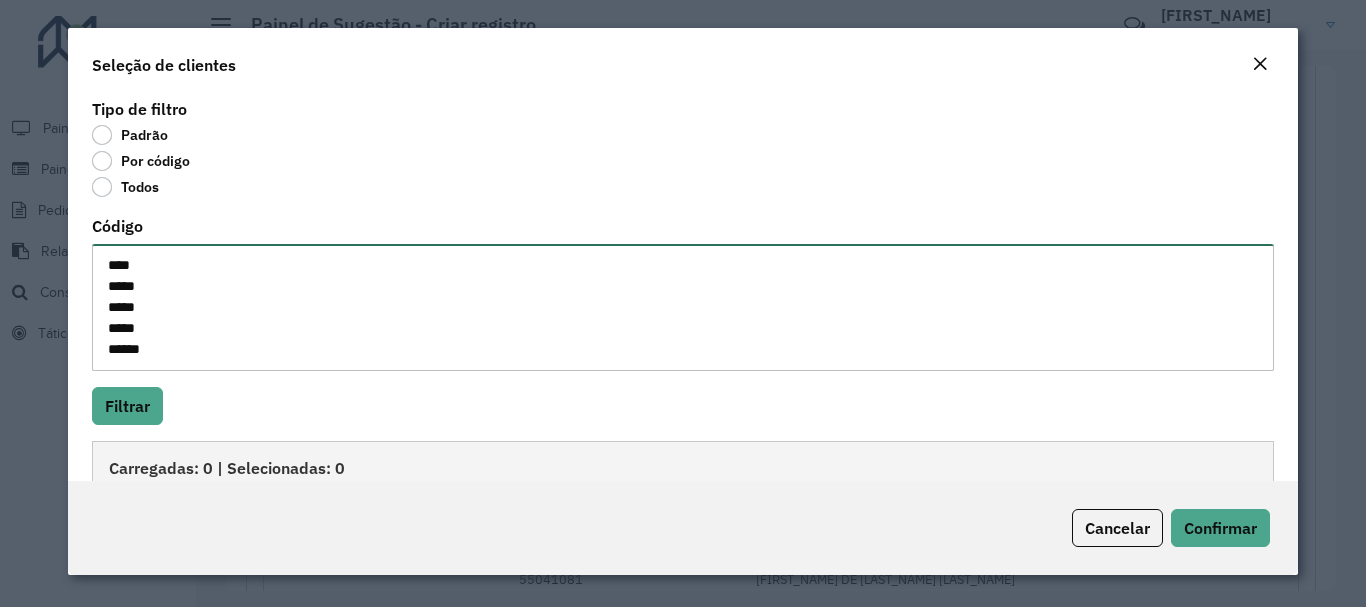 scroll, scrollTop: 8, scrollLeft: 0, axis: vertical 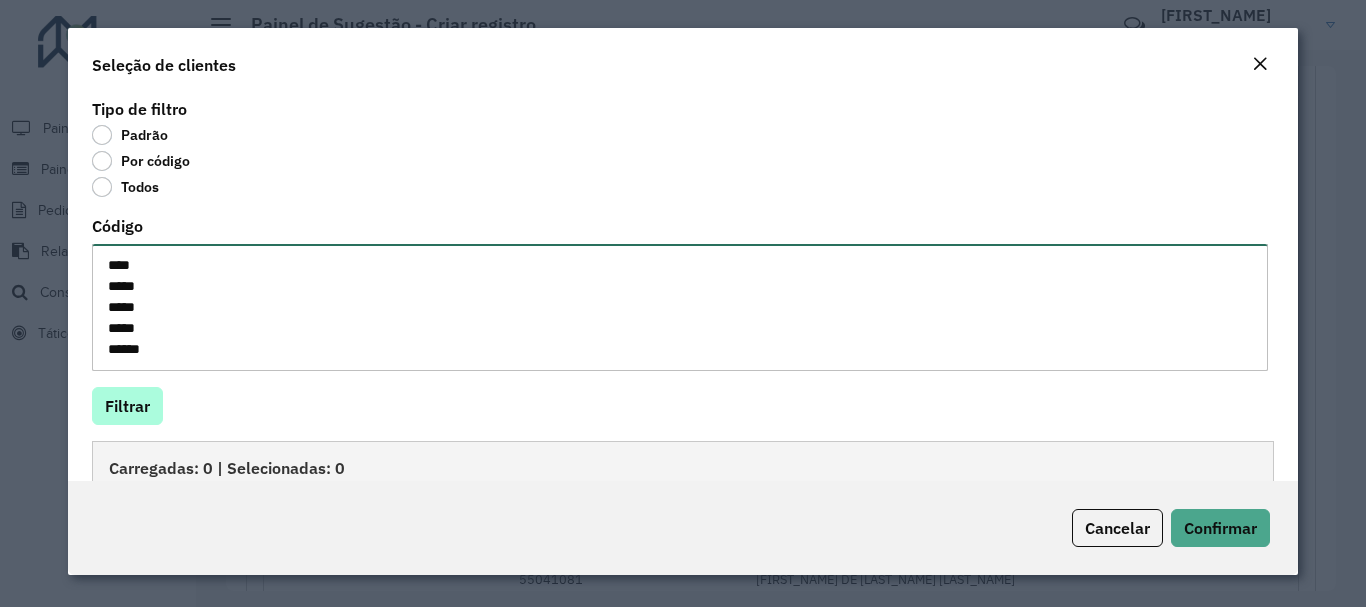 type on "****
*****
*****
*****
*****" 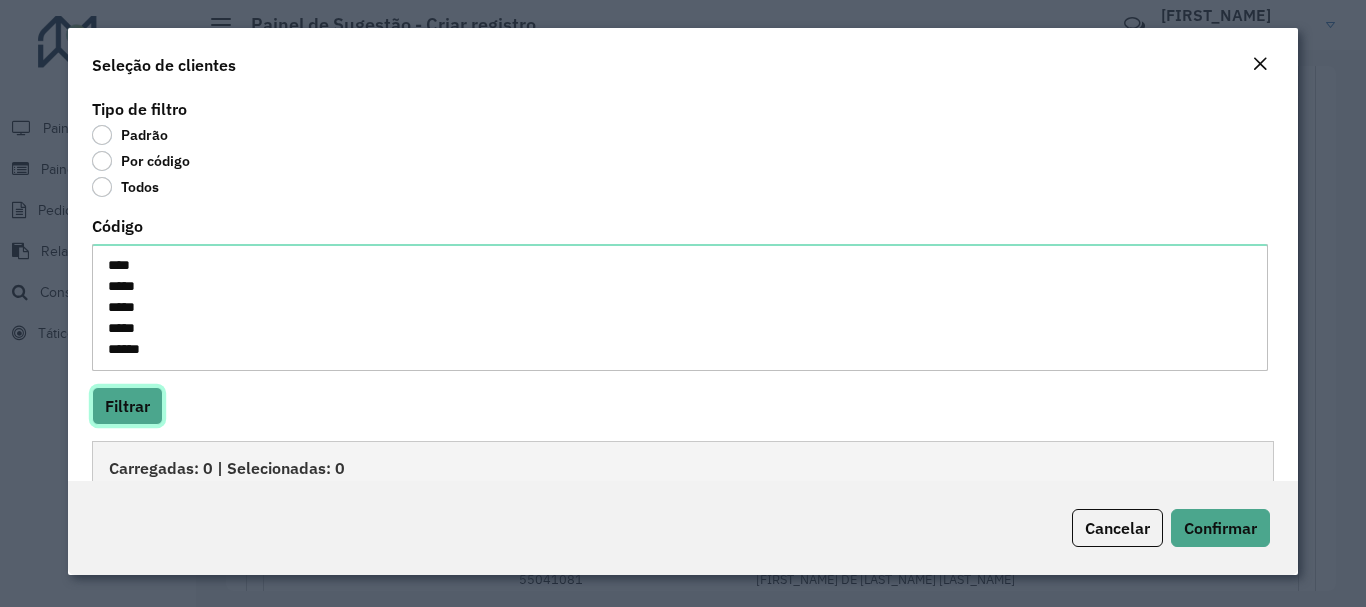 click on "Filtrar" 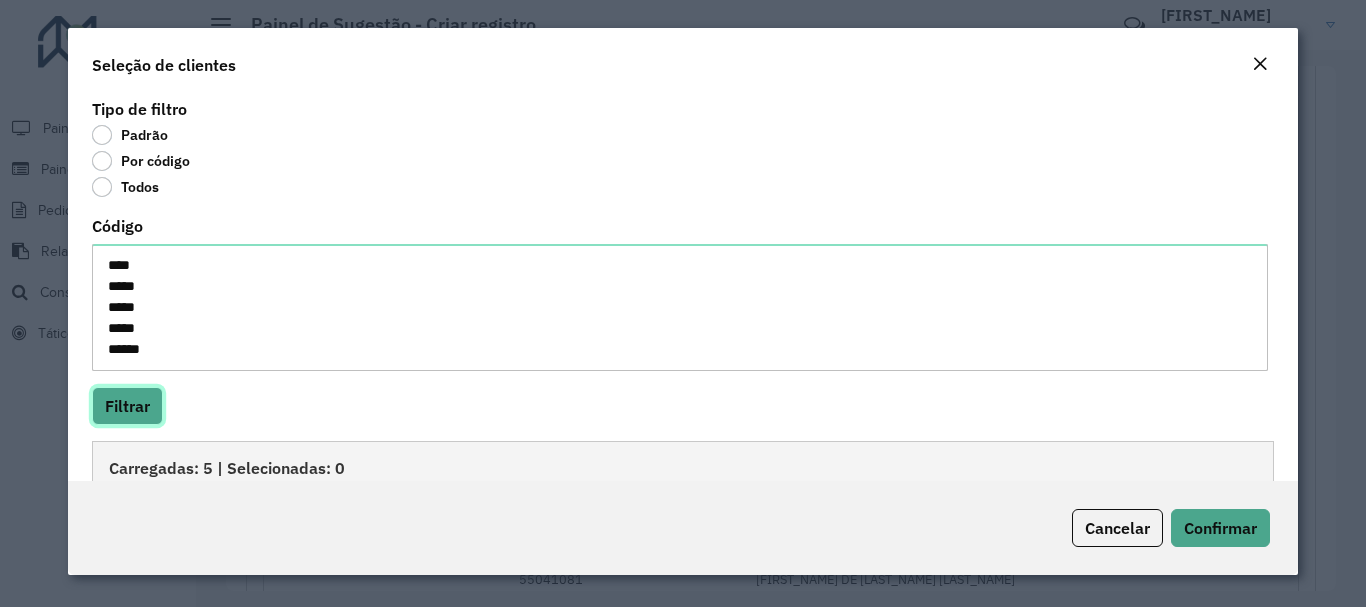 scroll, scrollTop: 286, scrollLeft: 0, axis: vertical 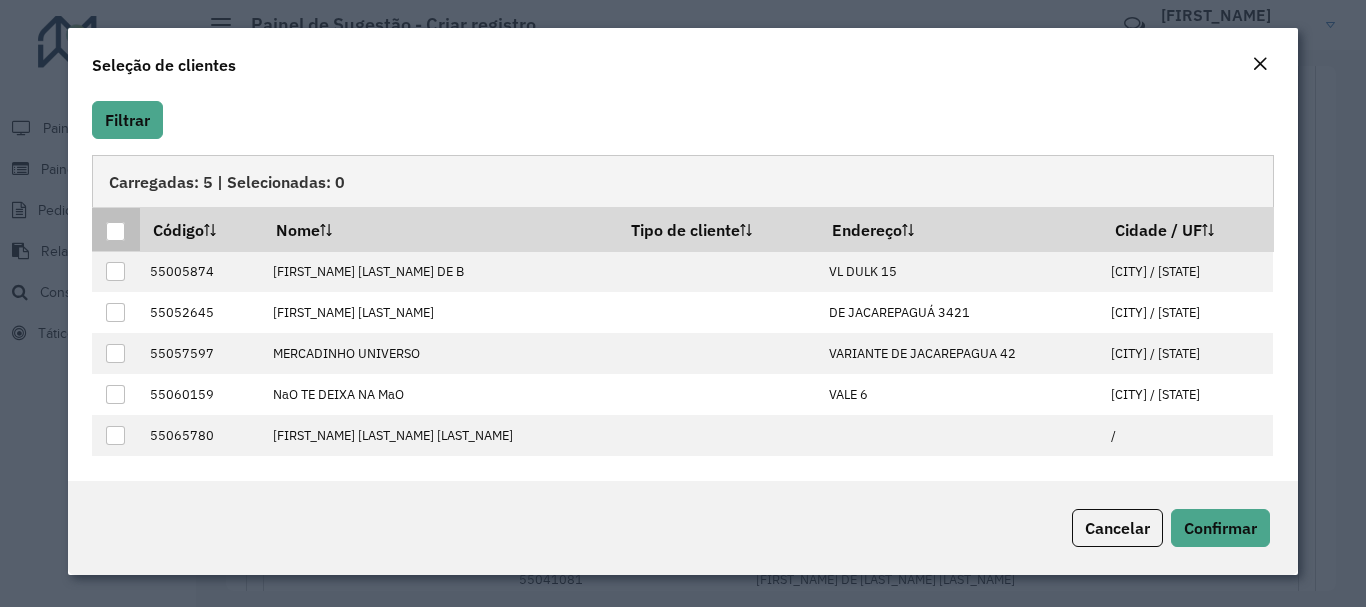 click at bounding box center [115, 231] 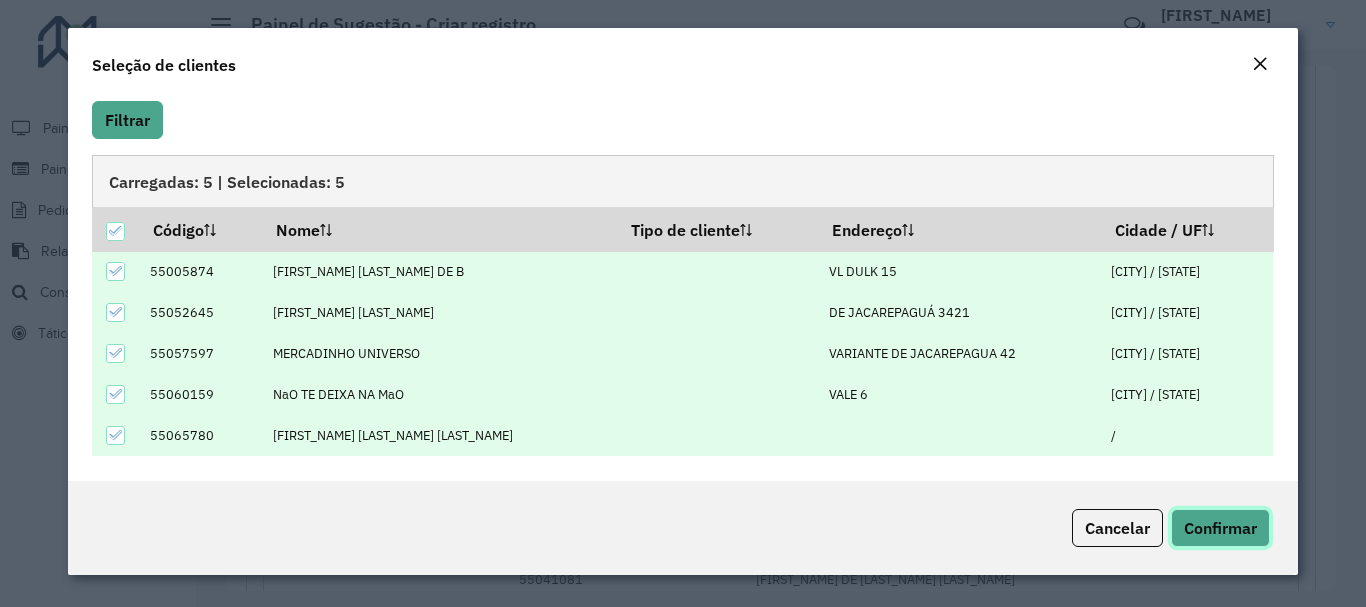 click on "Confirmar" 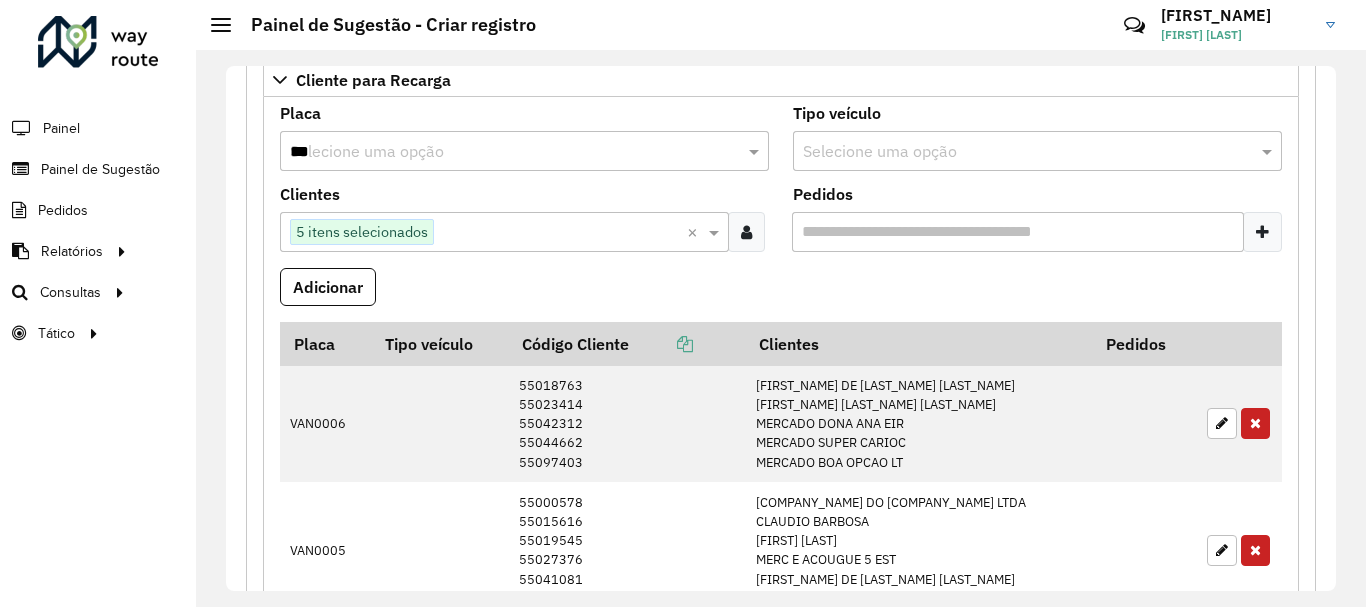 click on "***" at bounding box center [504, 152] 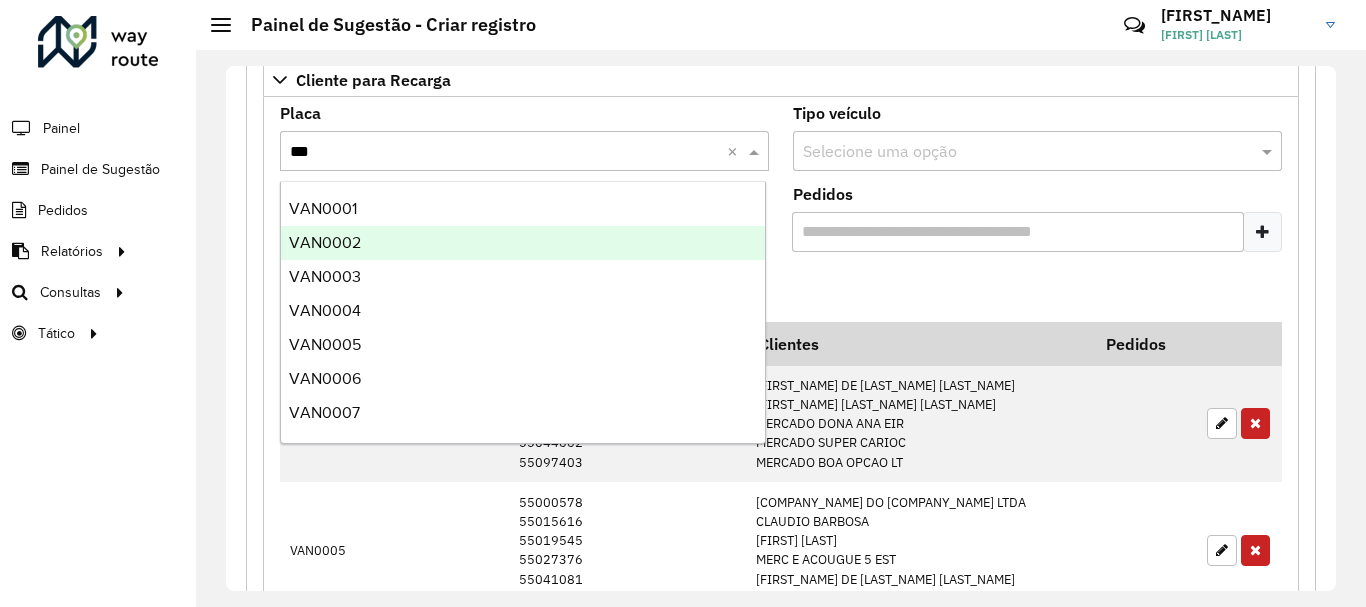 type on "***" 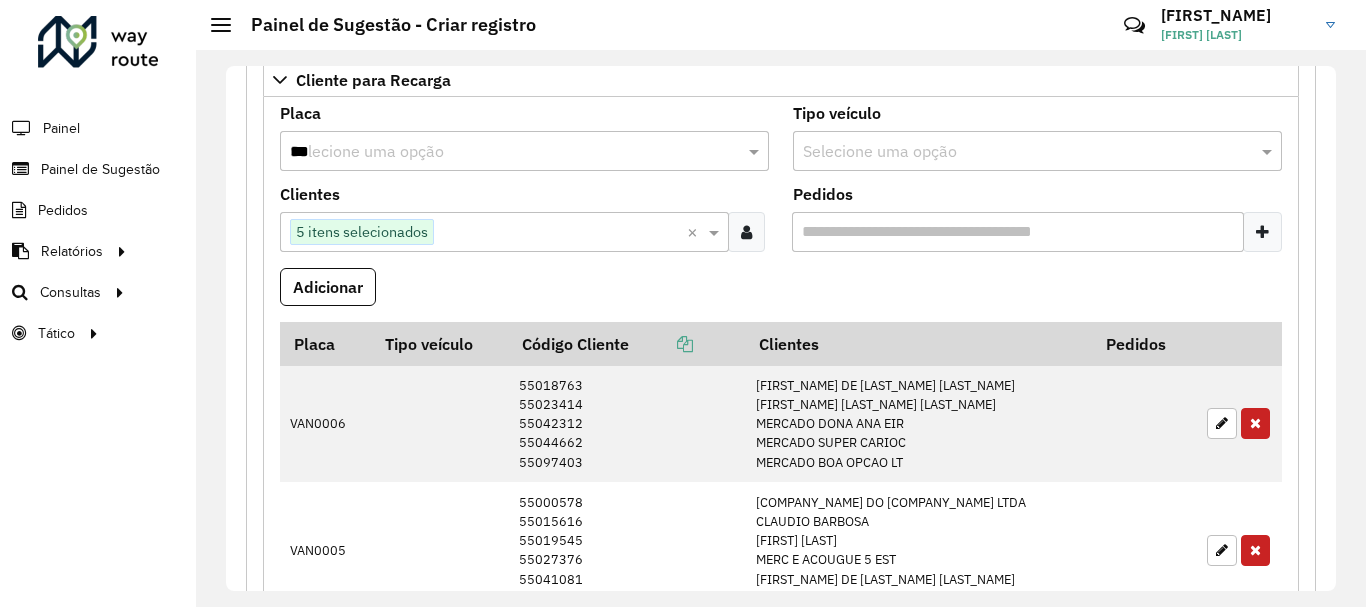 click on "***" at bounding box center (504, 152) 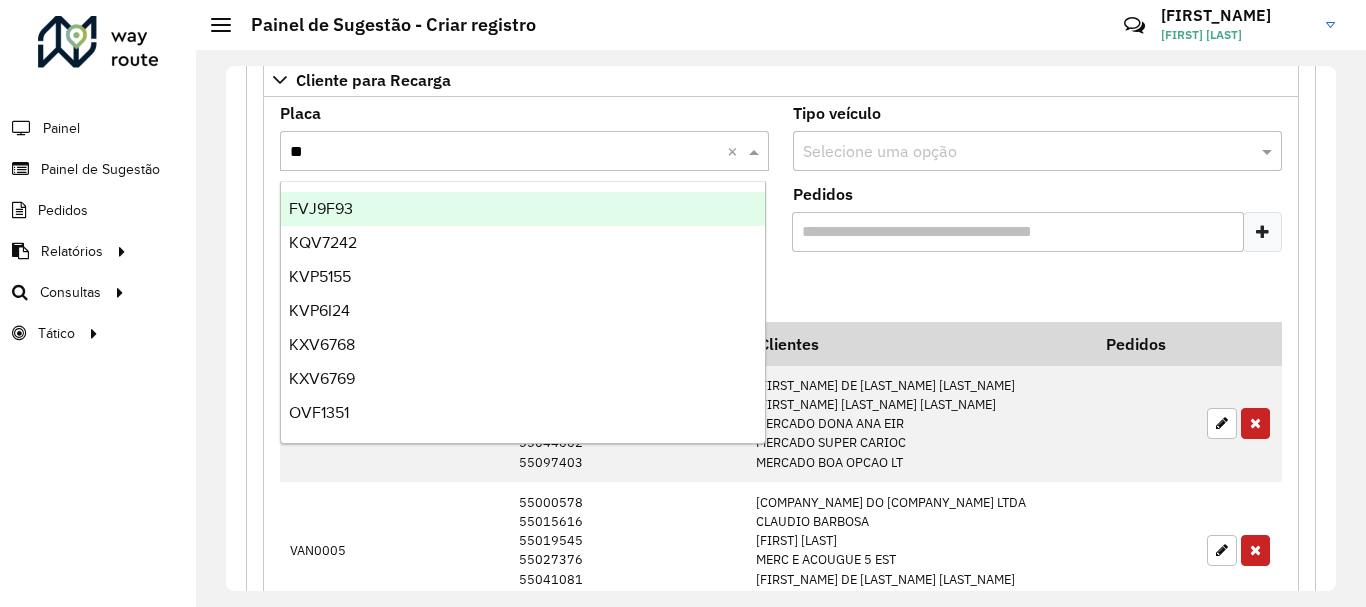 type on "***" 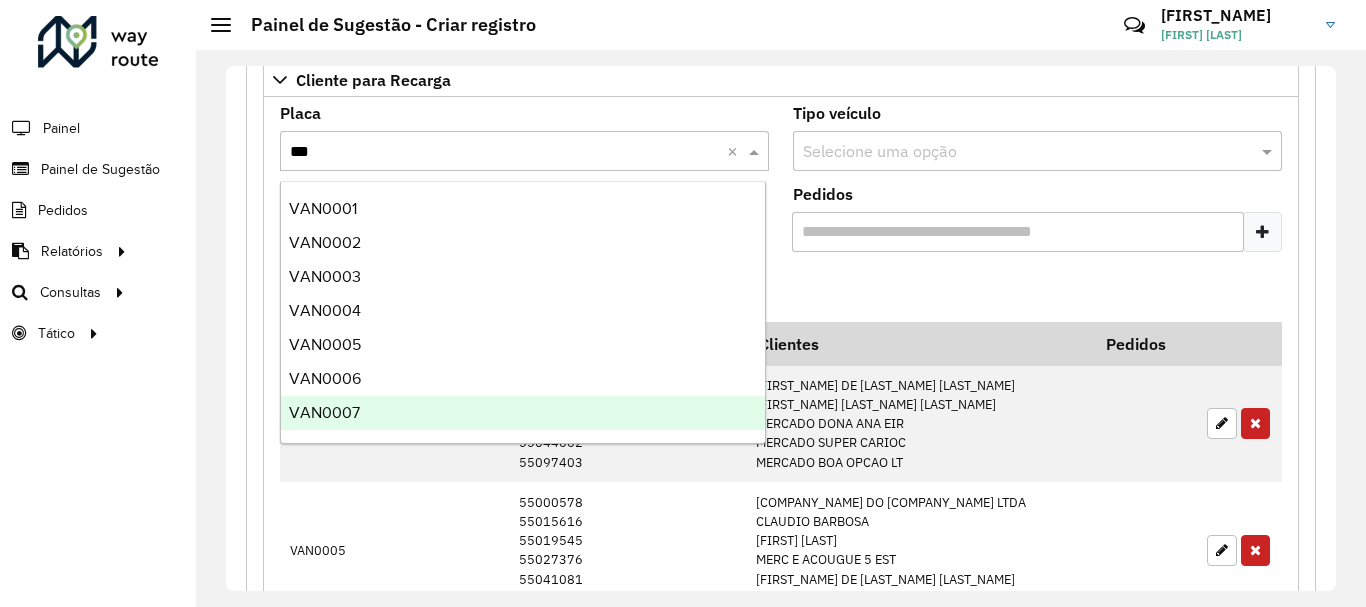 click on "VAN0007" at bounding box center (523, 413) 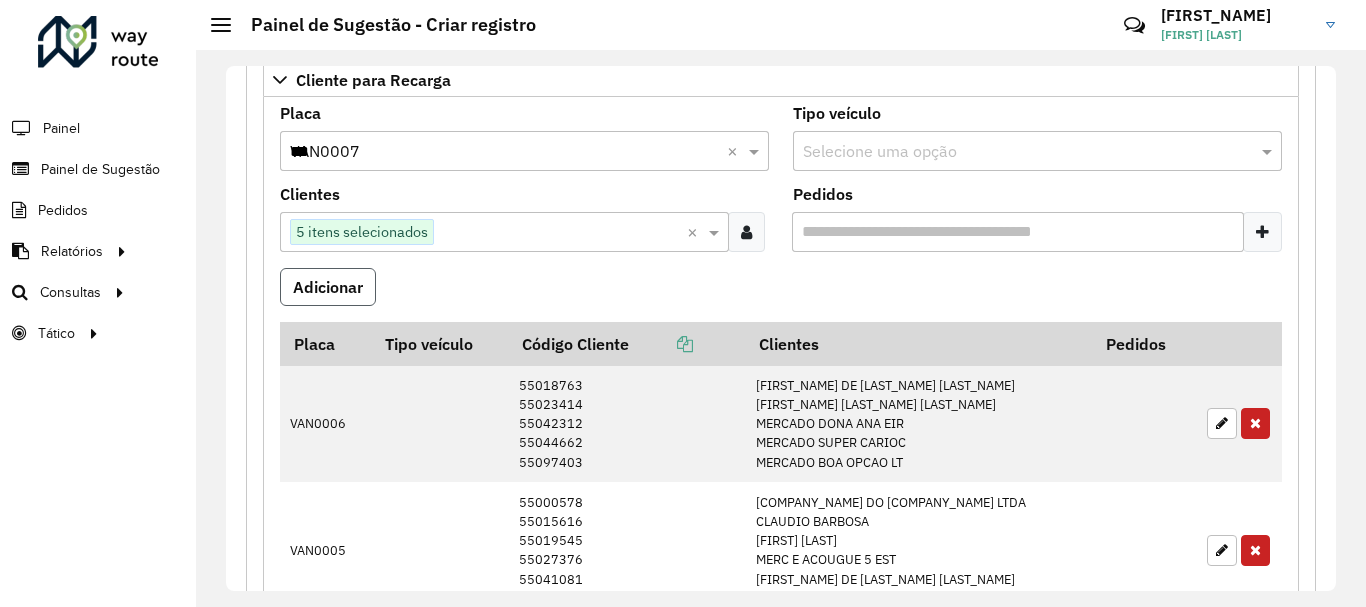 click on "Adicionar" at bounding box center [328, 287] 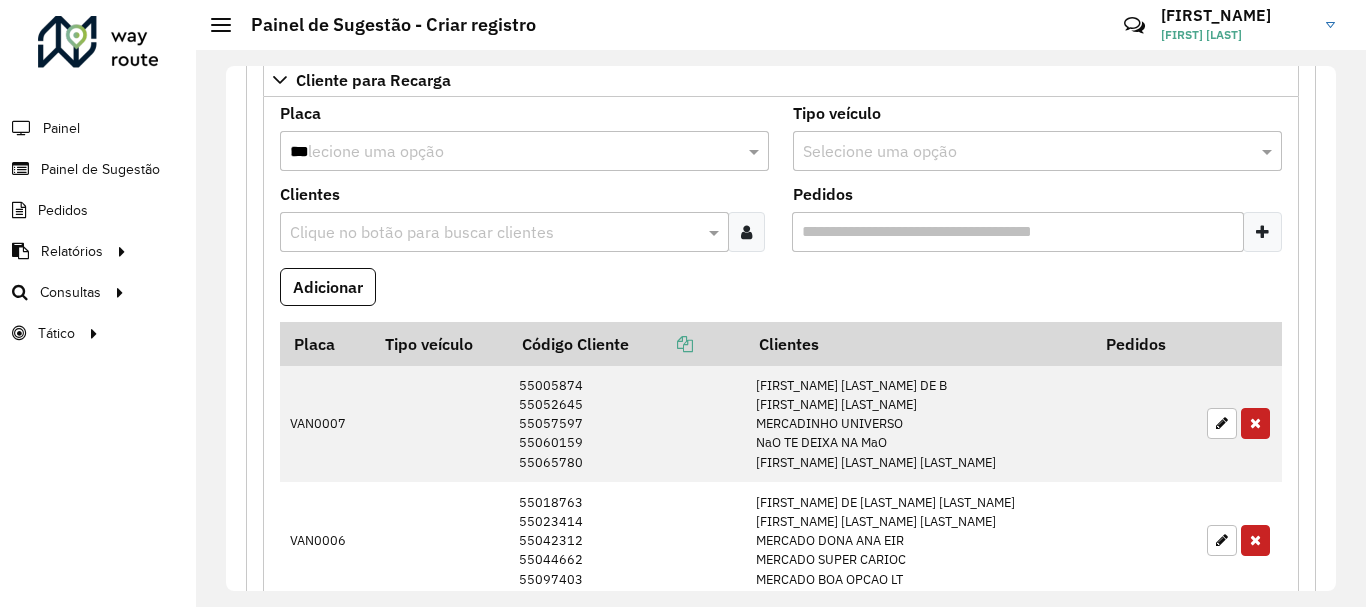 click at bounding box center [746, 232] 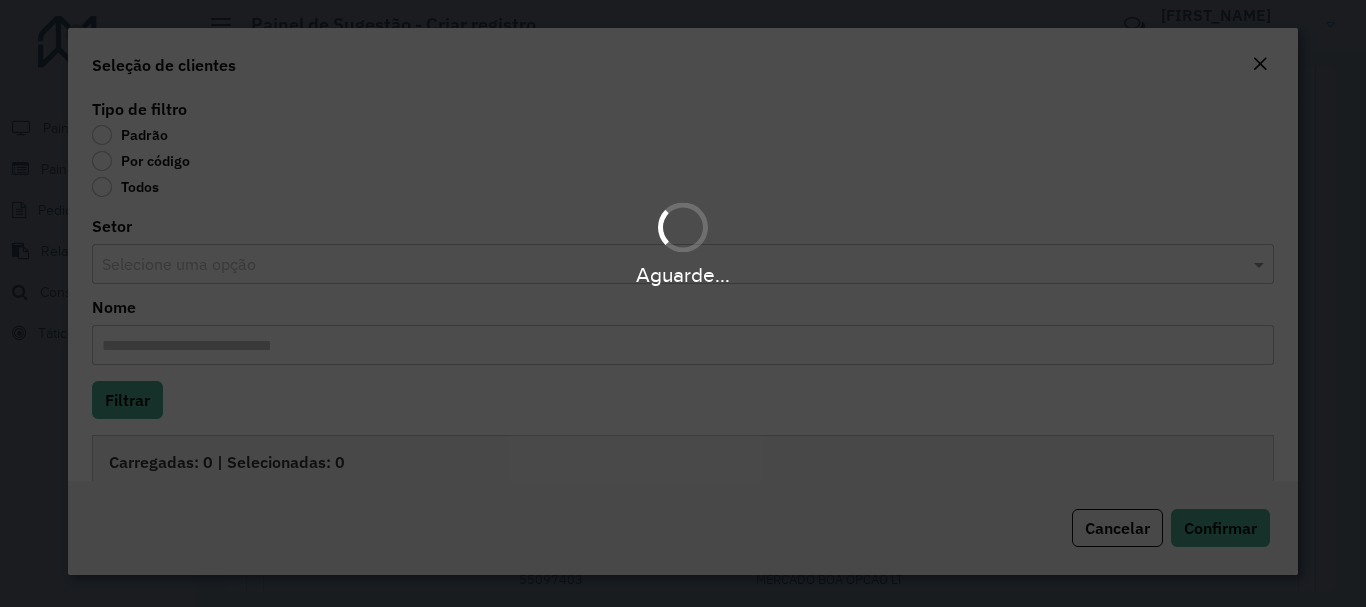 click on "Aguarde..." at bounding box center [683, 303] 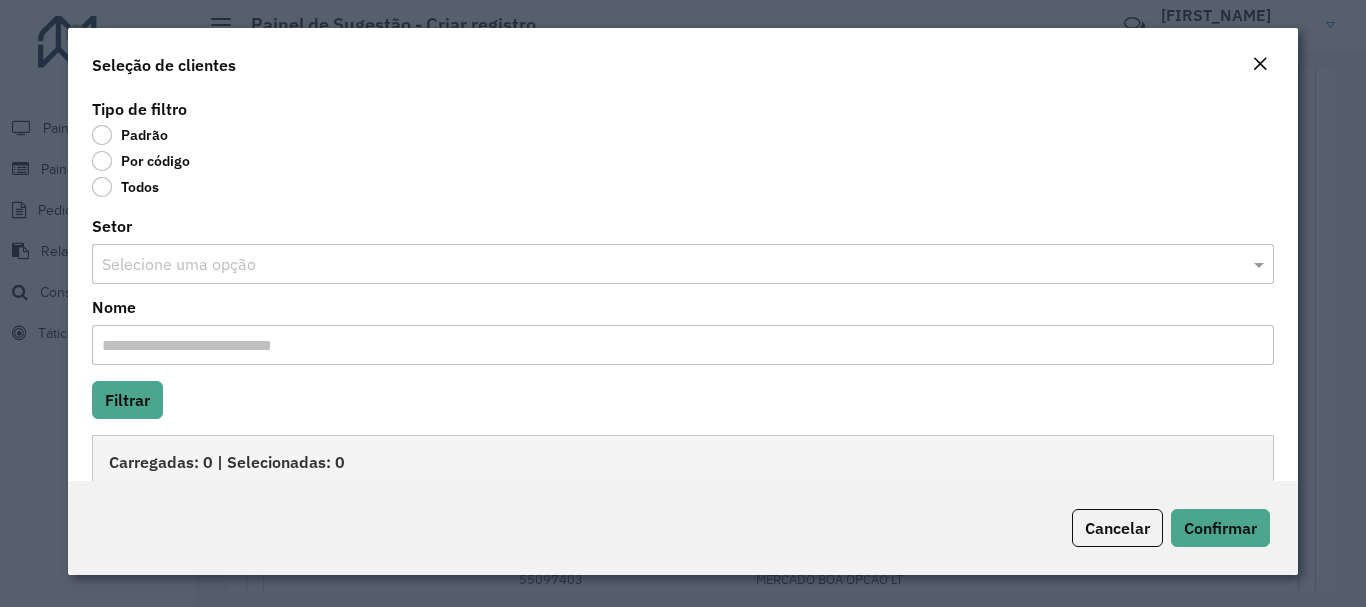 click on "Por código" 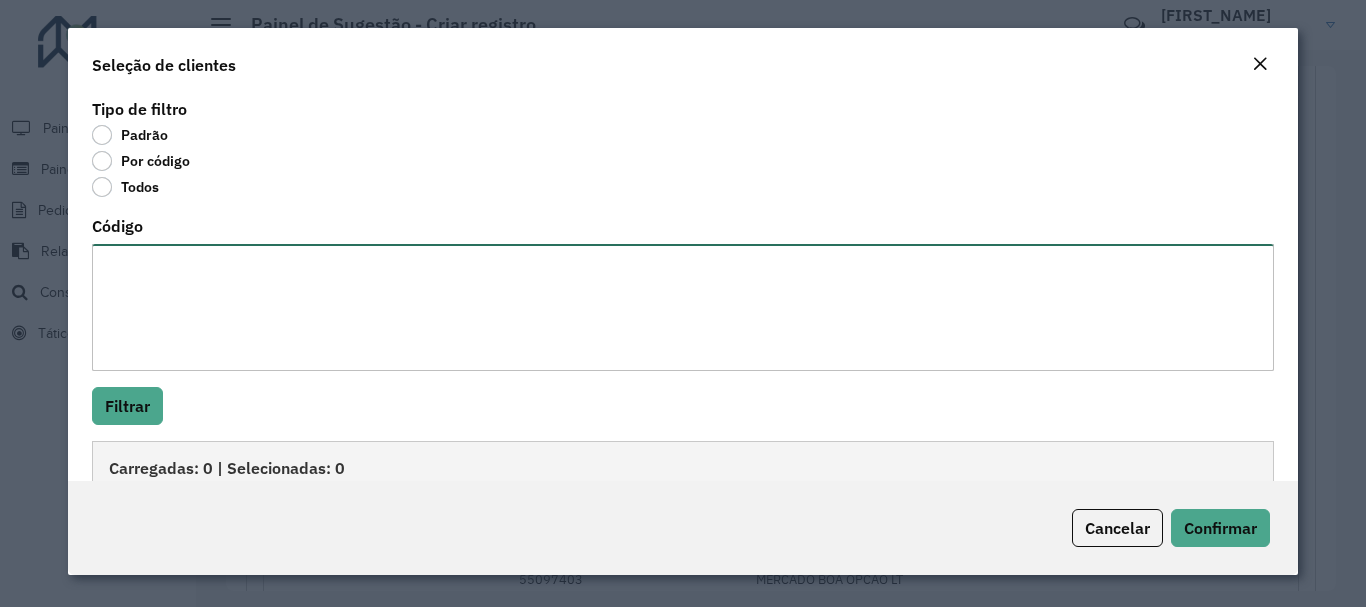 click on "Código" at bounding box center (682, 307) 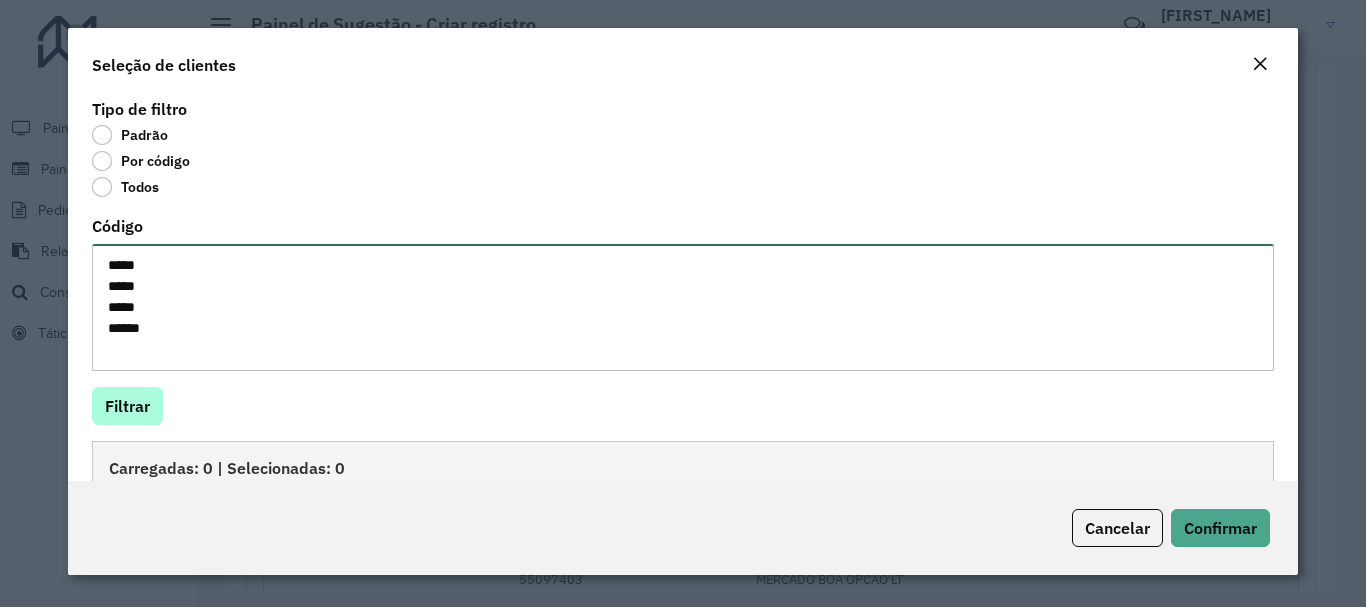 type on "*****
*****
*****
*****" 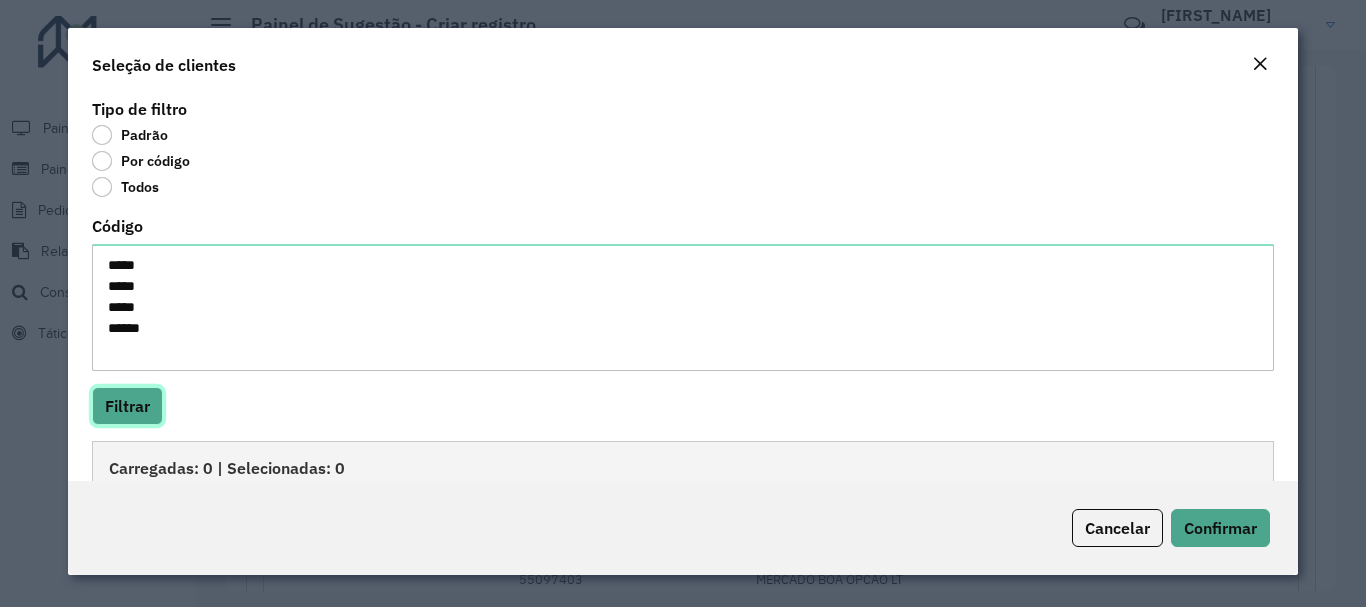 click on "Filtrar" 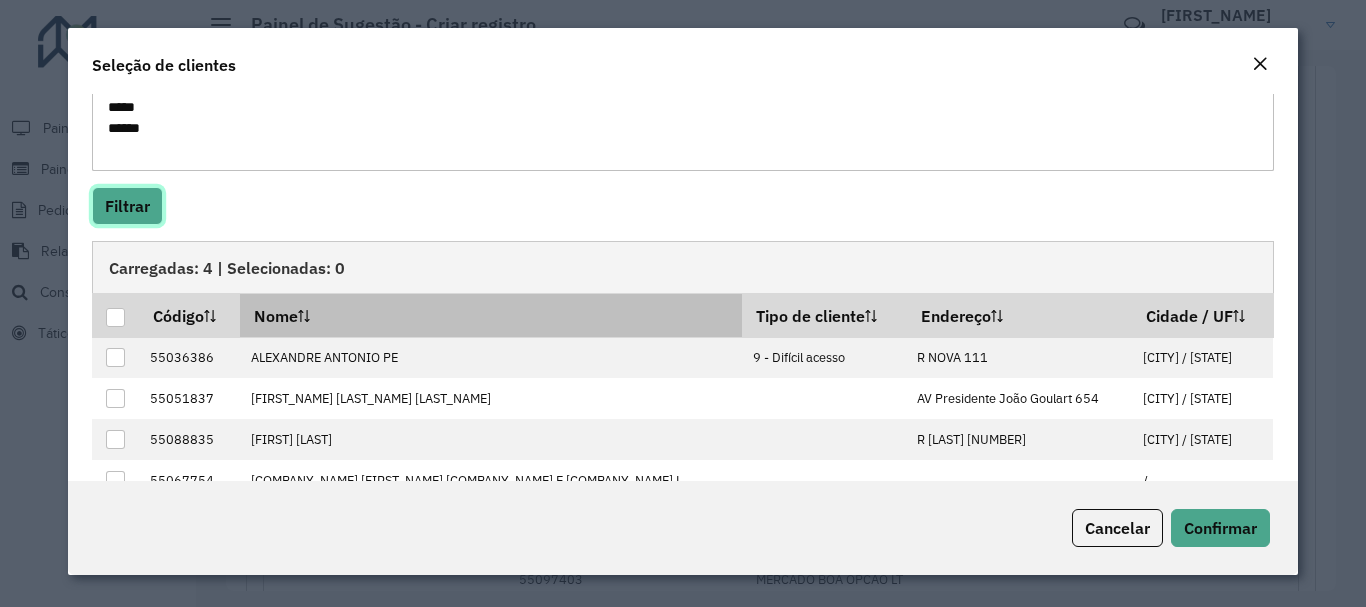 scroll, scrollTop: 245, scrollLeft: 0, axis: vertical 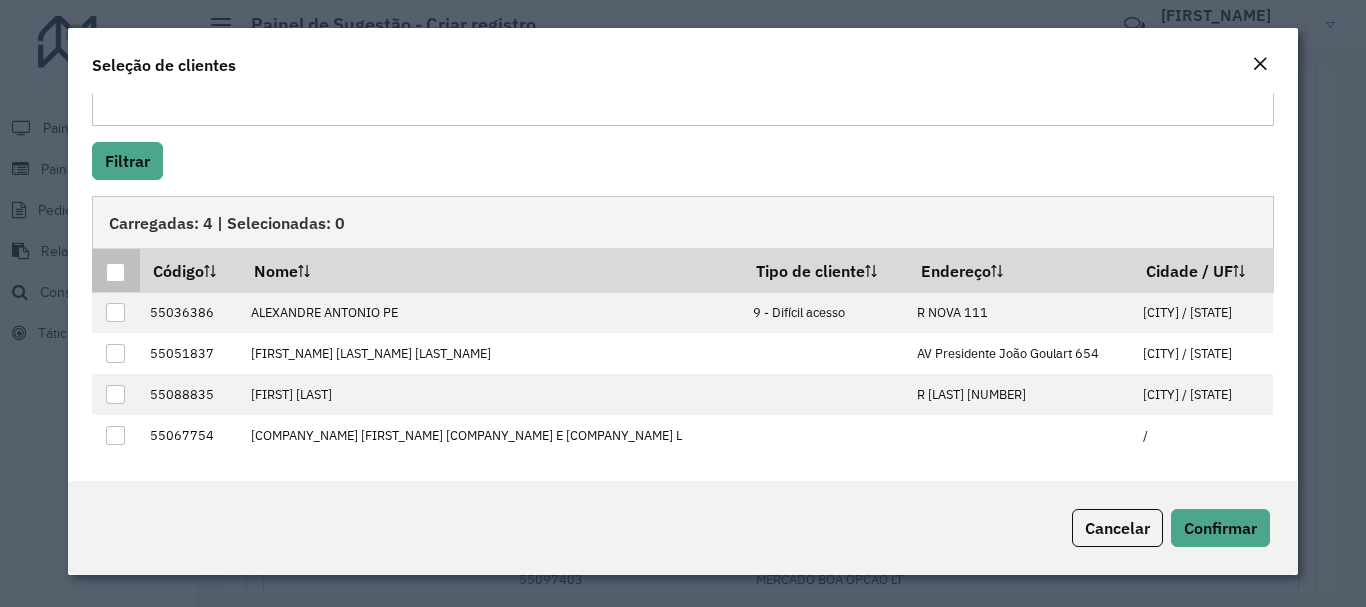click at bounding box center [115, 272] 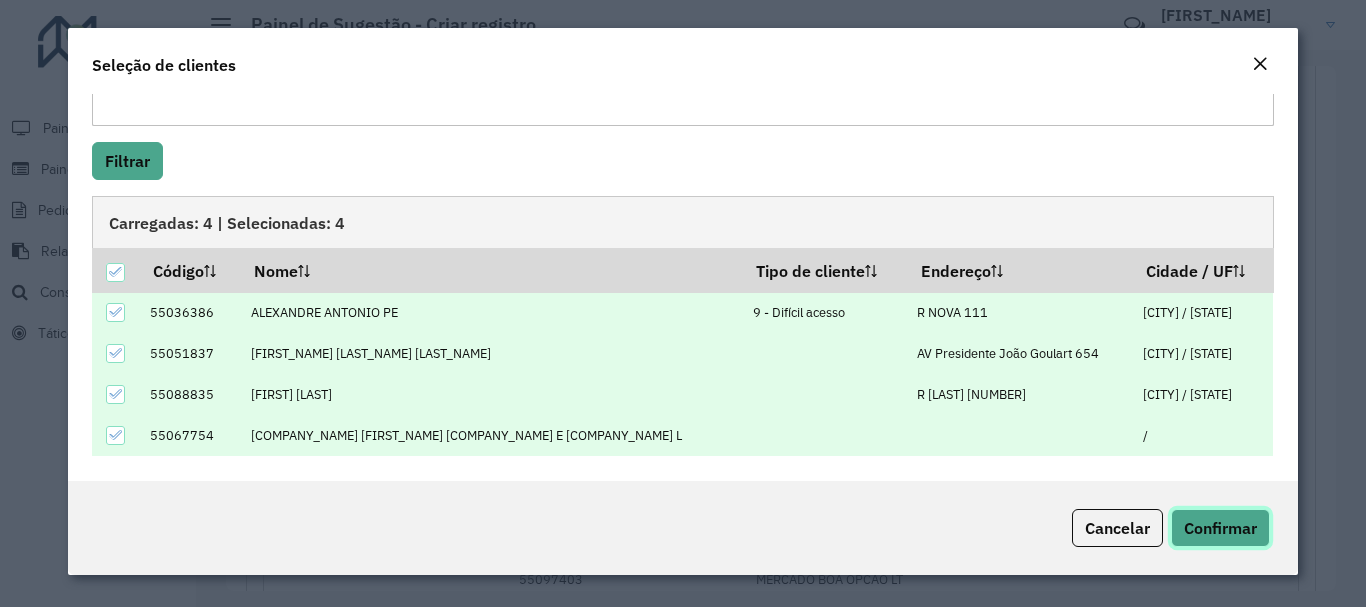 click on "Confirmar" 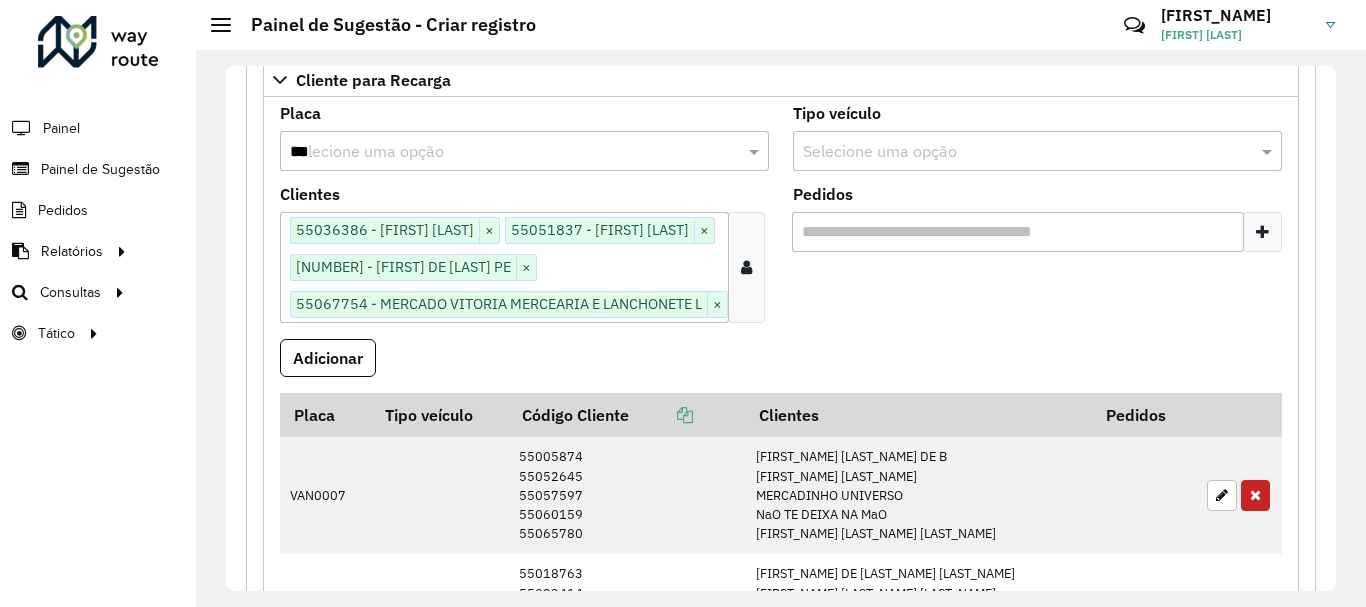 click on "***" at bounding box center [504, 152] 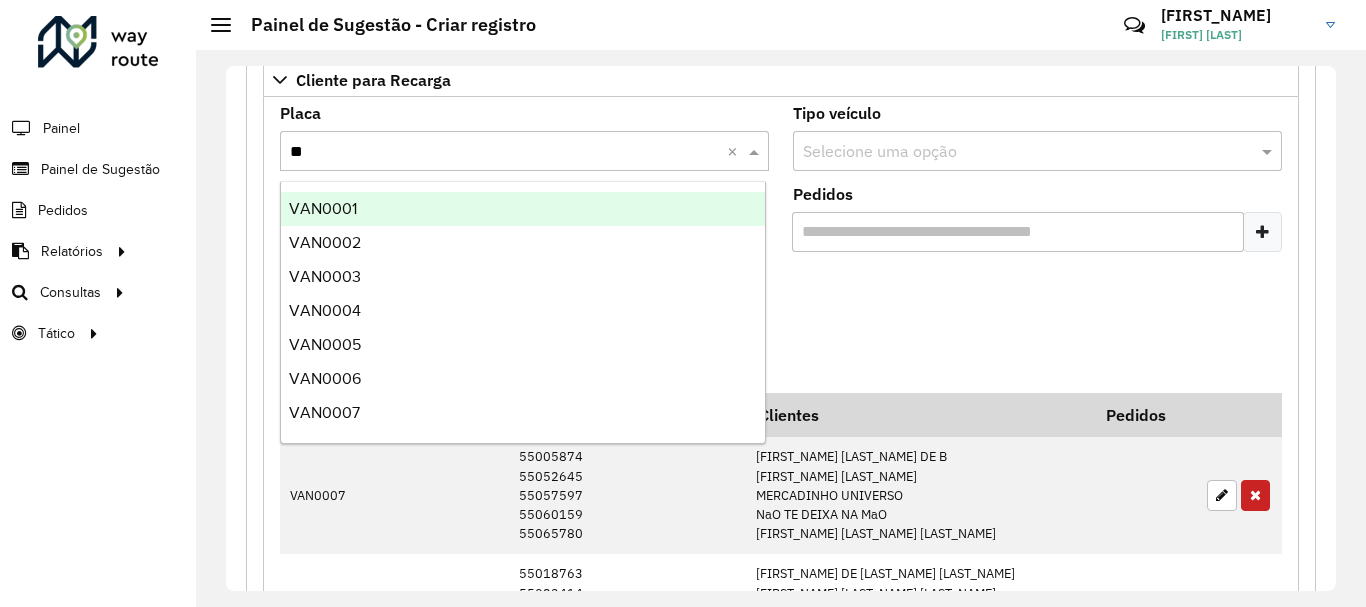 type on "***" 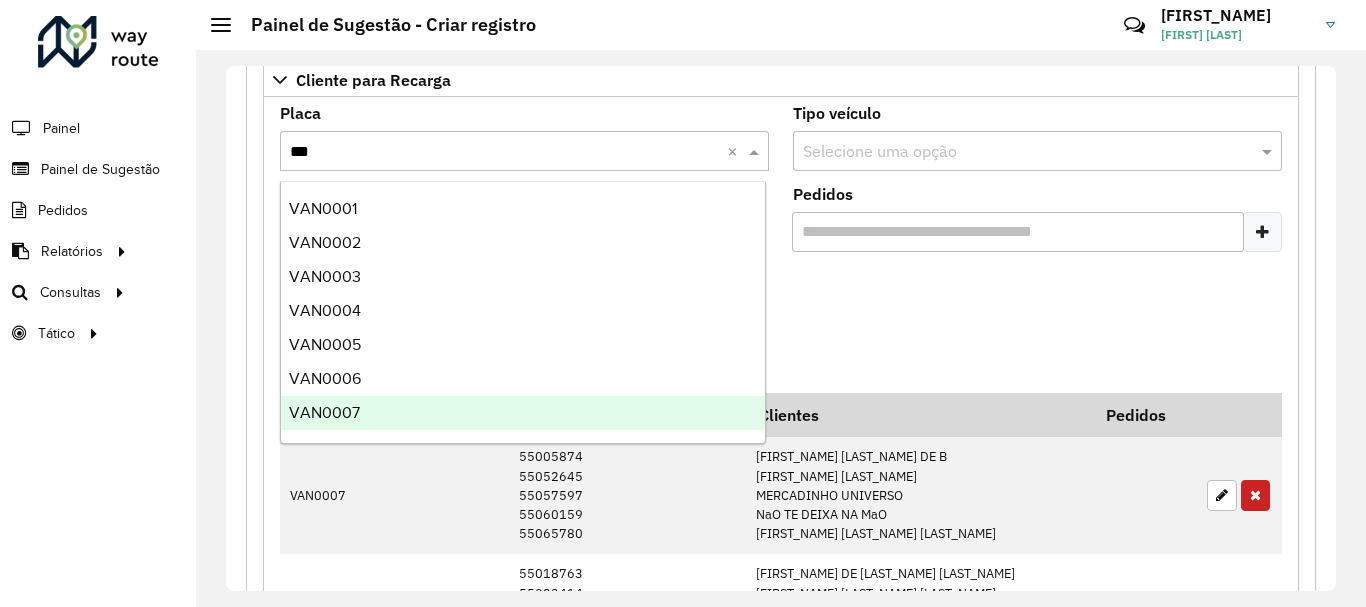 scroll, scrollTop: 32, scrollLeft: 0, axis: vertical 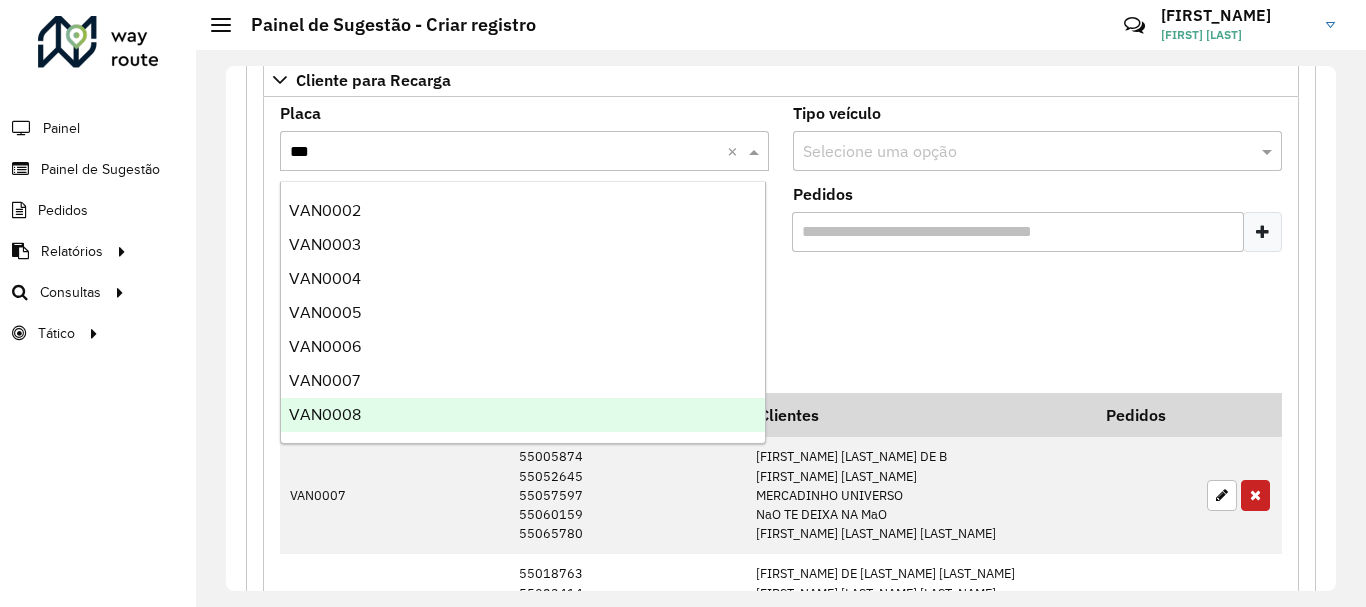 click on "VAN0008" at bounding box center [325, 414] 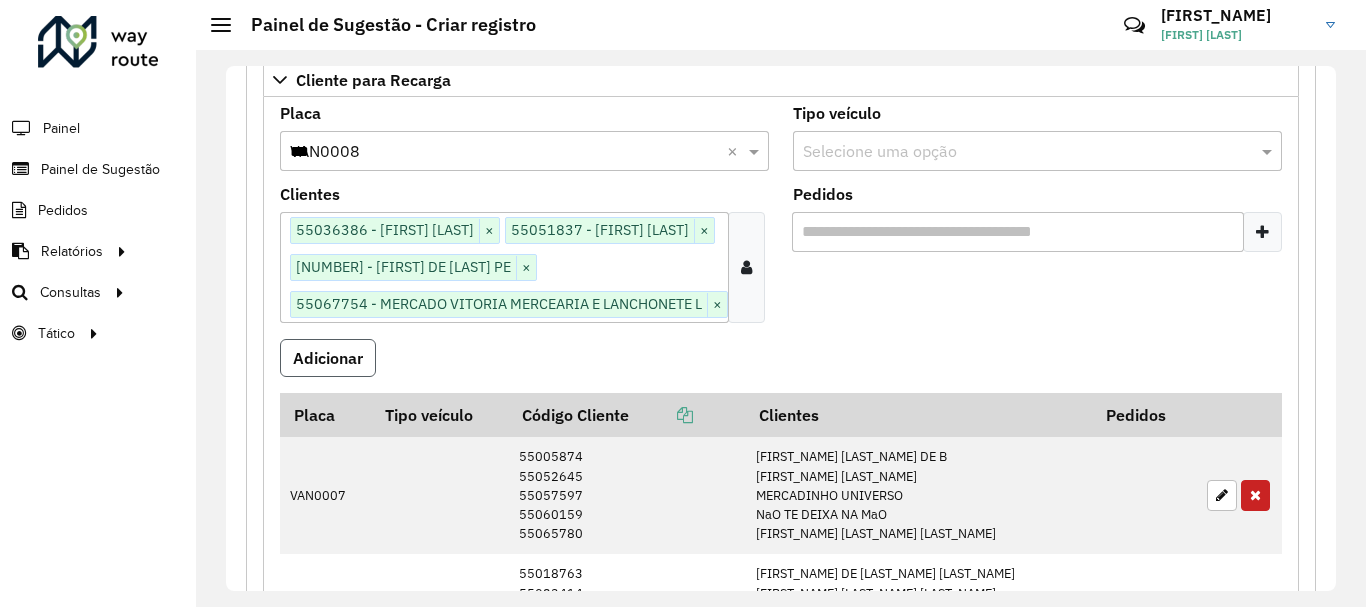 click on "Adicionar" at bounding box center (328, 358) 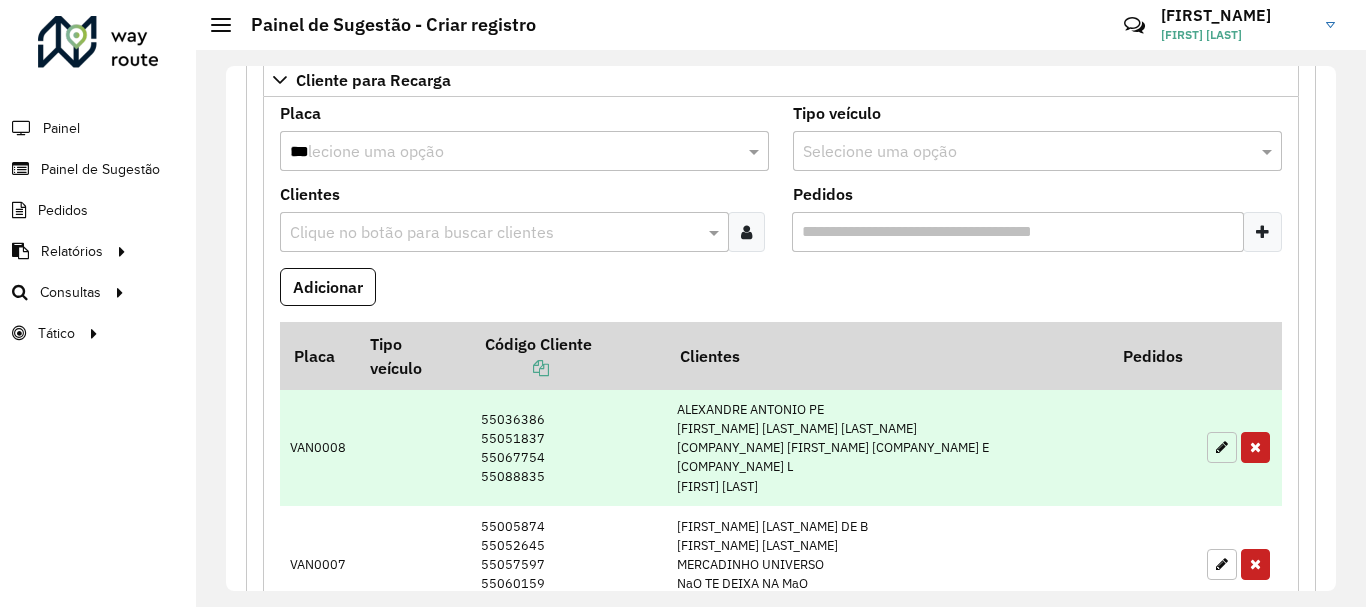 click at bounding box center (1222, 447) 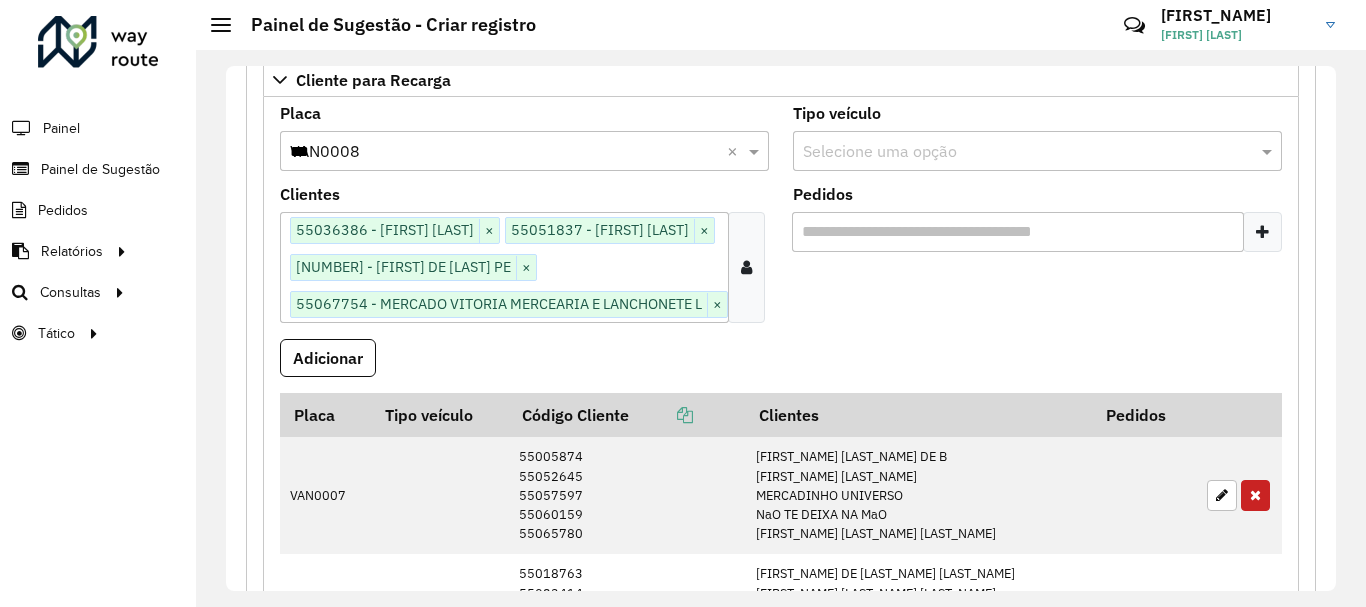 click on "Clique no botão para buscar clientes 55036386 - [FIRST] [LAST] × 55051837 - [FIRST] [LAST] × 55088835 - [FIRST] [LAST] × 55067754 - MERCADO VITORIA MERCEARIA E LANCHONETE L ×" at bounding box center (504, 267) 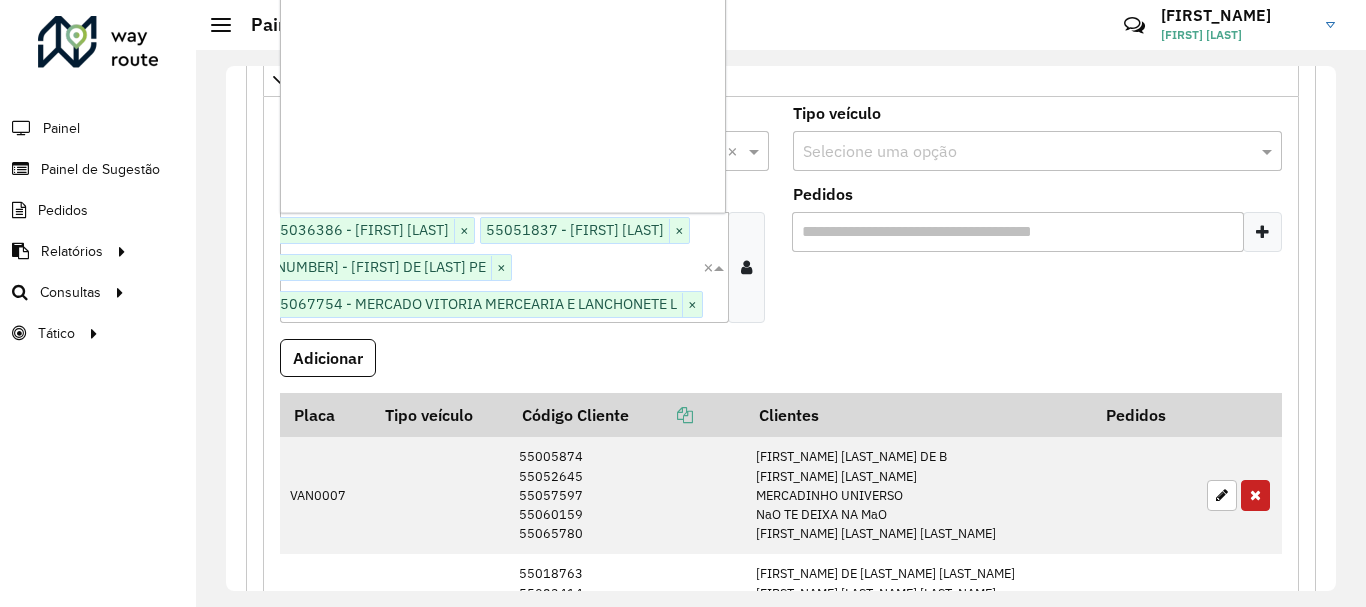 scroll, scrollTop: 1352792, scrollLeft: 0, axis: vertical 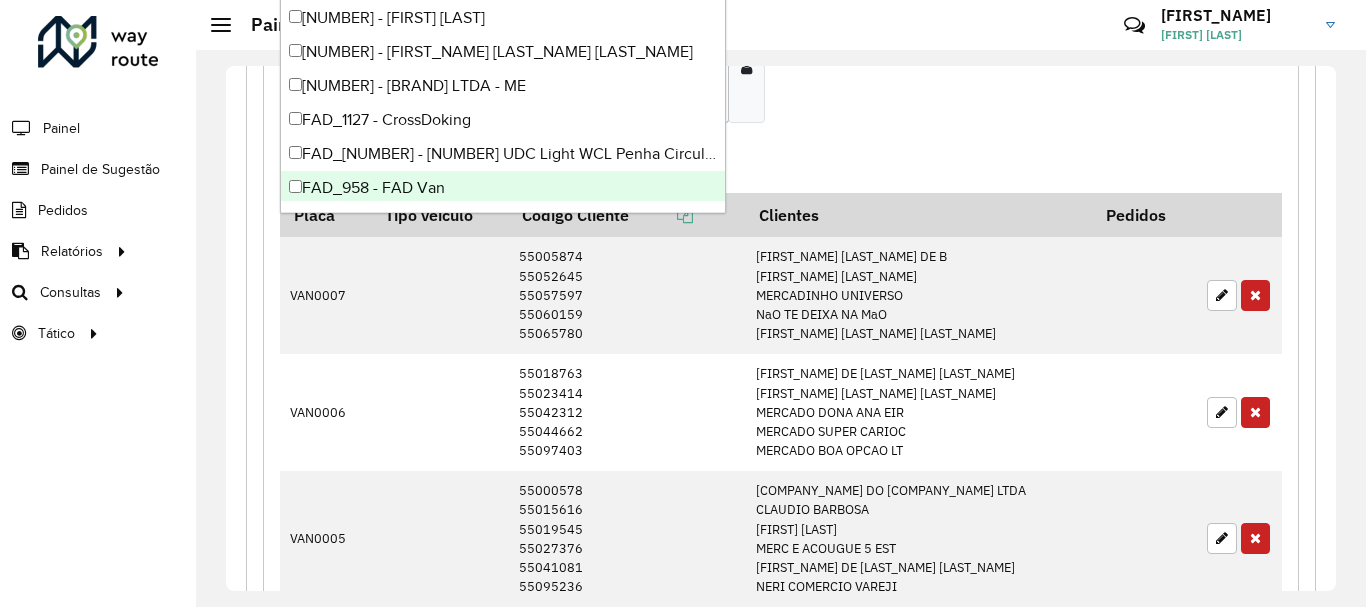 click on "Adicionar" at bounding box center (781, 166) 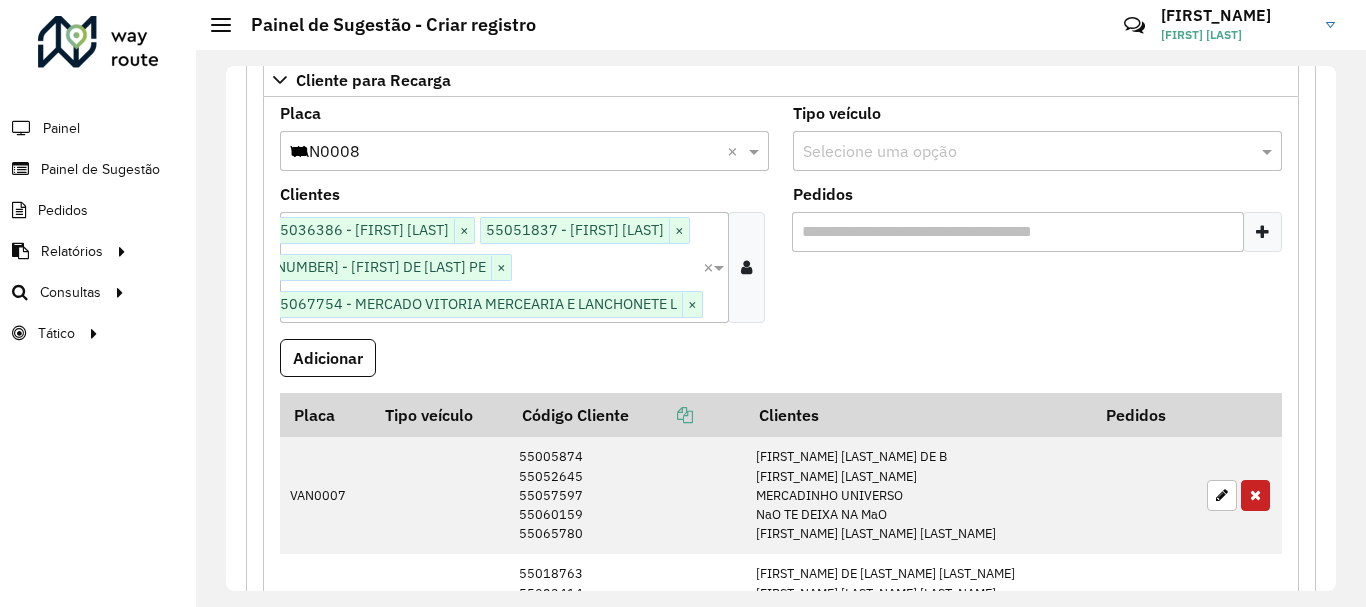 scroll, scrollTop: 336, scrollLeft: 0, axis: vertical 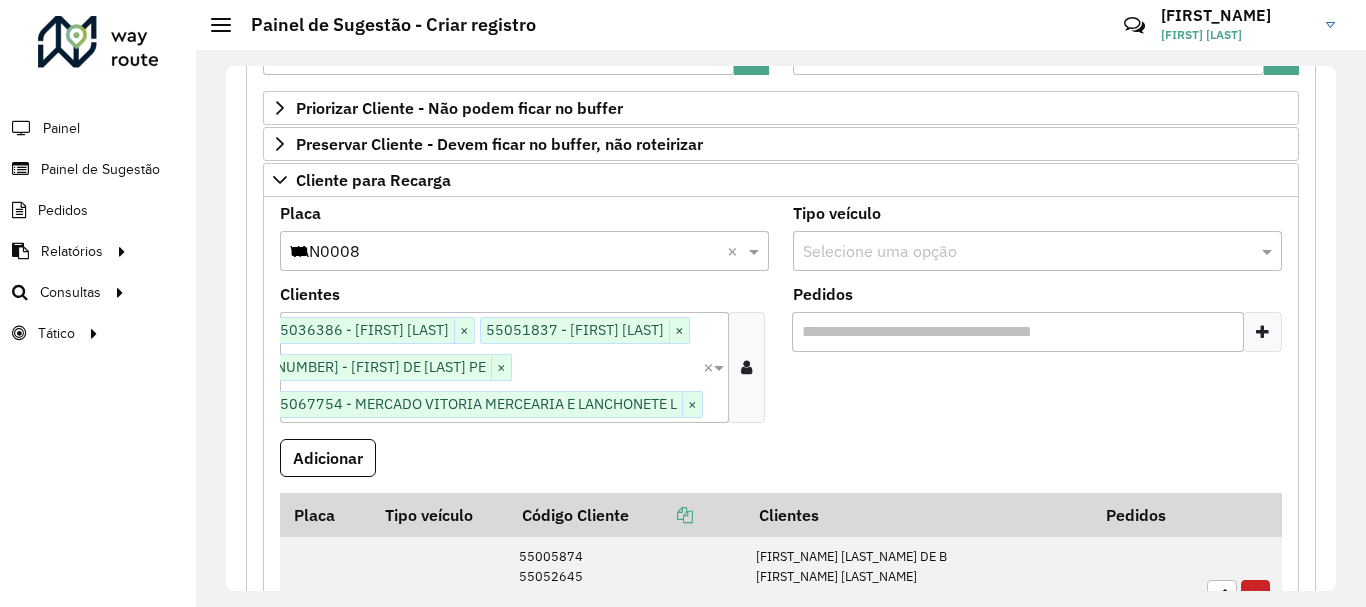 click on "Clique no botão para buscar clientes 55036386 - [FIRST] [LAST] × 55051837 - [FIRST] [LAST] × 55088835 - [FIRST] [LAST] × 55067754 - MERCADO VITORIA MERCEARIA E LANCHONETE L ×" at bounding box center (479, 367) 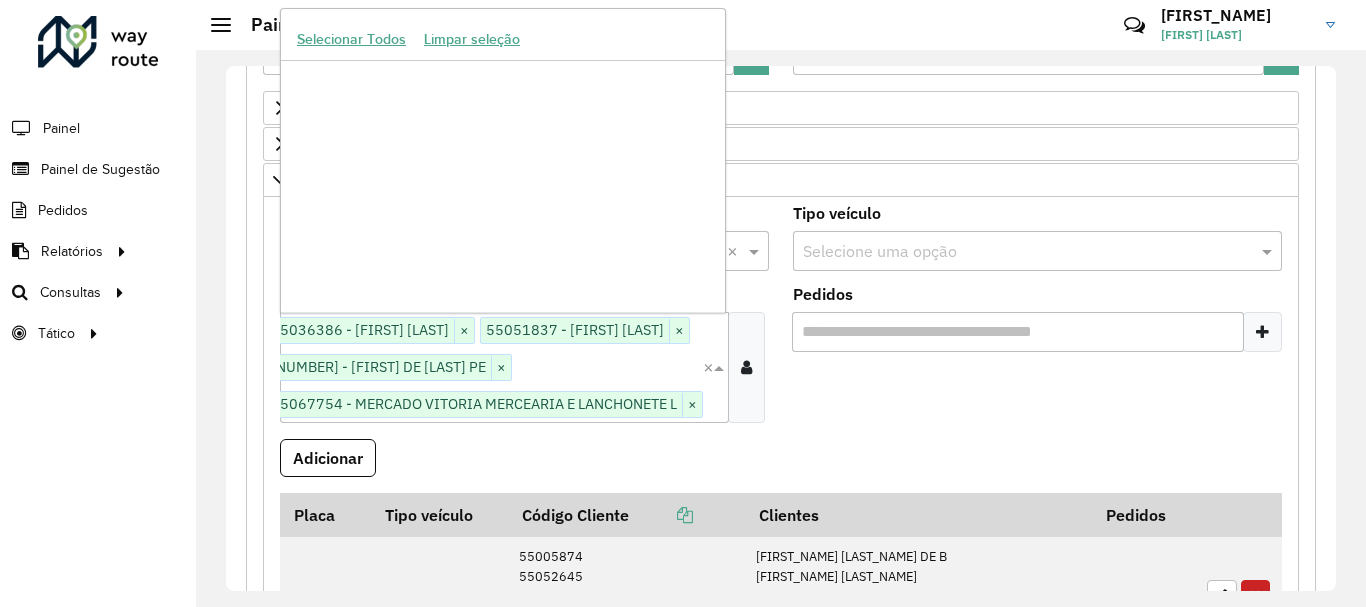 scroll, scrollTop: 1352792, scrollLeft: 0, axis: vertical 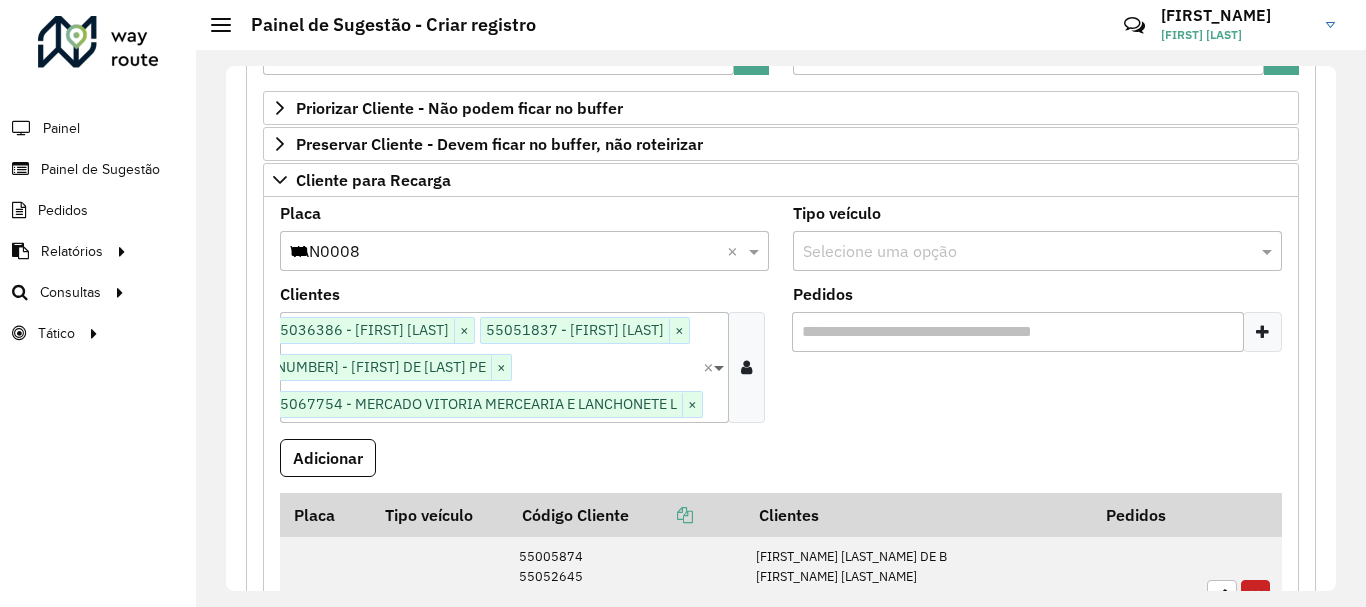 click at bounding box center [721, 367] 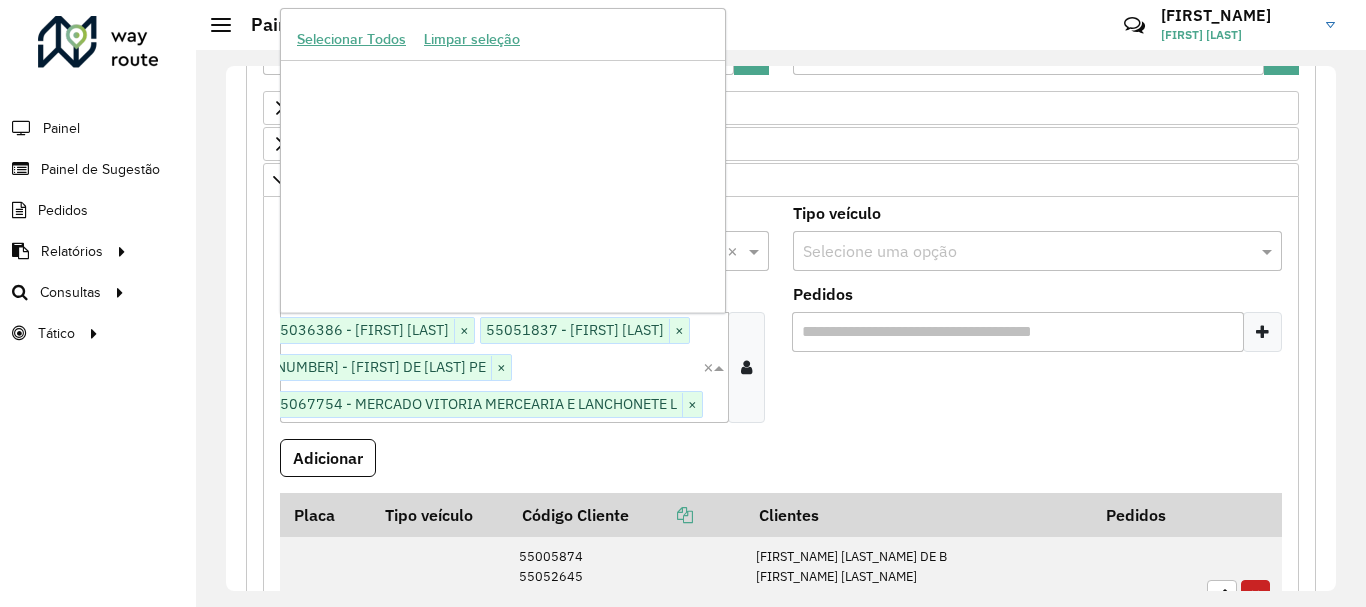 scroll, scrollTop: 1352792, scrollLeft: 0, axis: vertical 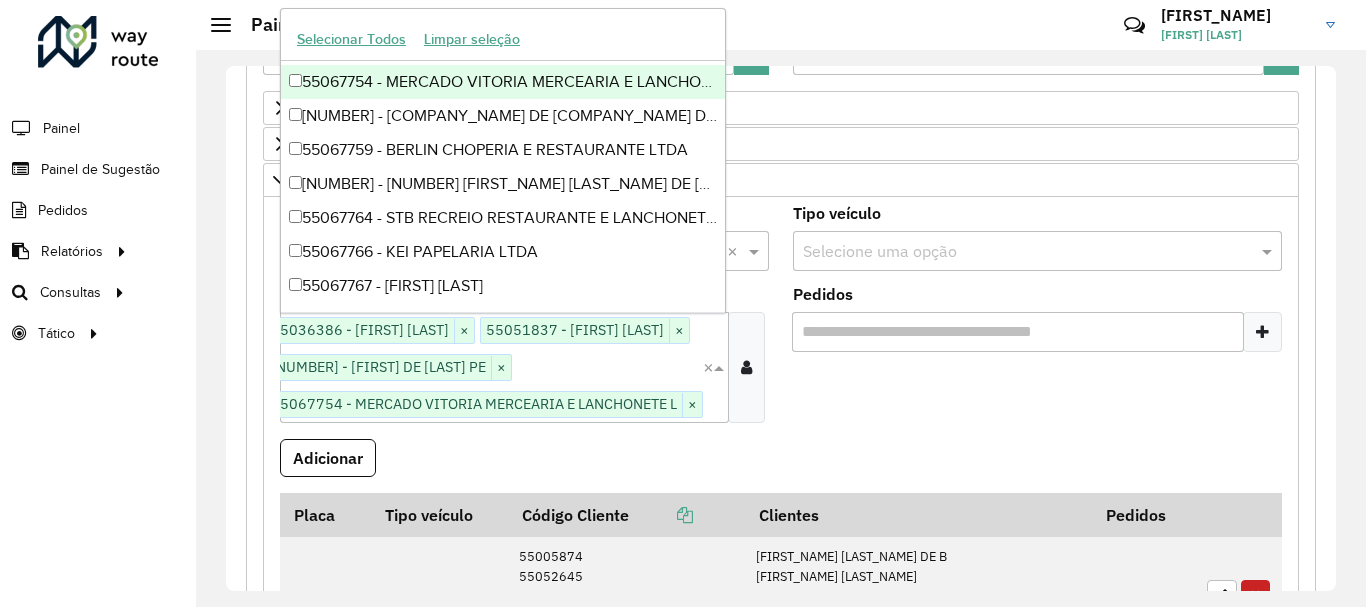 click on "Pedidos" at bounding box center (1037, 363) 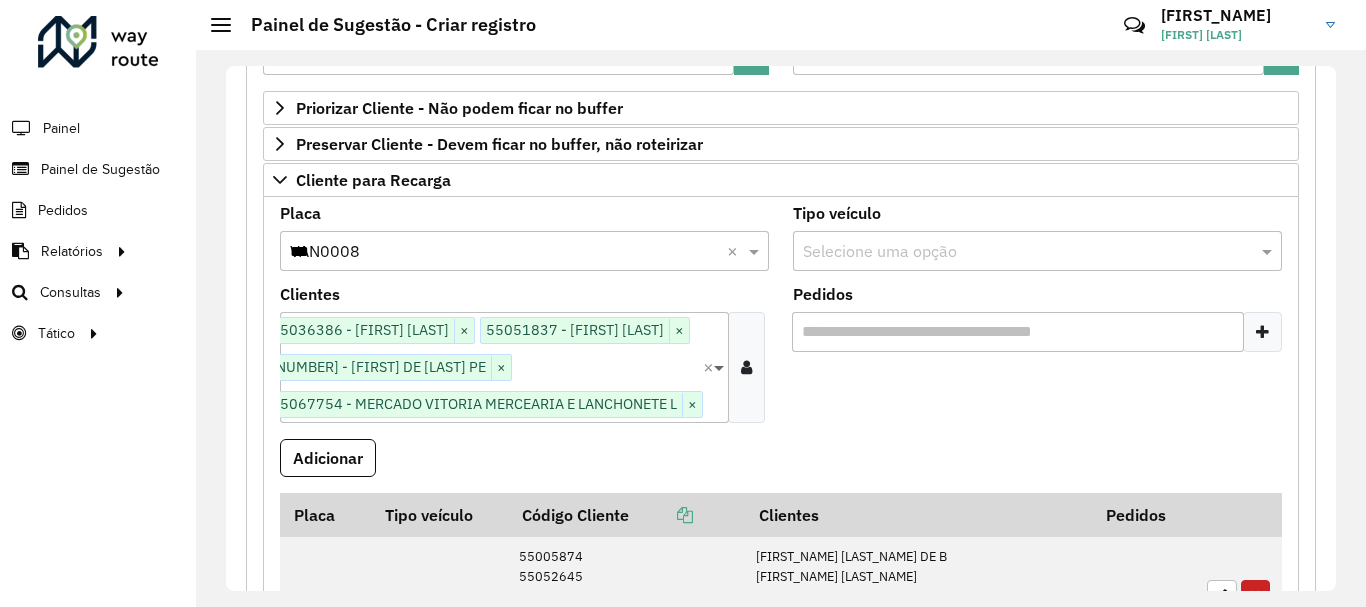 click at bounding box center (721, 367) 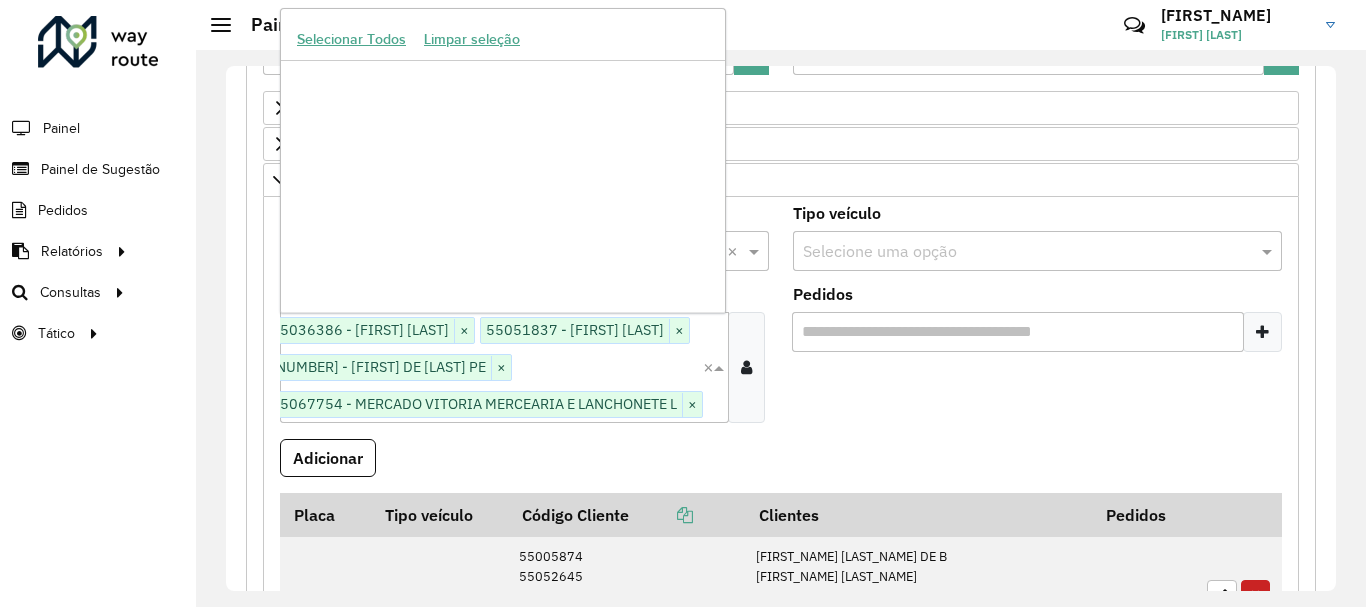 scroll, scrollTop: 1352792, scrollLeft: 0, axis: vertical 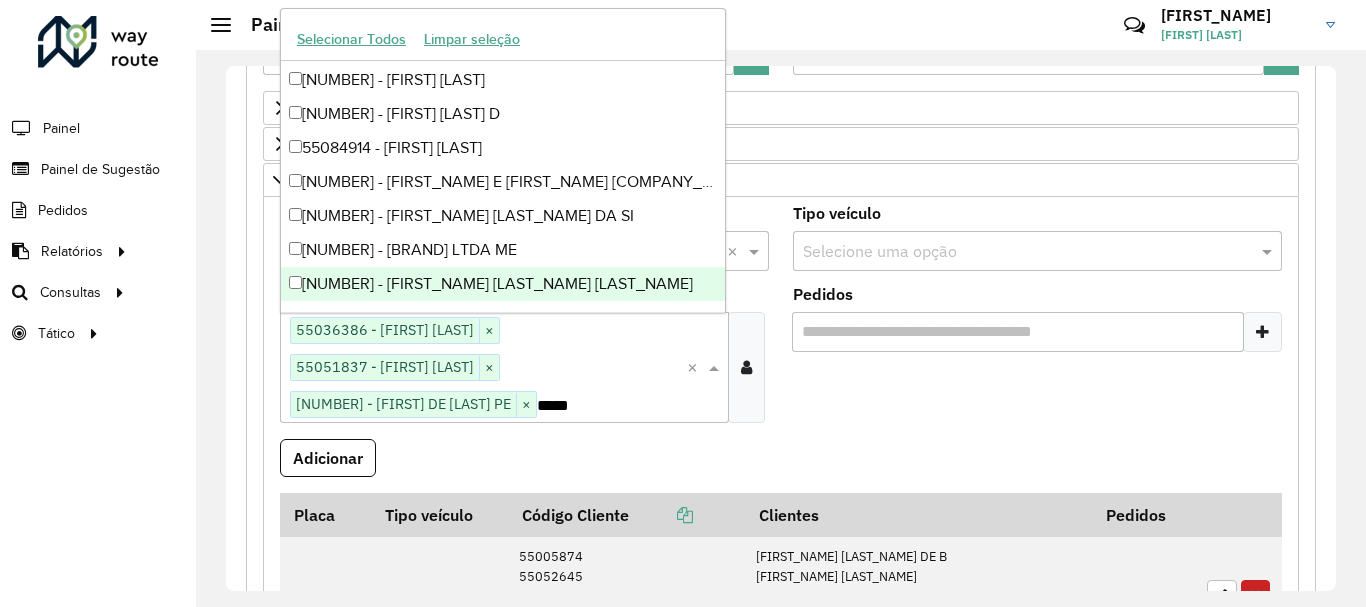 click on "*****" at bounding box center [594, 406] 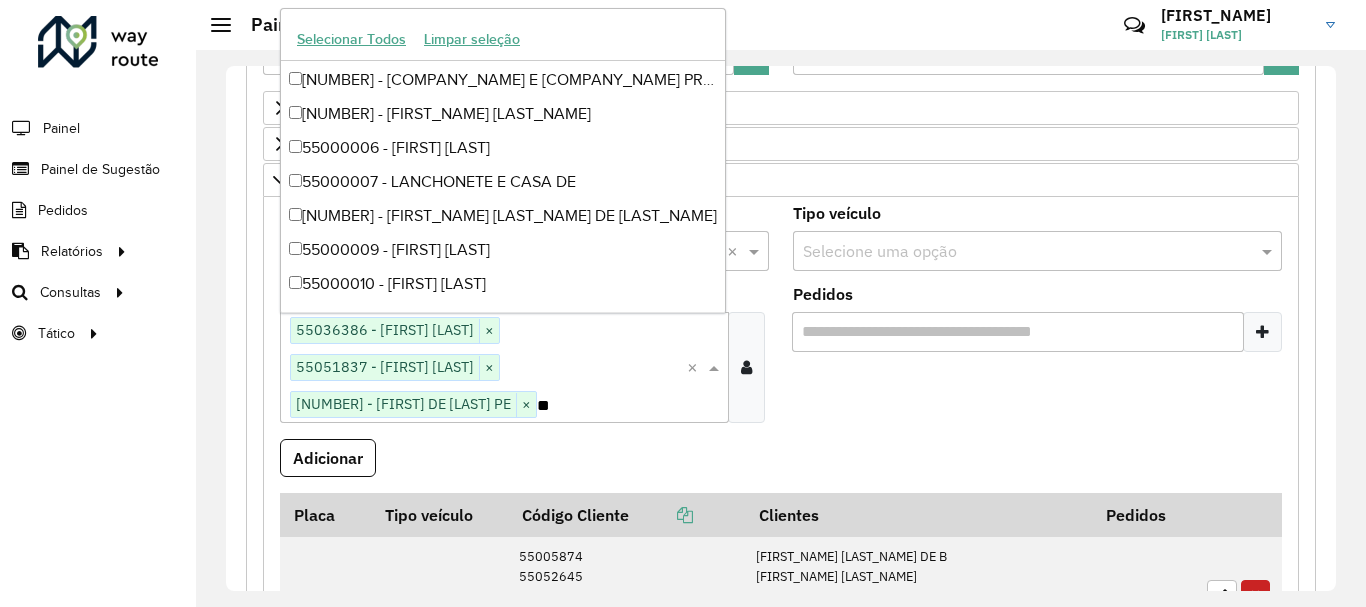 type on "*" 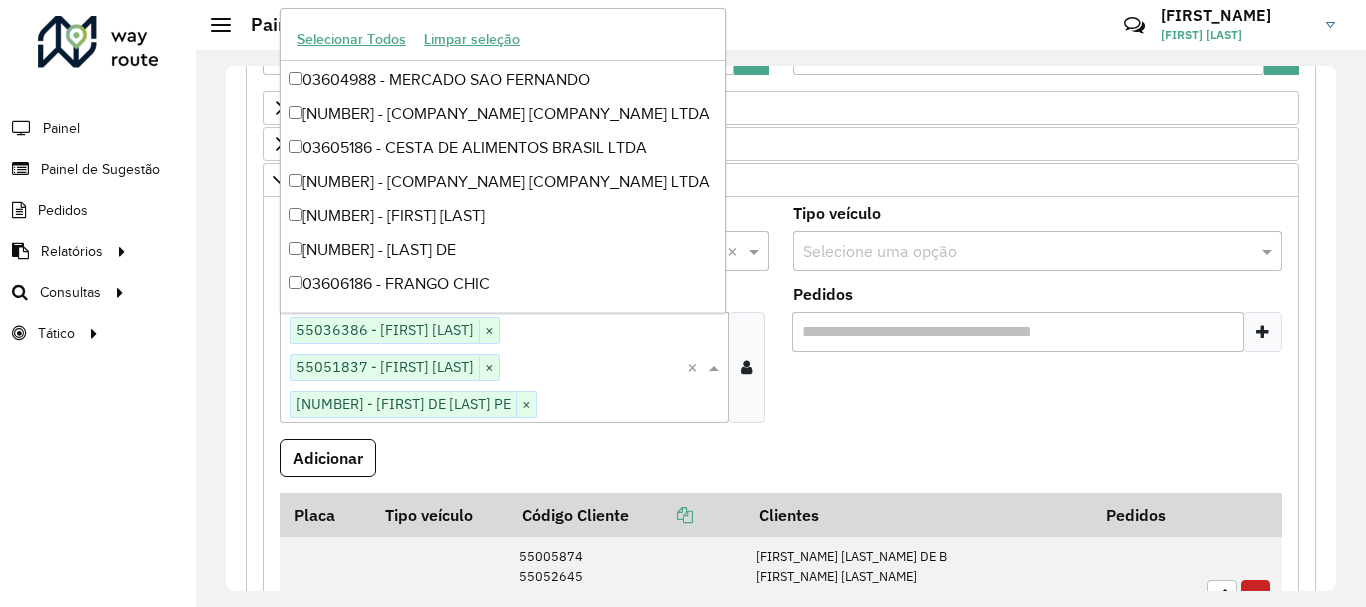 type 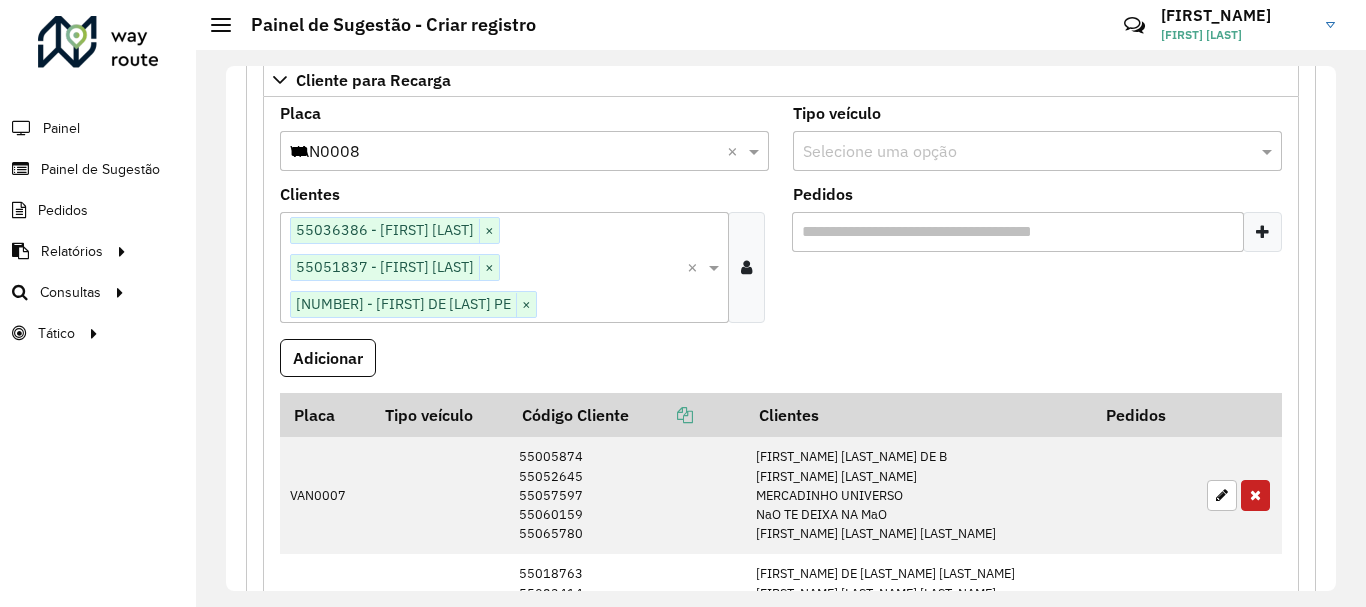 scroll, scrollTop: 236, scrollLeft: 0, axis: vertical 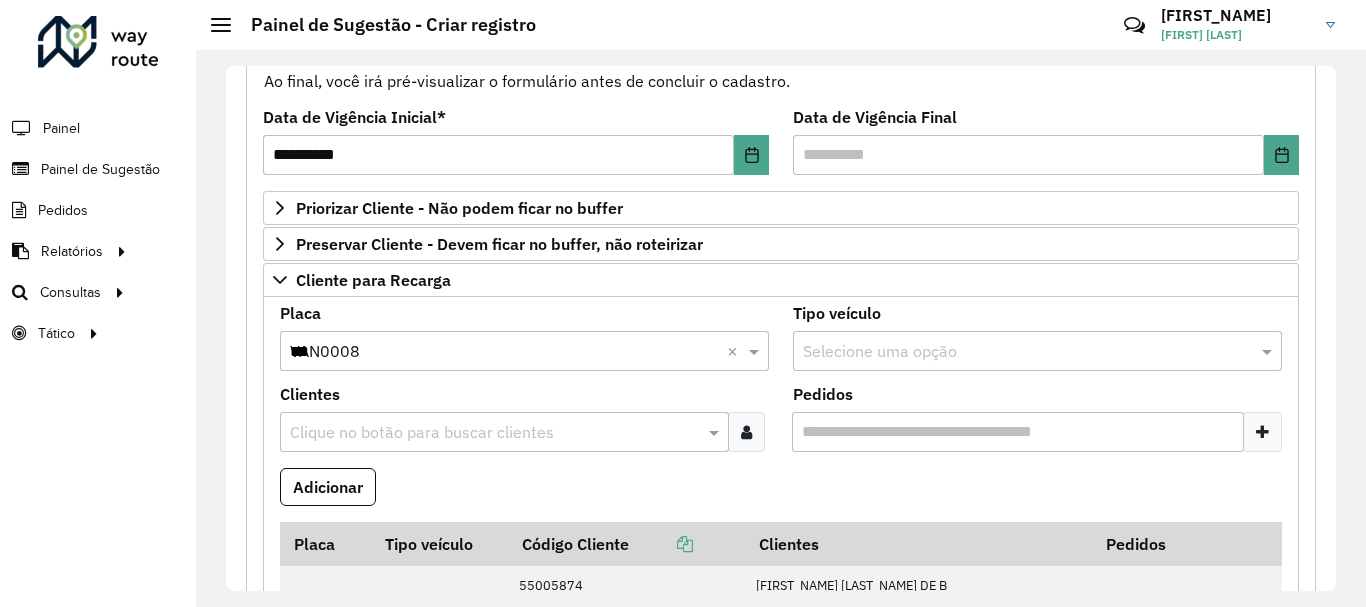 click at bounding box center (746, 432) 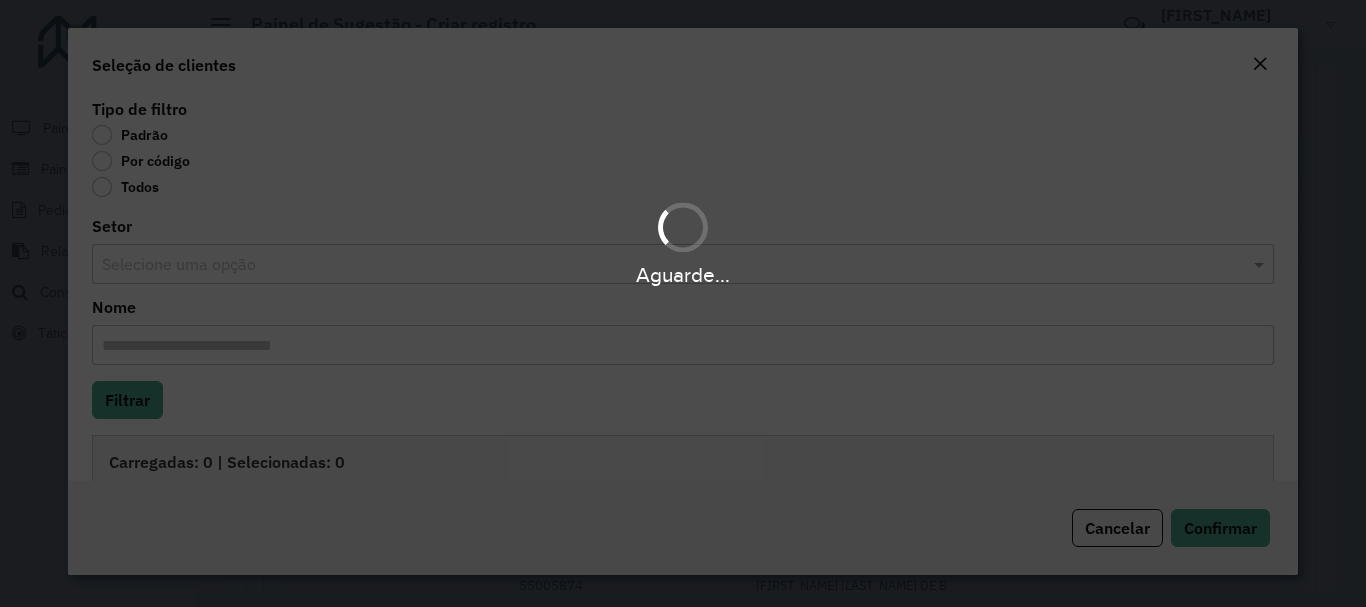 click on "Aguarde..." at bounding box center [683, 303] 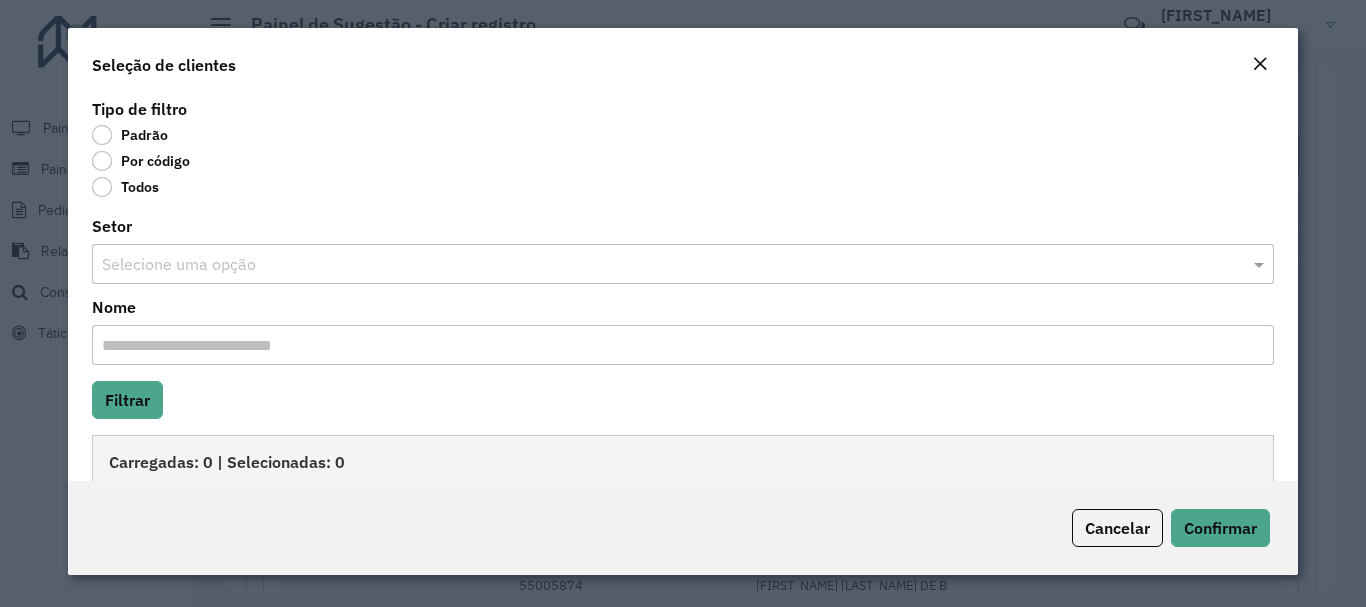 click on "Por código" 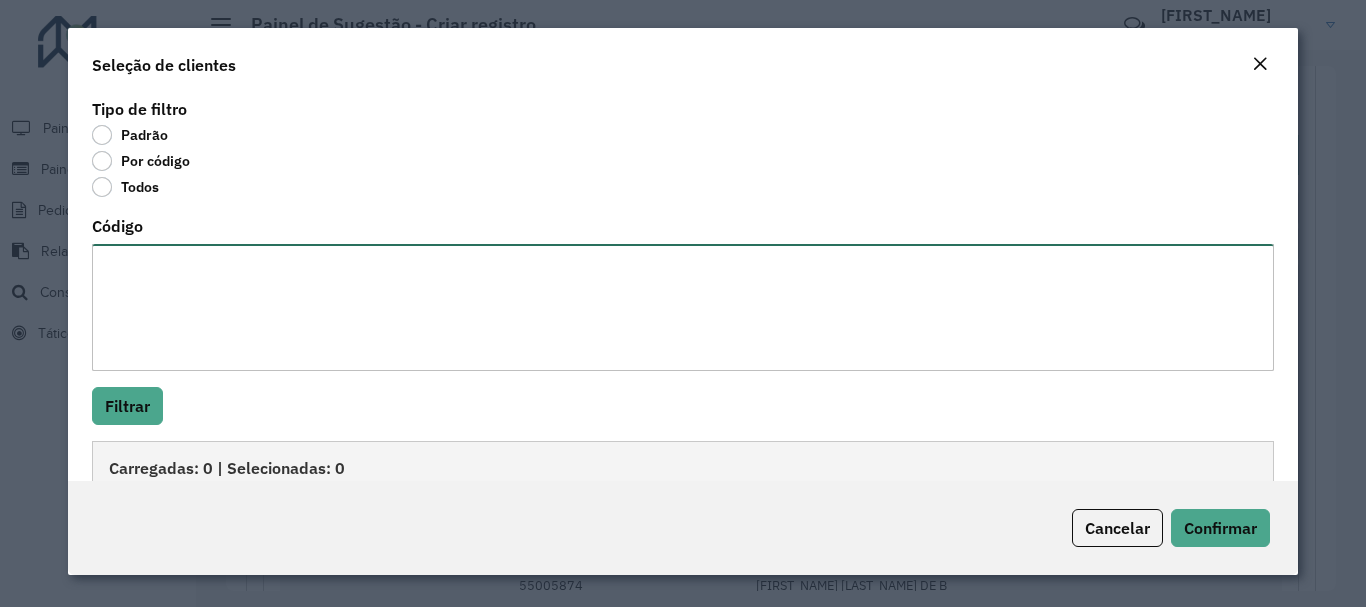 click on "Código" at bounding box center [682, 307] 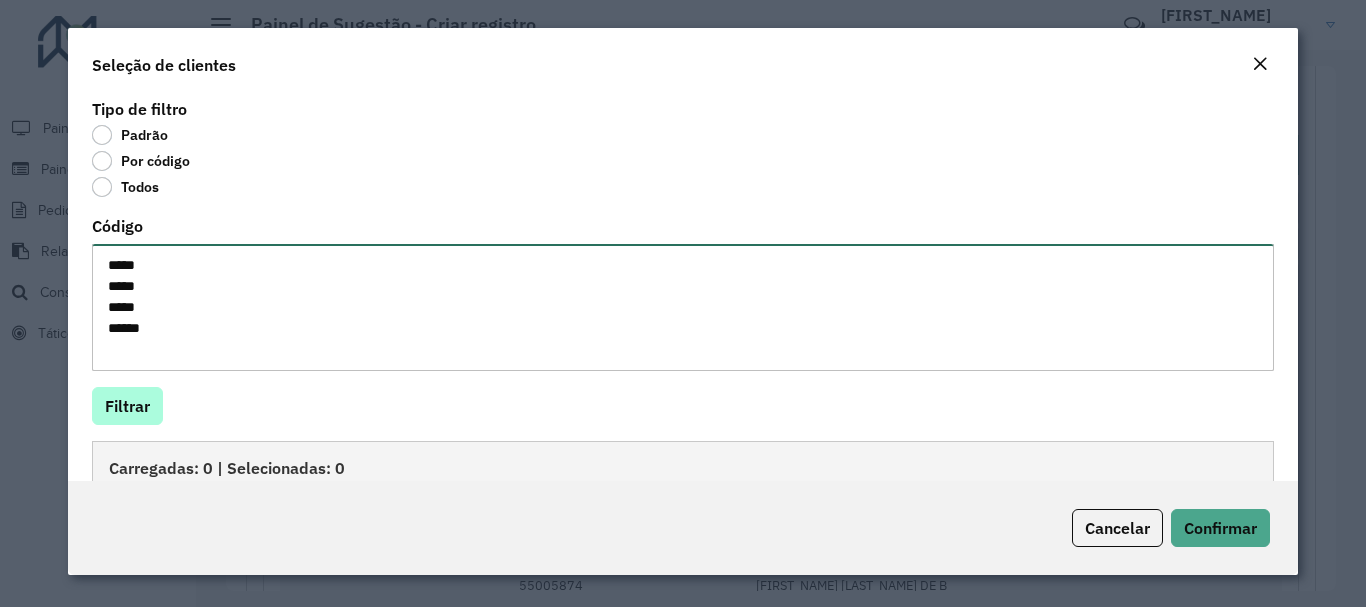 type on "*****
*****
*****
*****" 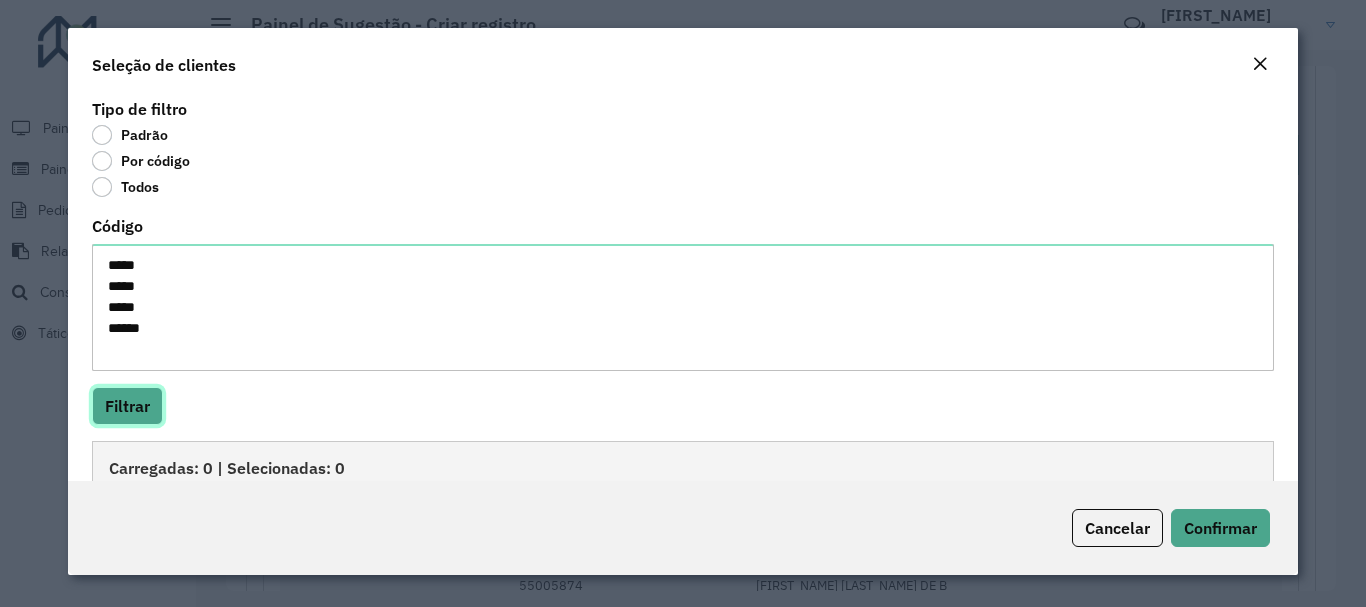 click on "Filtrar" 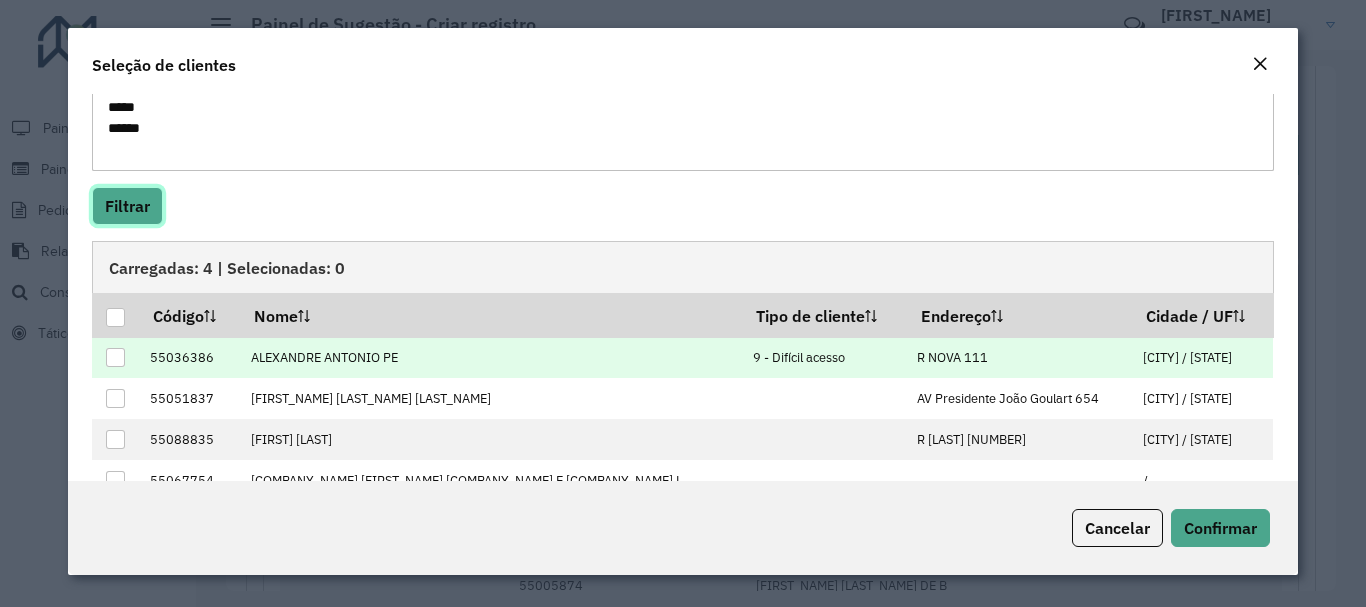scroll, scrollTop: 100, scrollLeft: 0, axis: vertical 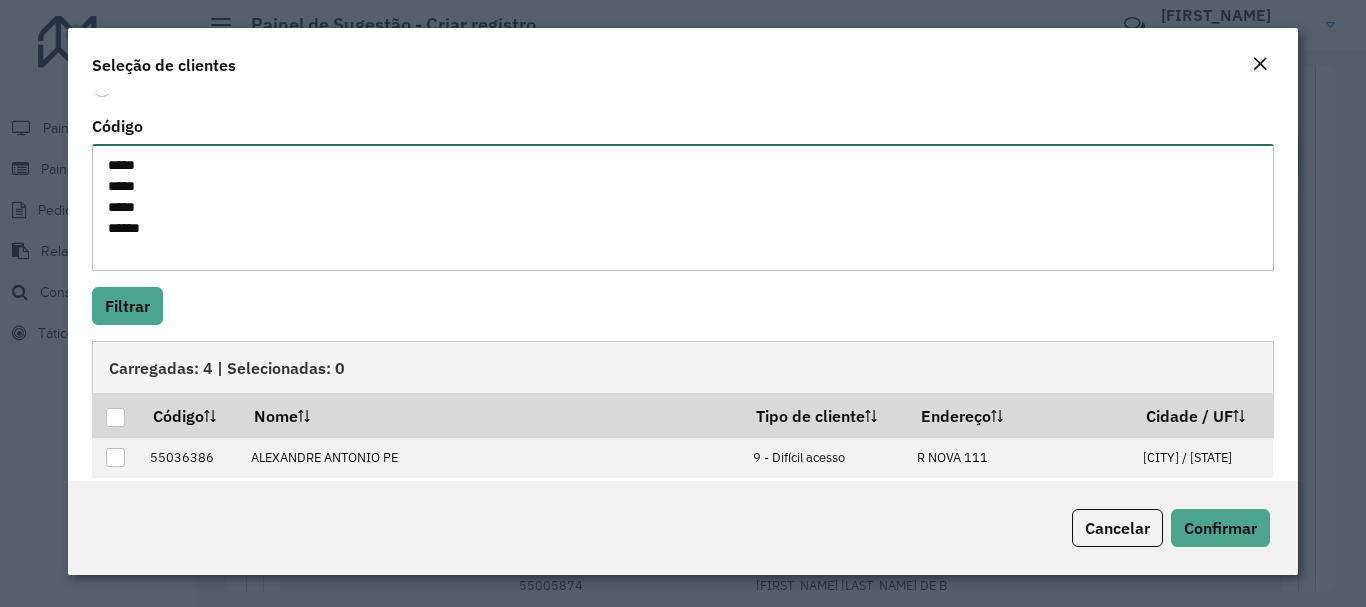 click on "*****
*****
*****
*****" at bounding box center [682, 207] 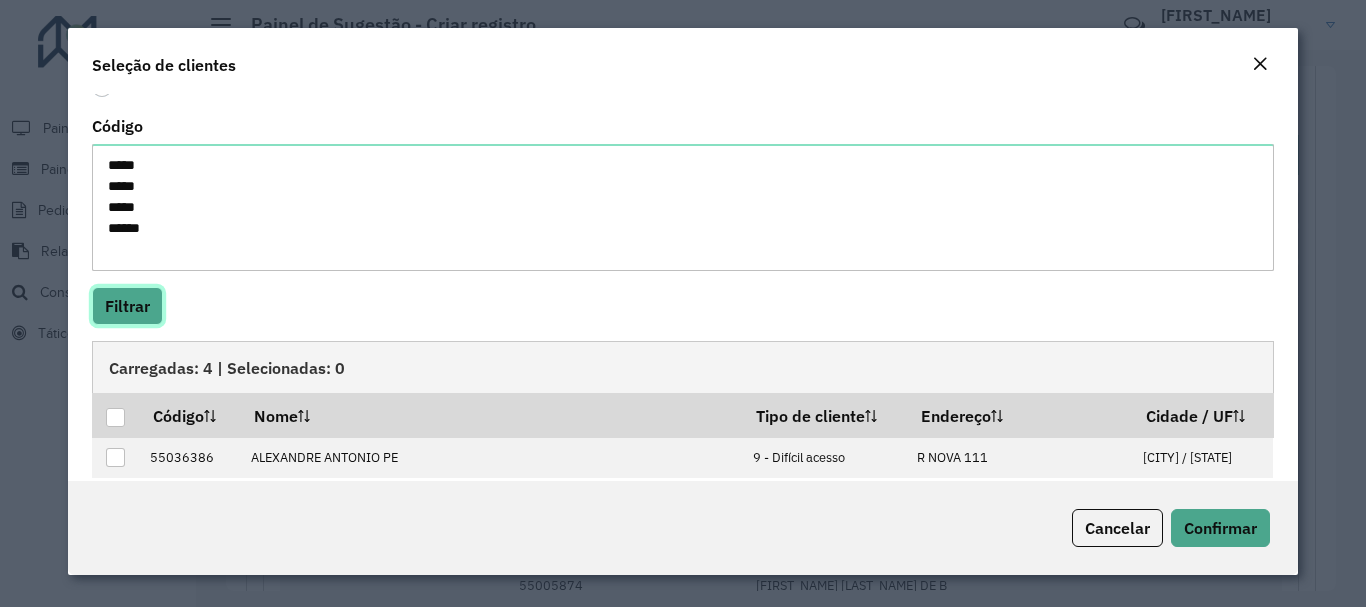 click on "Filtrar" 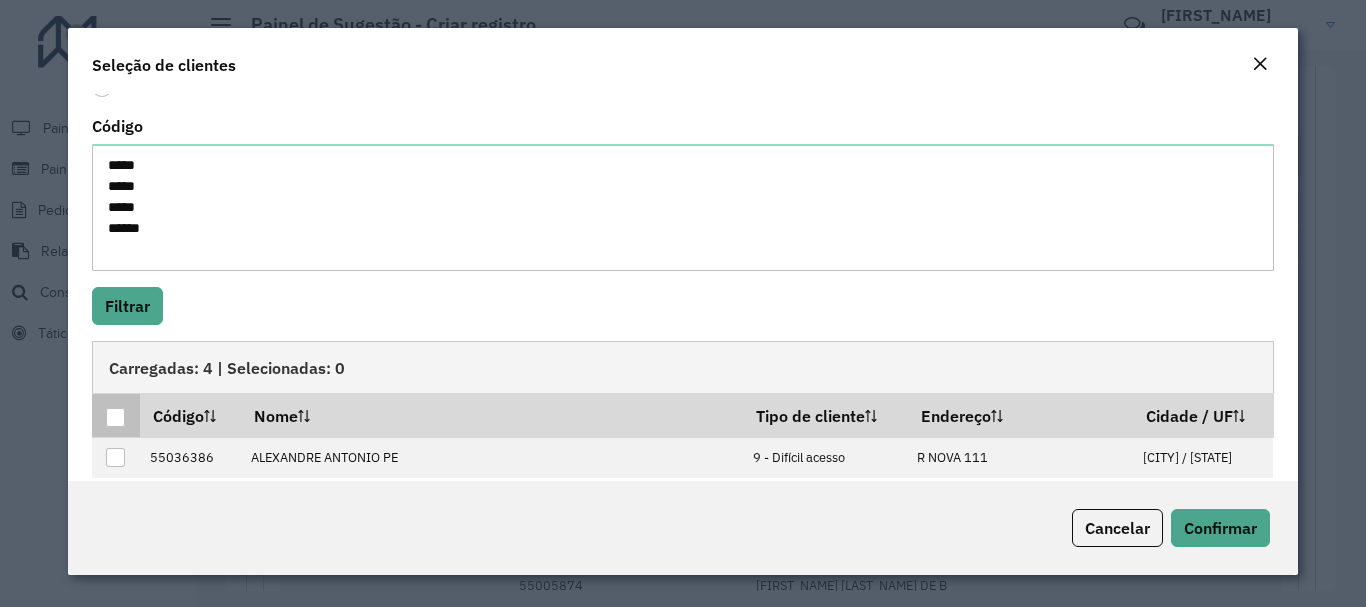 click at bounding box center (115, 417) 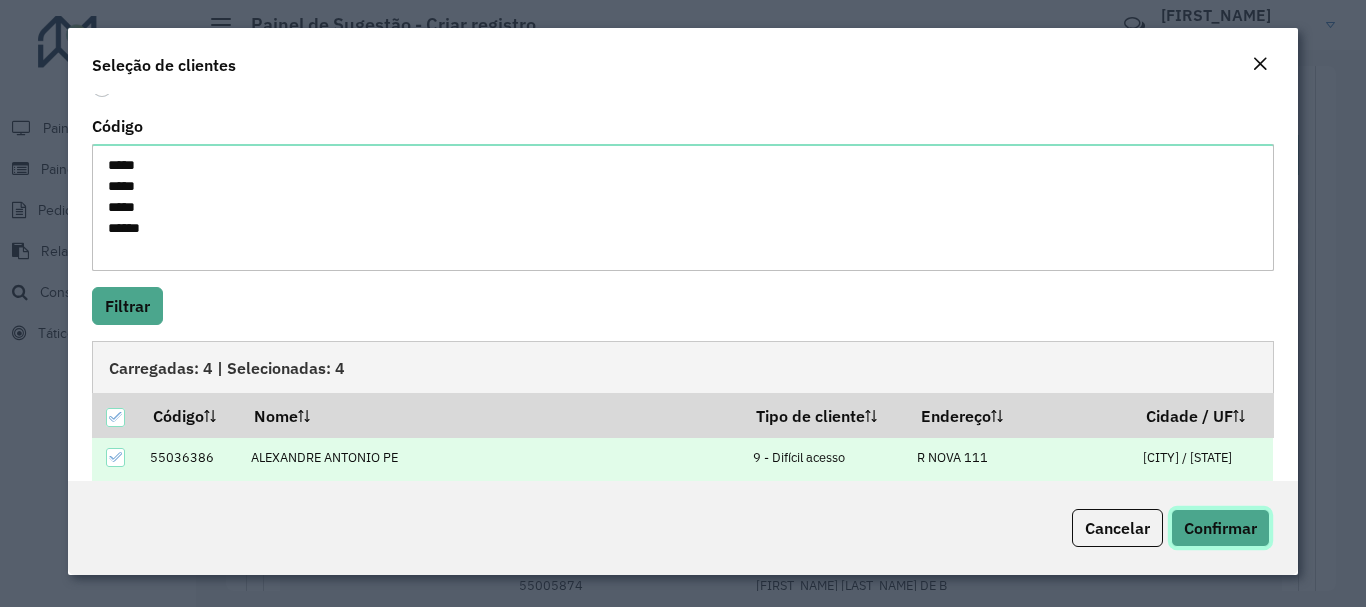 click on "Confirmar" 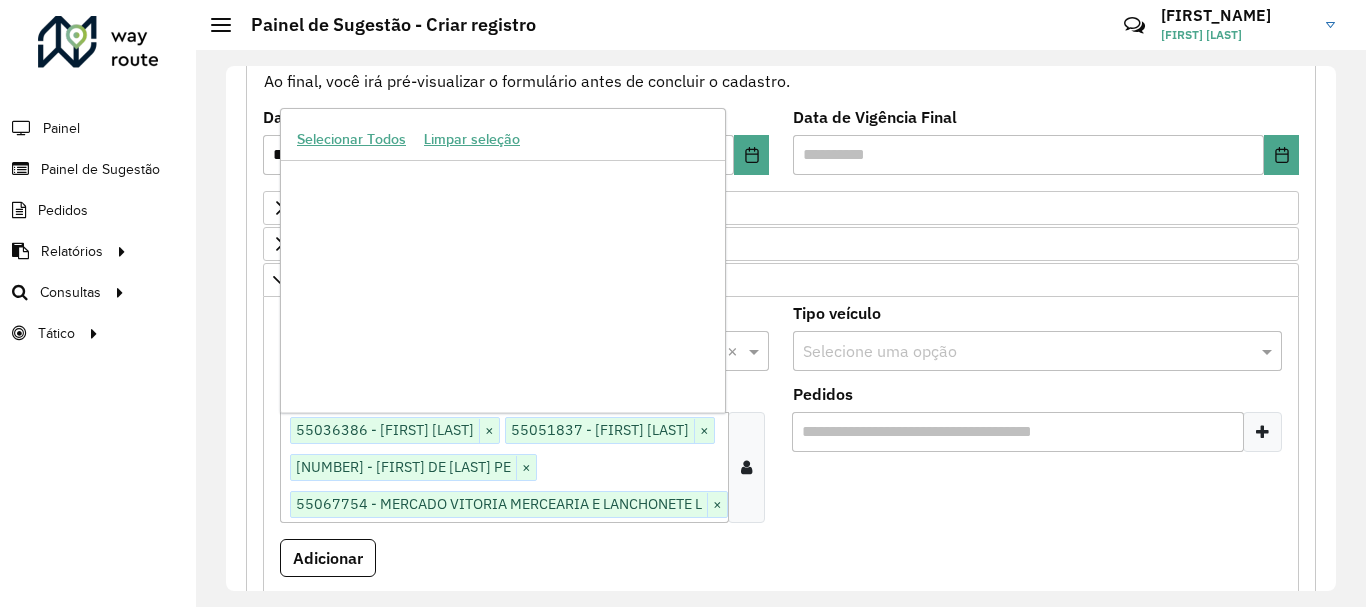 click on "Clique no botão para buscar clientes 55036386 - [FIRST] [LAST] × 55051837 - [FIRST] [LAST] × 55088835 - [FIRST] [LAST] × 55067754 - MERCADO VITORIA MERCEARIA E LANCHONETE L ×" at bounding box center [504, 467] 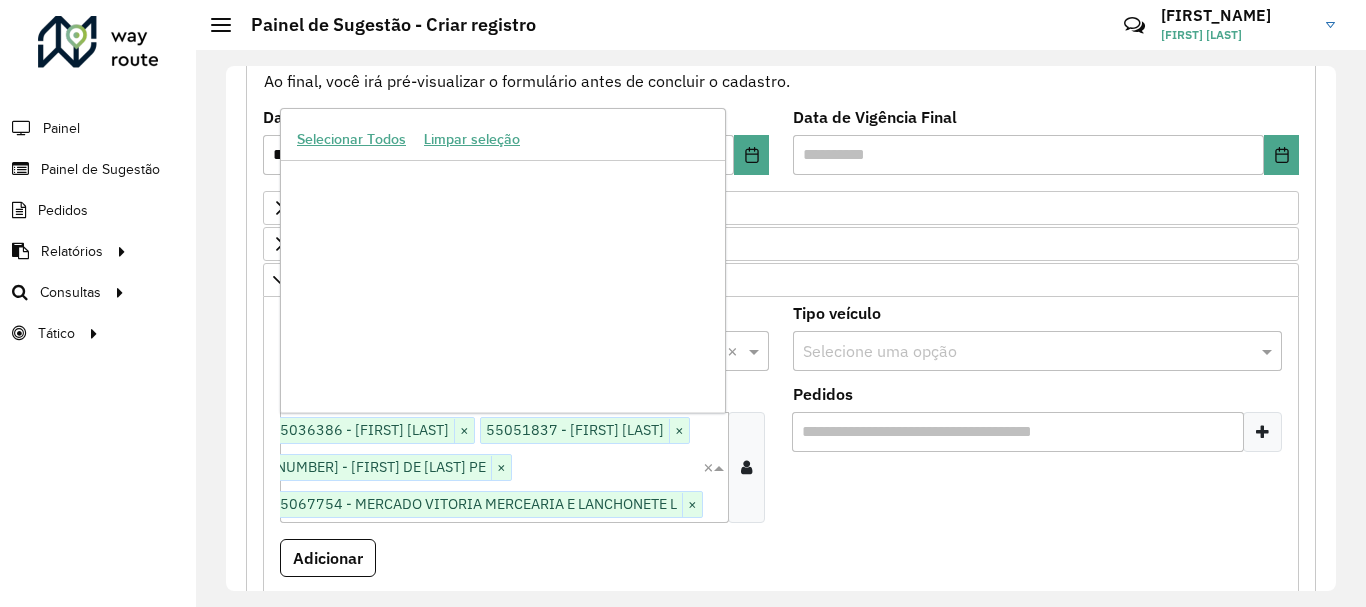 scroll, scrollTop: 1352792, scrollLeft: 0, axis: vertical 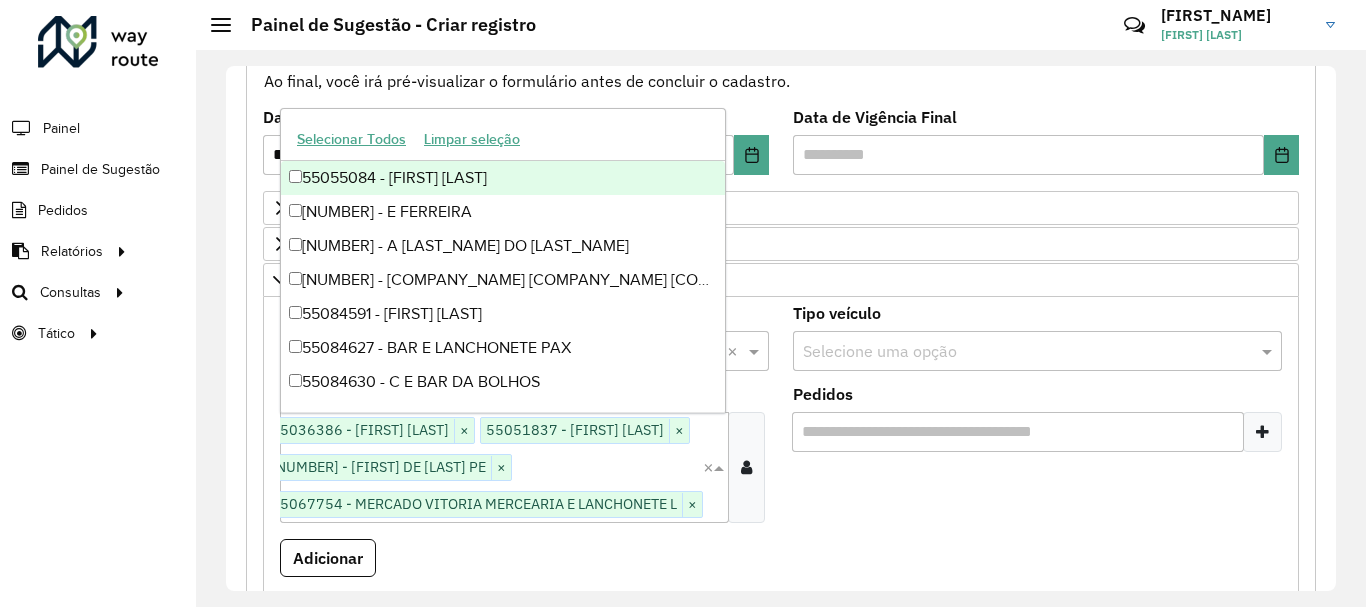 click on "55055084 - [FIRST] [LAST]" at bounding box center [503, 178] 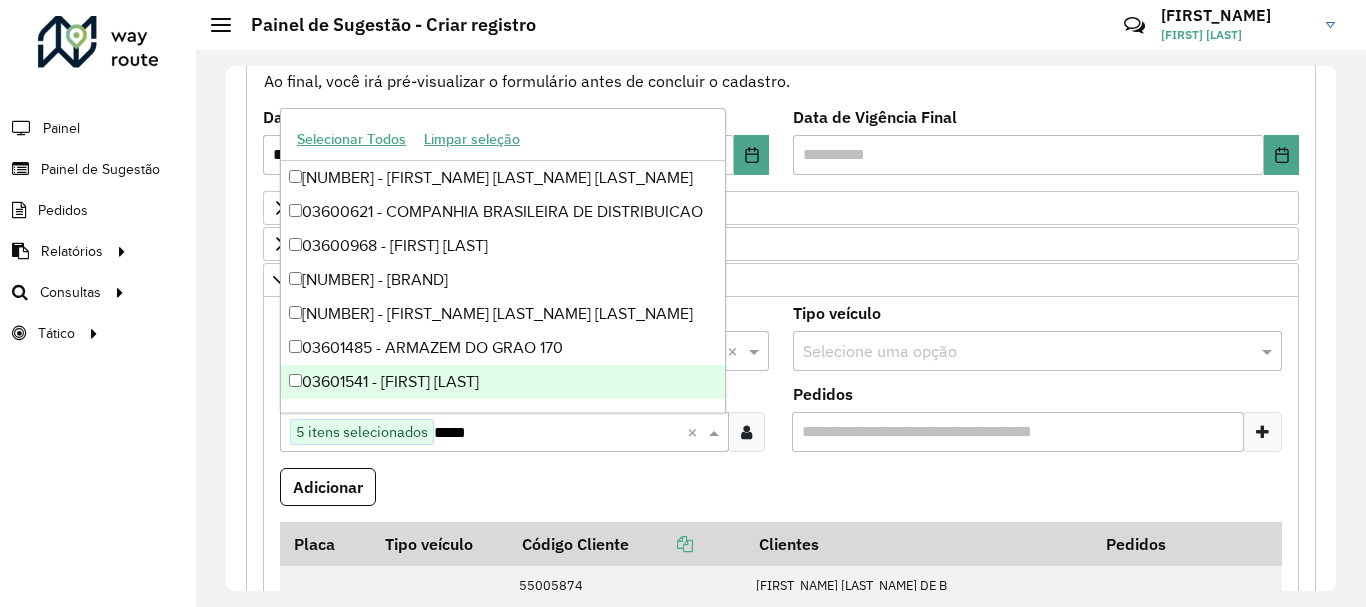 click at bounding box center [1262, 432] 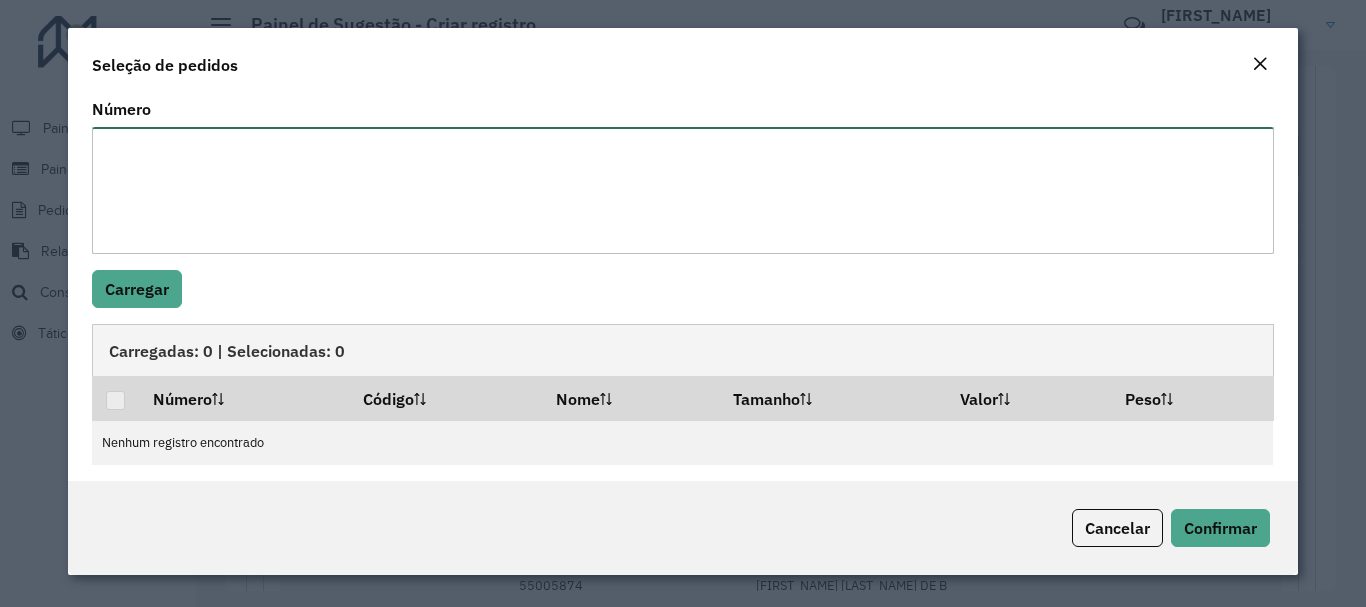 click on "Número" at bounding box center [682, 190] 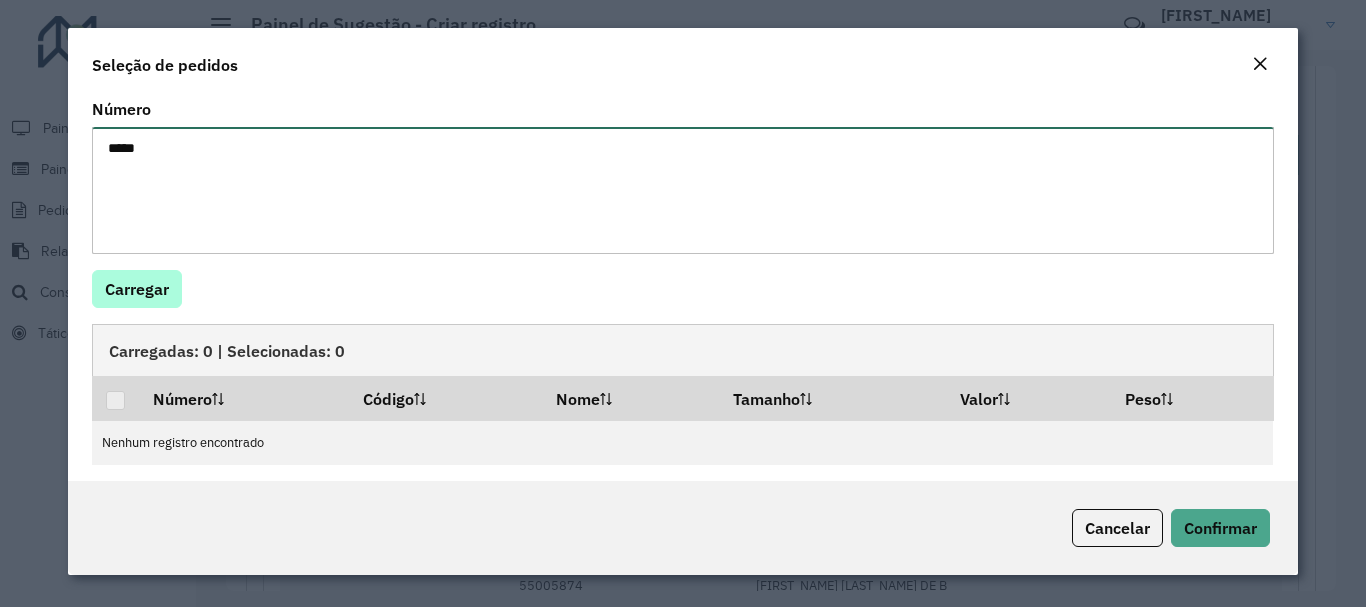 type on "*****" 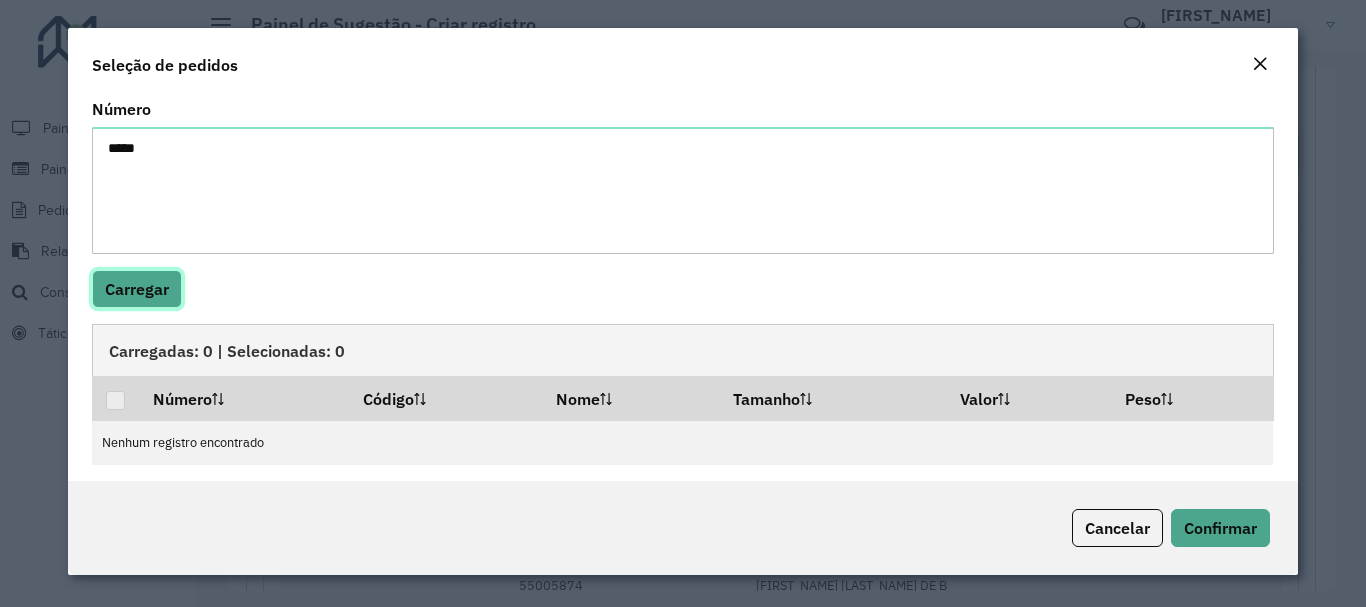 click on "Carregar" 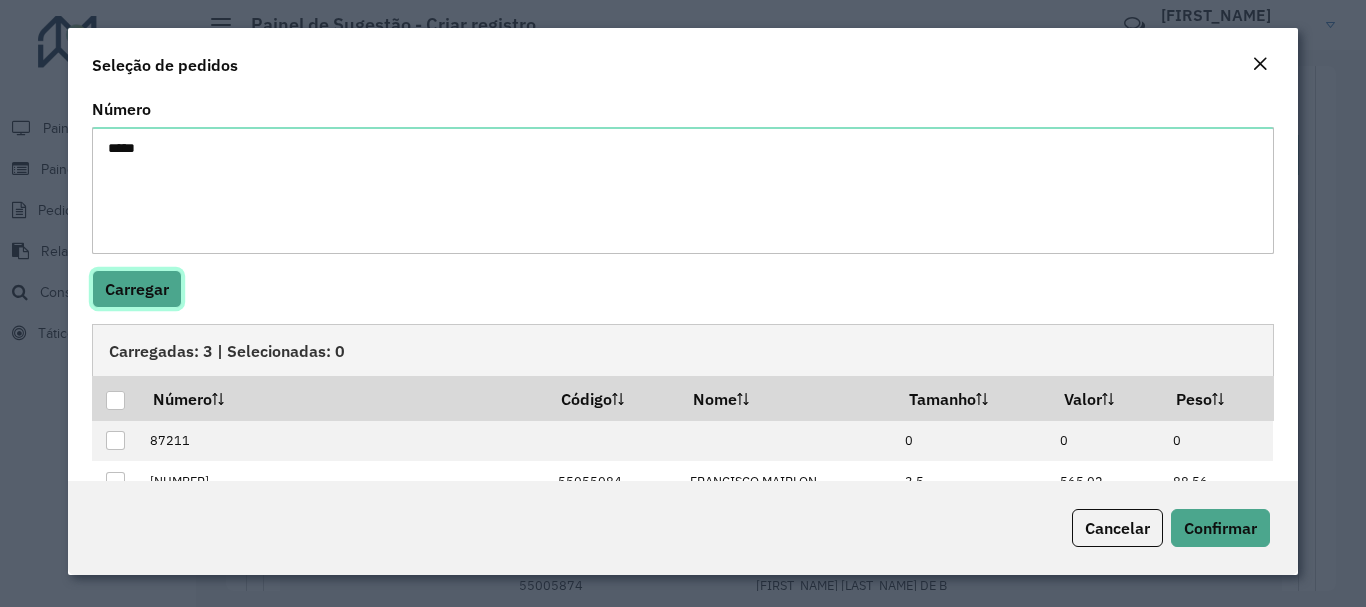 scroll, scrollTop: 87, scrollLeft: 0, axis: vertical 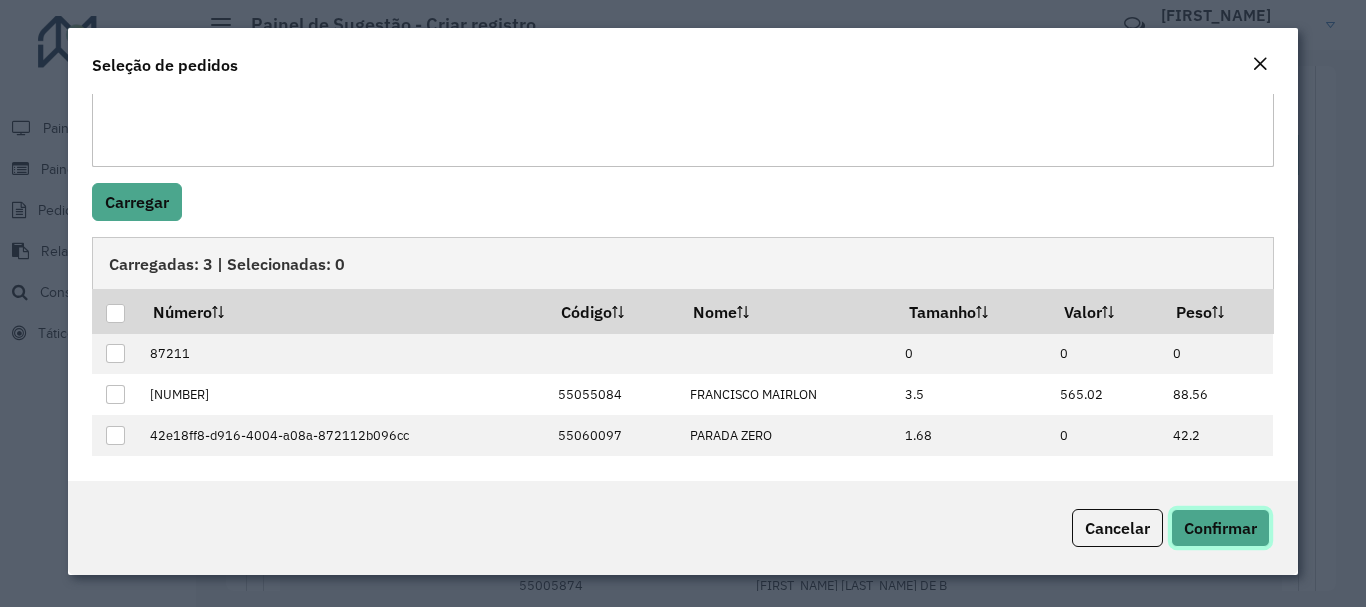click on "Confirmar" 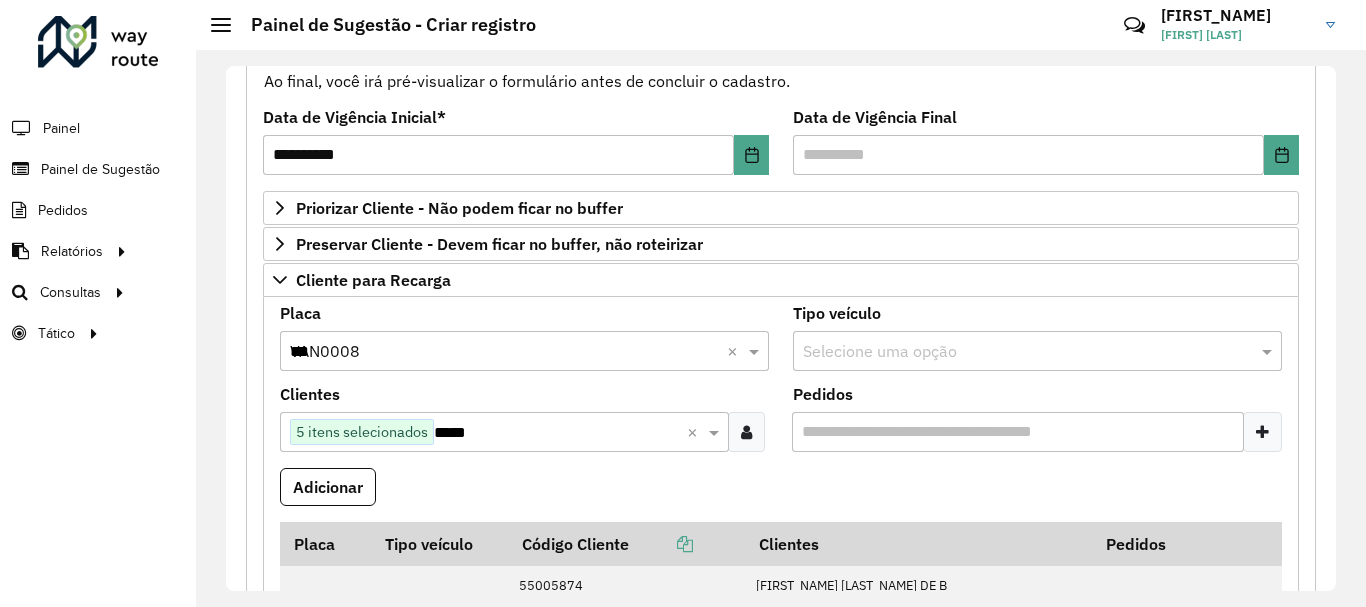 click at bounding box center (1262, 432) 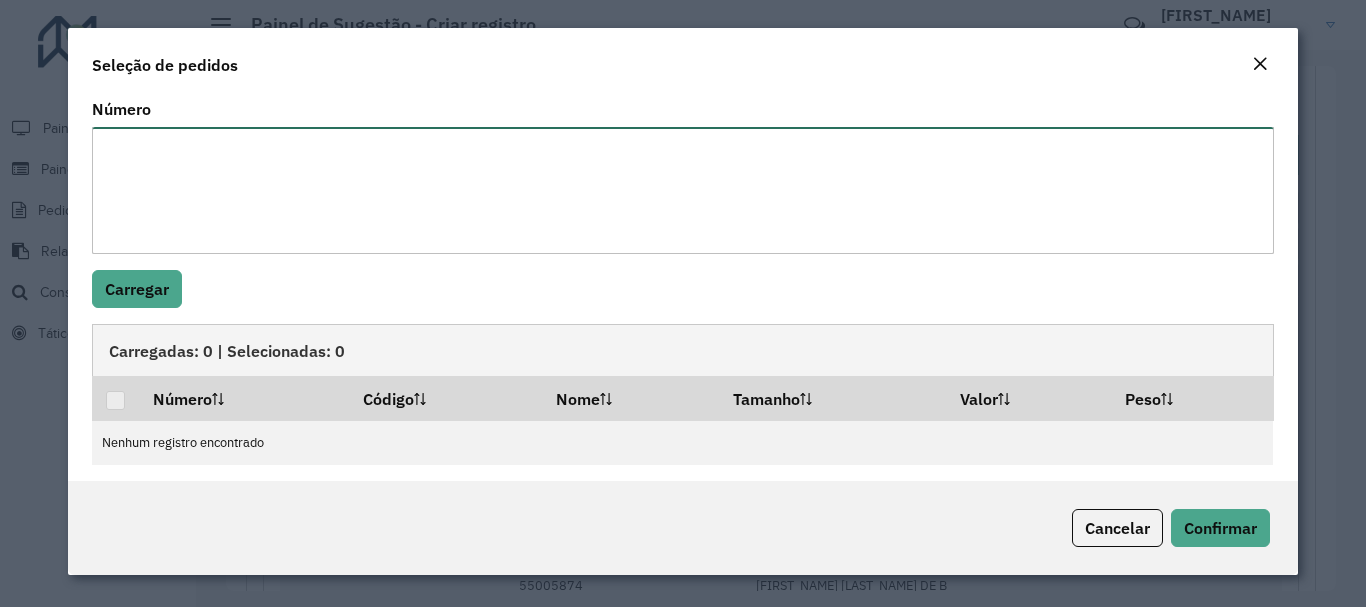 click on "Número" at bounding box center (682, 190) 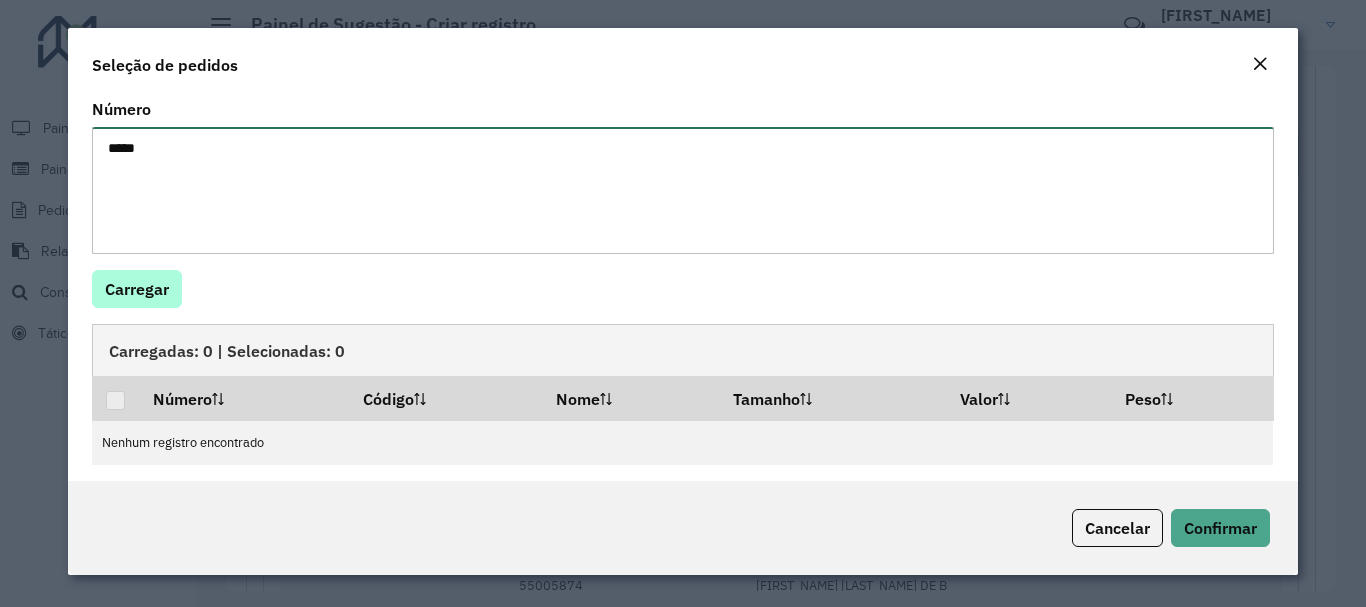 type on "*****" 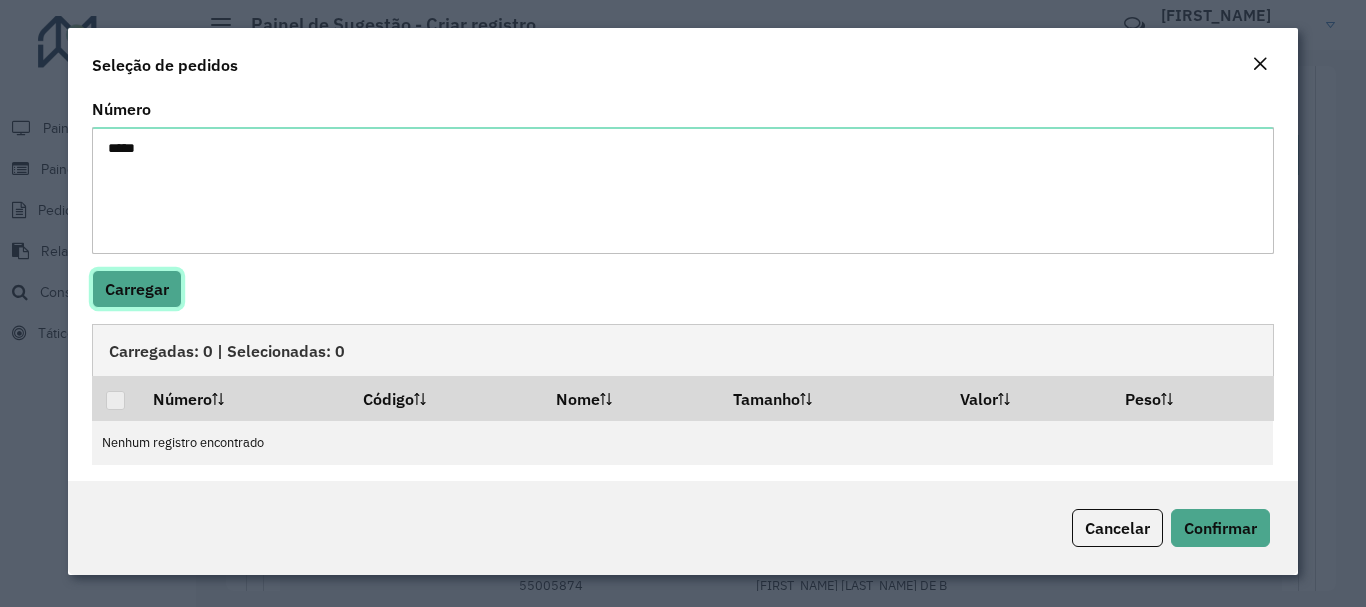 click on "Carregar" 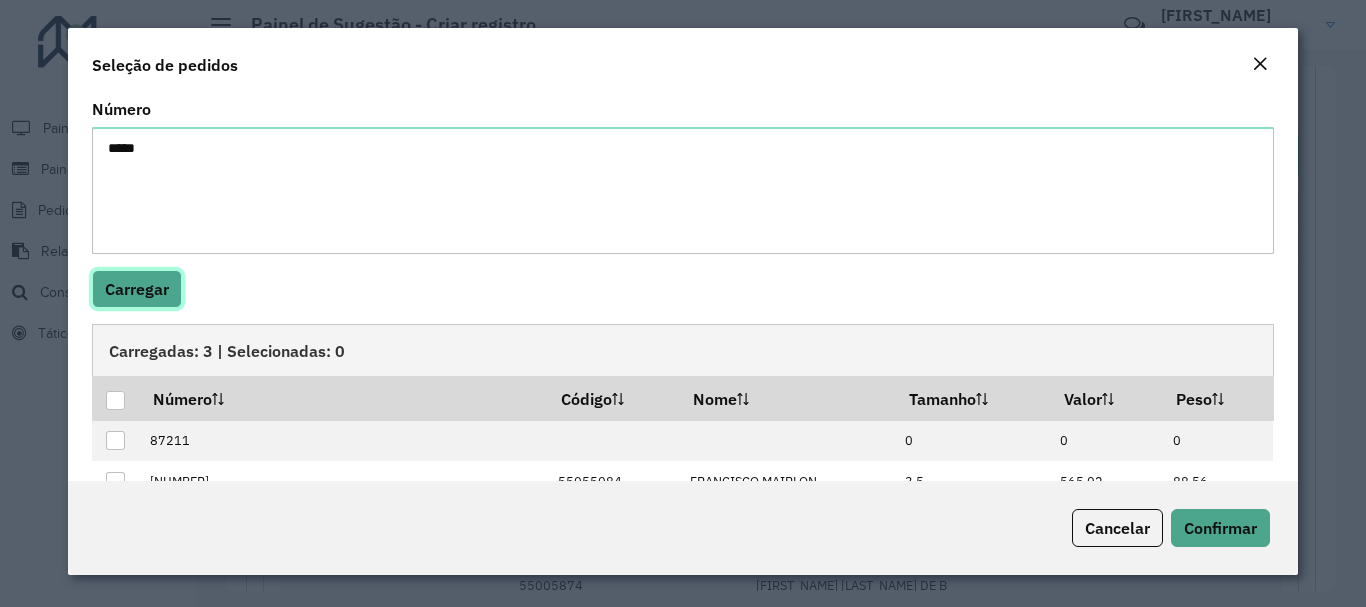 scroll, scrollTop: 87, scrollLeft: 0, axis: vertical 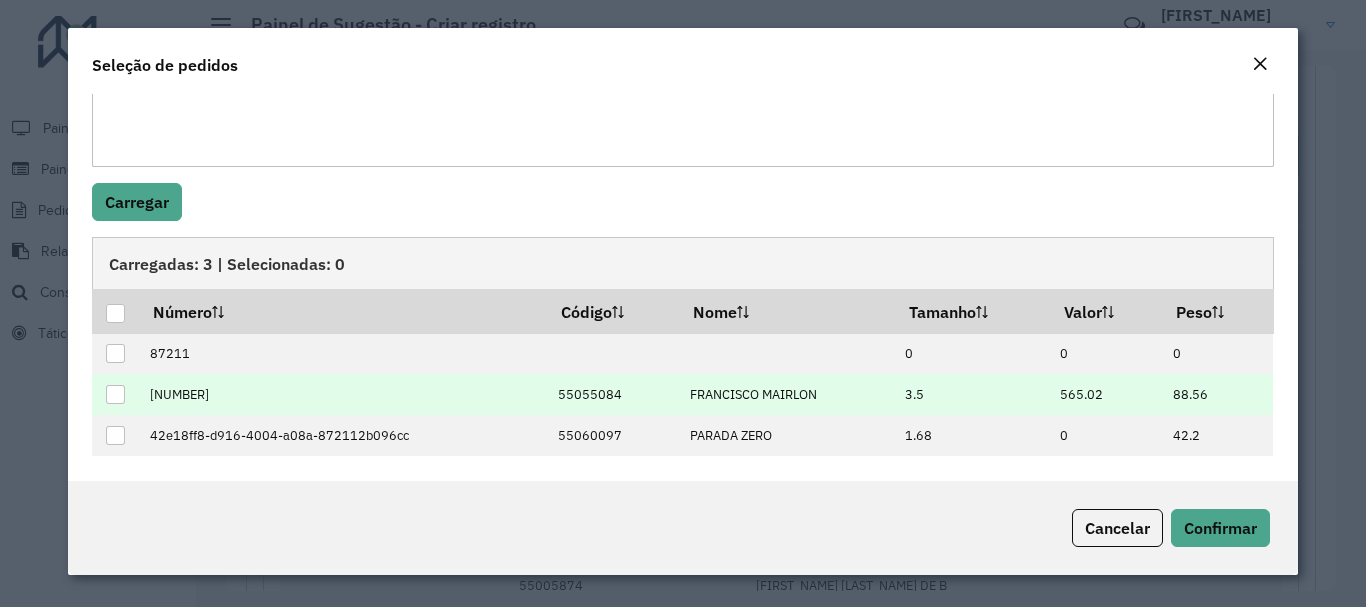 click at bounding box center (115, 394) 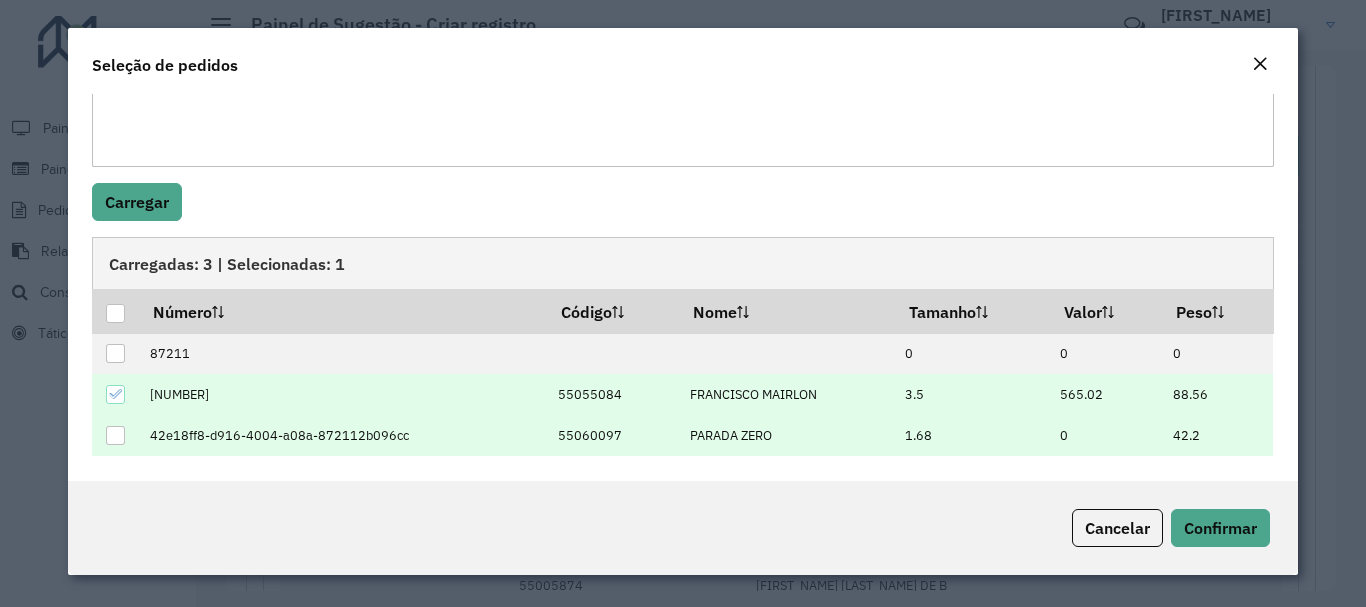 click at bounding box center (115, 435) 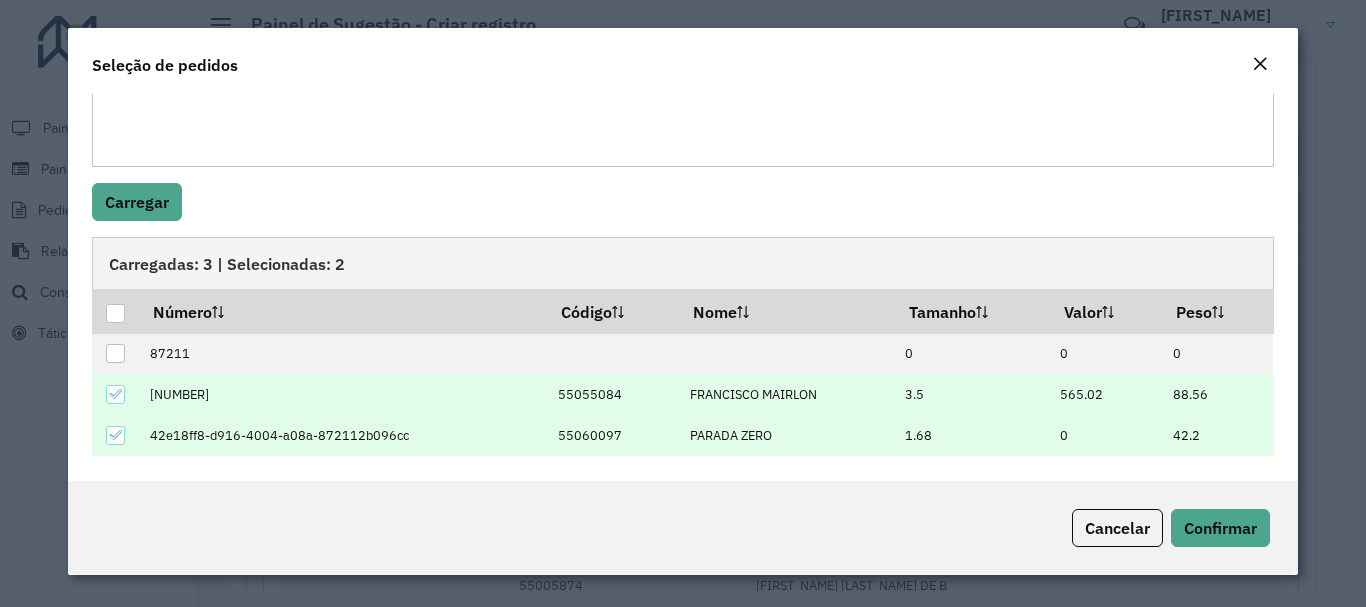 click at bounding box center (115, 435) 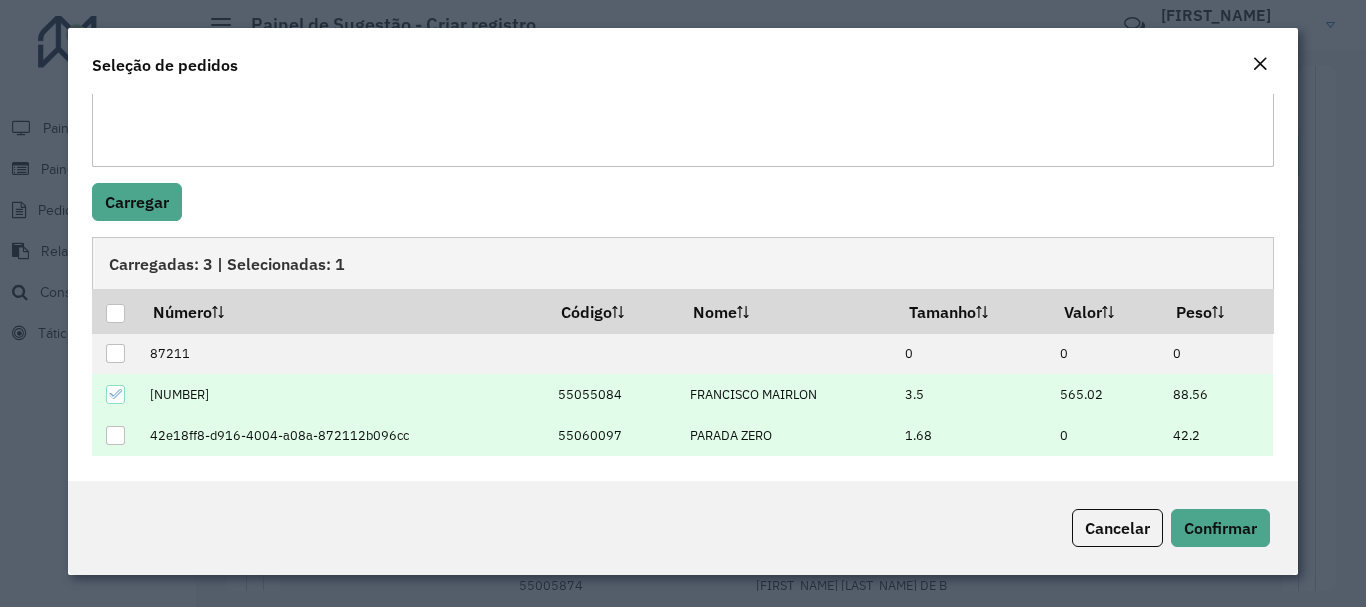 click at bounding box center (115, 435) 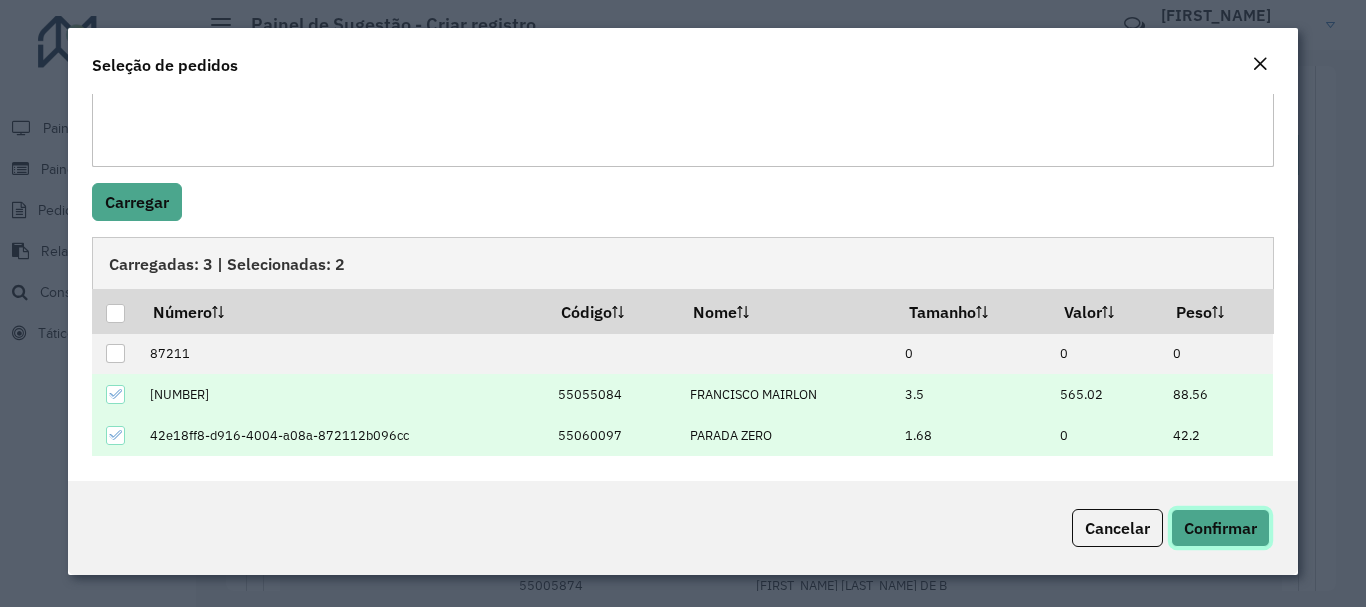 click on "Confirmar" 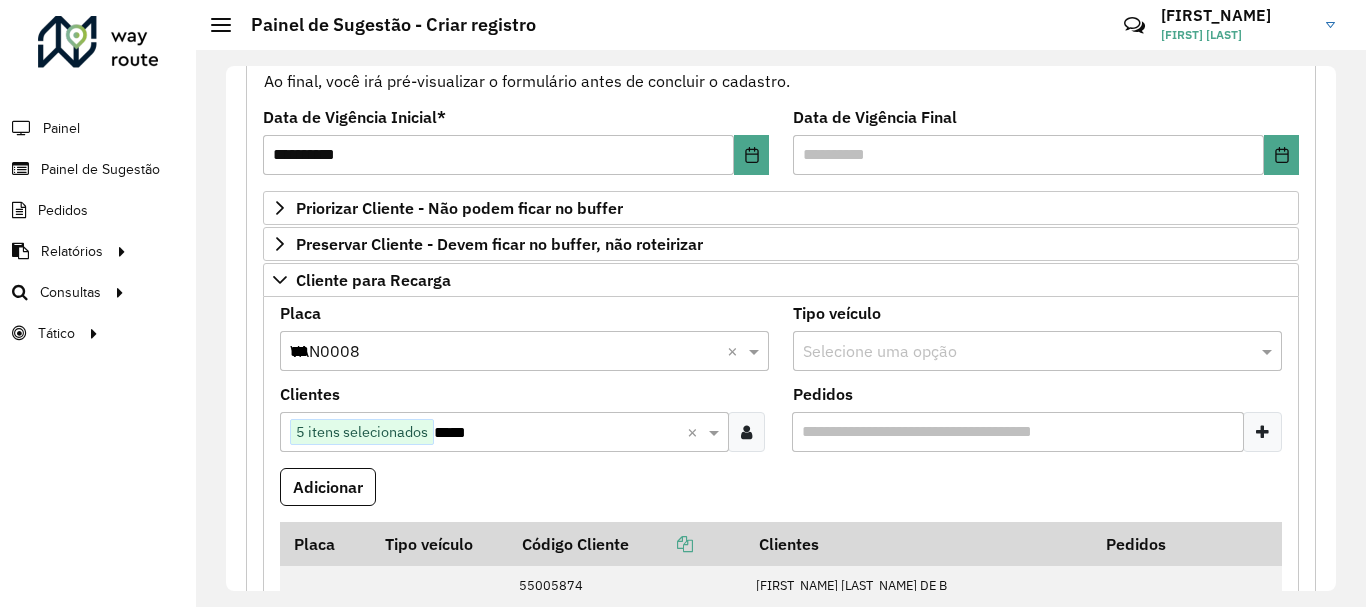 click at bounding box center [1262, 432] 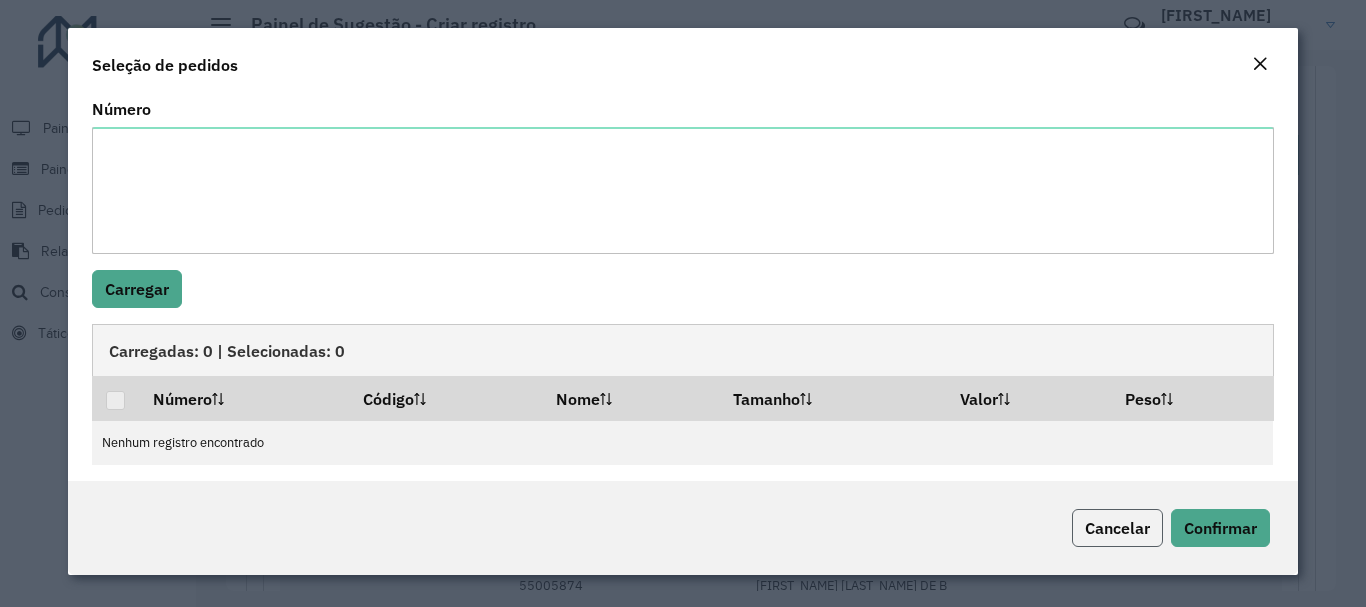 click on "Cancelar" 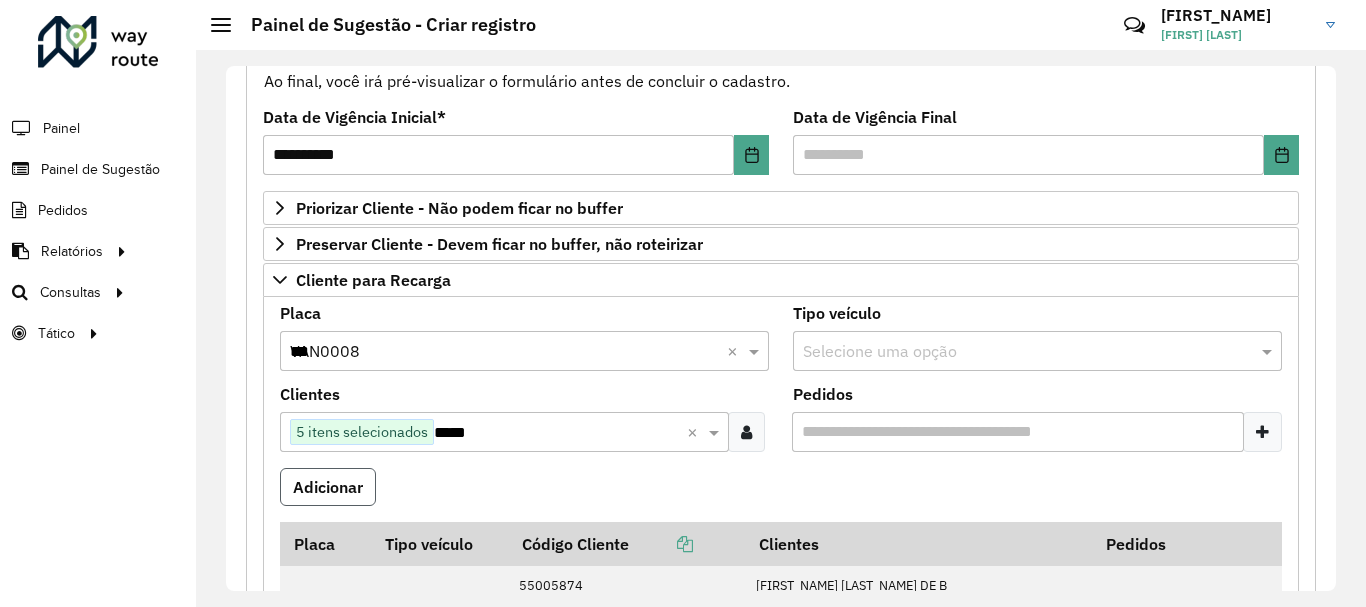 click on "Adicionar" at bounding box center (328, 487) 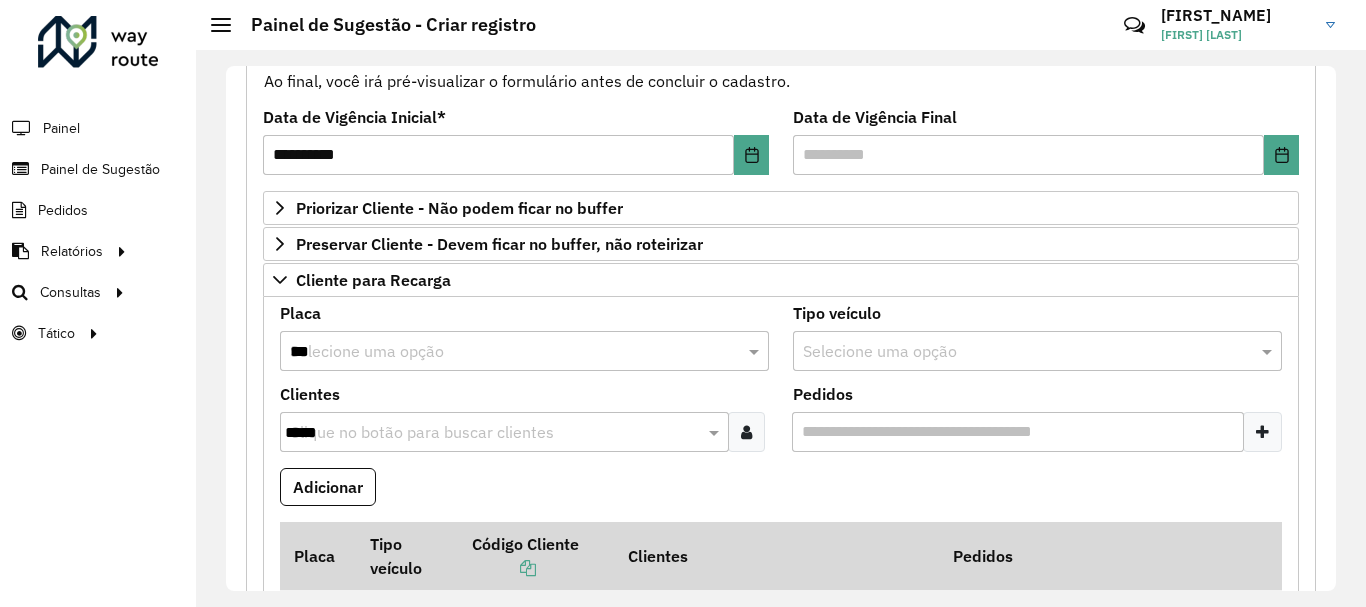 click at bounding box center [746, 432] 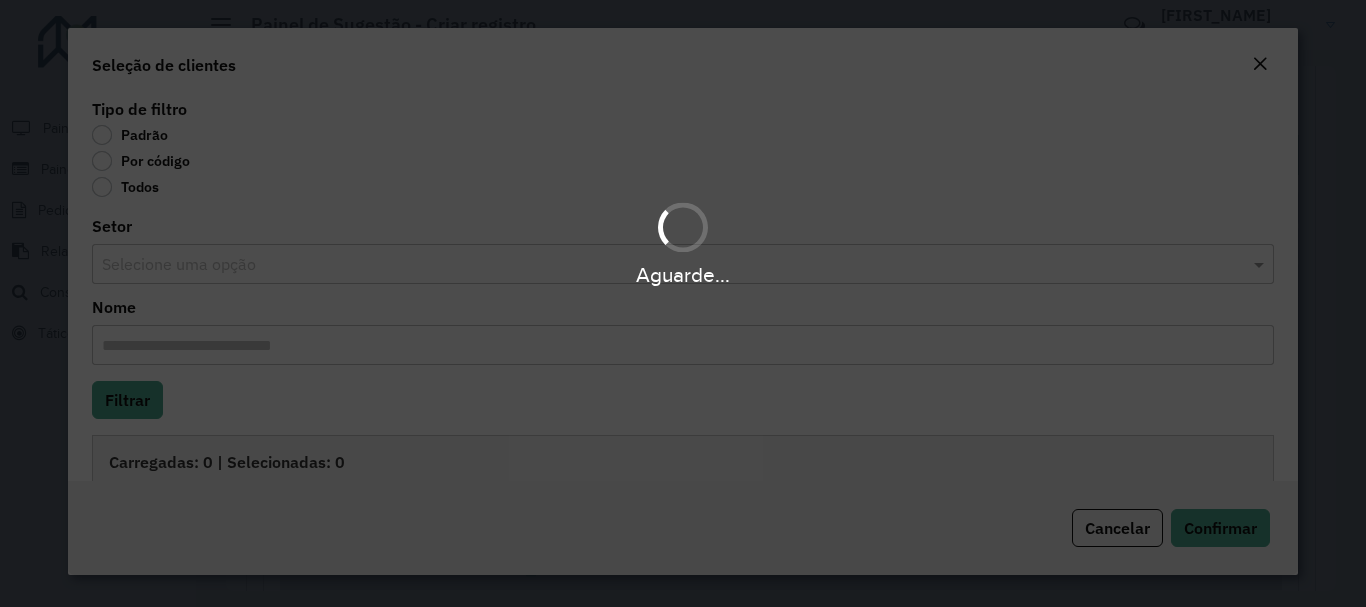 click on "Aguarde..." at bounding box center (683, 303) 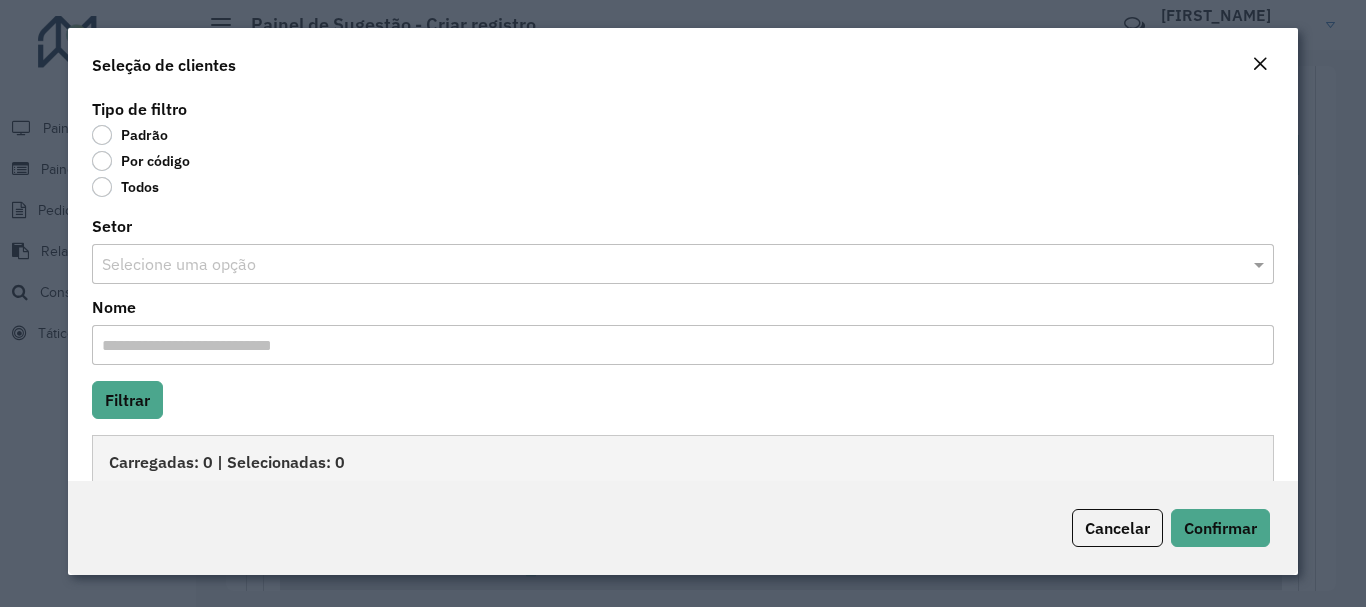 click on "Por código" 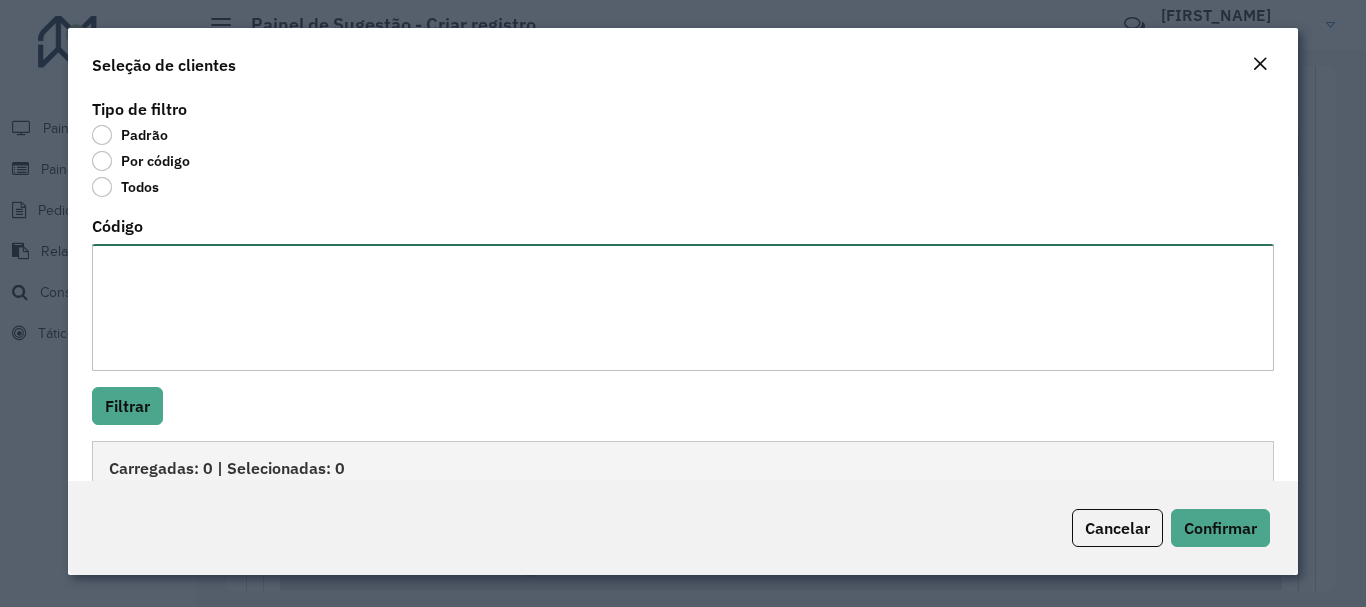 click on "Código" at bounding box center [682, 307] 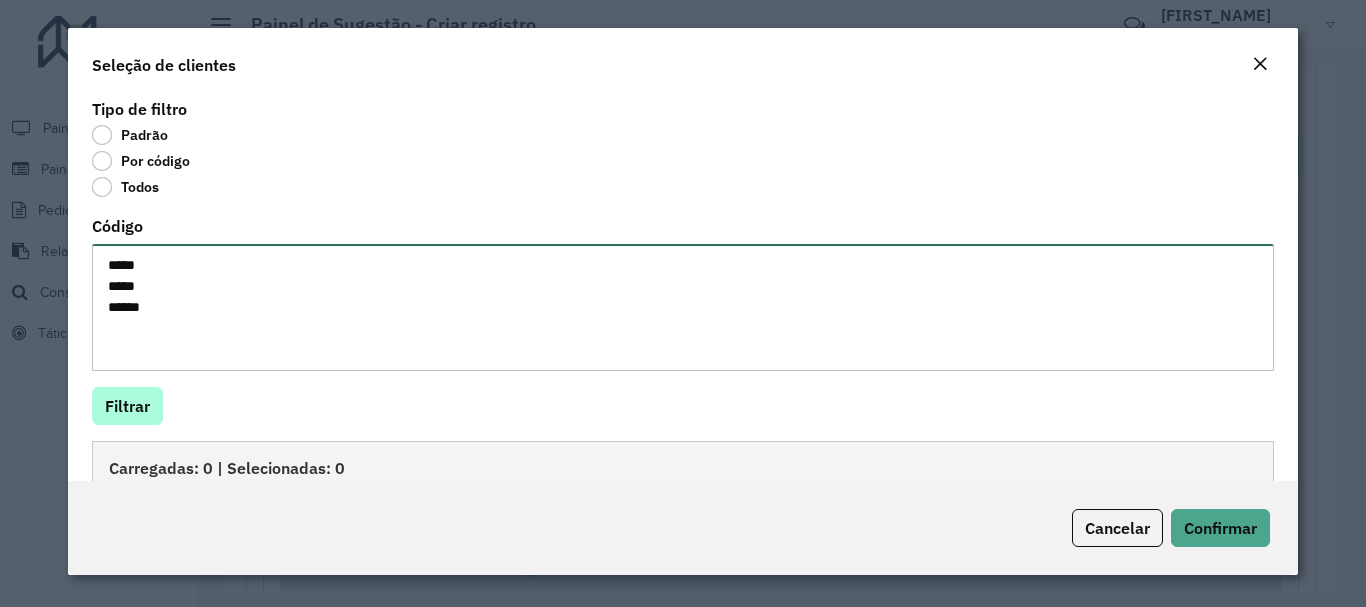 type on "*****
*****
*****" 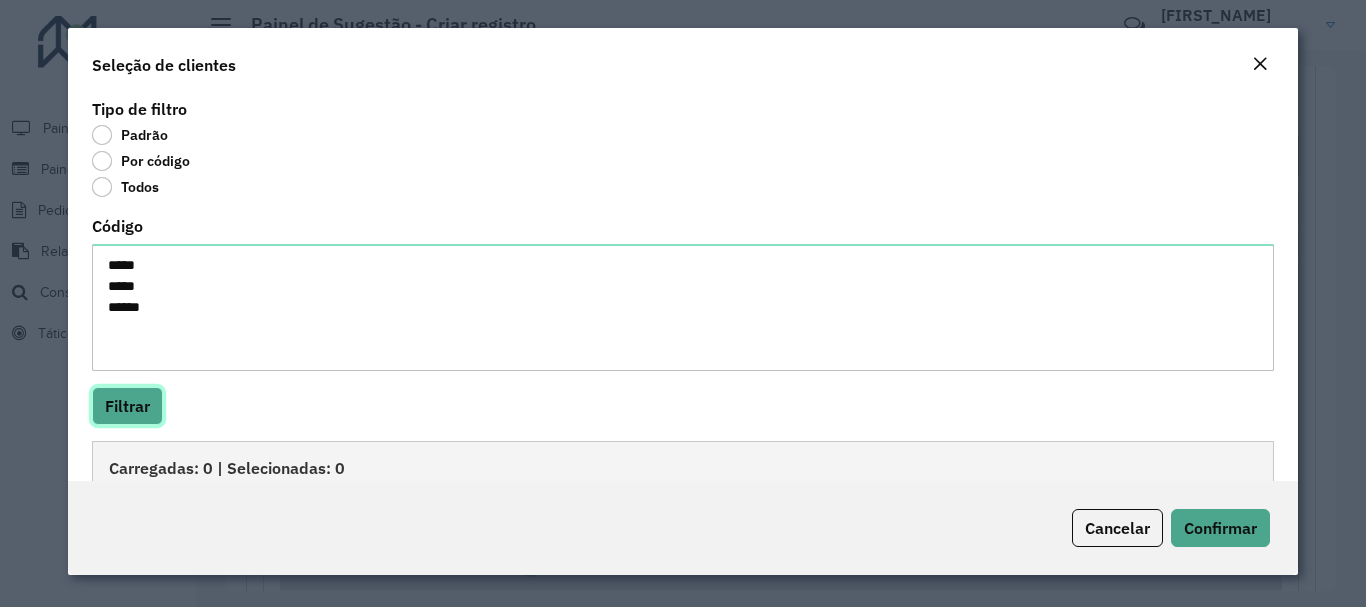 click on "Filtrar" 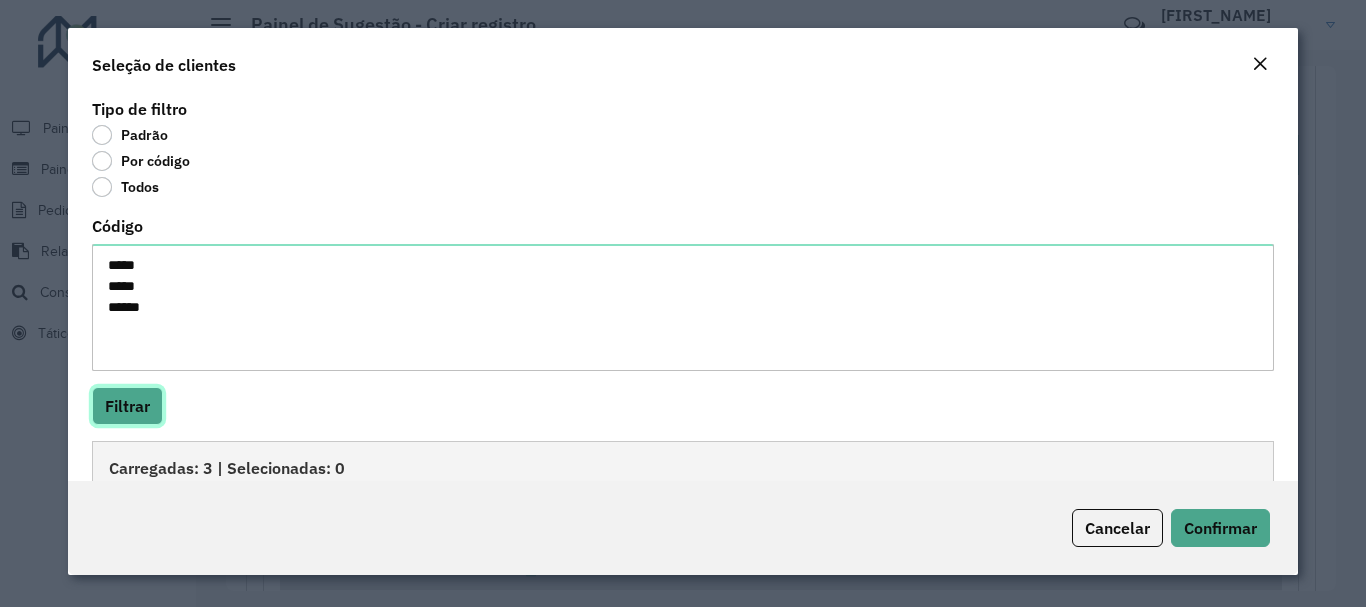 scroll, scrollTop: 200, scrollLeft: 0, axis: vertical 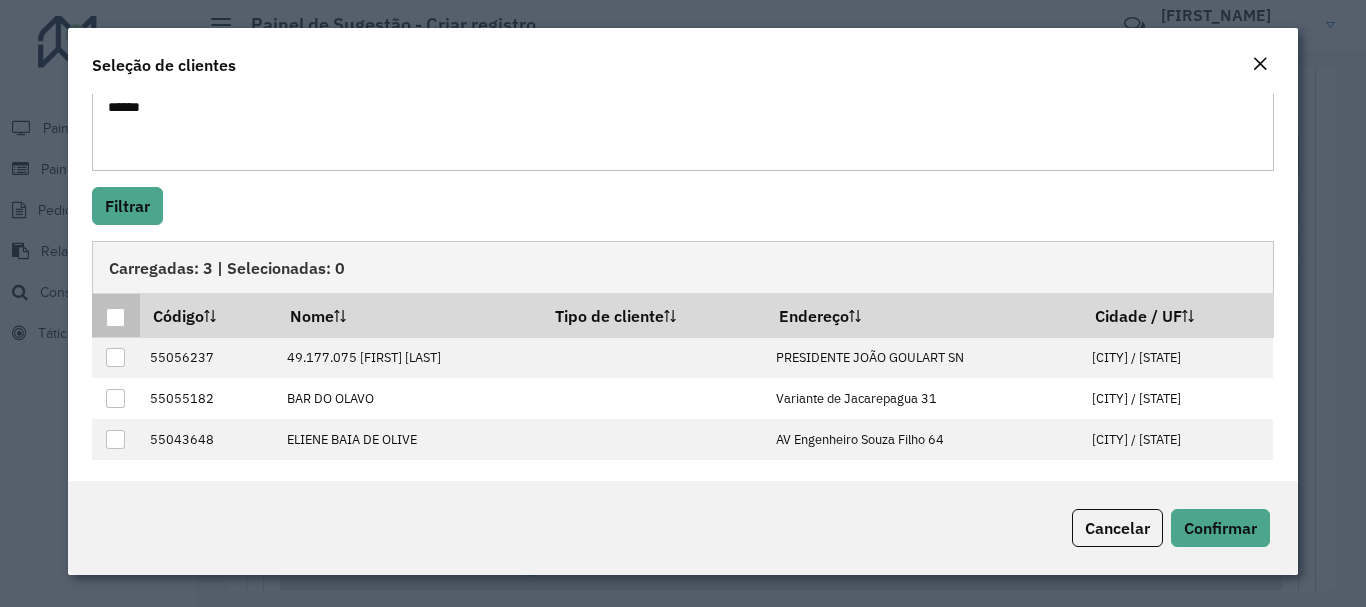 click at bounding box center [115, 317] 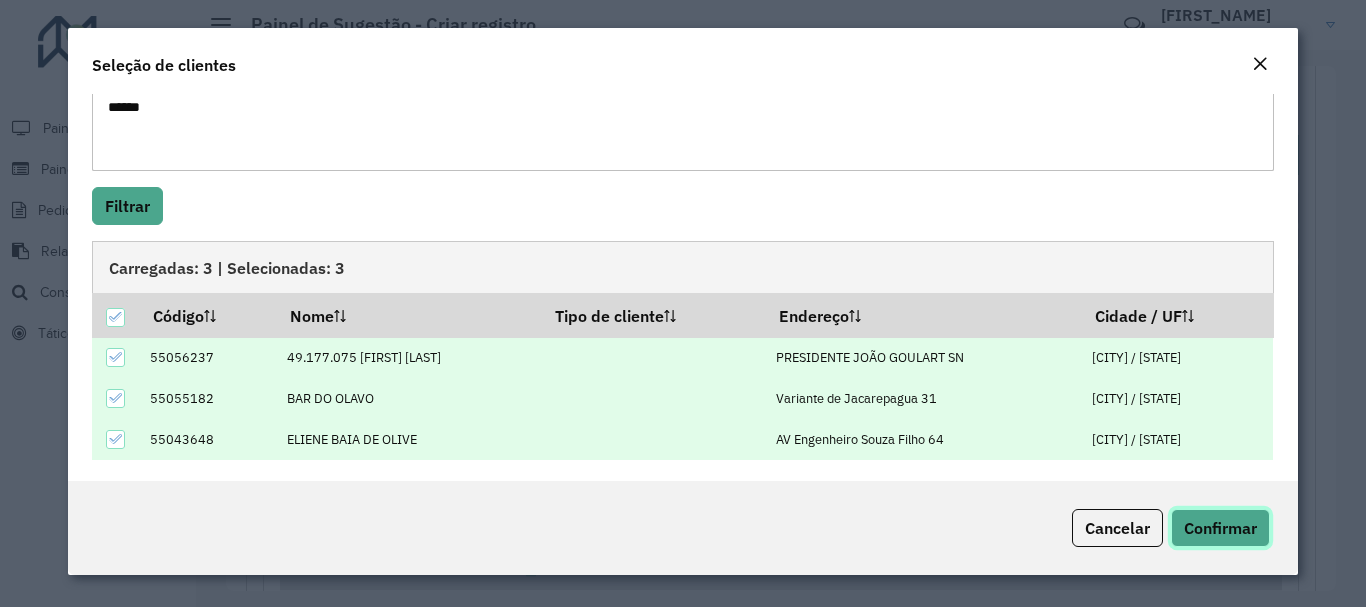 click on "Confirmar" 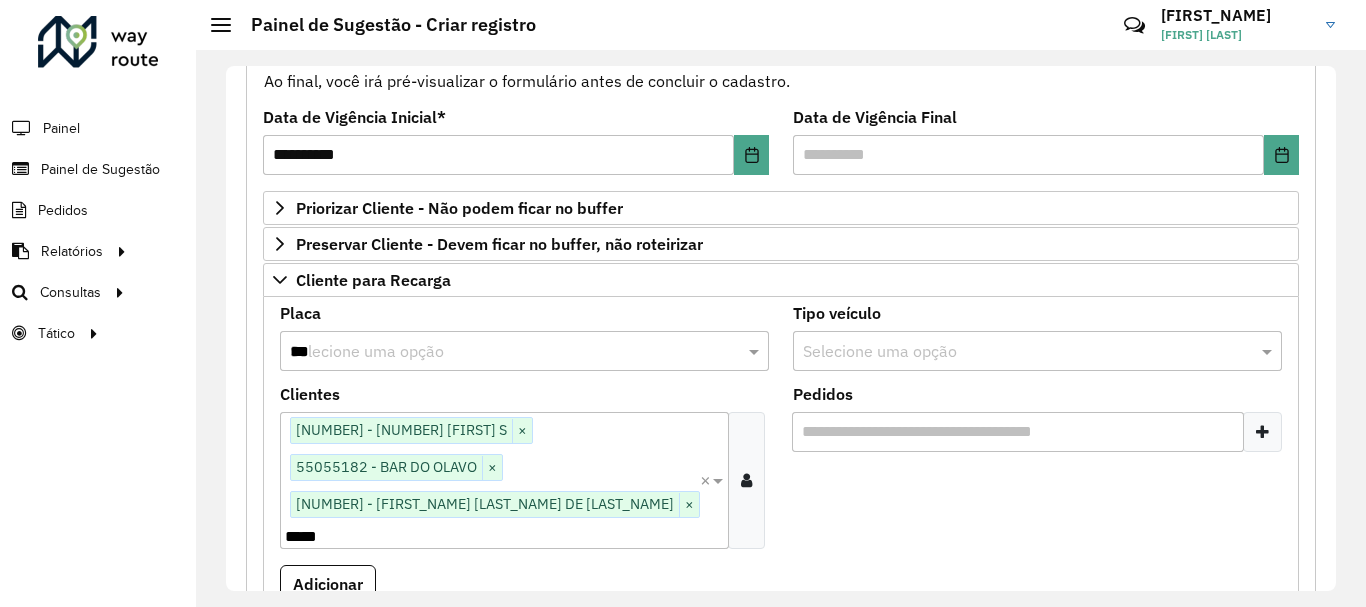 click on "*****" at bounding box center (350, 537) 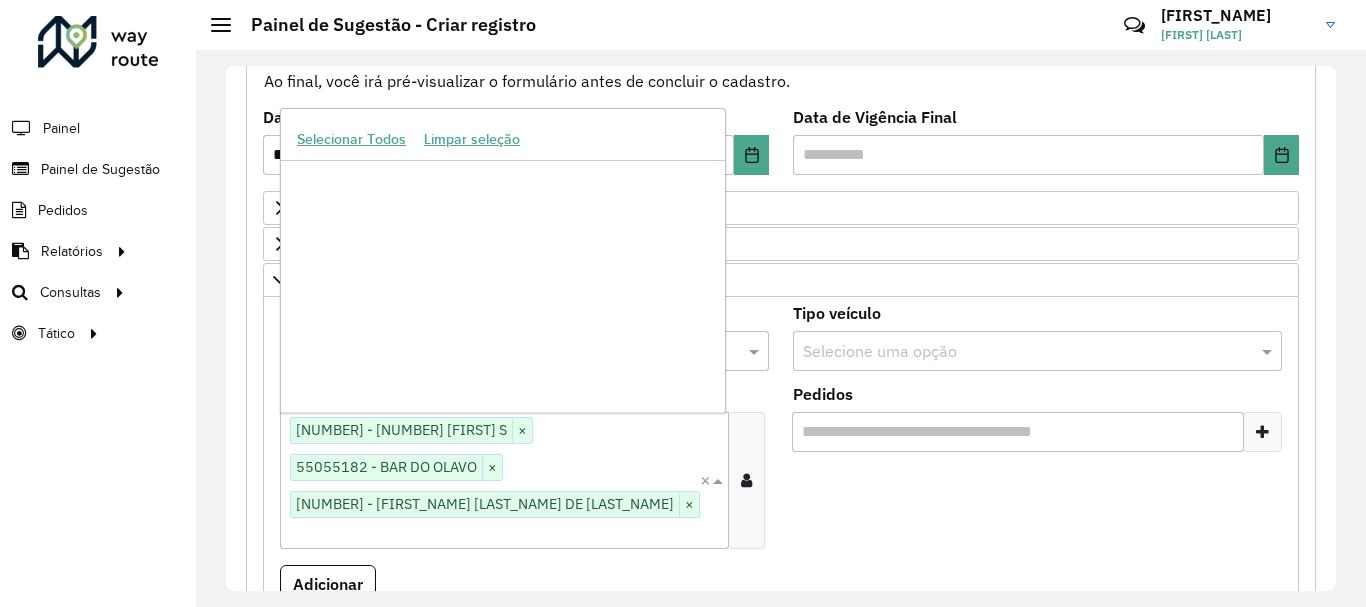 paste on "*****" 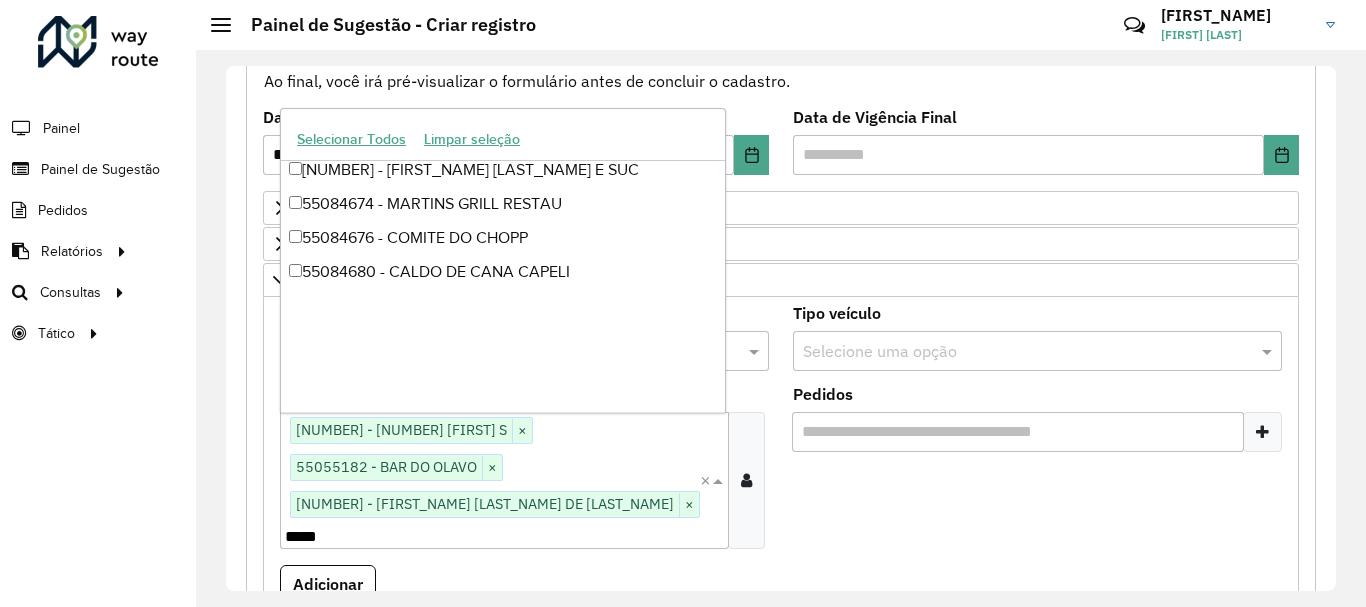 scroll, scrollTop: 0, scrollLeft: 0, axis: both 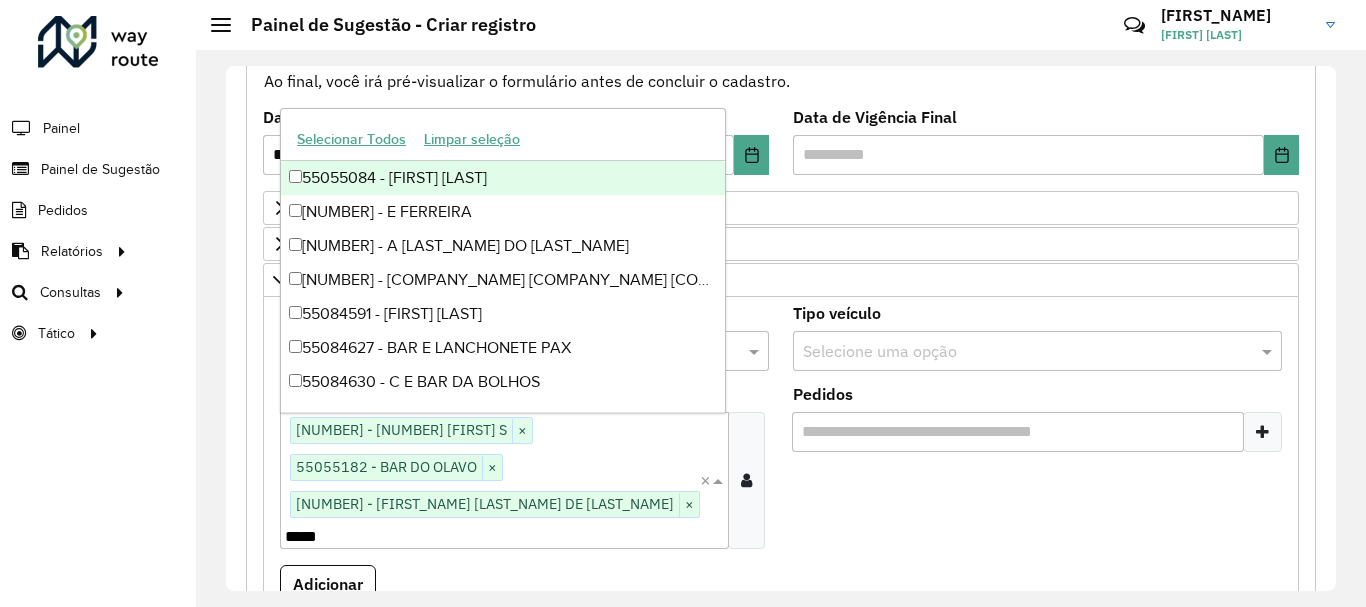 type on "*****" 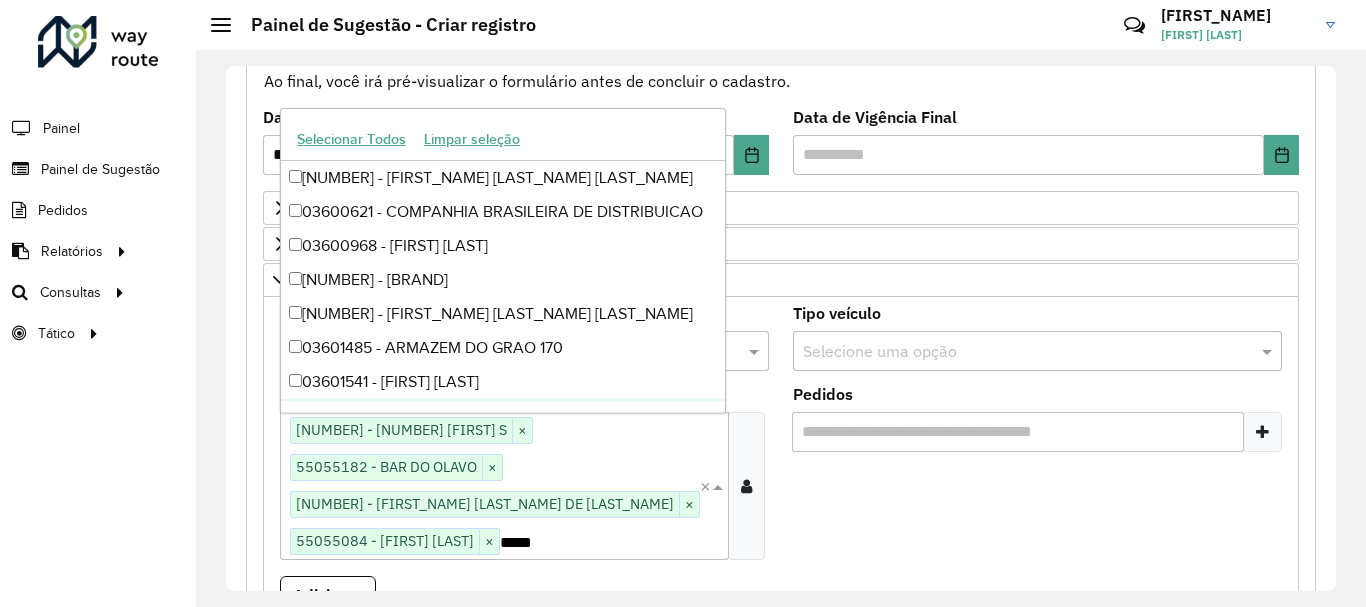 click at bounding box center (1262, 432) 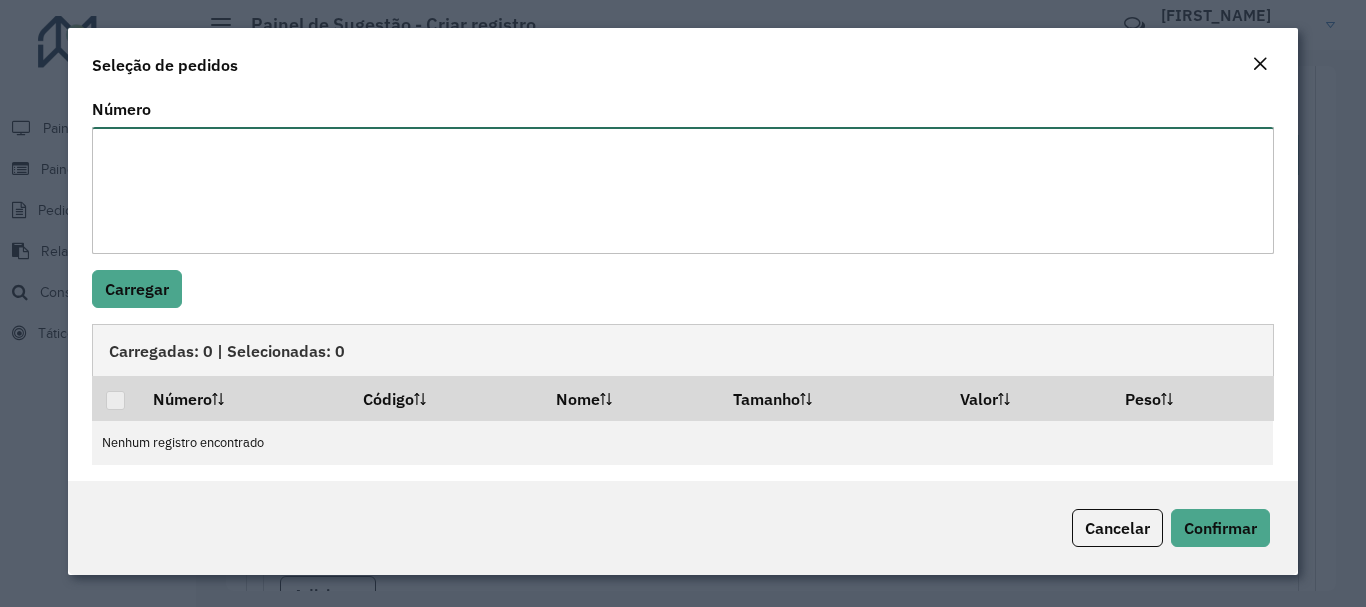 click on "Número" at bounding box center [682, 190] 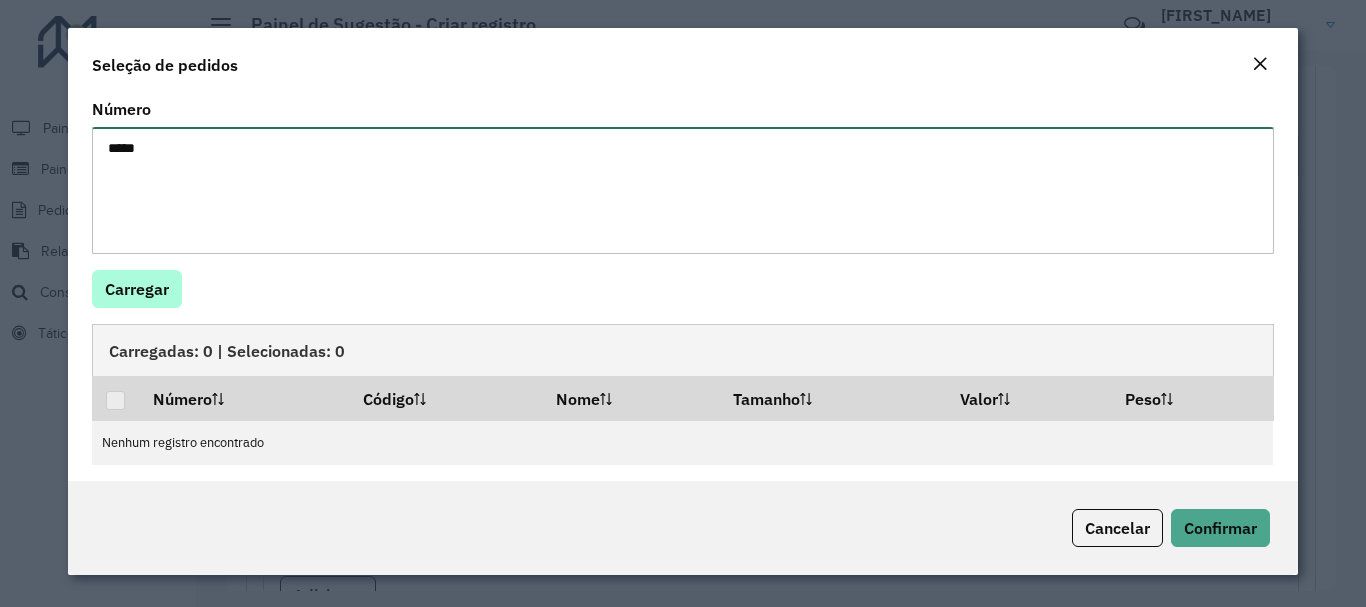 type on "*****" 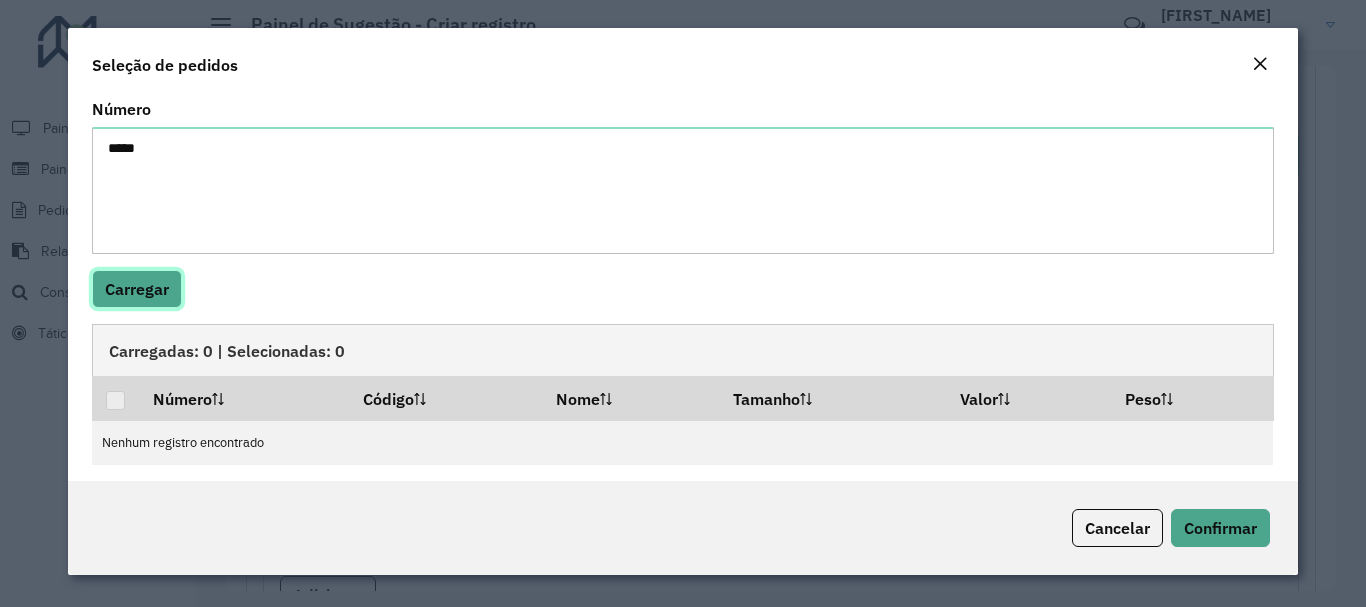 click on "Carregar" 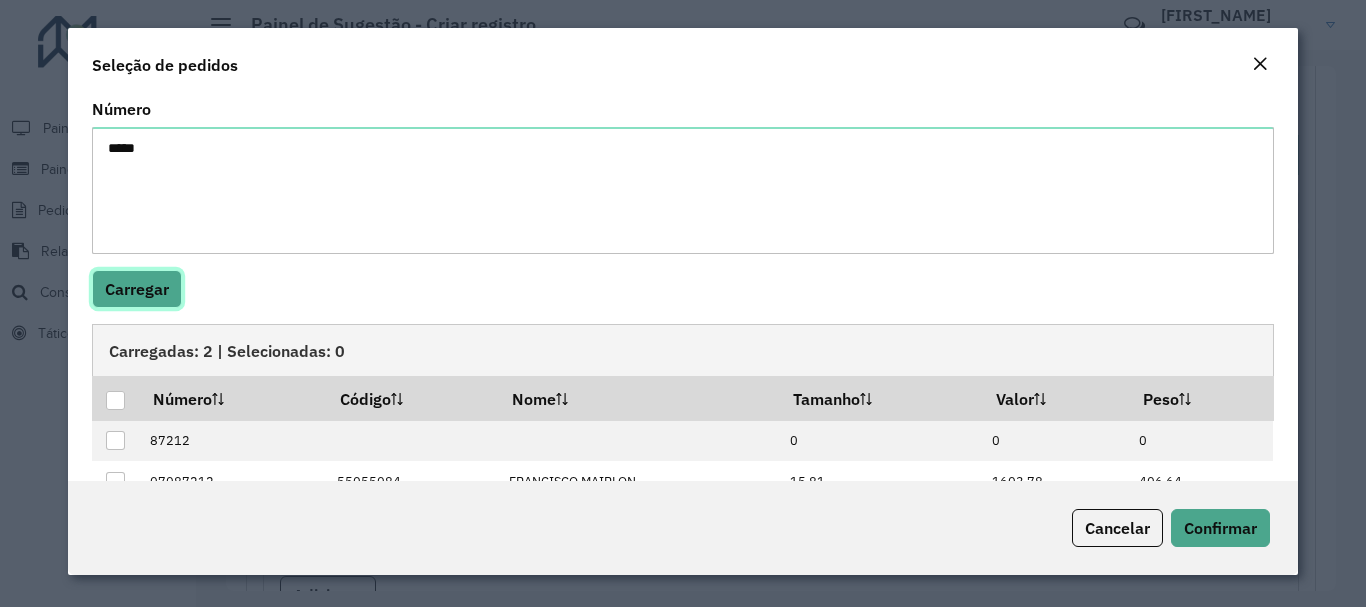 scroll, scrollTop: 46, scrollLeft: 0, axis: vertical 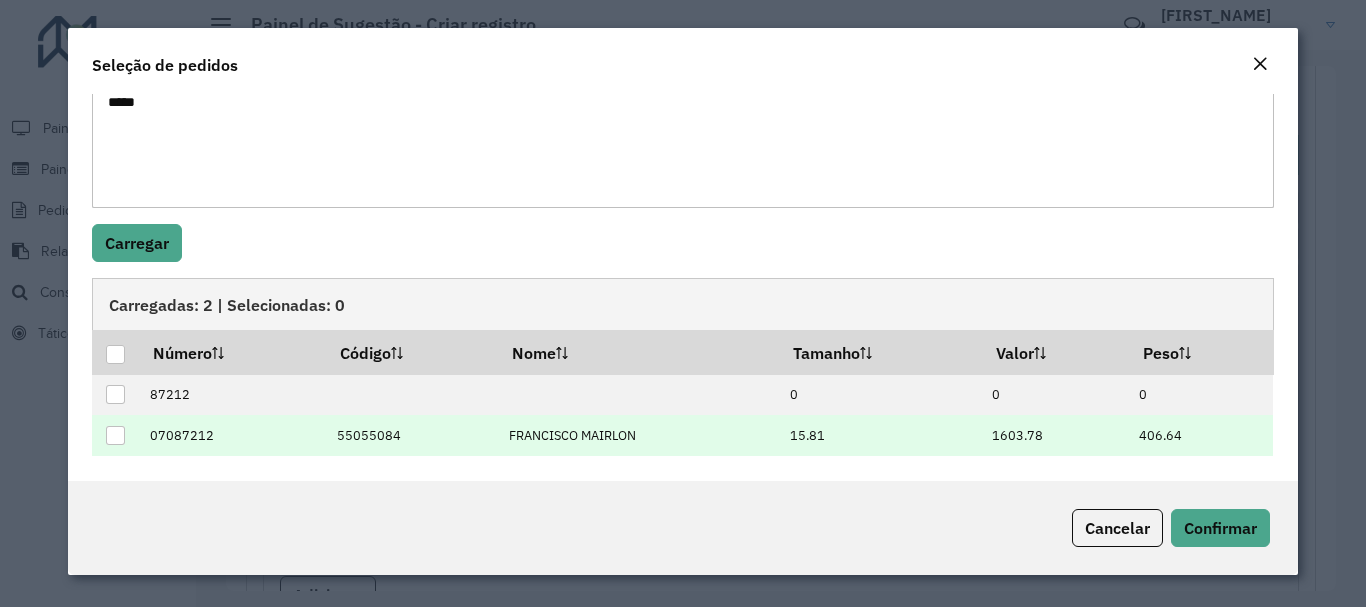 click at bounding box center [115, 435] 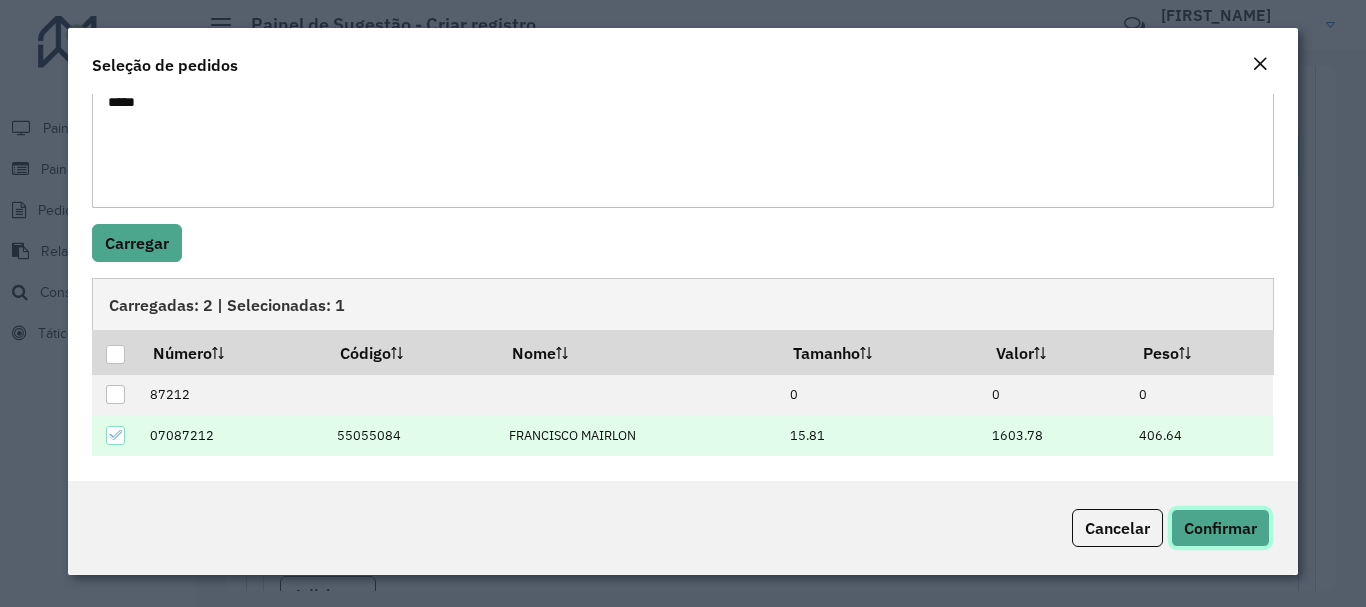 click on "Confirmar" 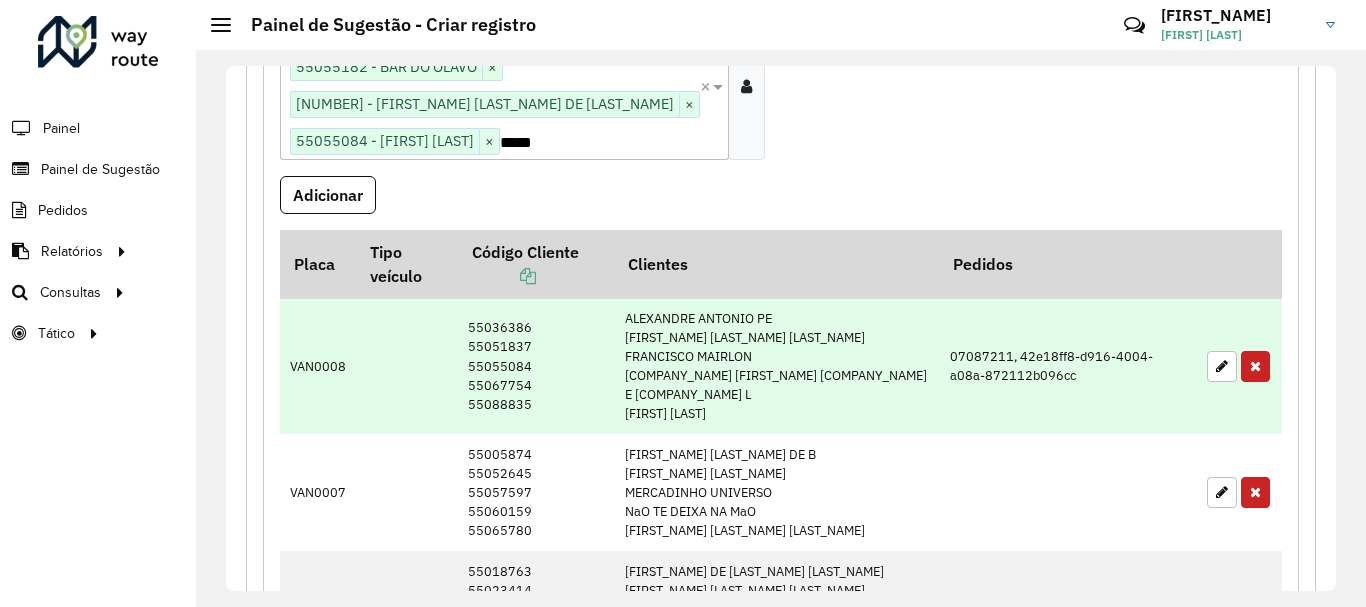 scroll, scrollTop: 236, scrollLeft: 0, axis: vertical 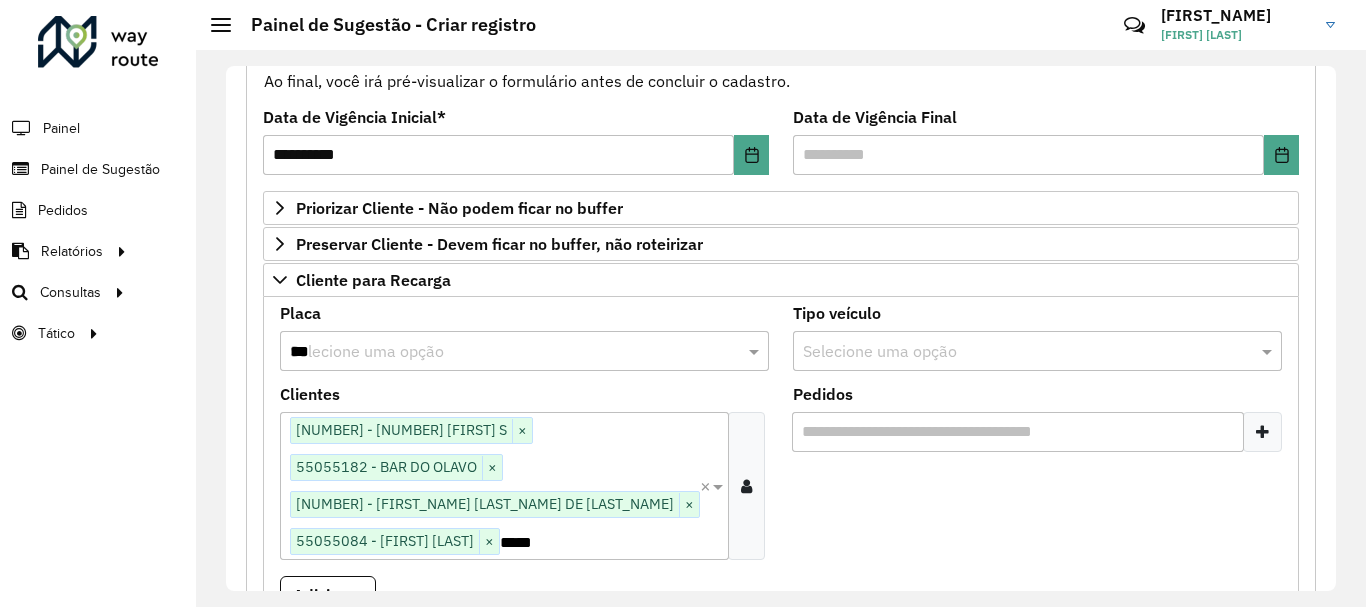 click on "***" at bounding box center [504, 352] 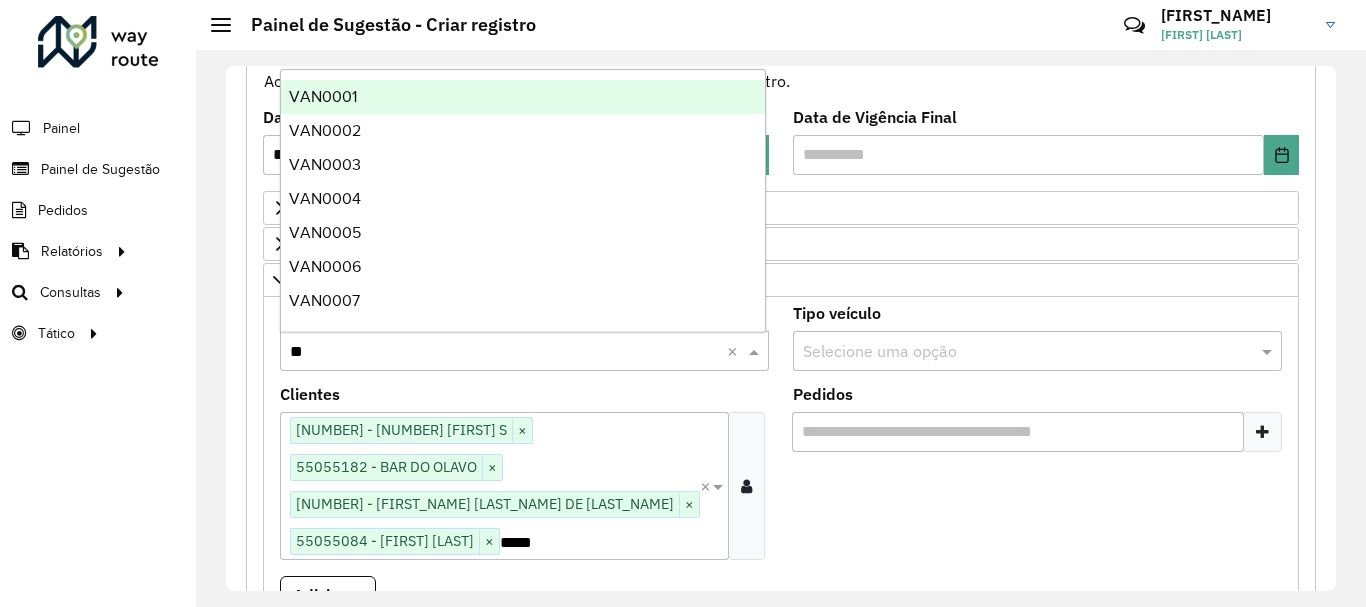 type on "***" 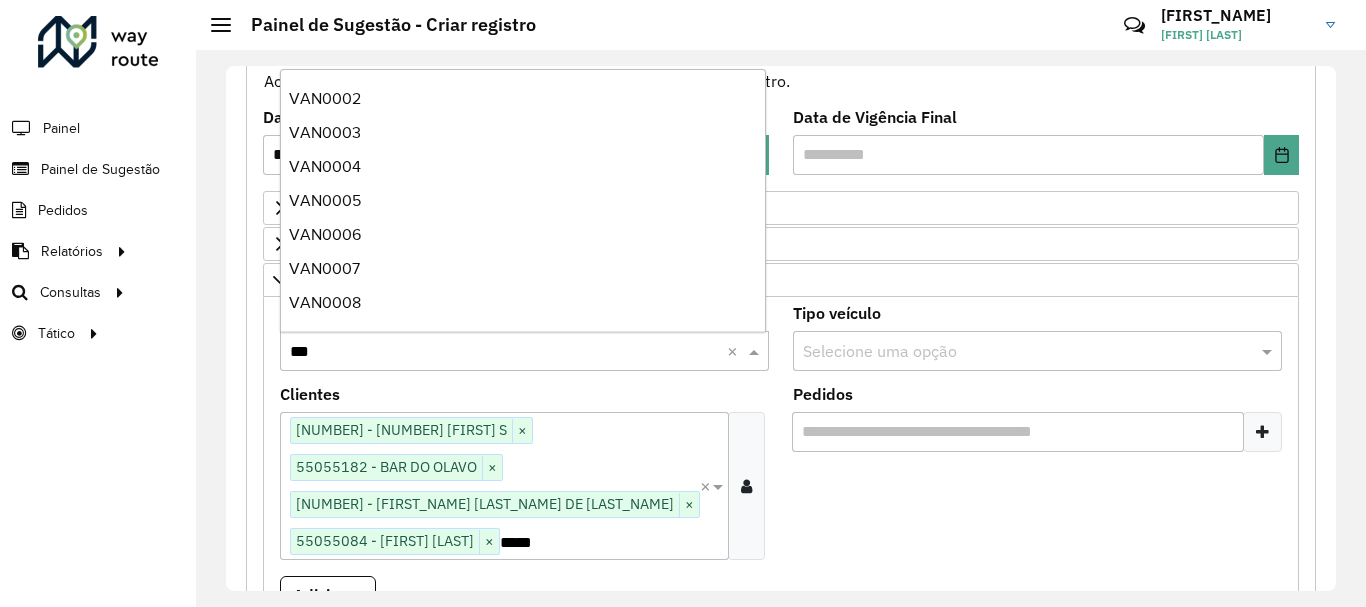 scroll, scrollTop: 66, scrollLeft: 0, axis: vertical 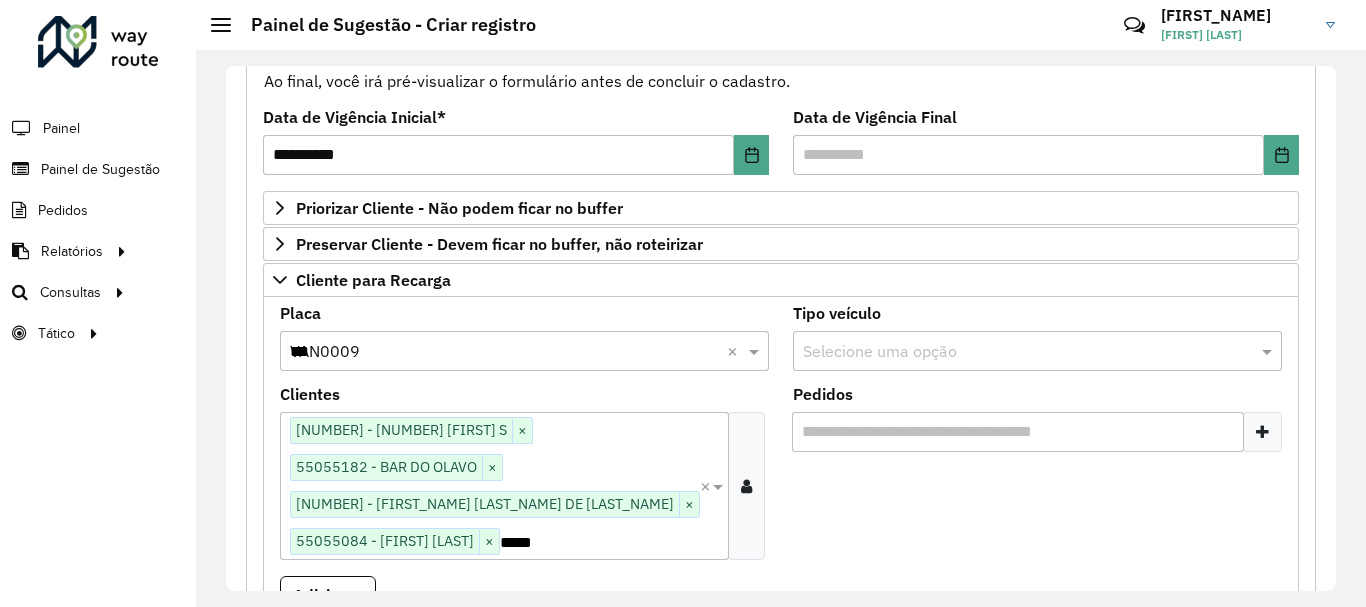 type 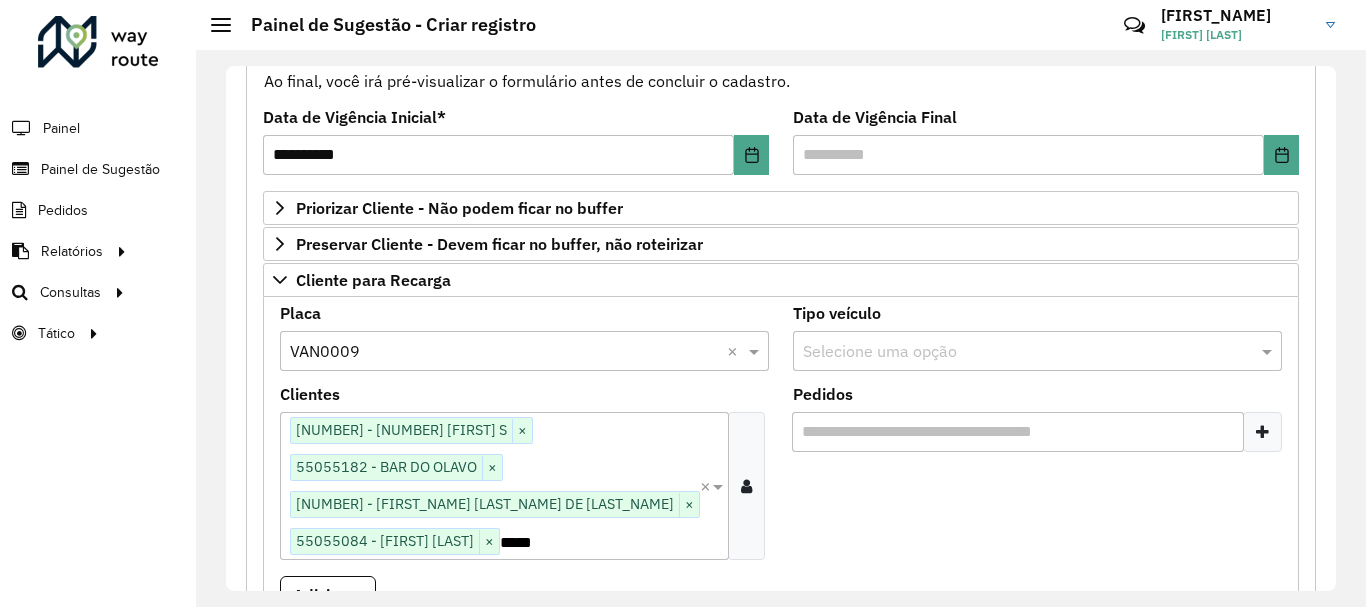 scroll, scrollTop: 436, scrollLeft: 0, axis: vertical 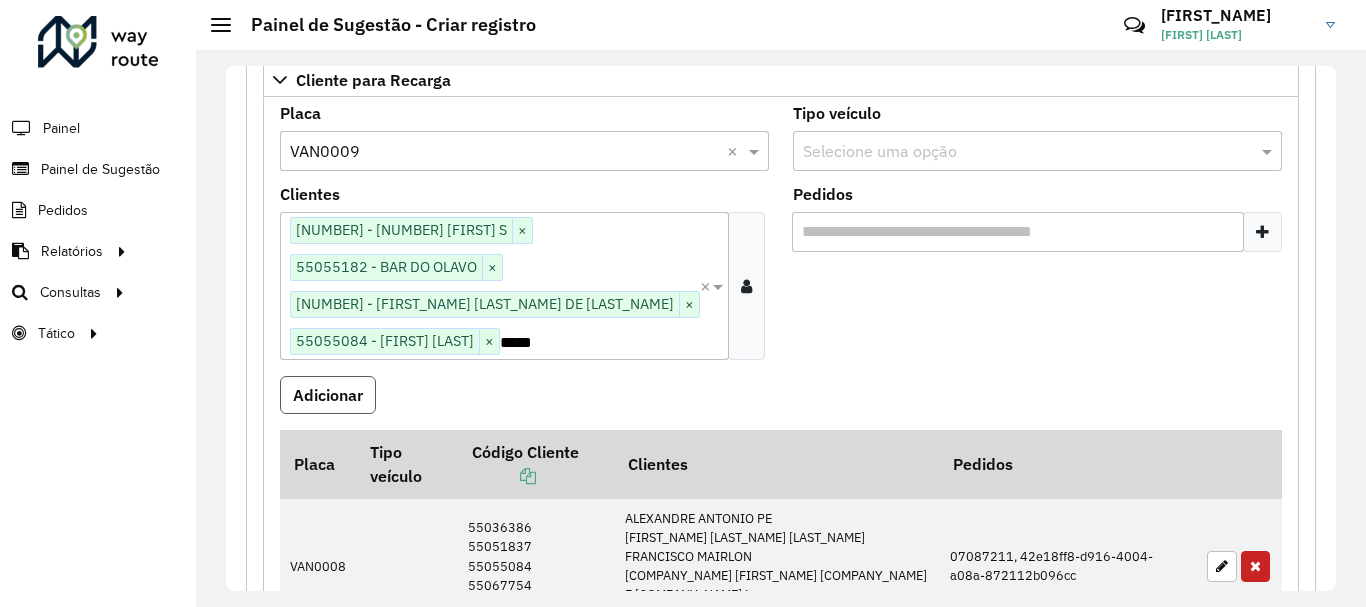 click on "Adicionar" at bounding box center [328, 395] 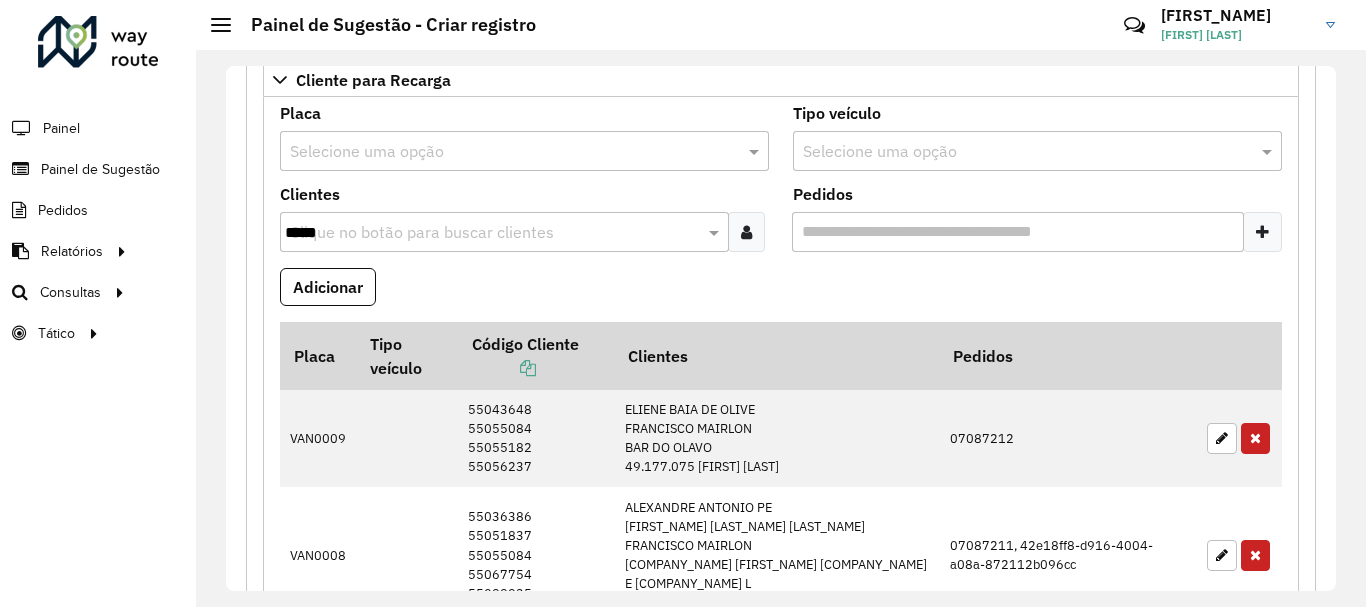 click at bounding box center (746, 232) 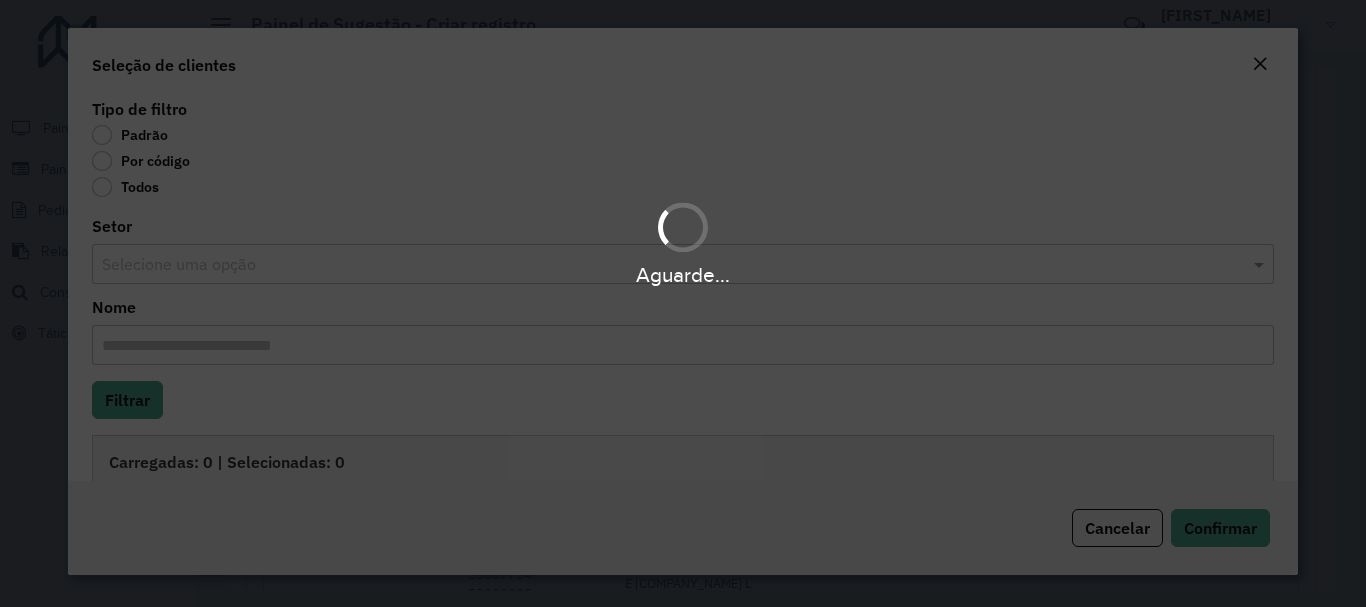 click on "Aguarde..." at bounding box center (683, 303) 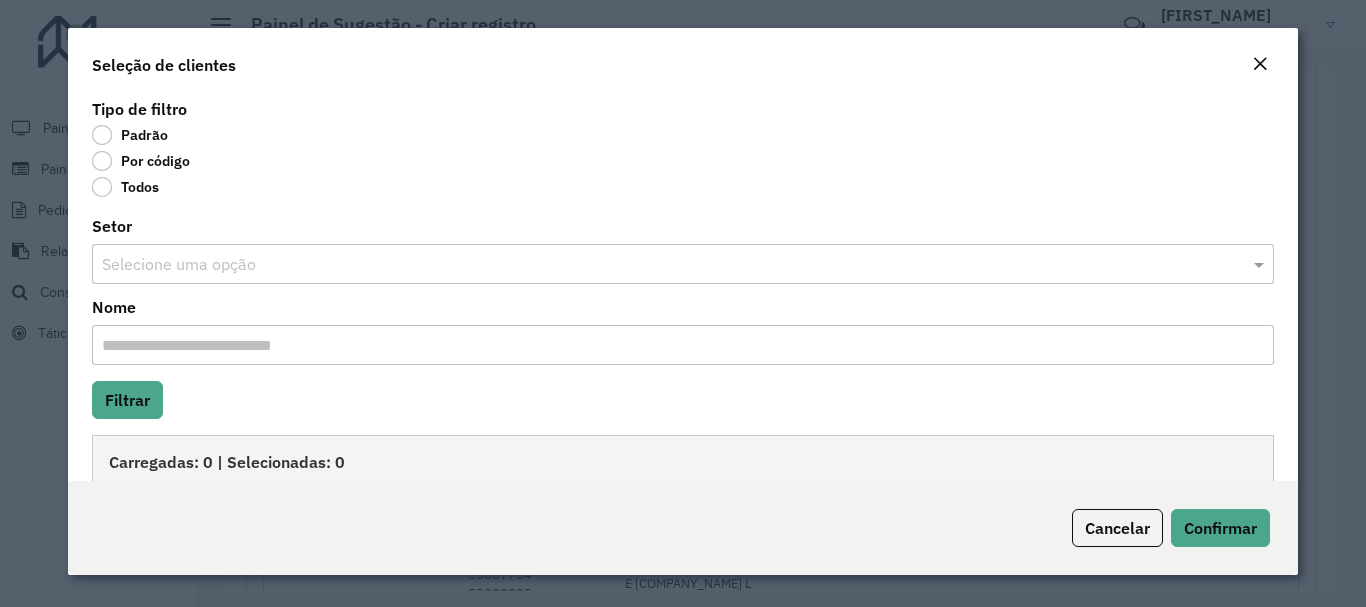 click on "Por código" 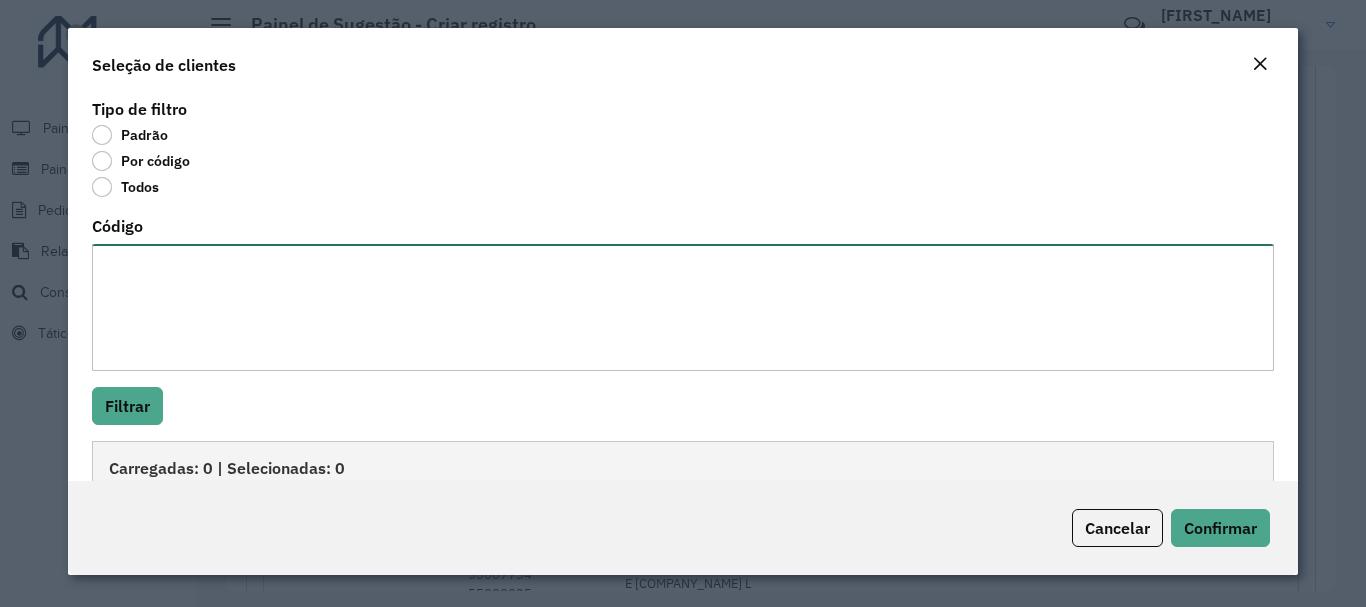 click on "Código" at bounding box center [682, 307] 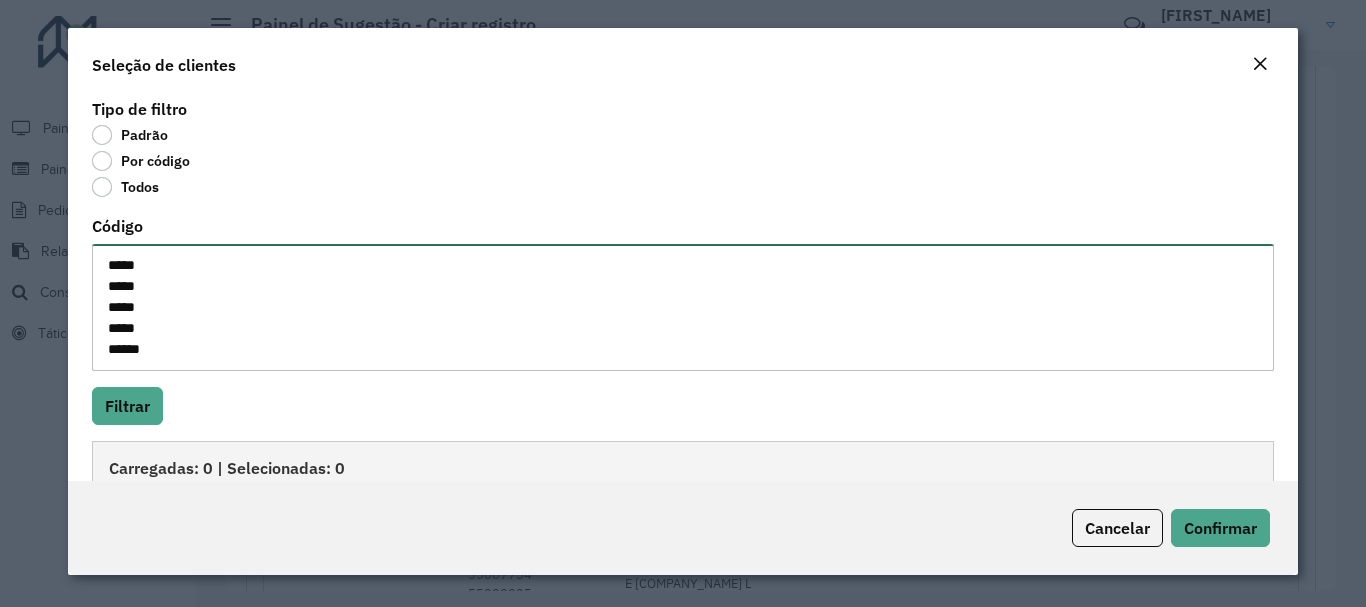 scroll, scrollTop: 8, scrollLeft: 0, axis: vertical 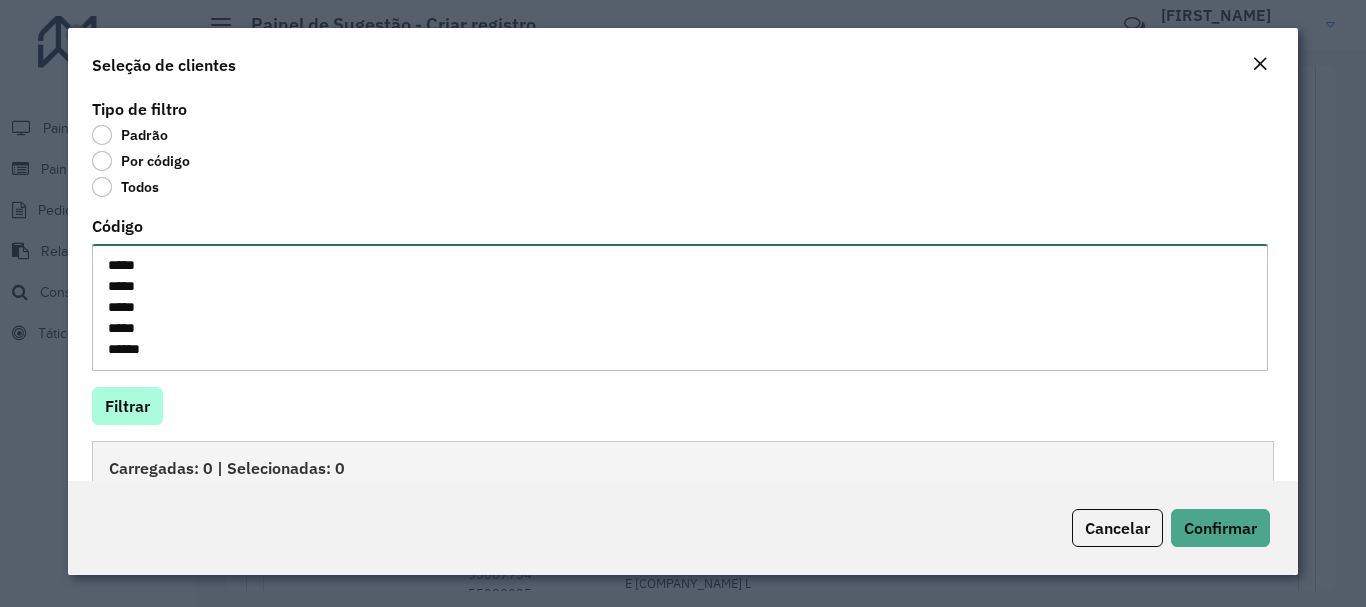 type on "*****
*****
*****
*****
*****" 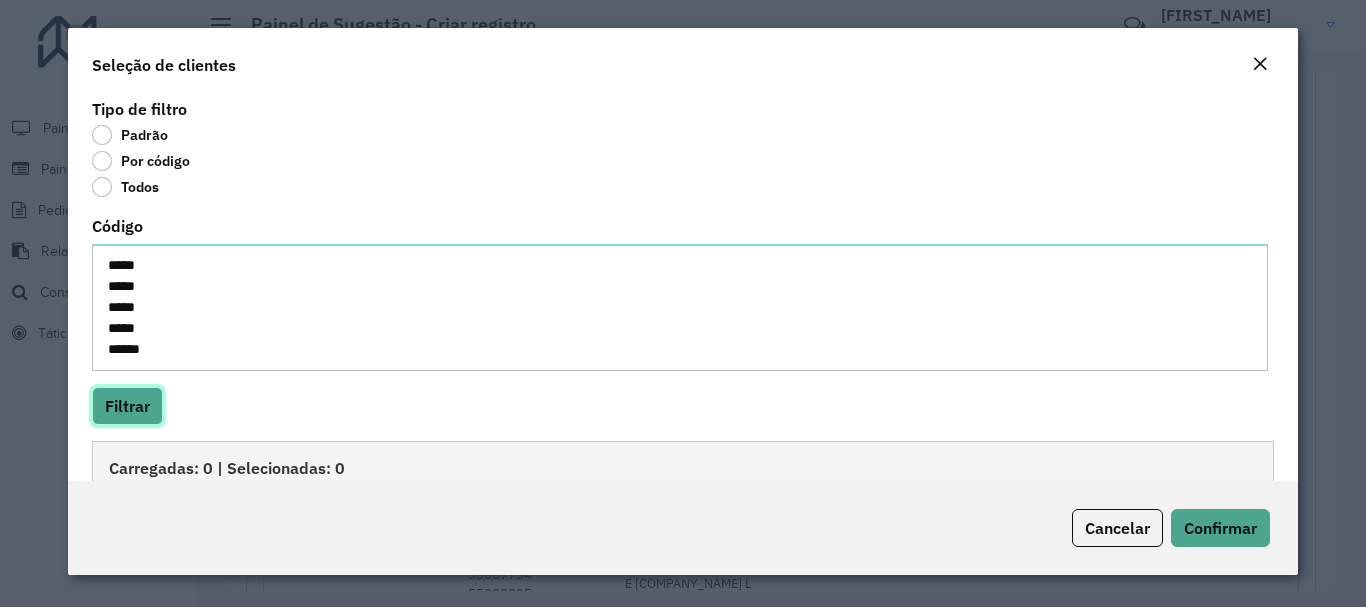 click on "Filtrar" 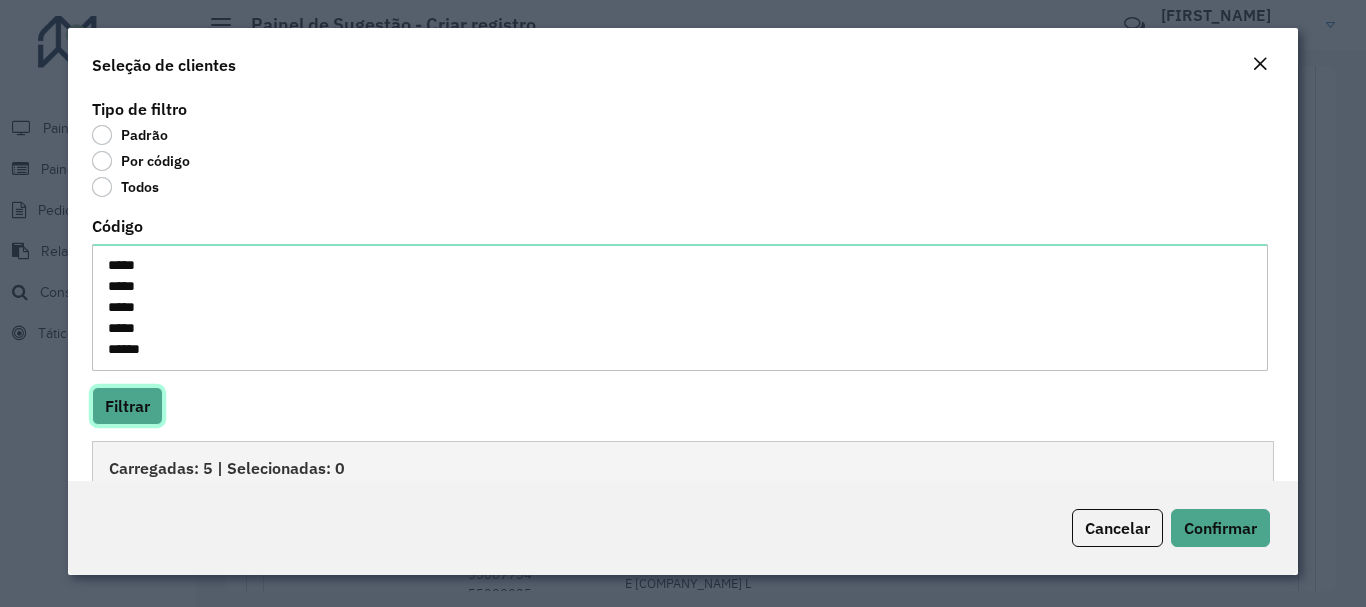 scroll, scrollTop: 286, scrollLeft: 0, axis: vertical 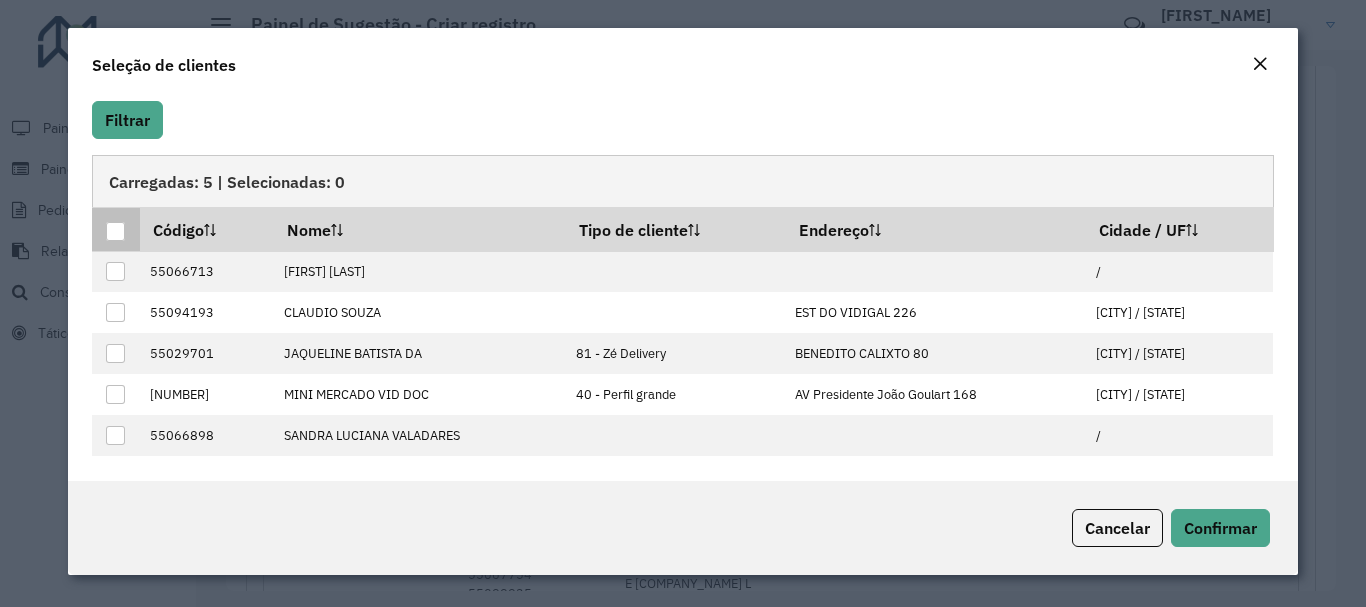 click at bounding box center (115, 231) 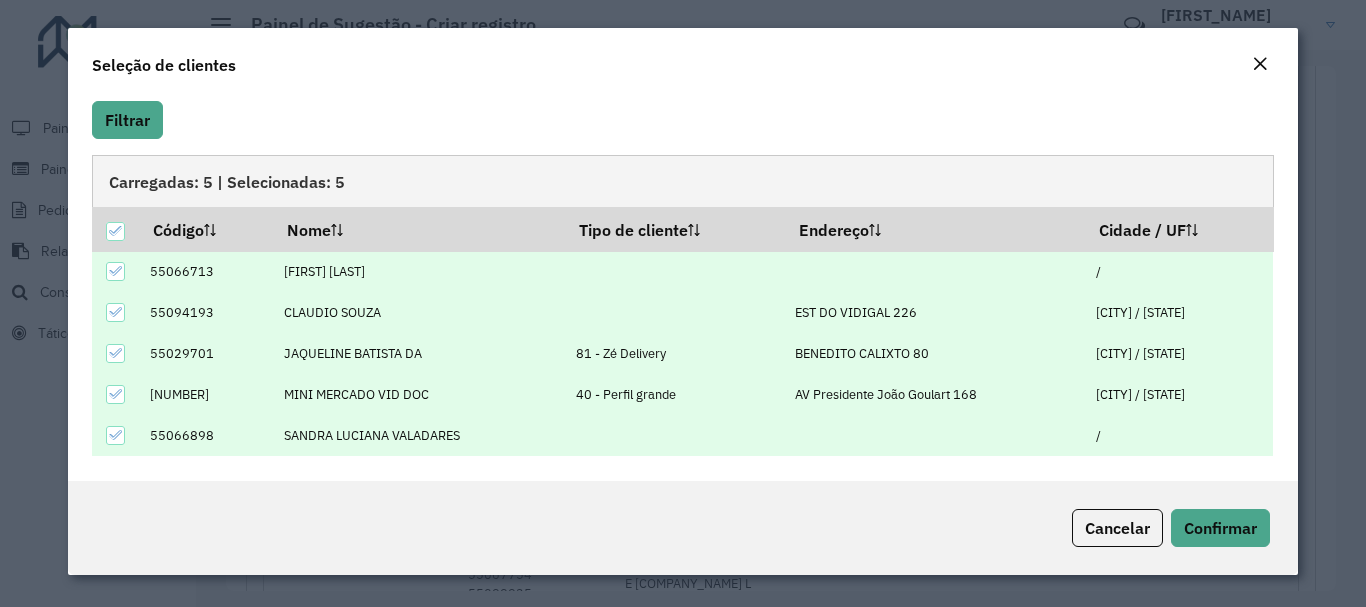 click on "Cancelar Confirmar" 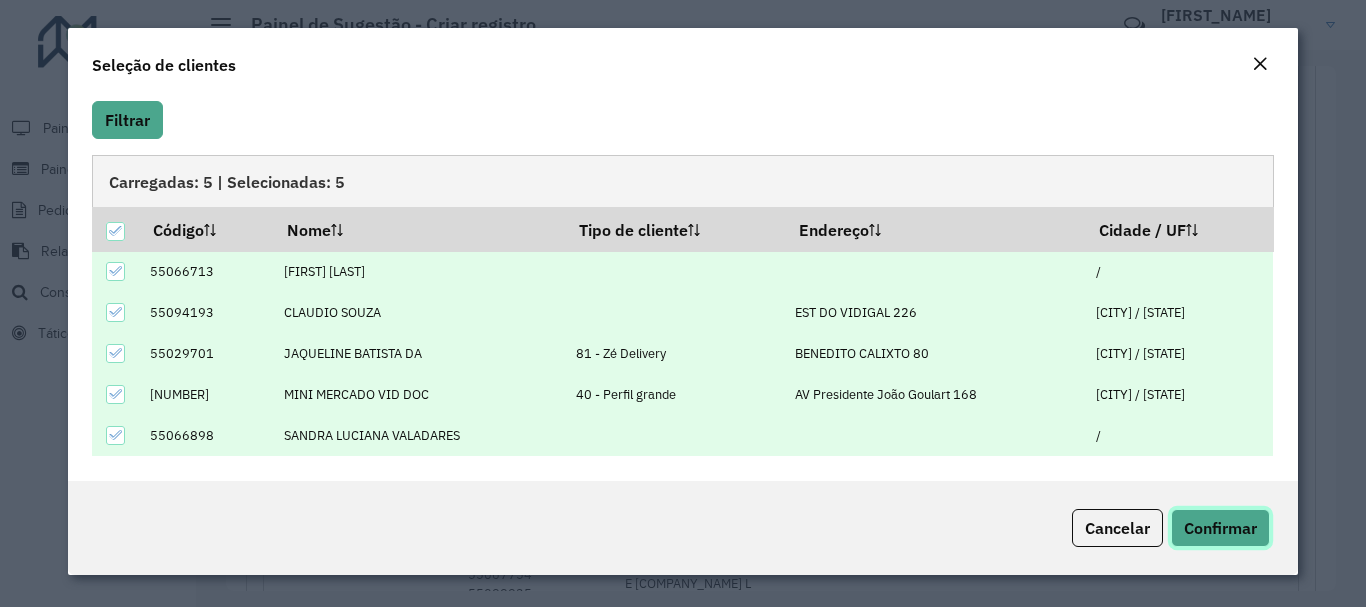 click on "Confirmar" 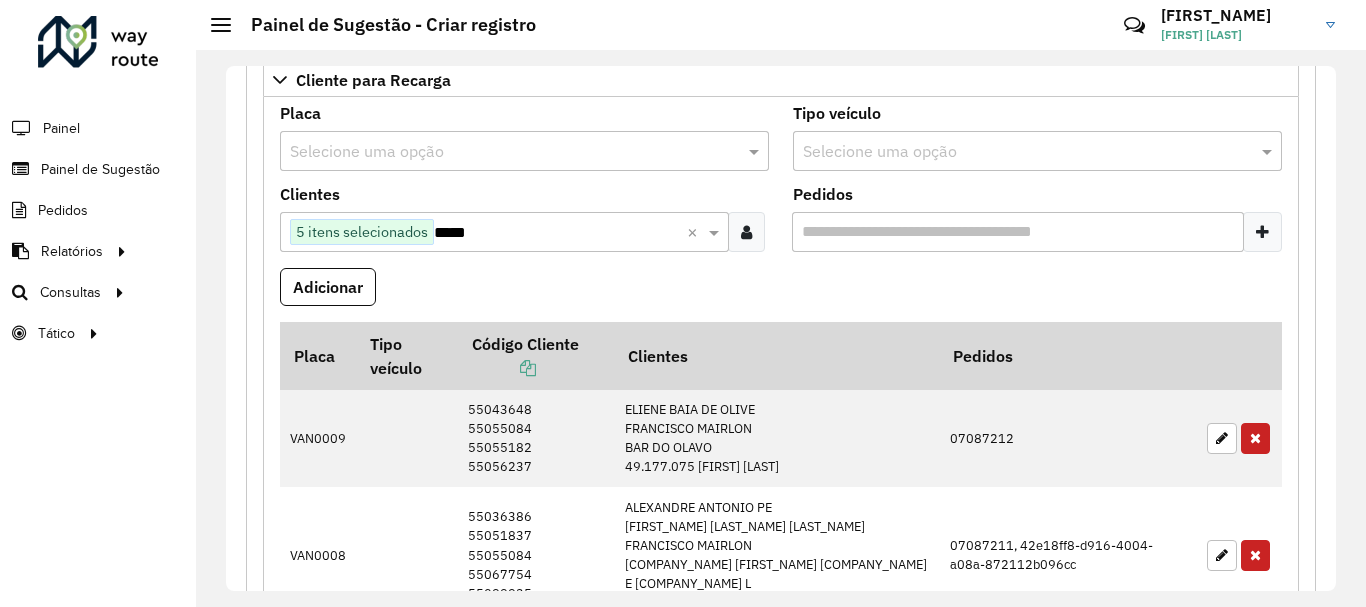 click on "Clientes  Clique no botão para buscar clientes 5 itens selecionados ***** ×" at bounding box center (524, 219) 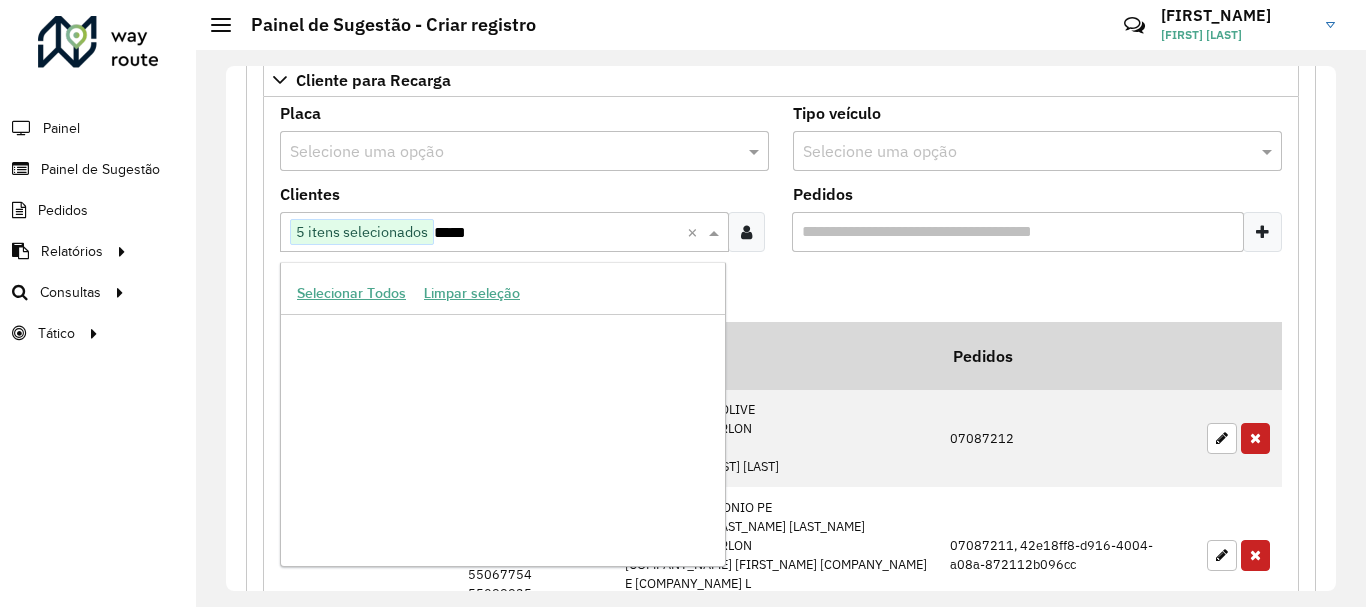 scroll, scrollTop: 1339498, scrollLeft: 0, axis: vertical 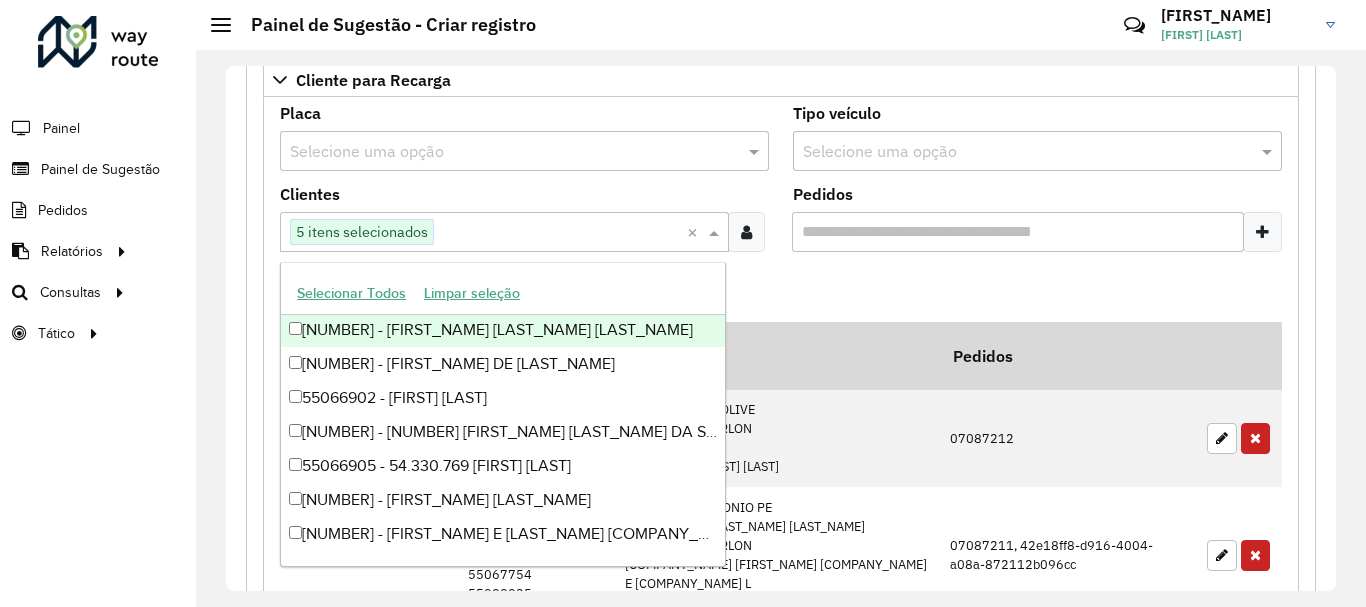 paste on "*****" 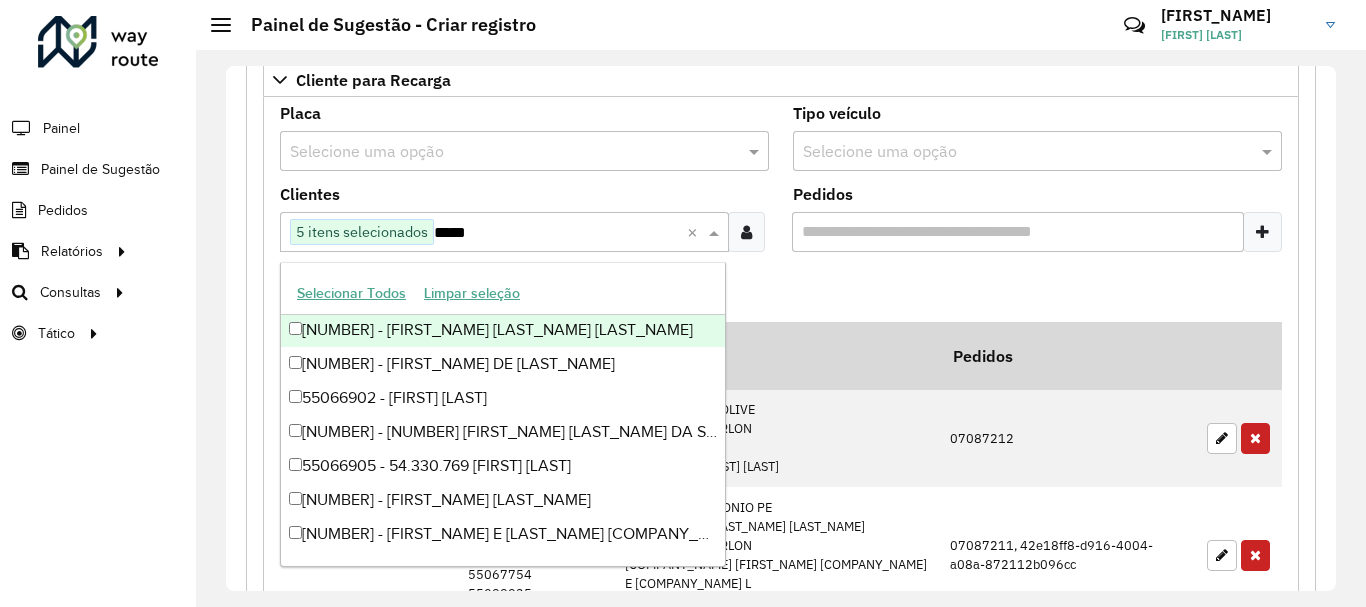 scroll, scrollTop: 0, scrollLeft: 0, axis: both 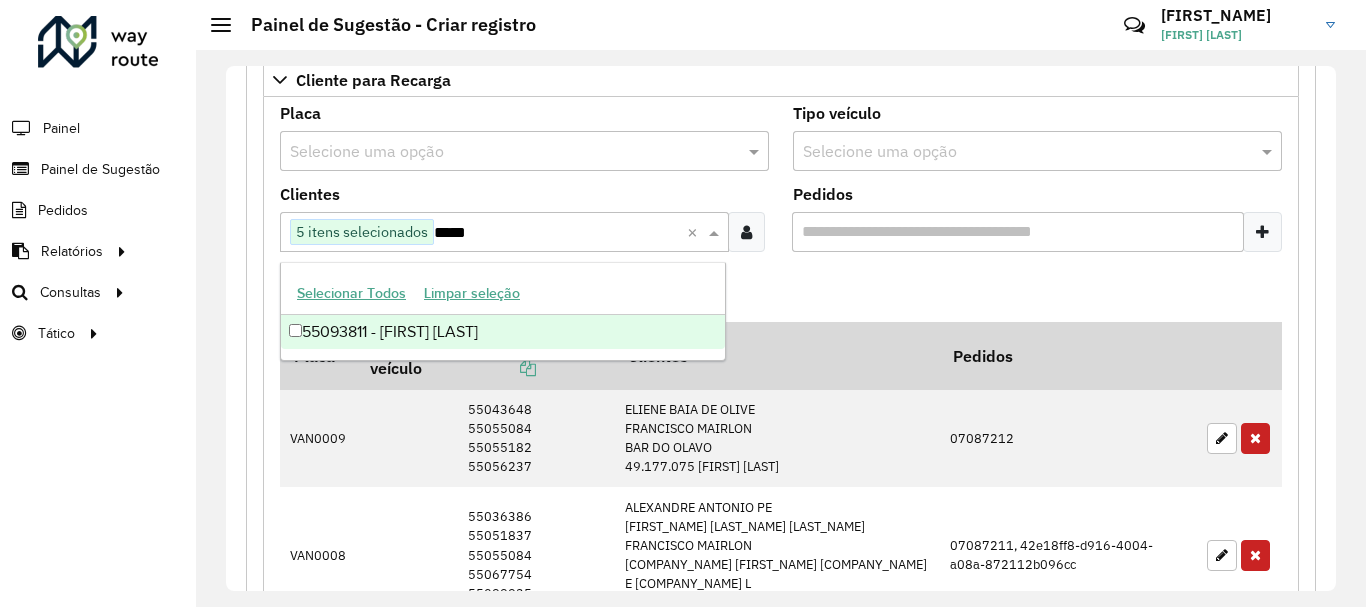 type on "*****" 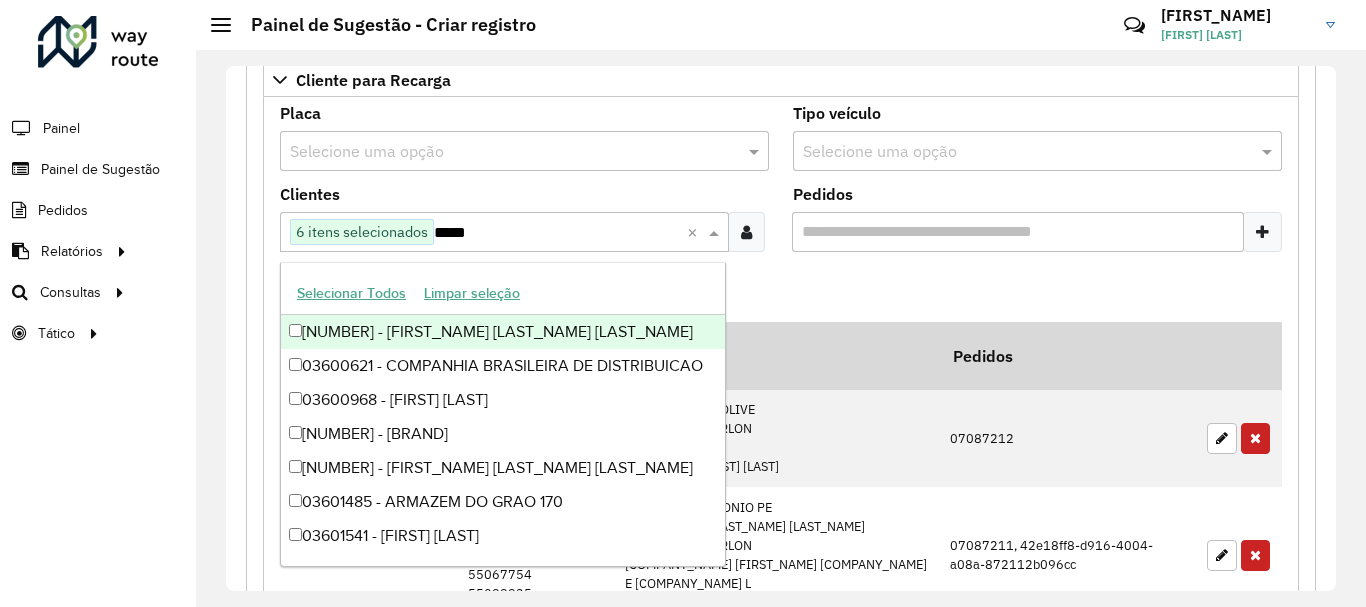 click on "Adicionar" at bounding box center [781, 295] 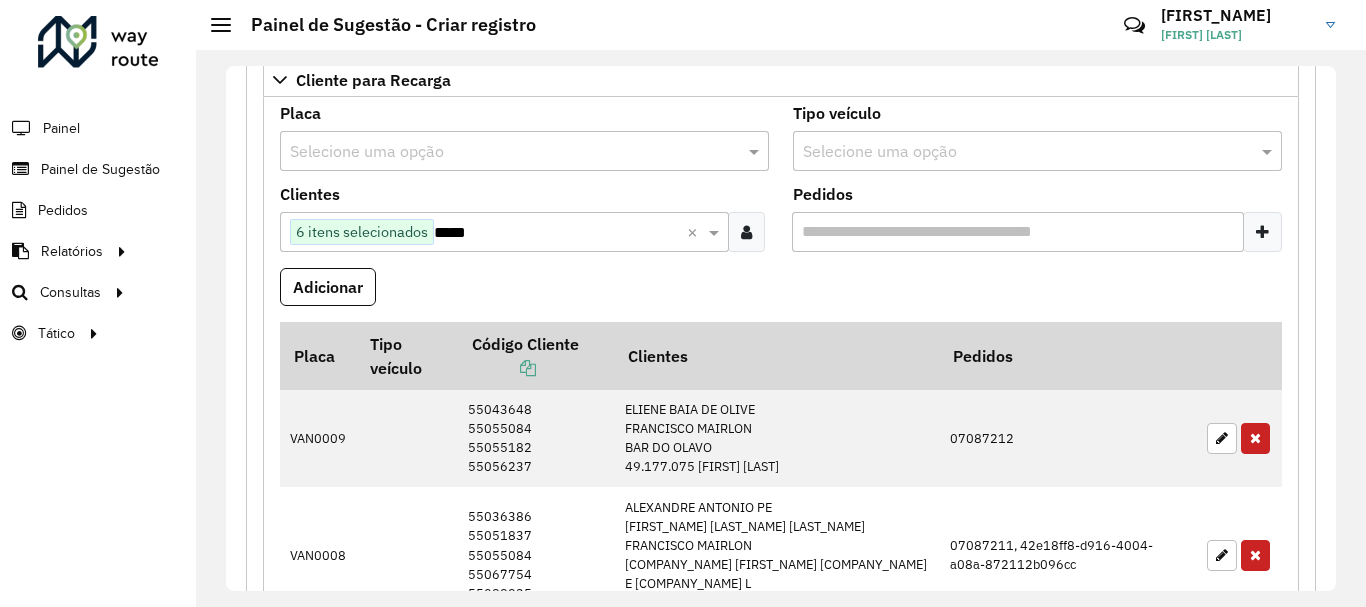 click at bounding box center [504, 152] 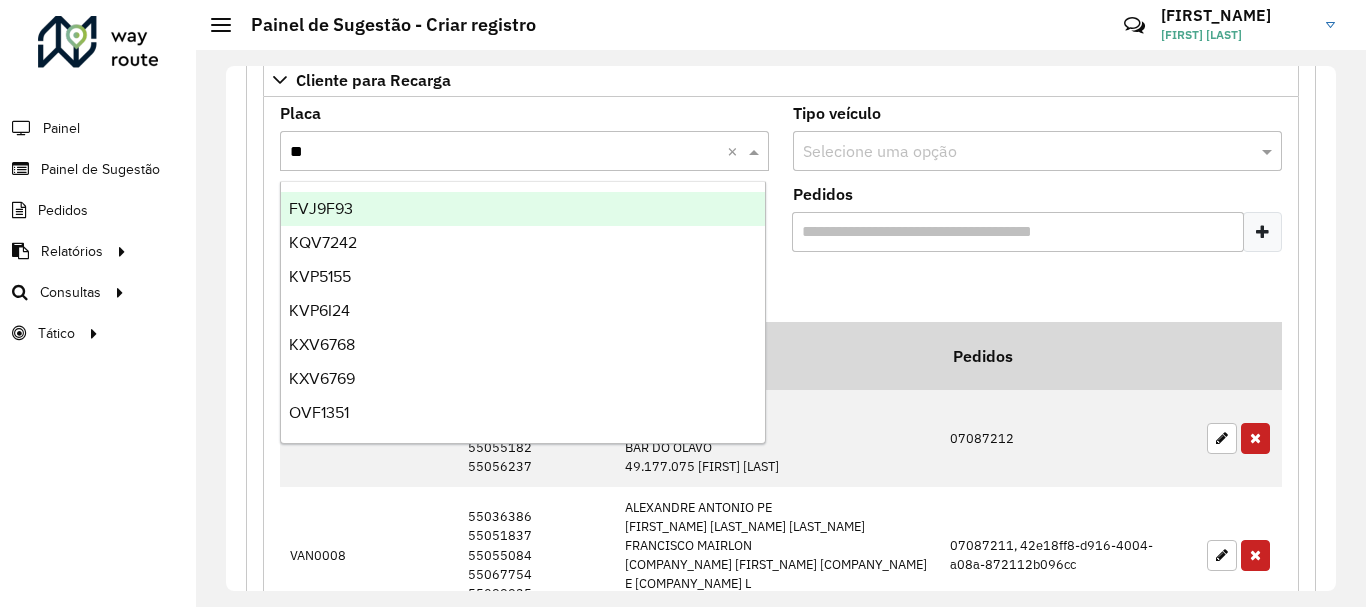 type on "***" 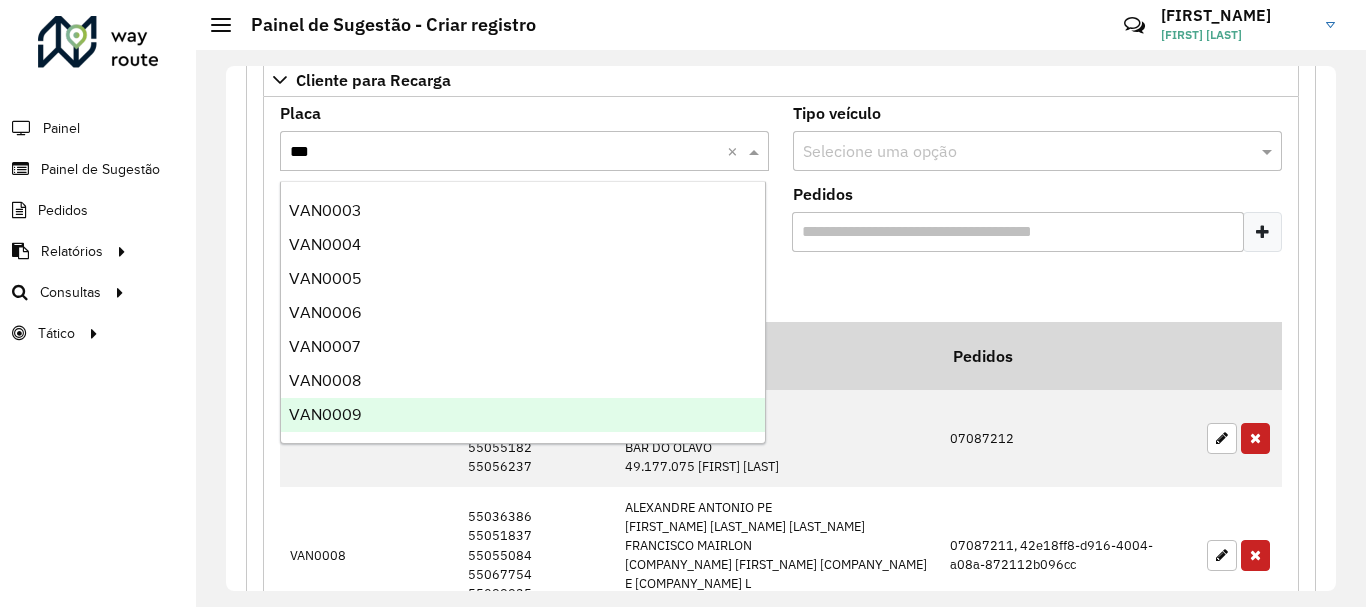 scroll, scrollTop: 100, scrollLeft: 0, axis: vertical 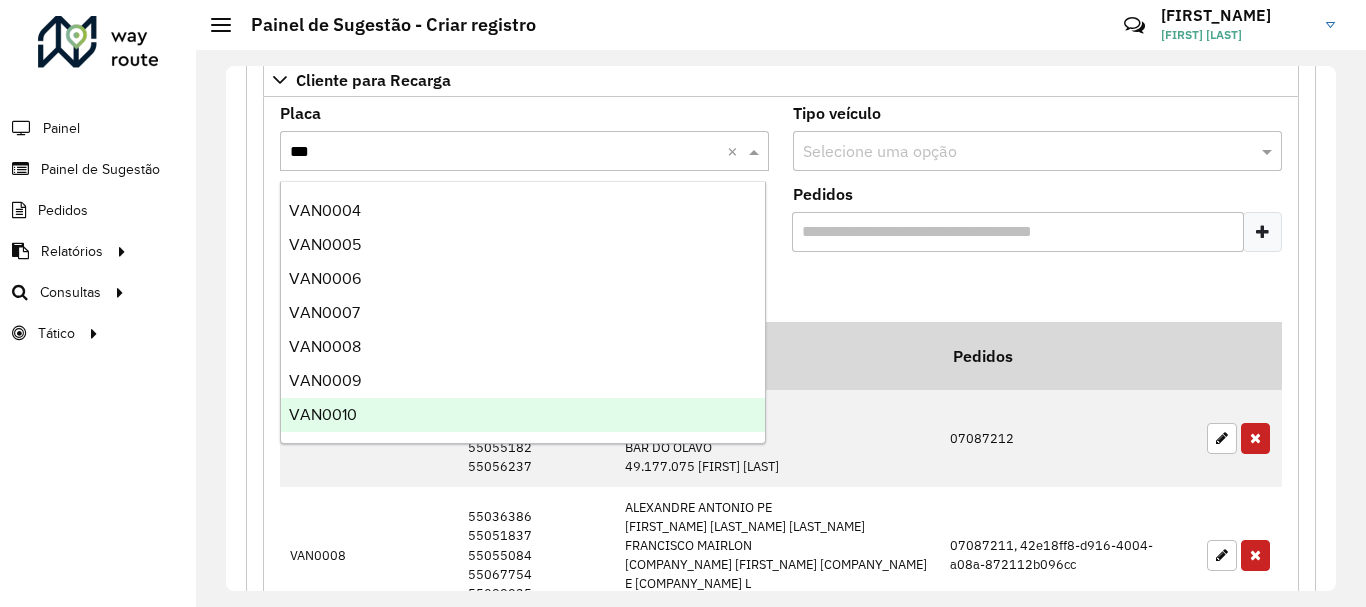 type 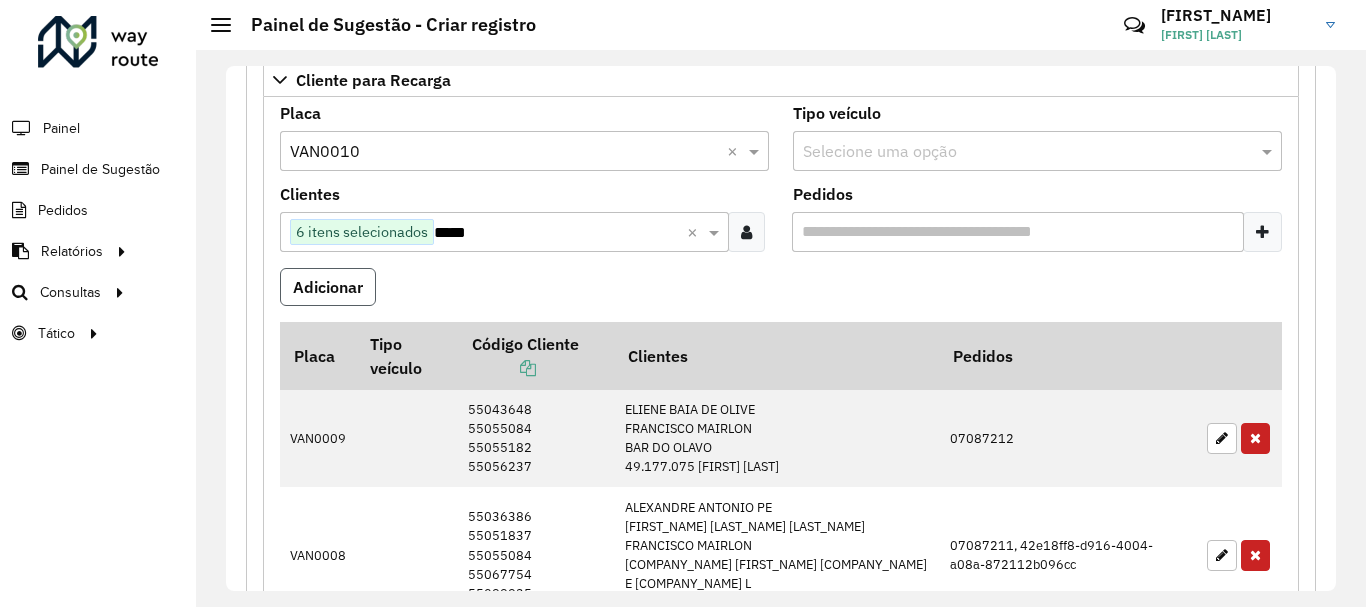 click on "Adicionar" at bounding box center [328, 287] 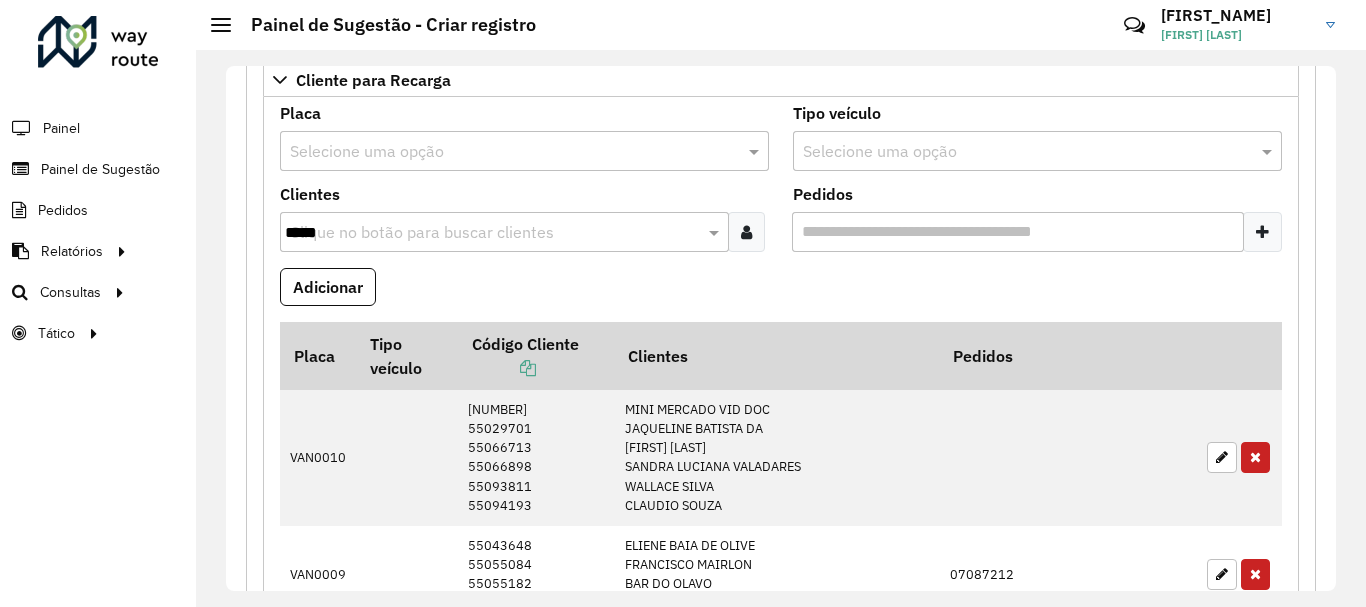 click at bounding box center (746, 232) 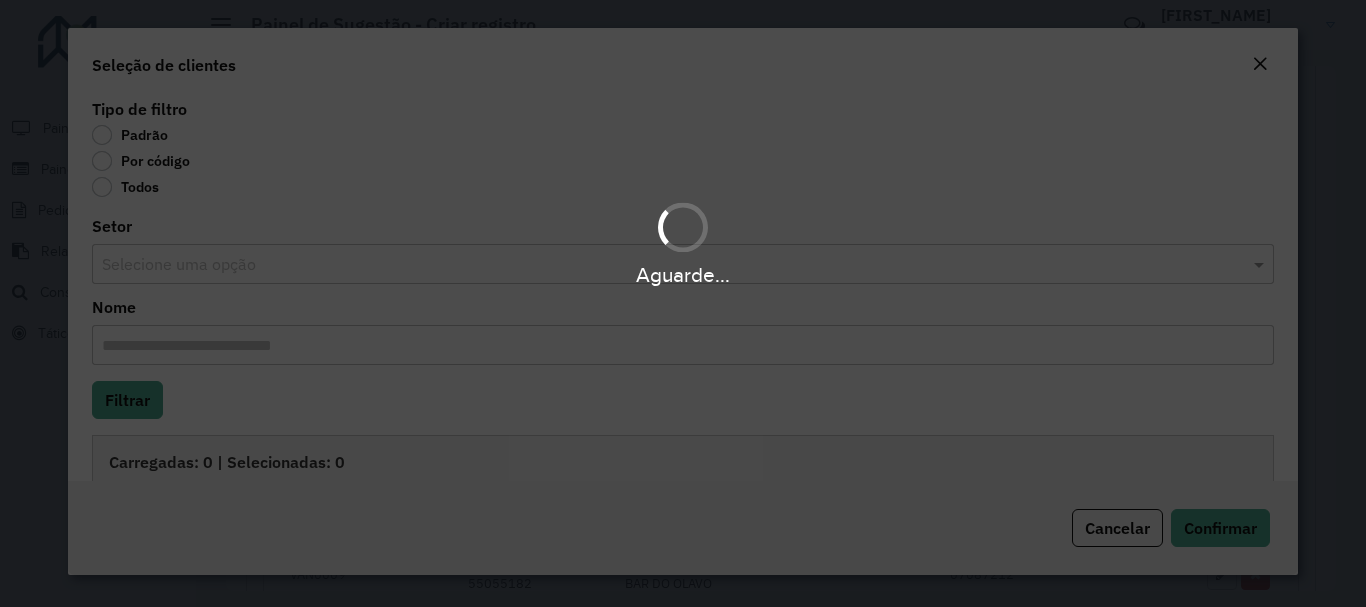 click on "Aguarde..." at bounding box center [683, 303] 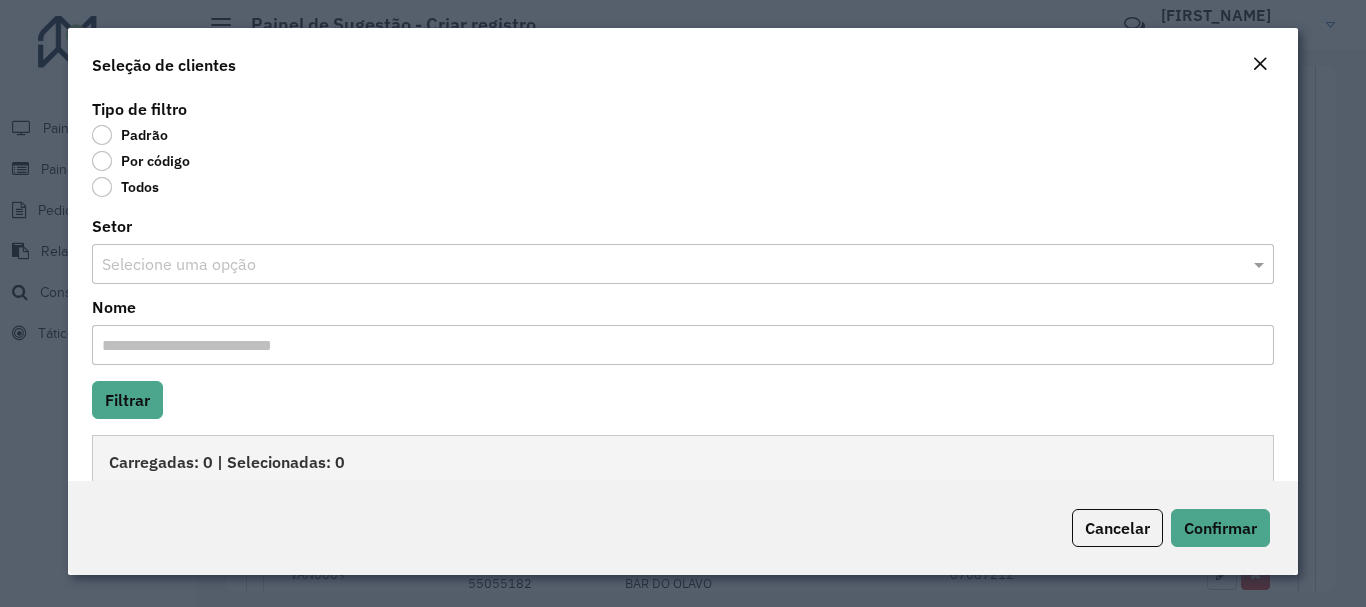 click on "Por código" 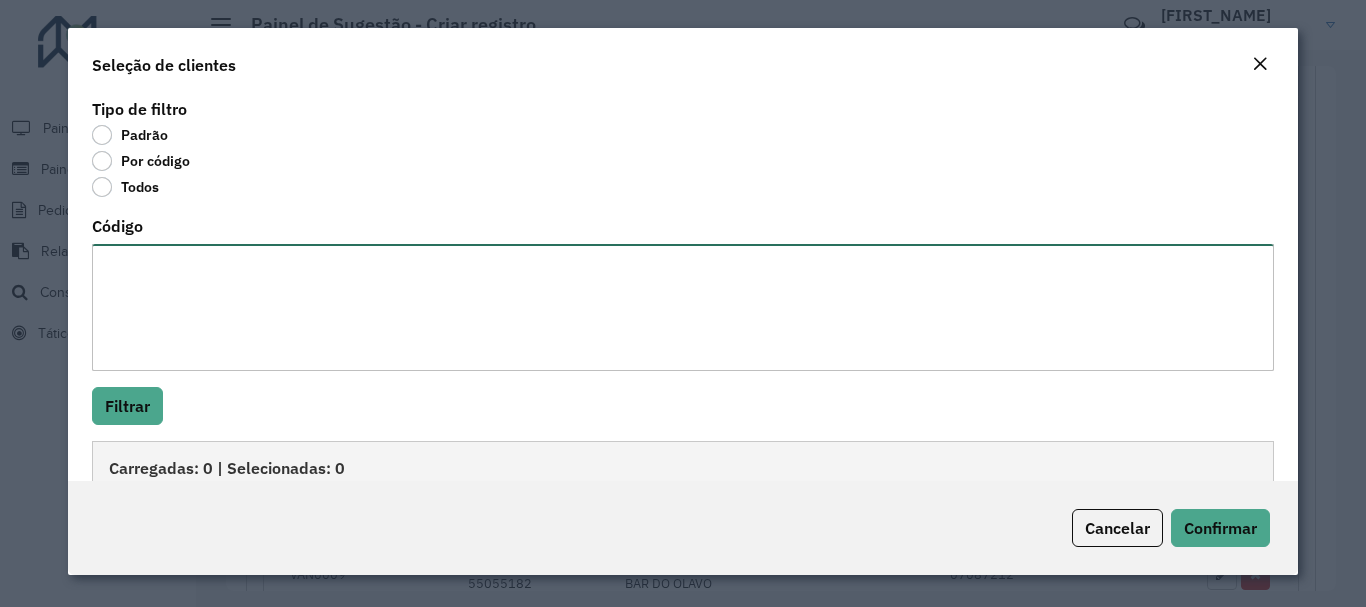 click on "Código" at bounding box center [682, 307] 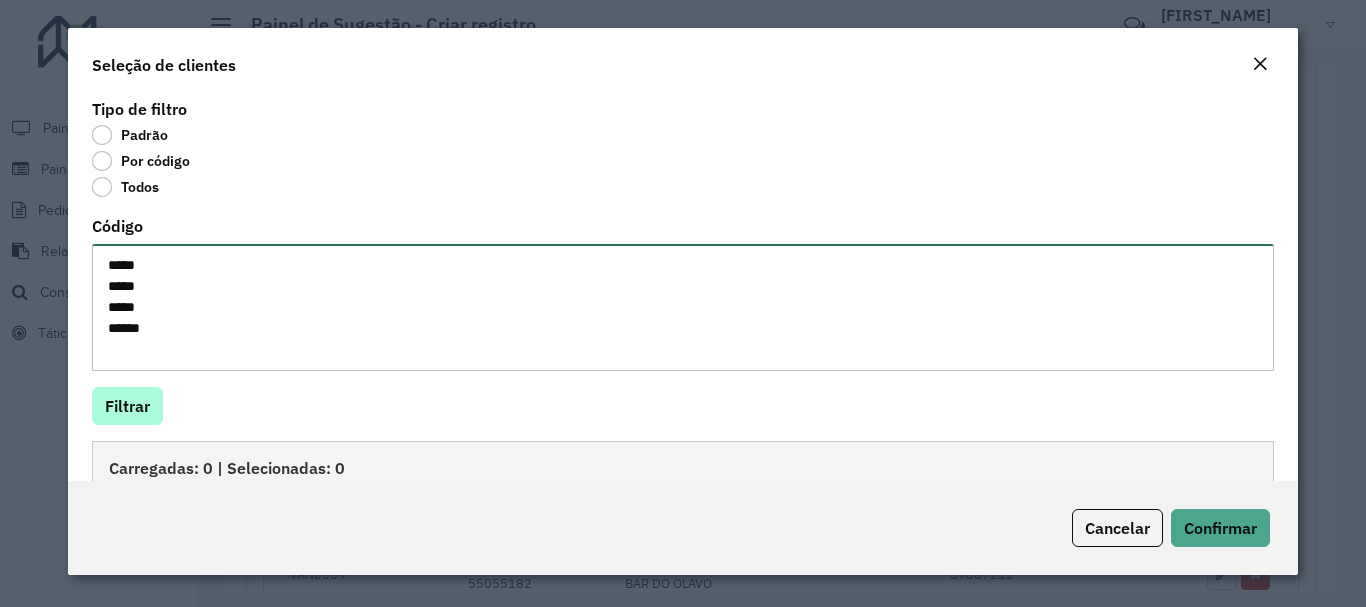 type on "*****
*****
*****
*****" 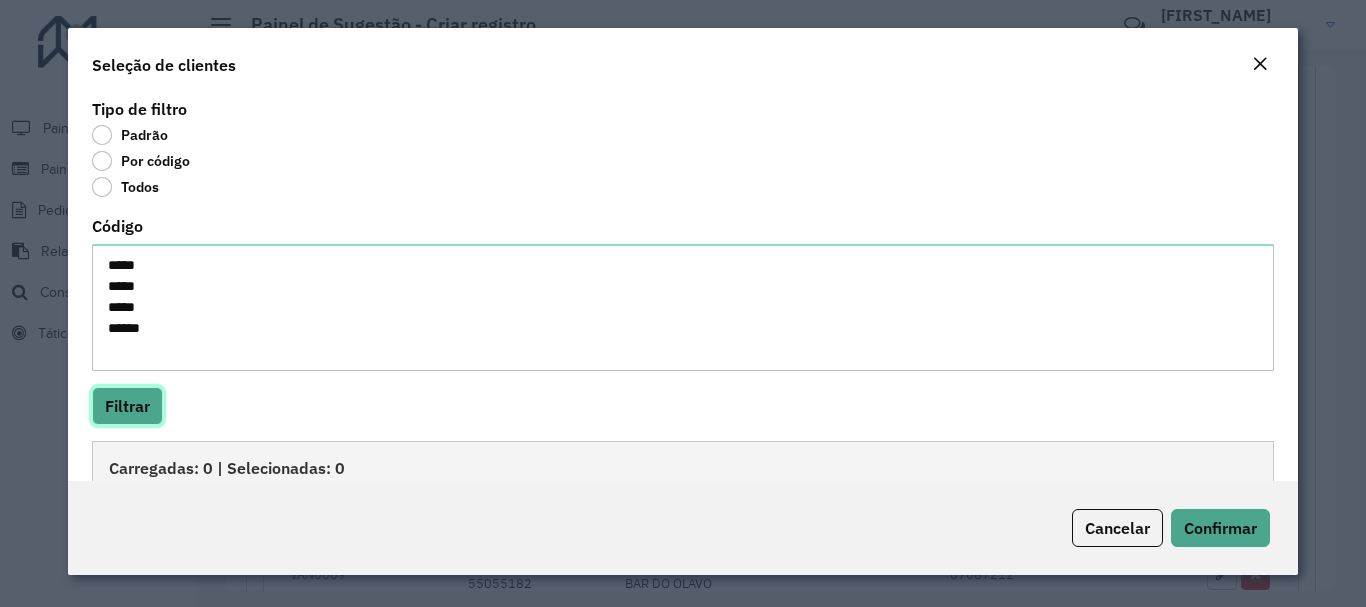 click on "Filtrar" 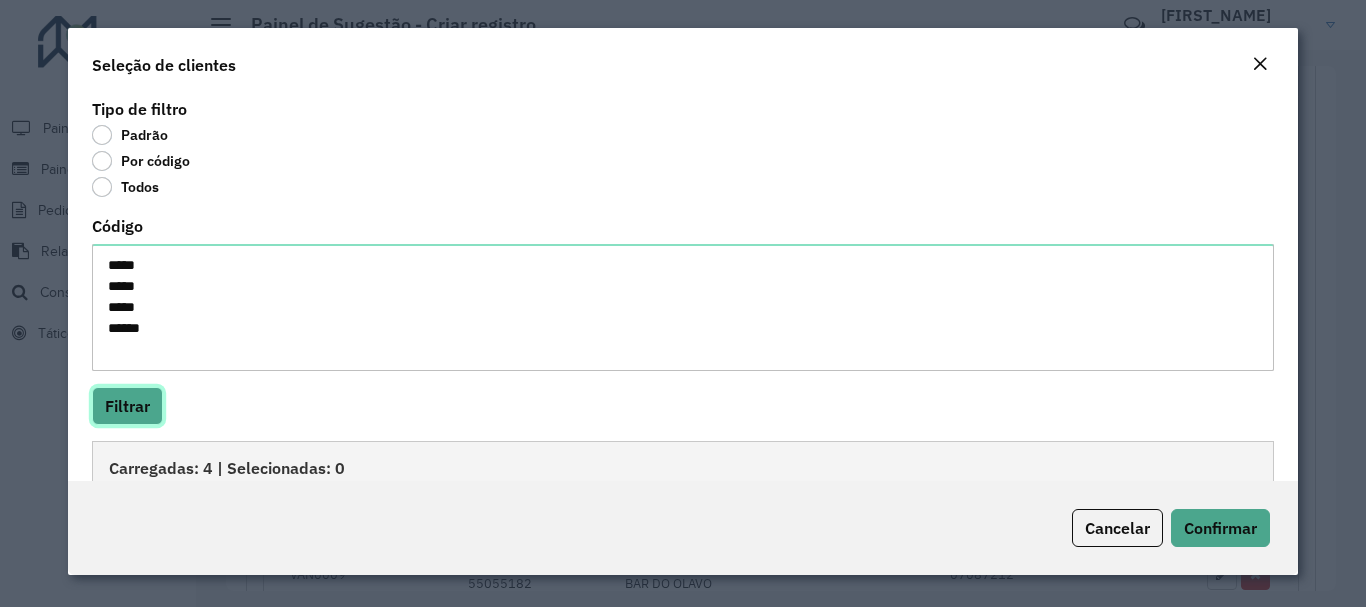 scroll, scrollTop: 245, scrollLeft: 0, axis: vertical 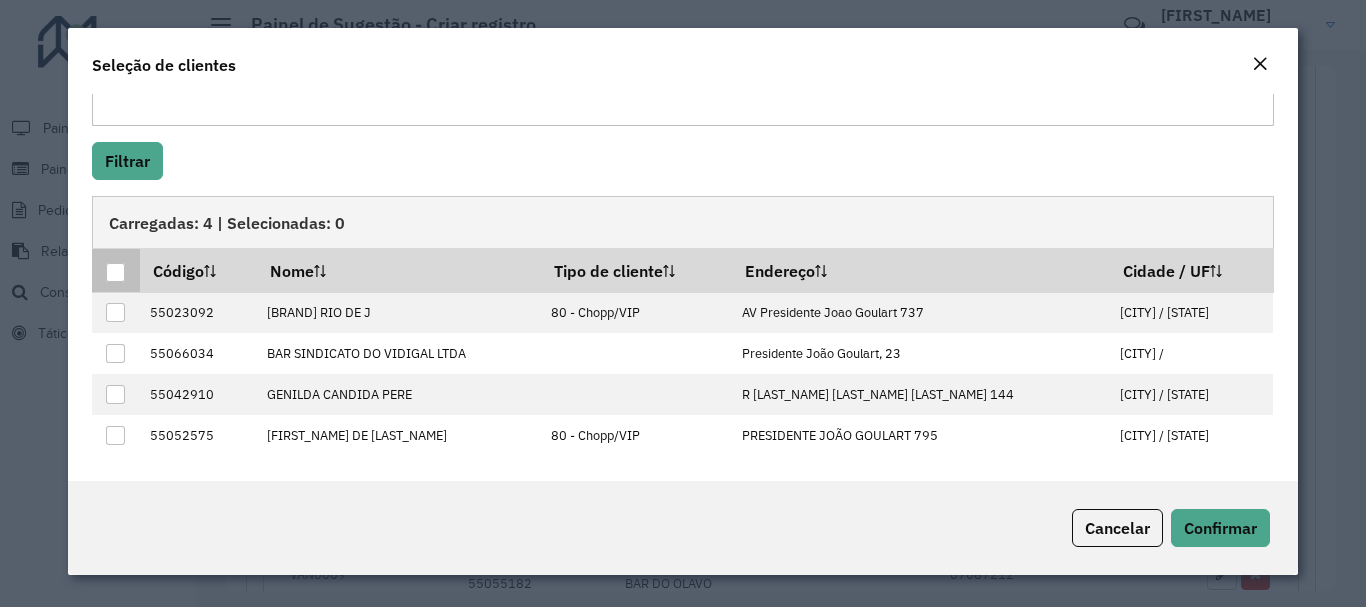 click at bounding box center [116, 273] 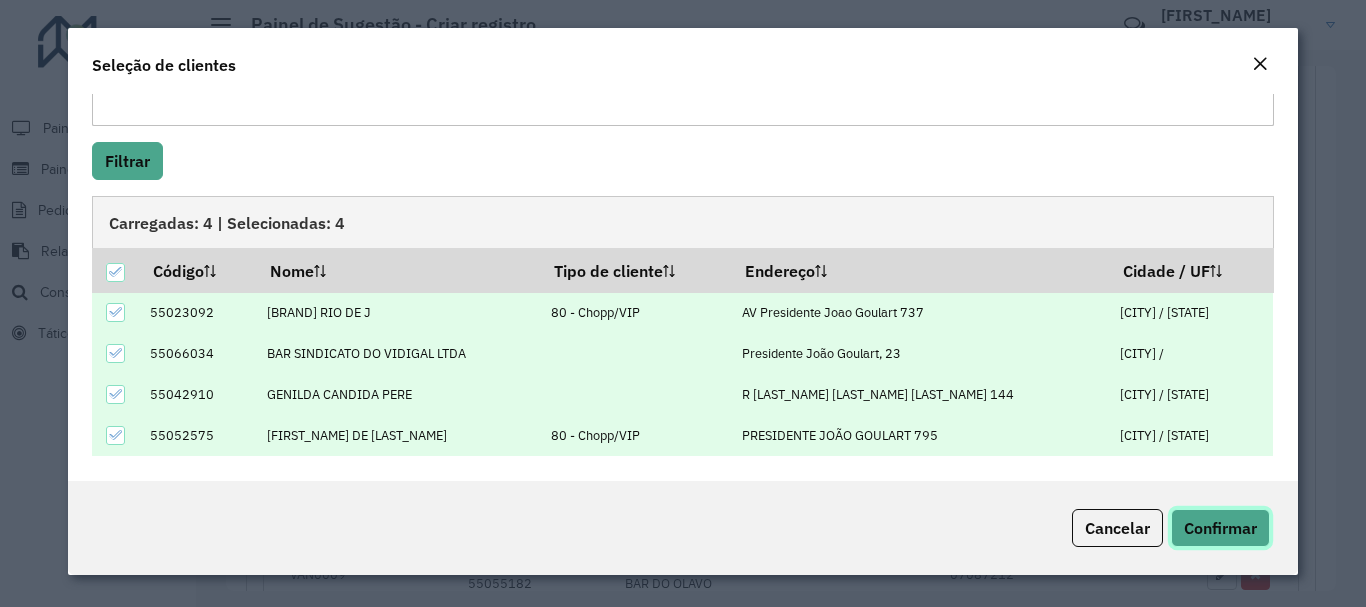 click on "Confirmar" 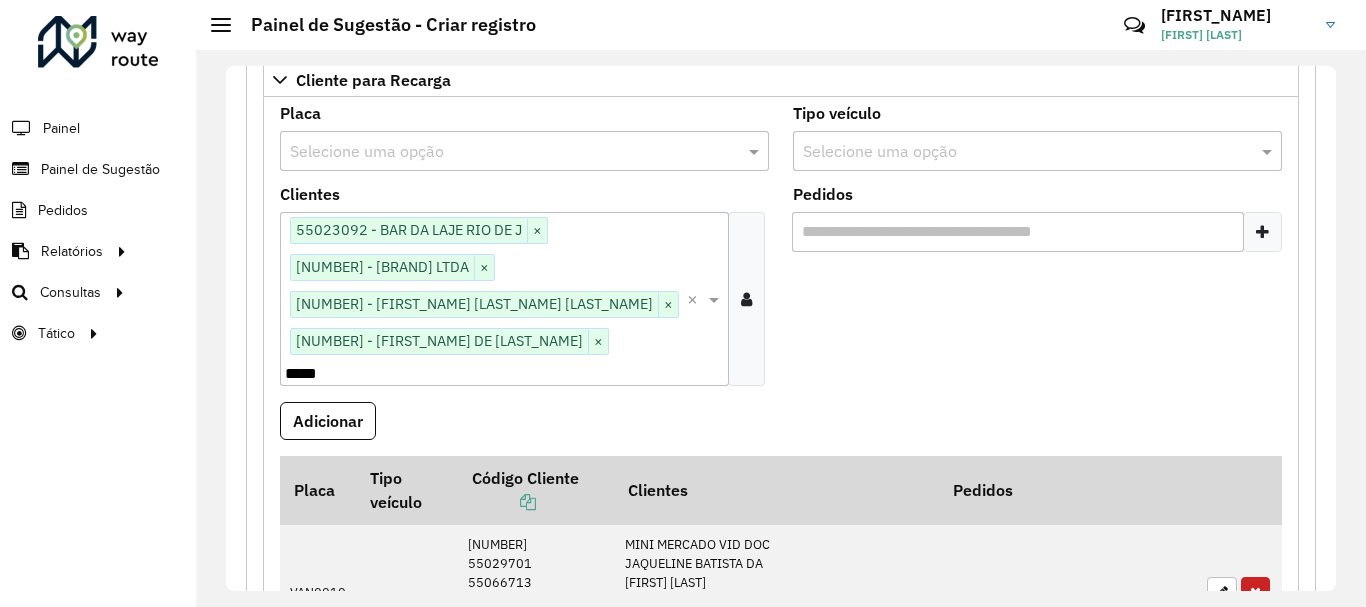 click at bounding box center (504, 152) 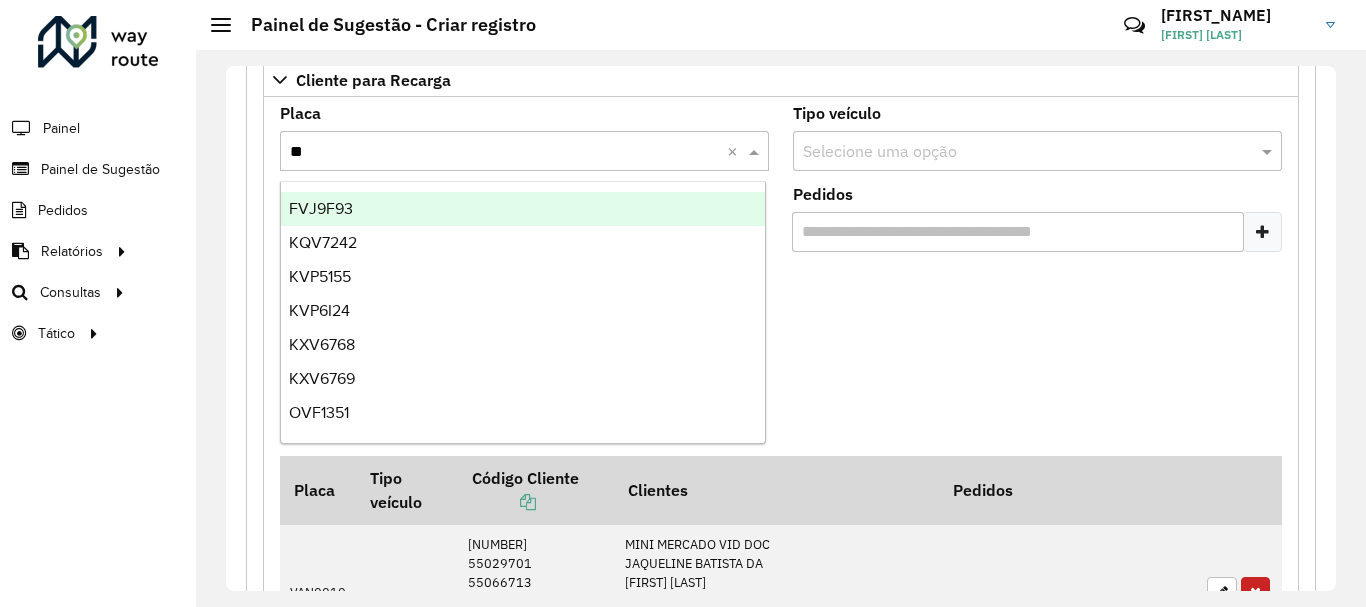 type on "***" 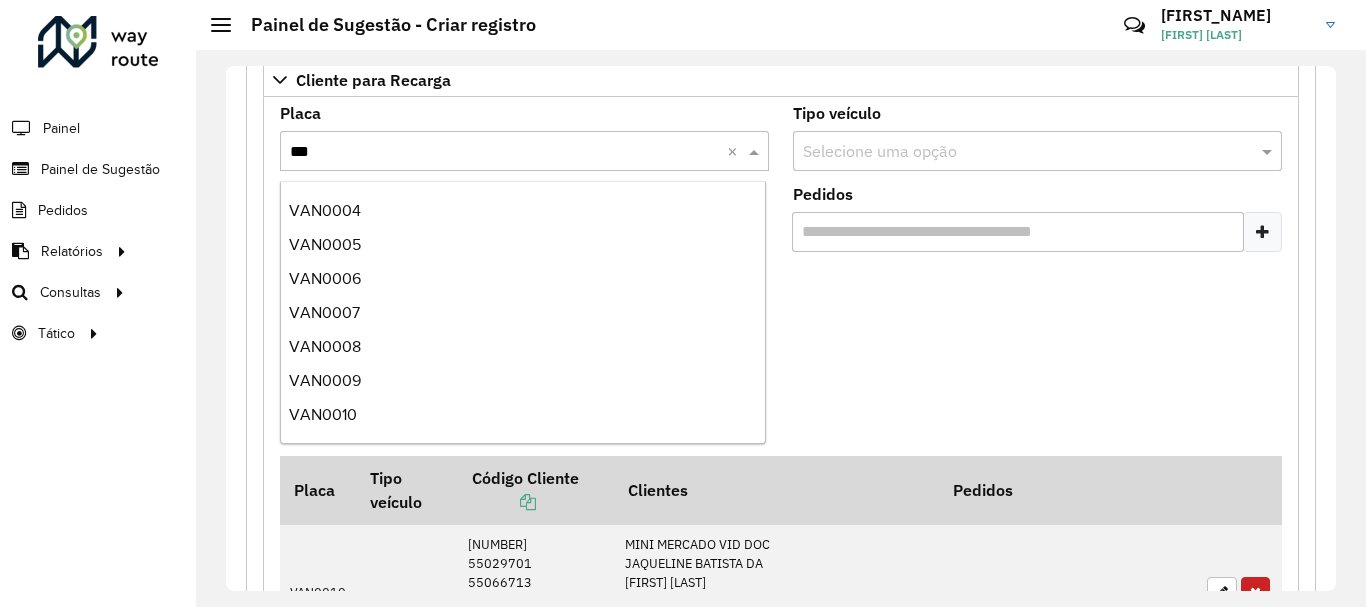 scroll, scrollTop: 134, scrollLeft: 0, axis: vertical 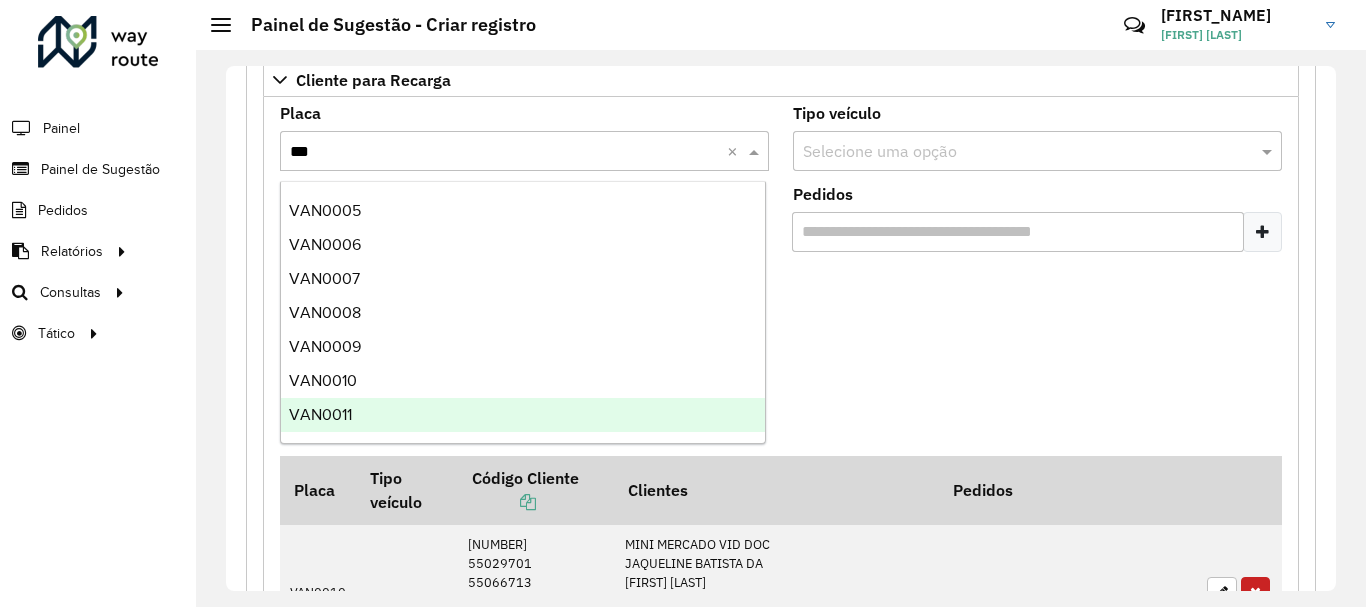 type 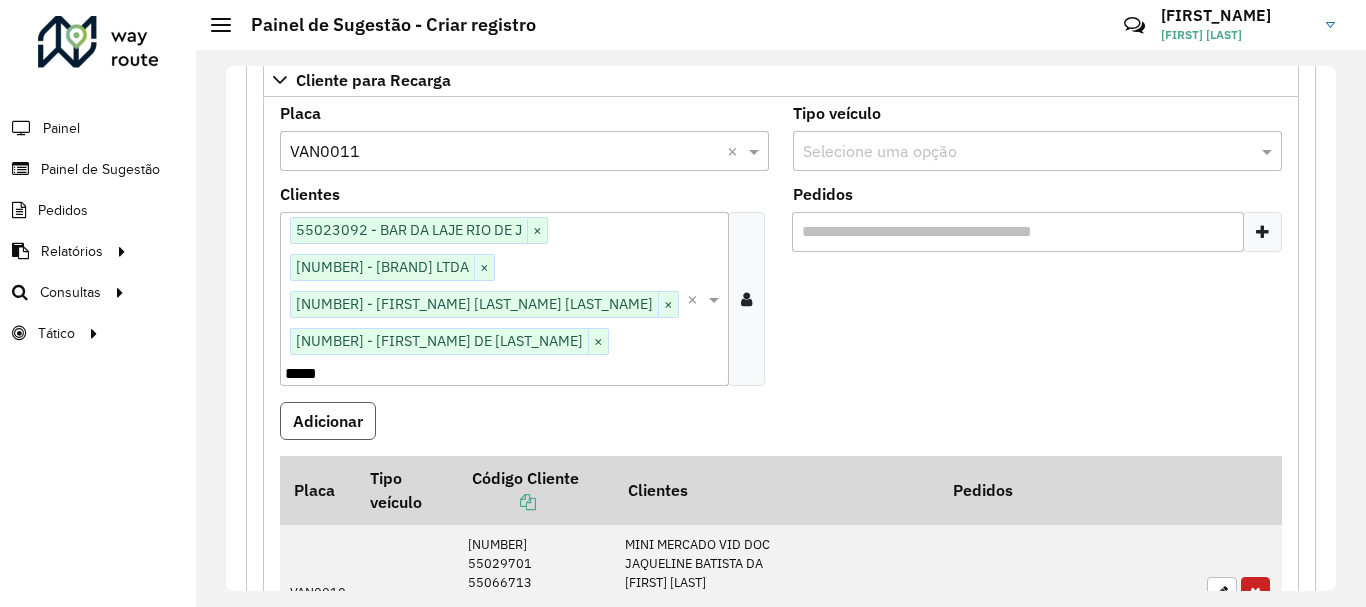click on "Adicionar" at bounding box center (328, 421) 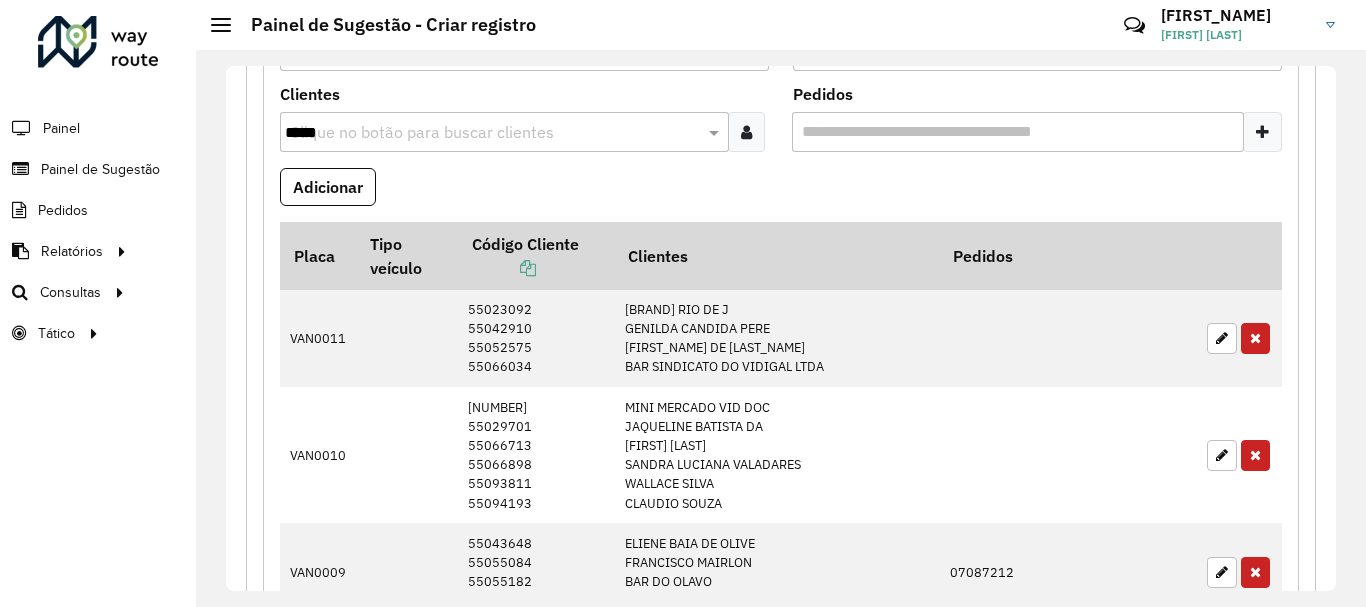 scroll, scrollTop: 436, scrollLeft: 0, axis: vertical 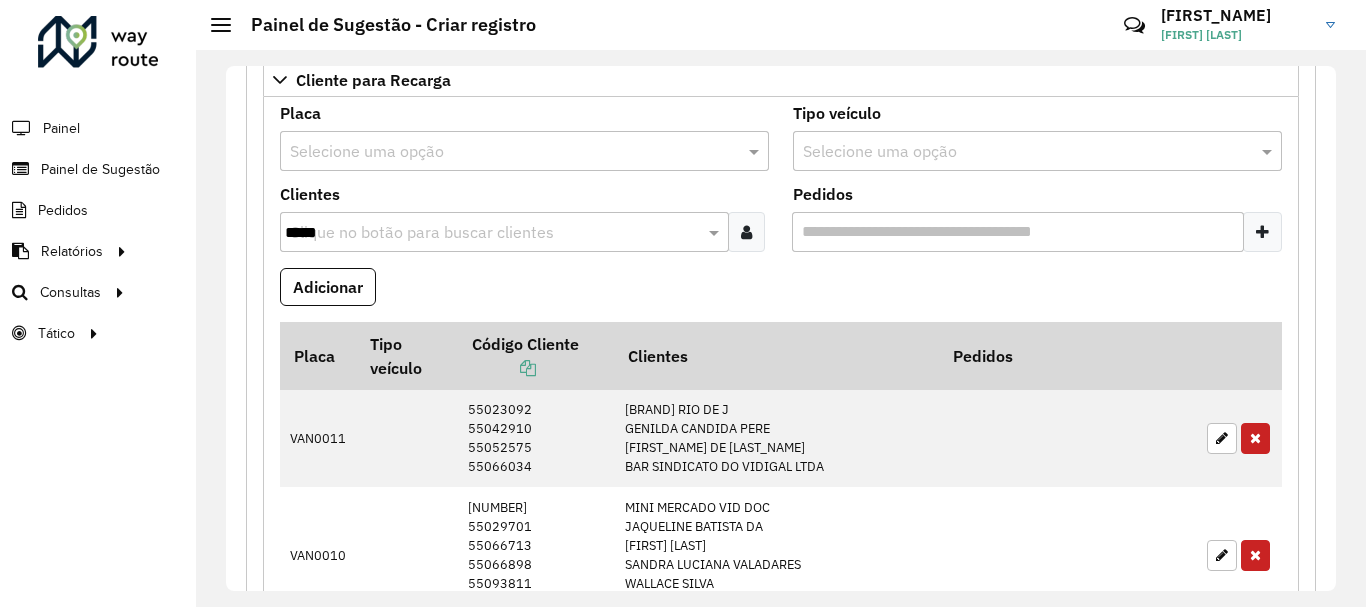click at bounding box center [746, 232] 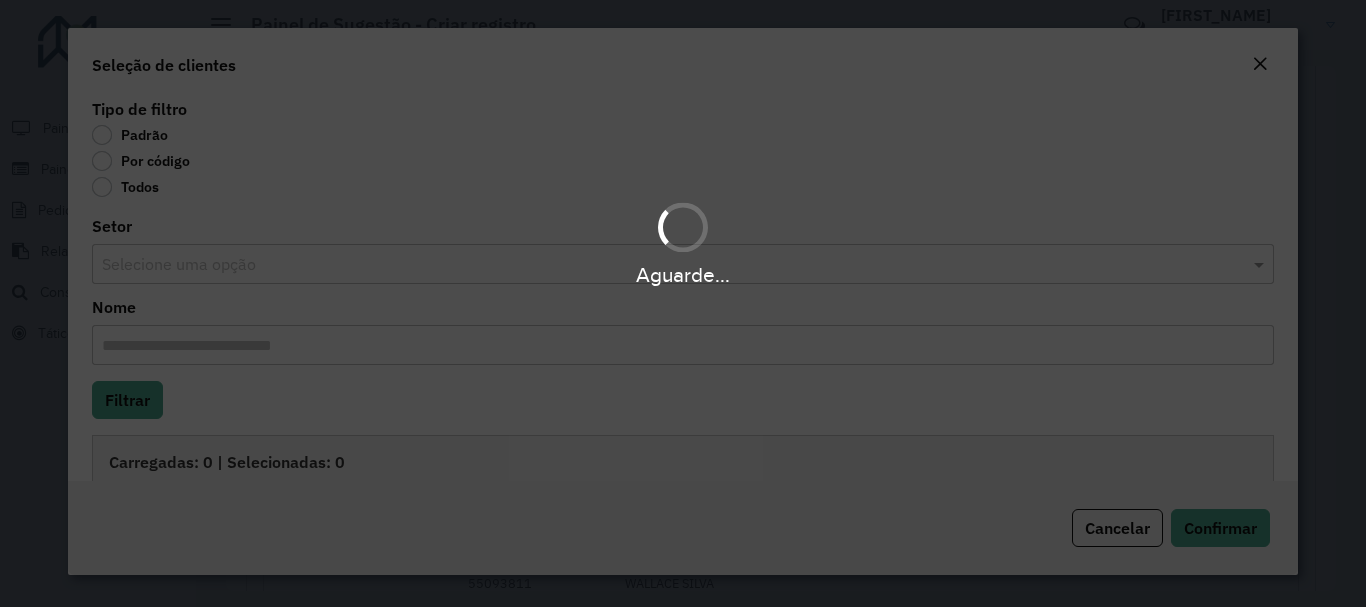 click on "Aguarde..." at bounding box center (683, 303) 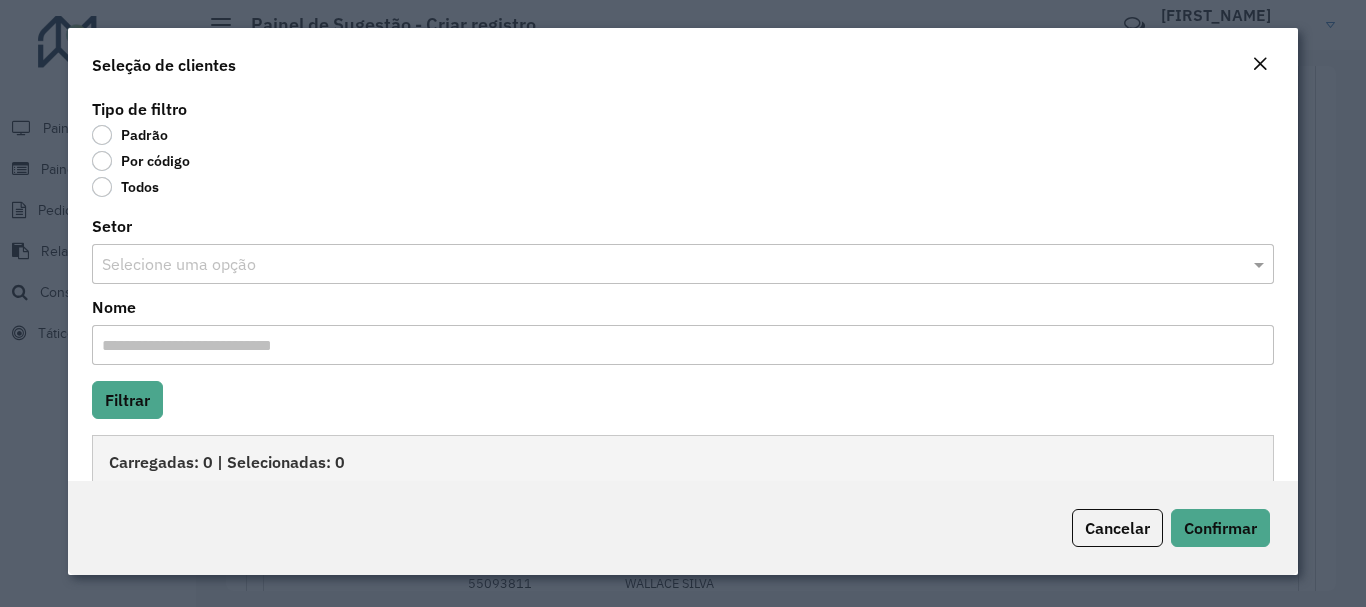click on "Por código" 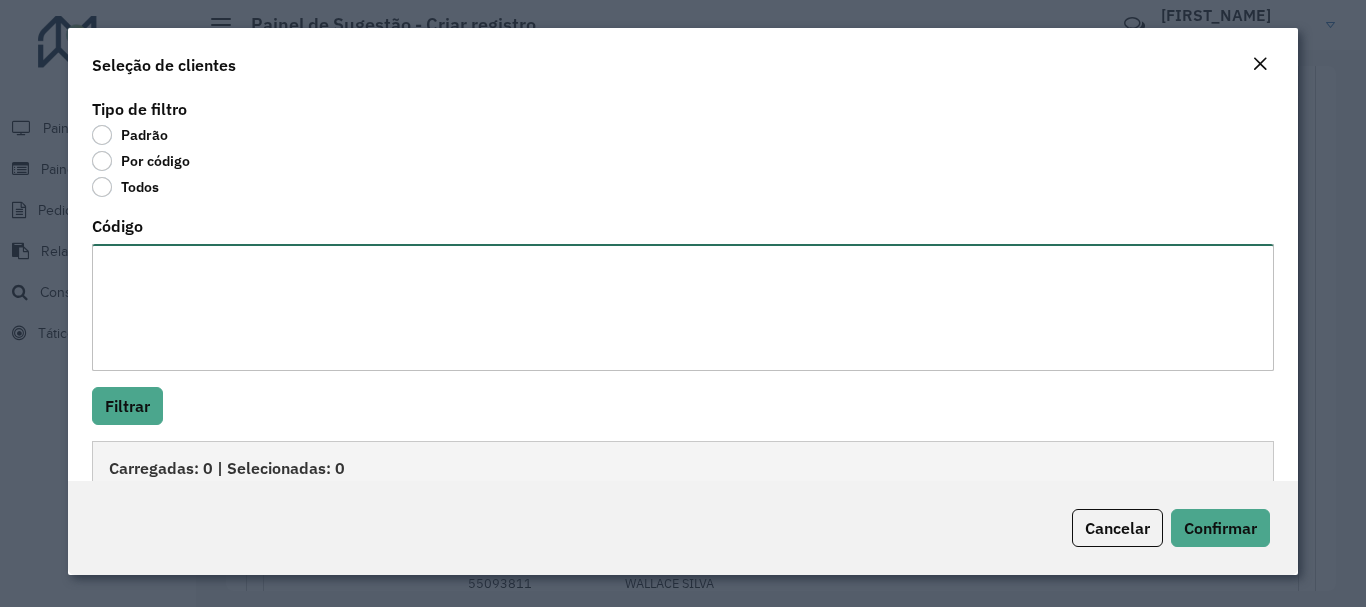 click on "Código" at bounding box center (682, 307) 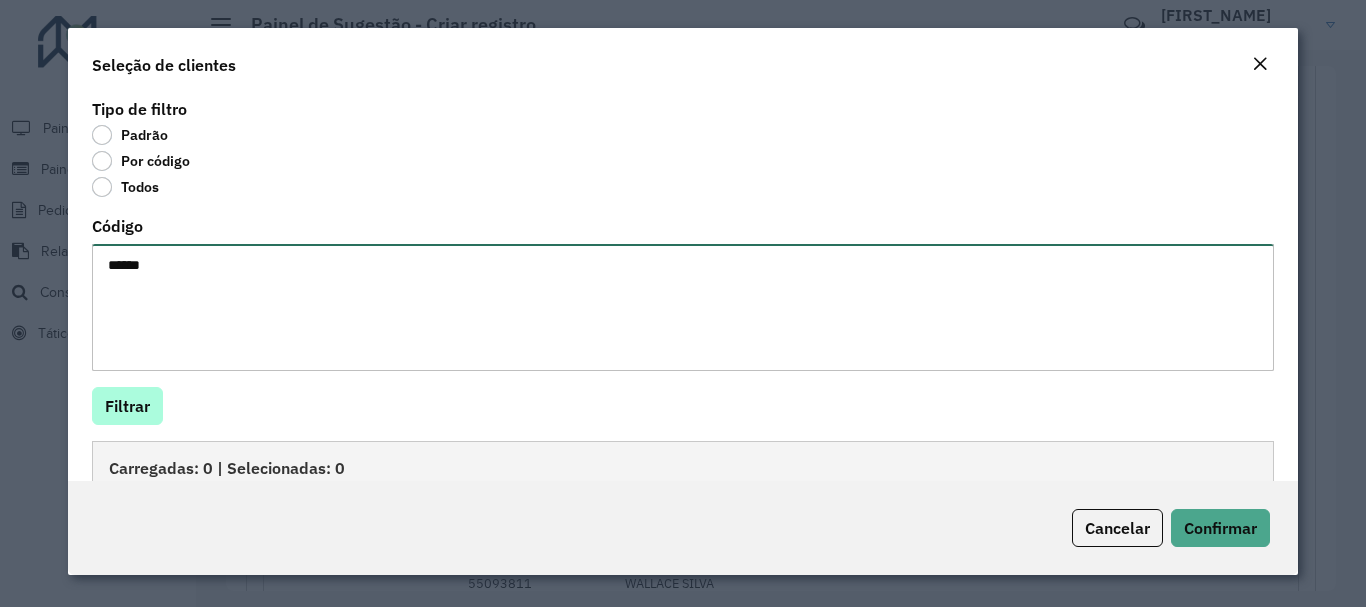type on "*****" 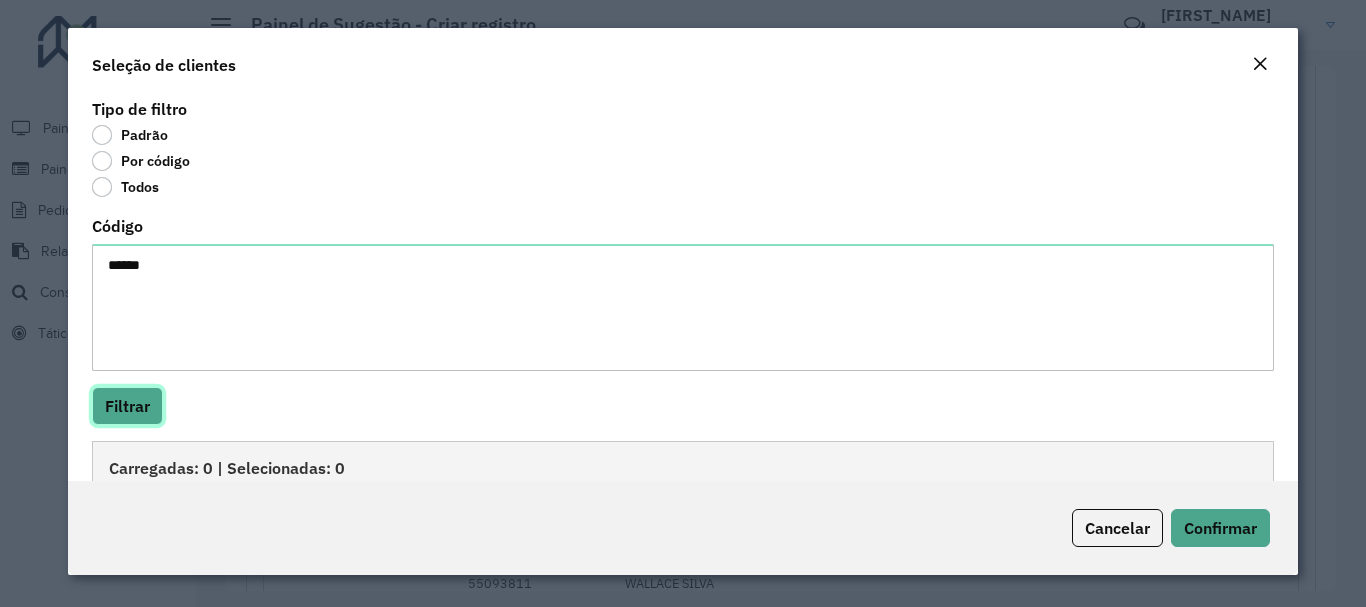 click on "Filtrar" 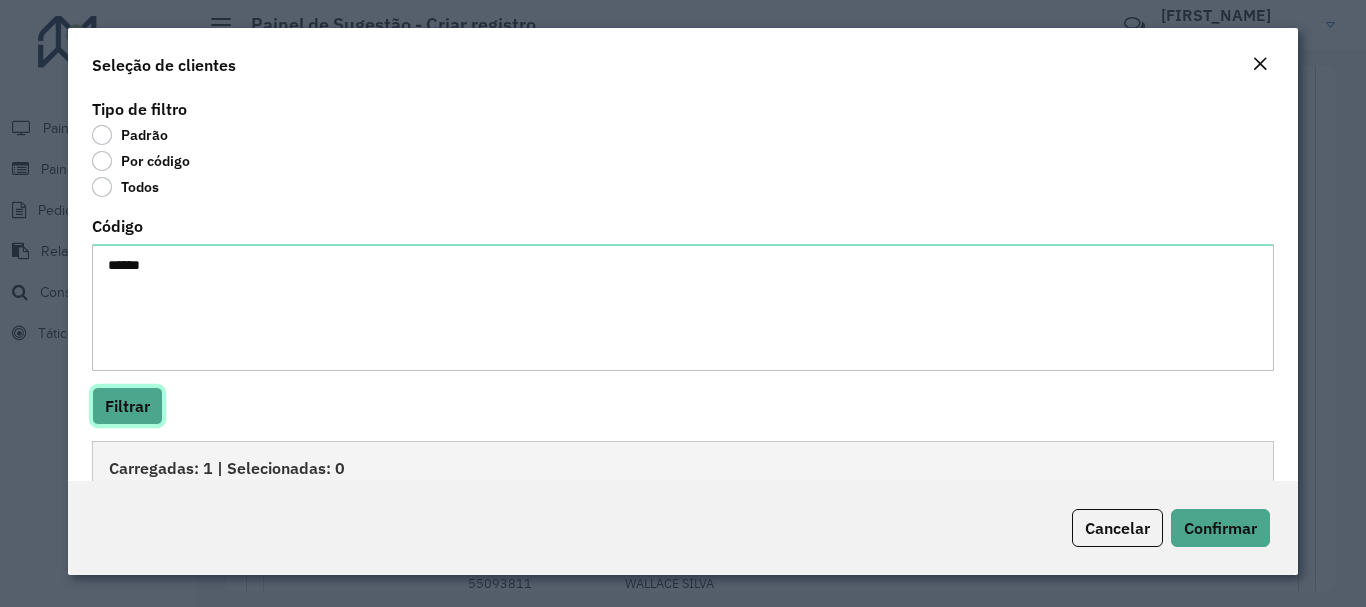 scroll, scrollTop: 122, scrollLeft: 0, axis: vertical 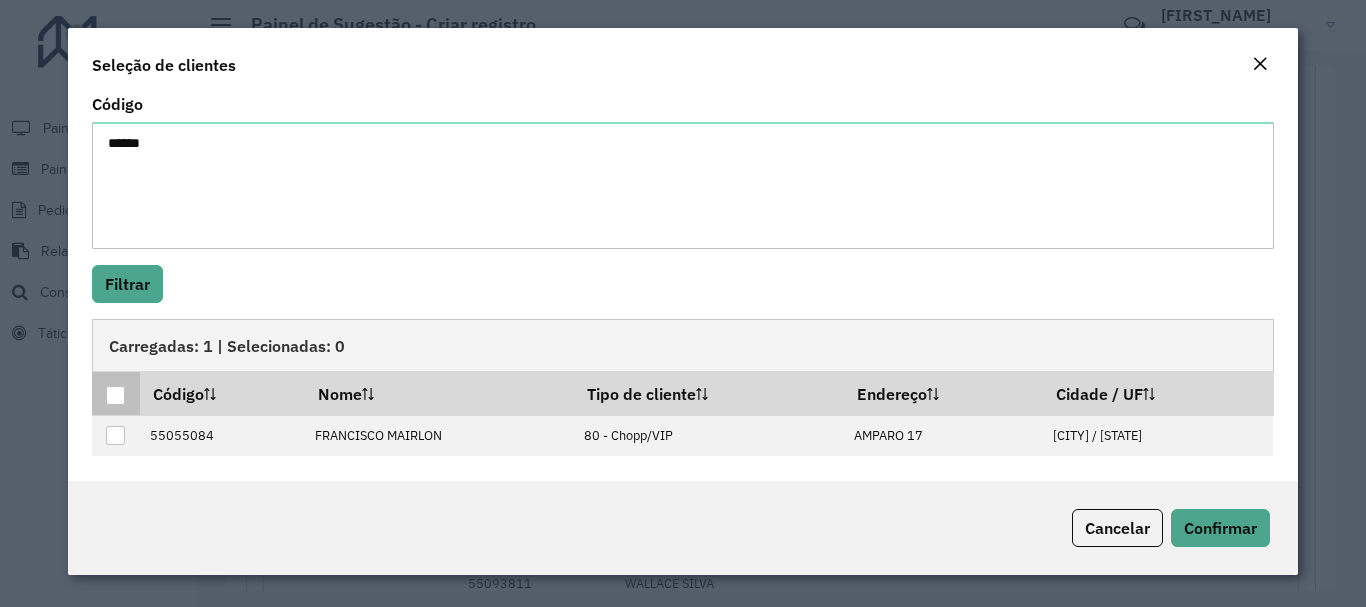 click at bounding box center (115, 395) 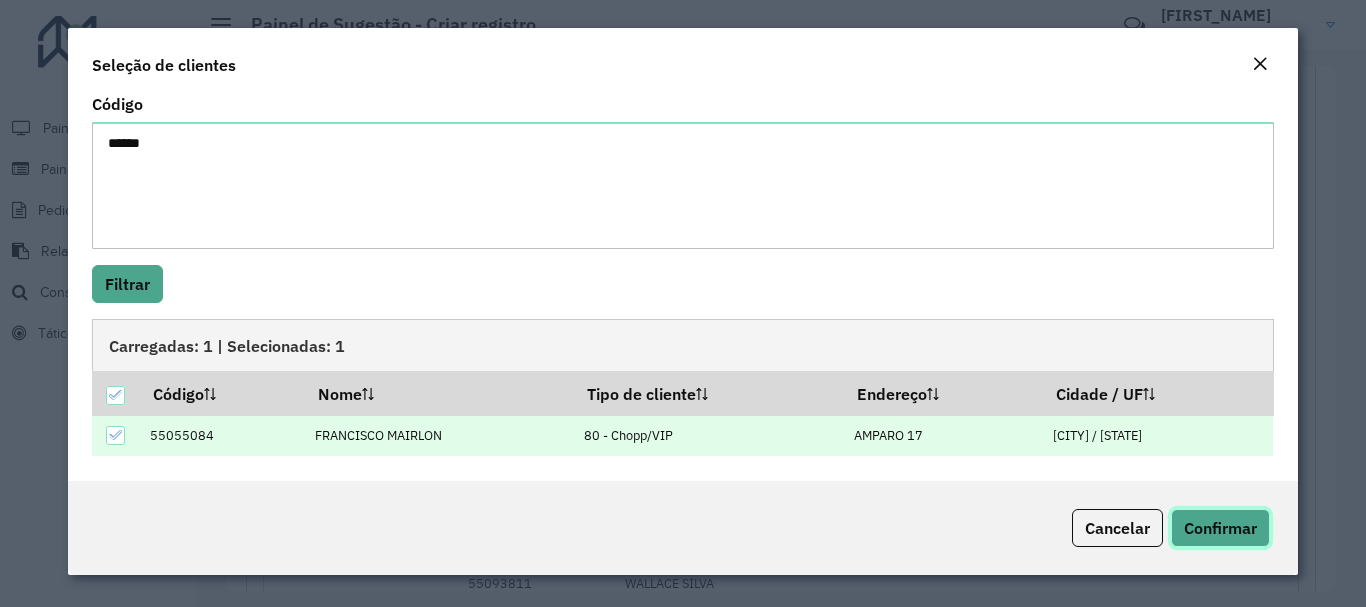 click on "Confirmar" 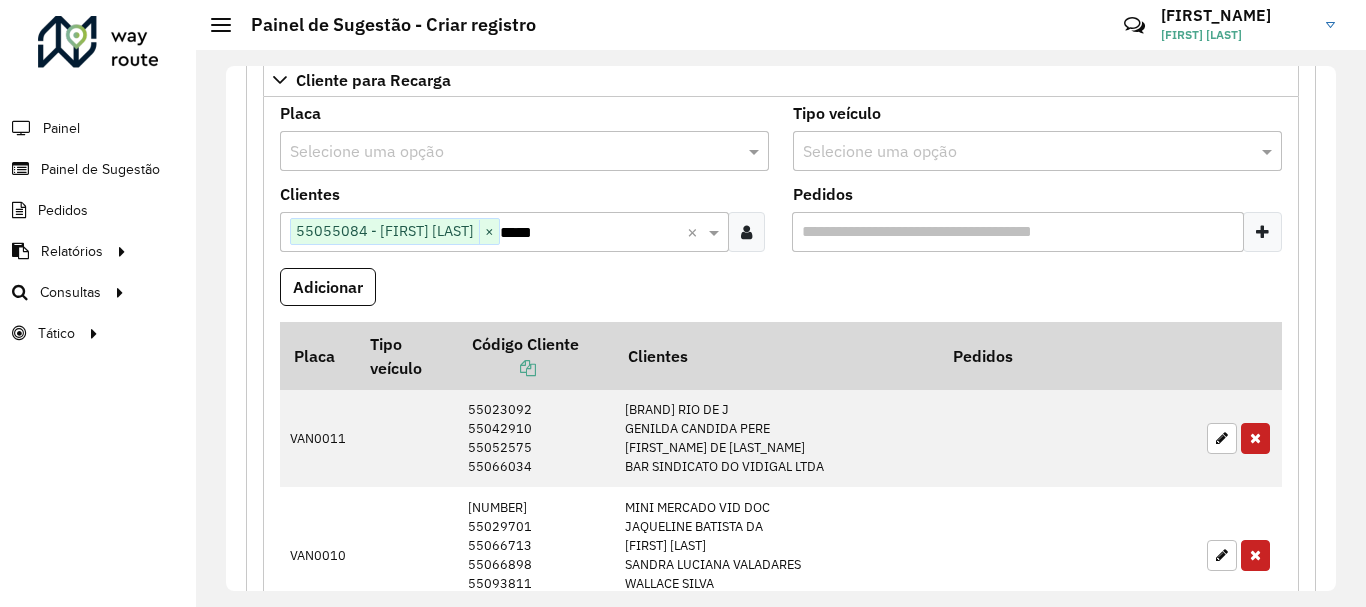 click at bounding box center [504, 152] 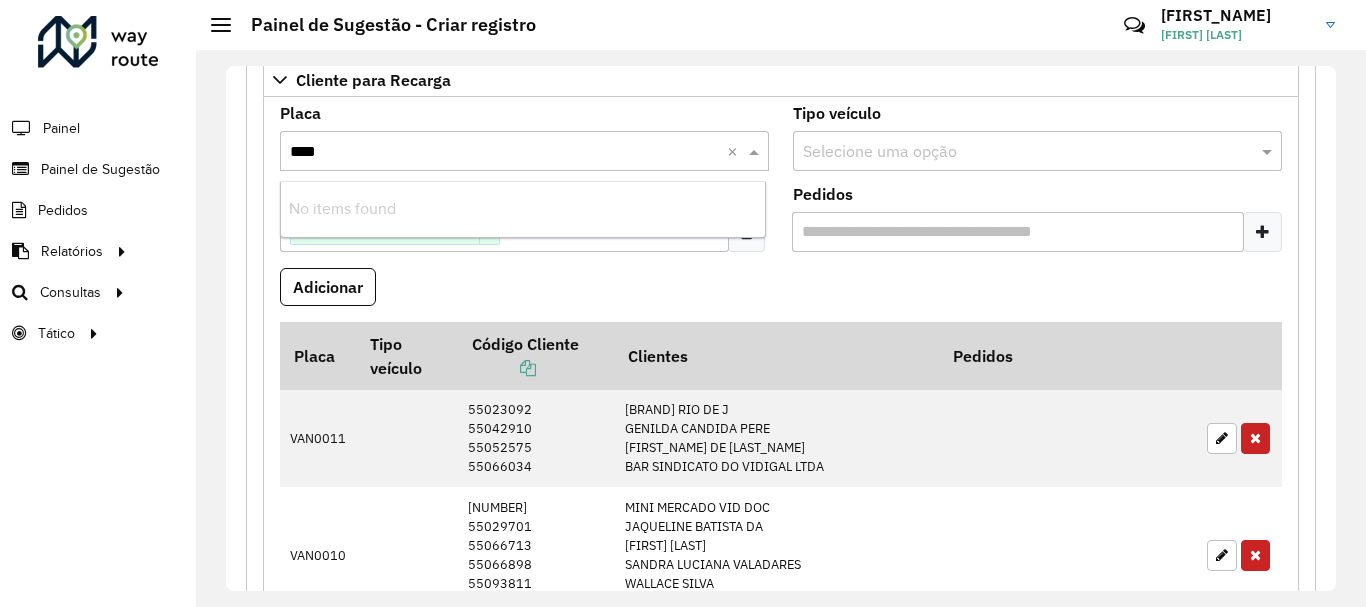 type on "***" 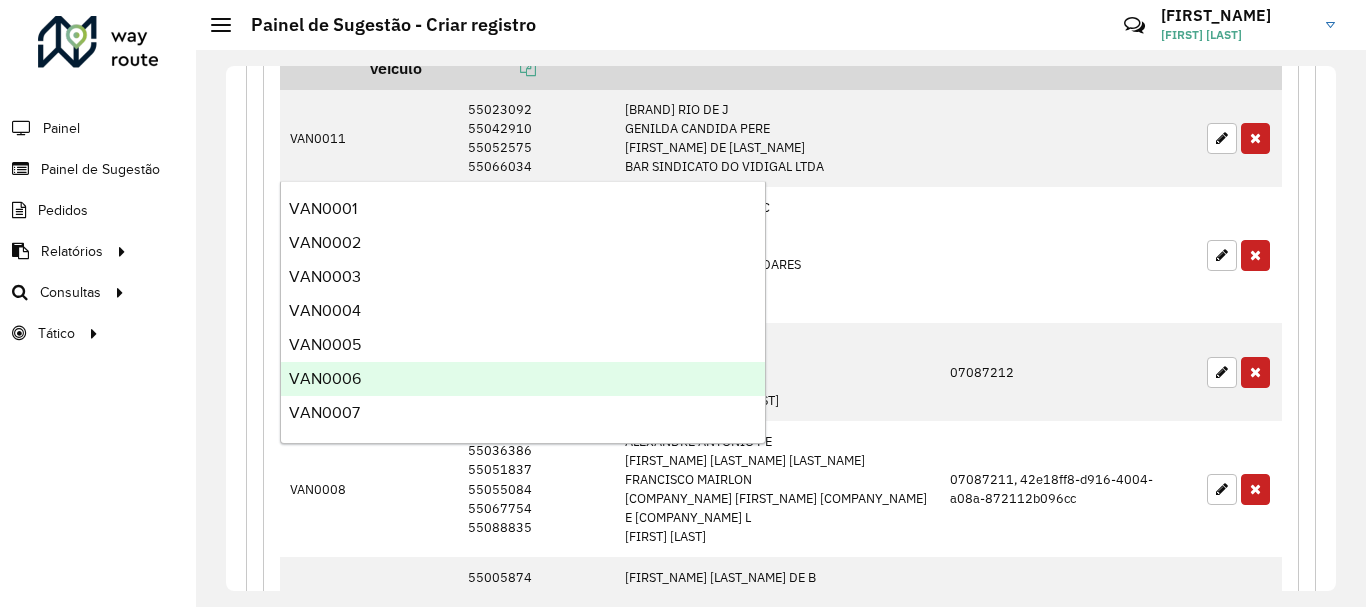 scroll, scrollTop: 836, scrollLeft: 0, axis: vertical 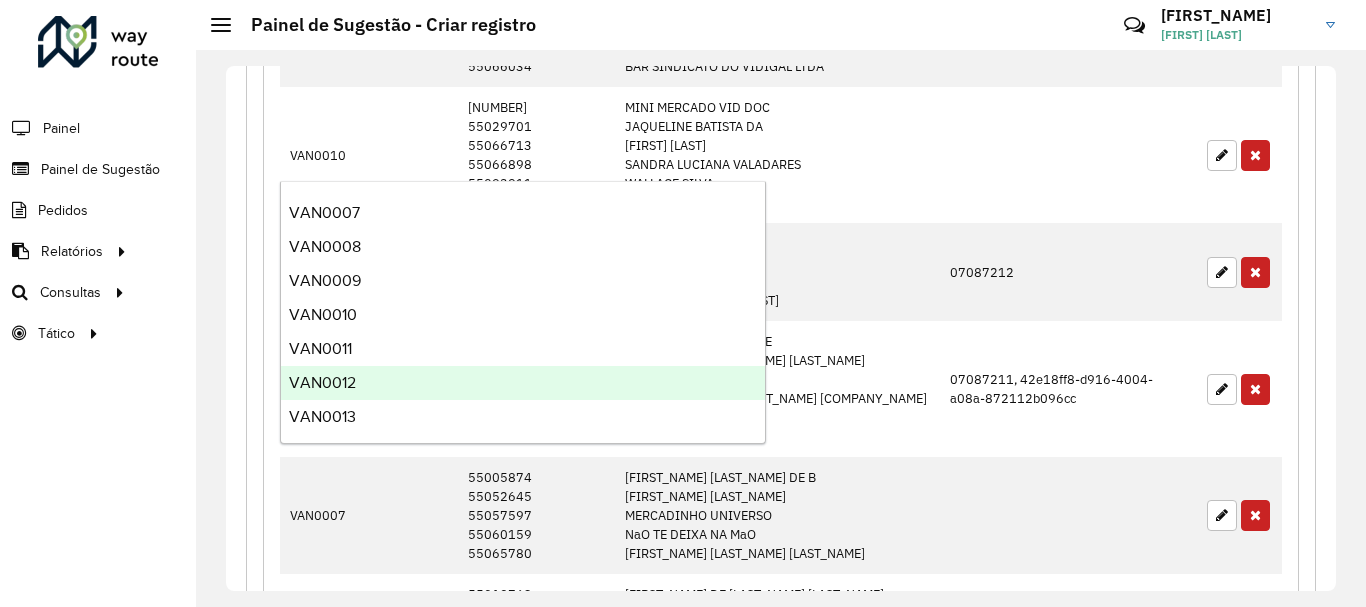 click on "VAN0012" at bounding box center [523, 383] 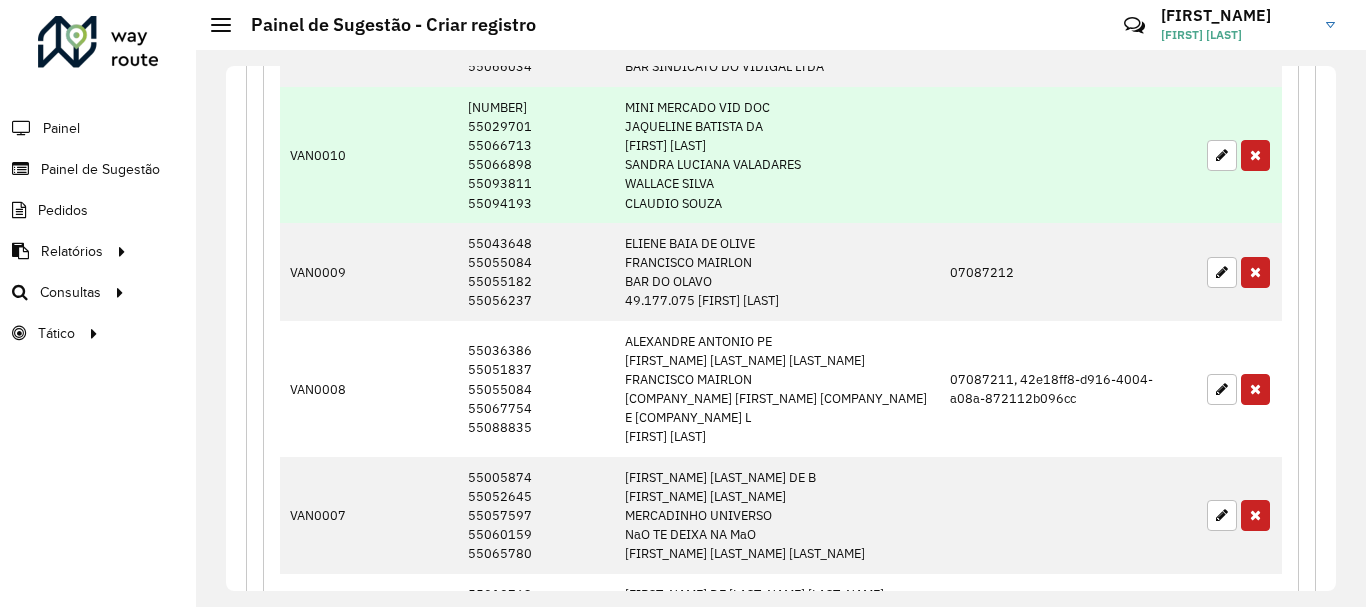 scroll, scrollTop: 536, scrollLeft: 0, axis: vertical 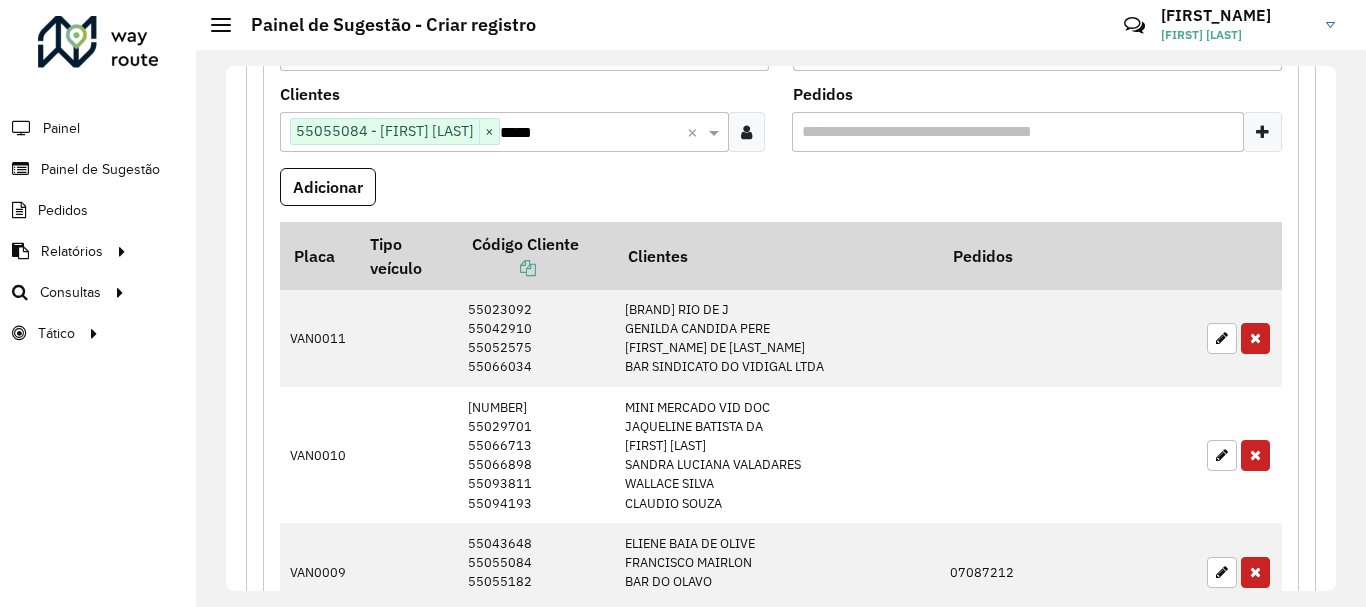 click at bounding box center (1262, 132) 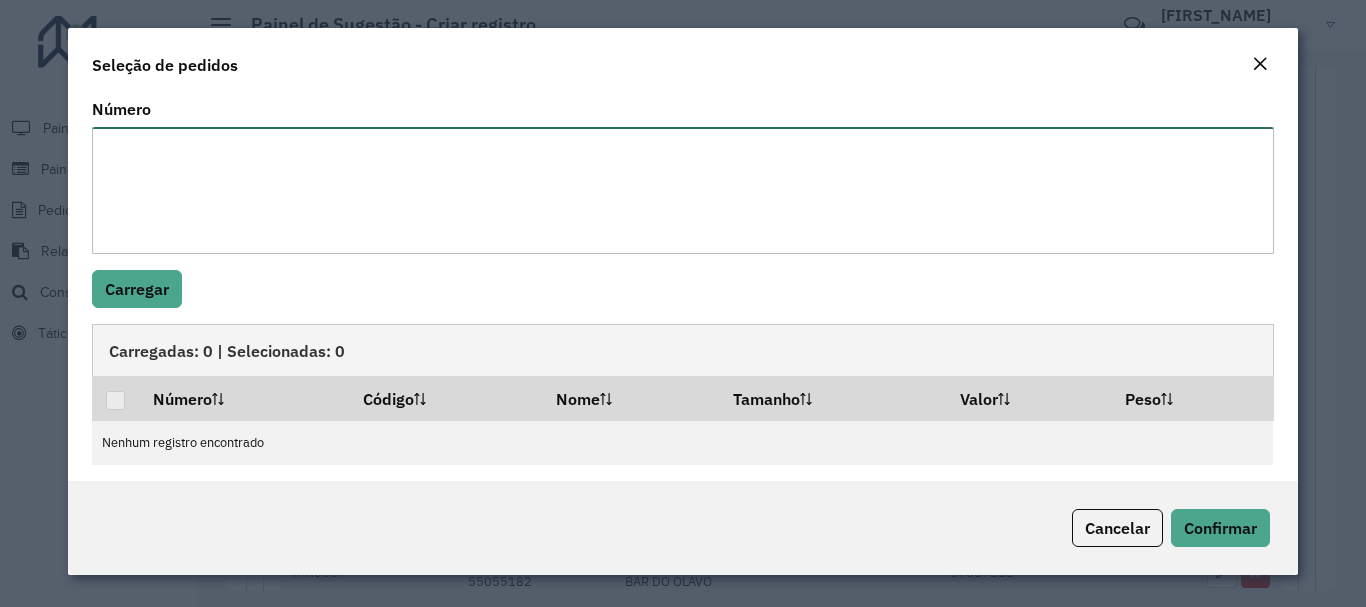 click on "Número" at bounding box center [682, 190] 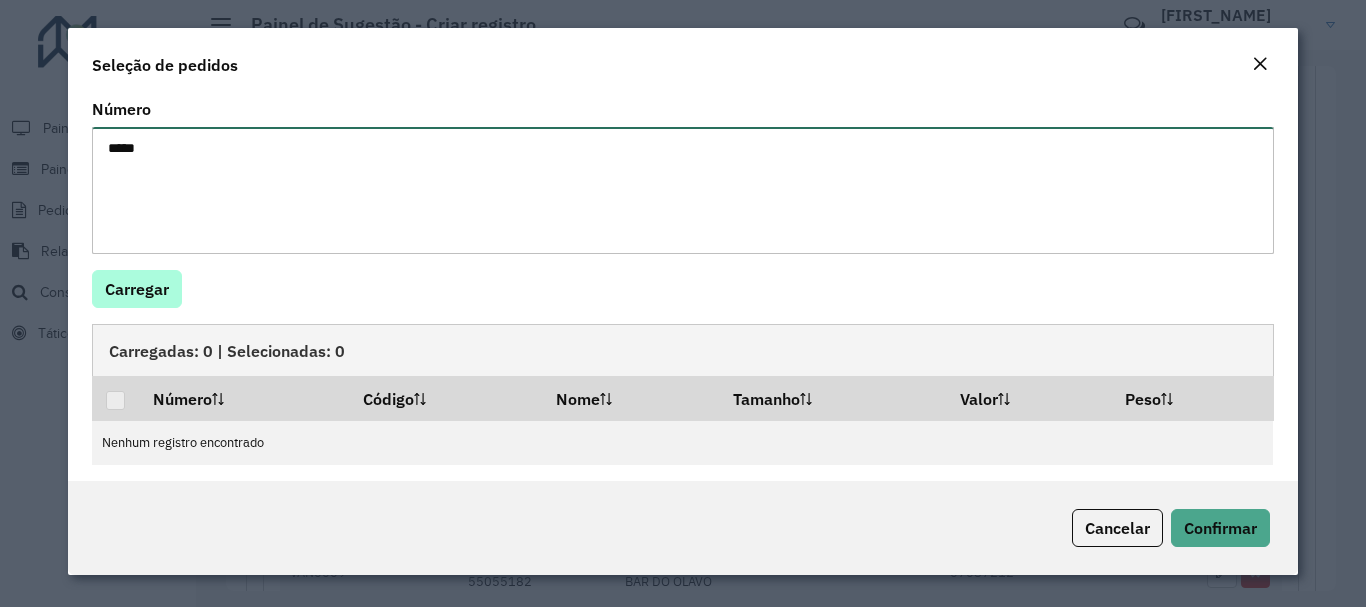 type on "*****" 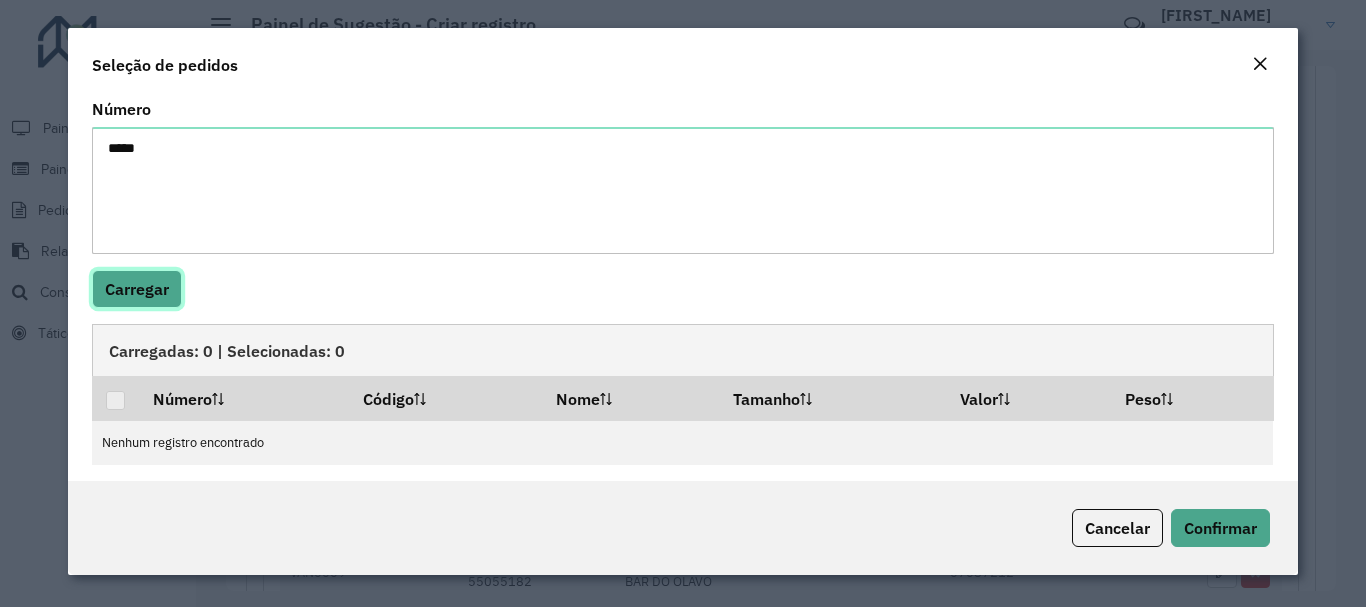 click on "Carregar" 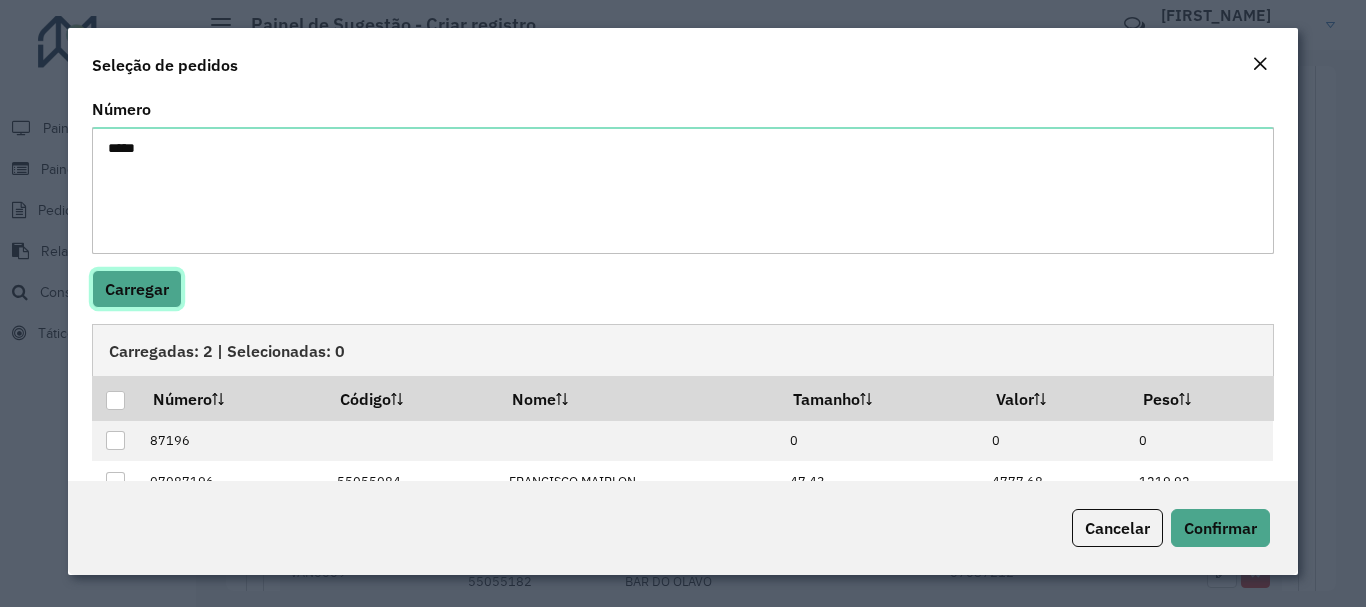 scroll, scrollTop: 46, scrollLeft: 0, axis: vertical 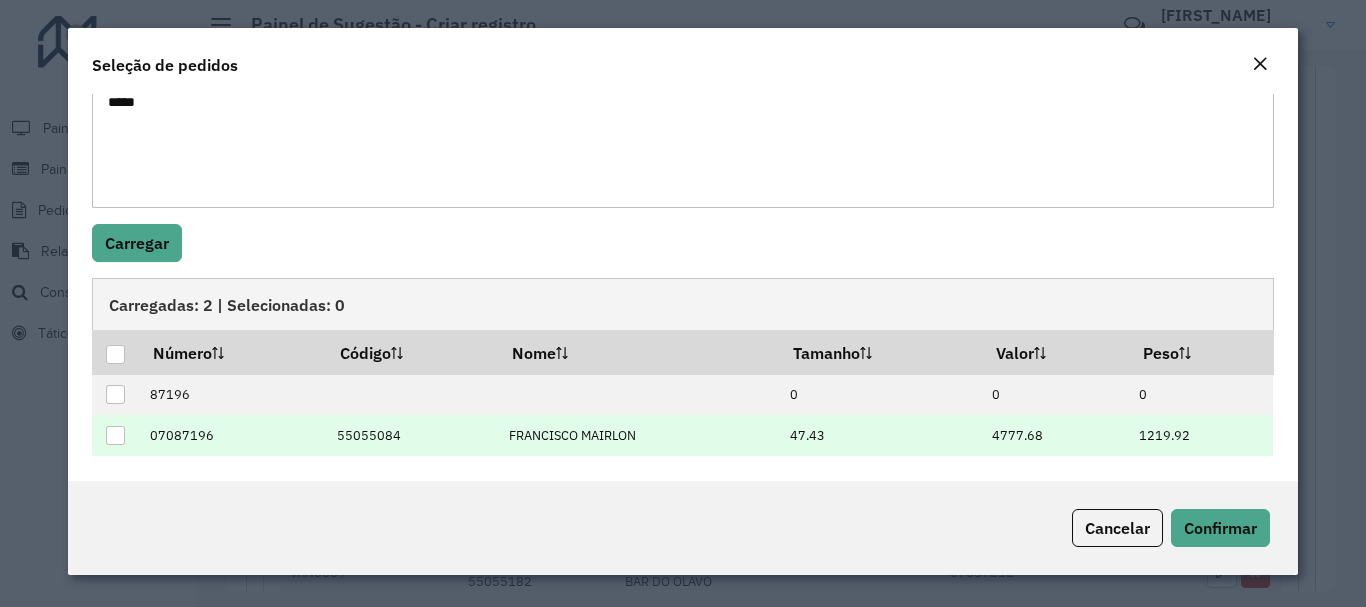 click at bounding box center [115, 435] 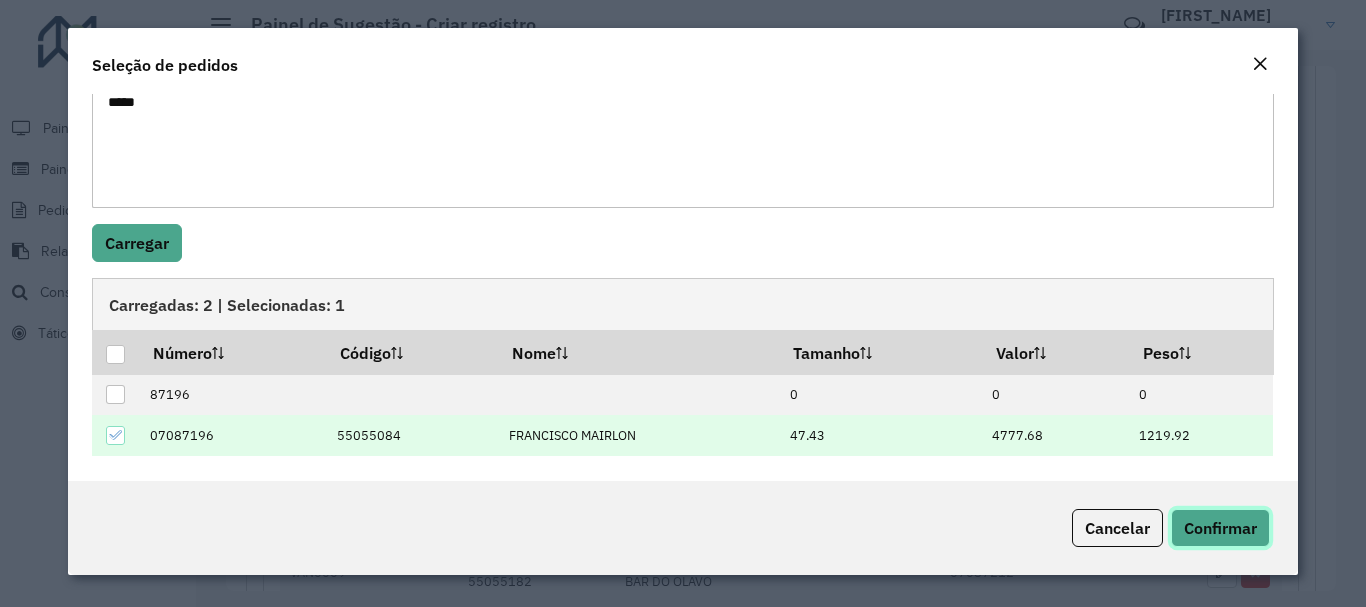 click on "Confirmar" 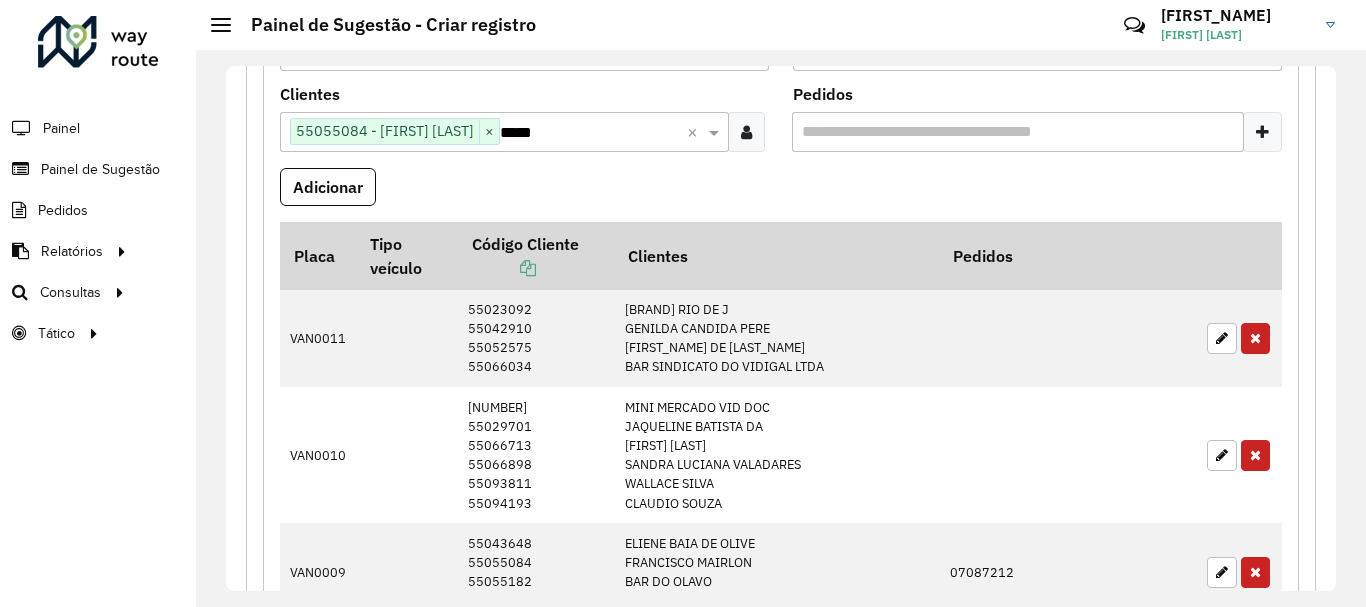 scroll, scrollTop: 436, scrollLeft: 0, axis: vertical 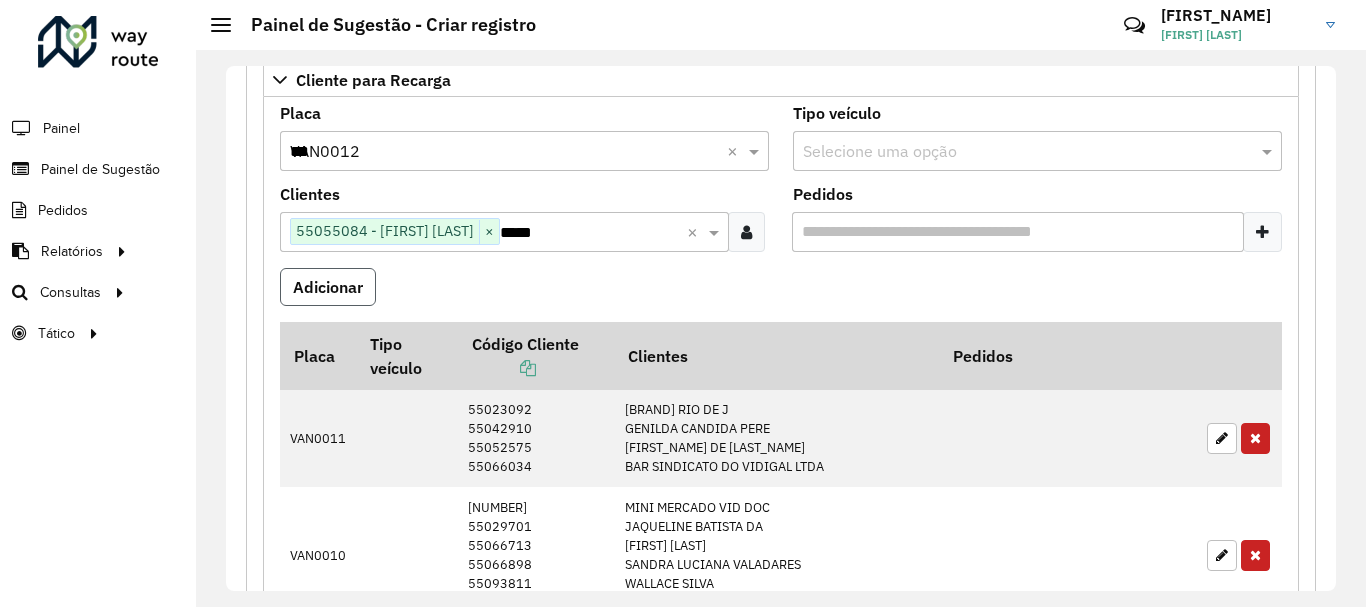 click on "Adicionar" at bounding box center [328, 287] 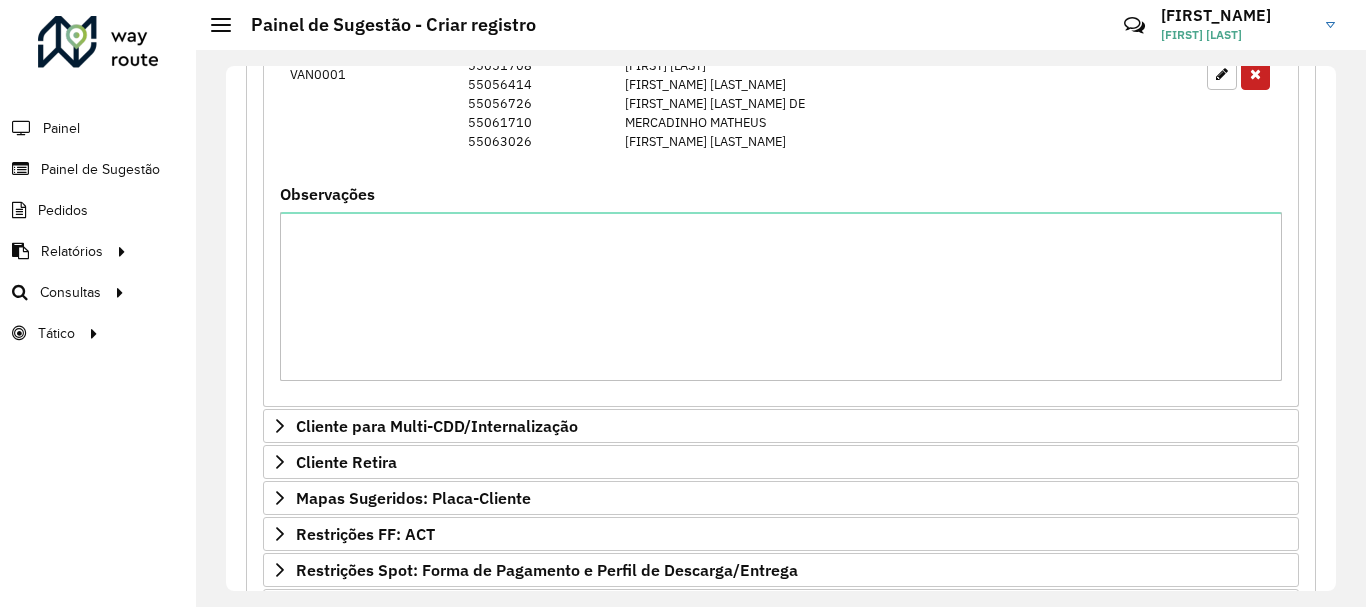 scroll, scrollTop: 2400, scrollLeft: 0, axis: vertical 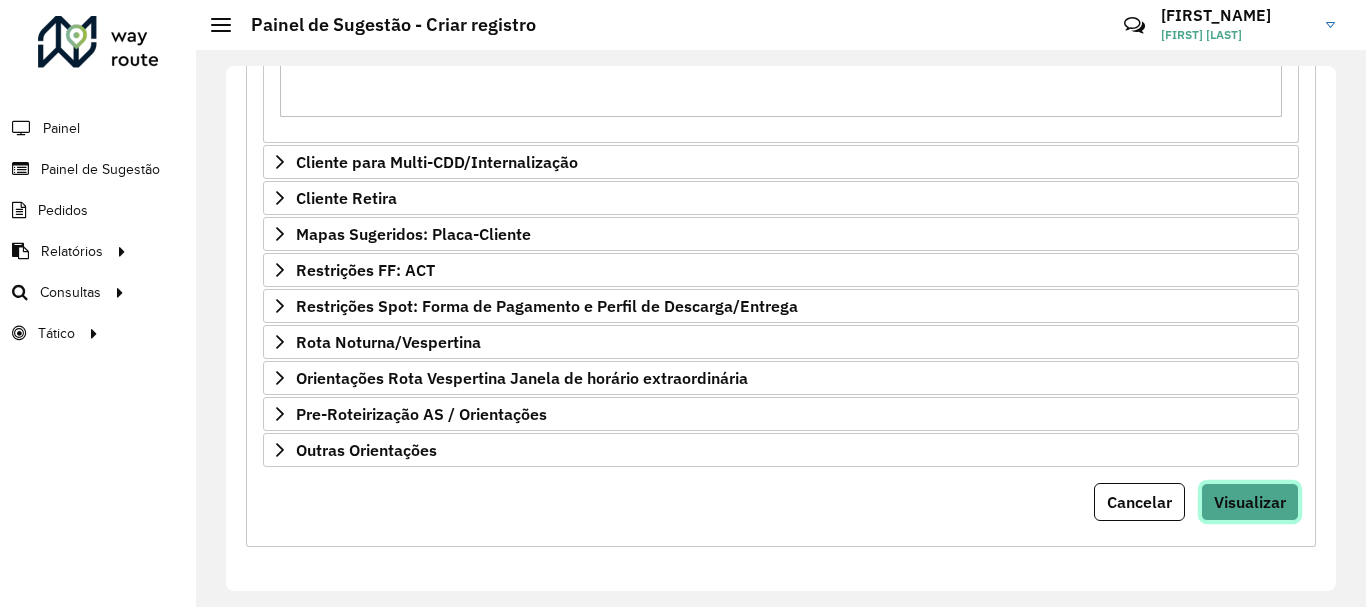 click on "Visualizar" at bounding box center (1250, 502) 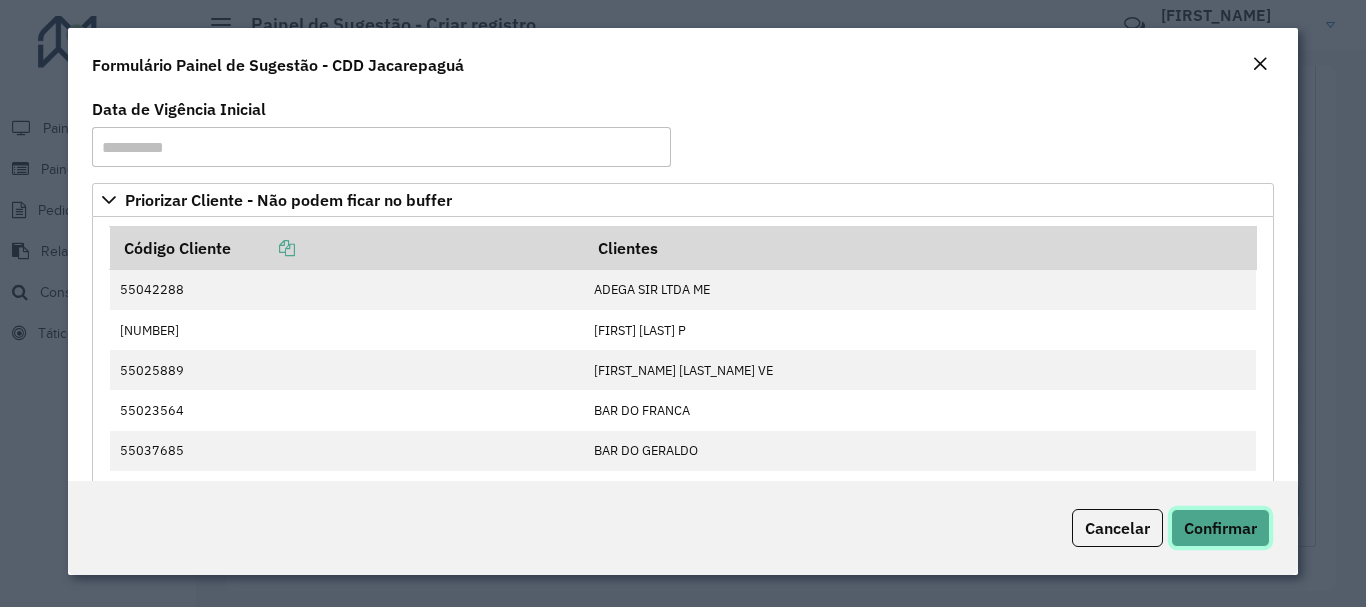 click on "Confirmar" 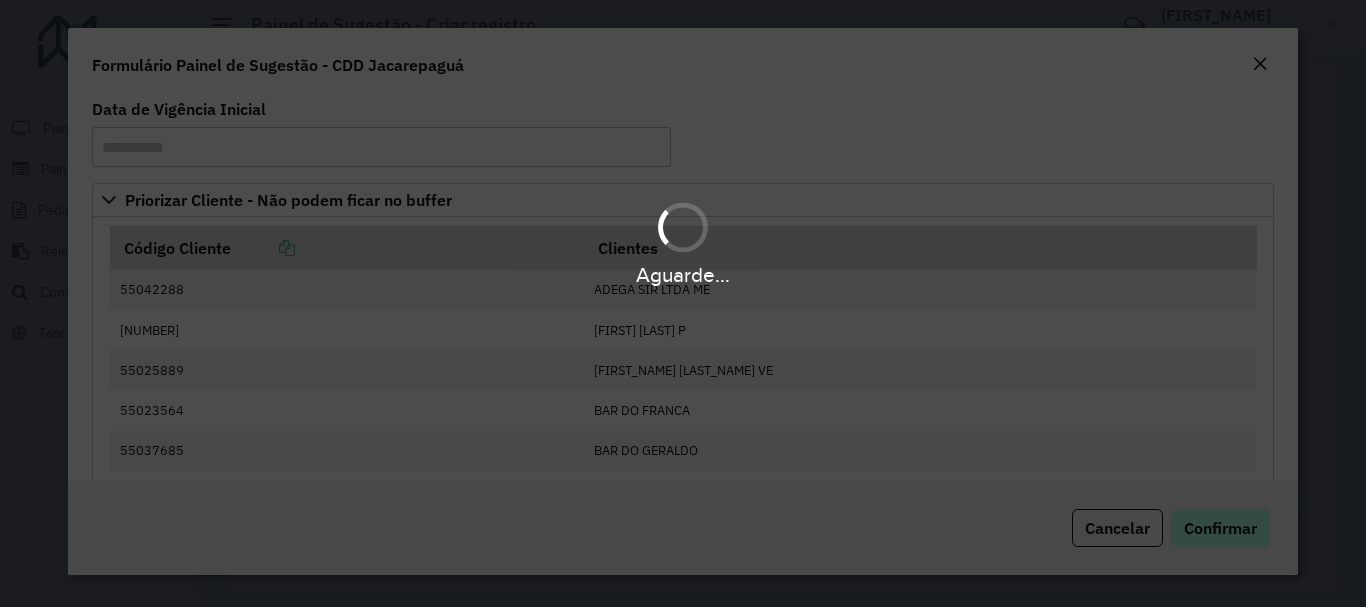 click on "Aguarde..." at bounding box center [683, 303] 